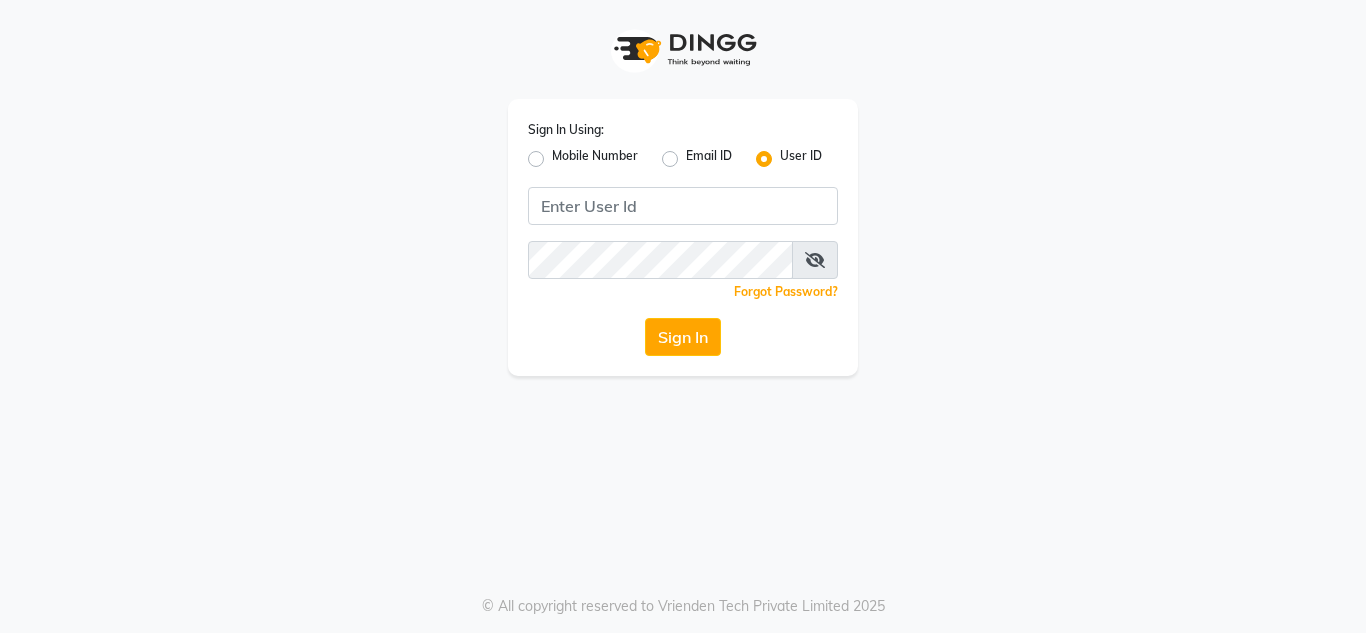 scroll, scrollTop: 0, scrollLeft: 0, axis: both 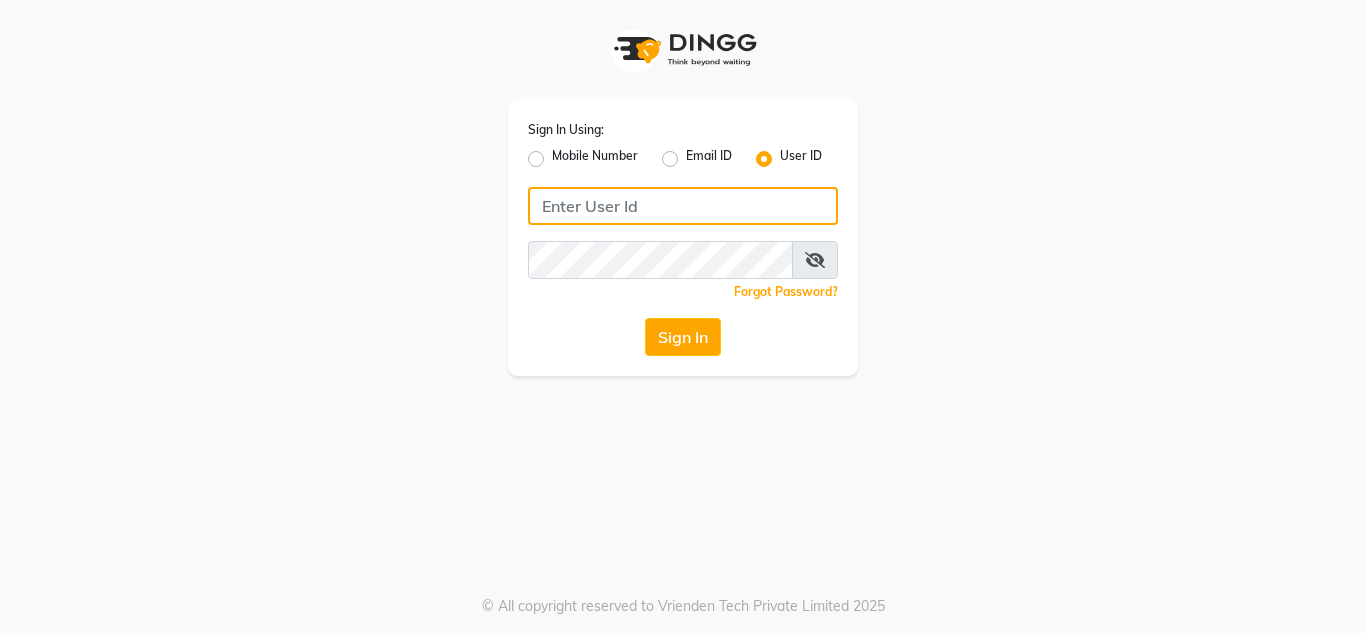 click 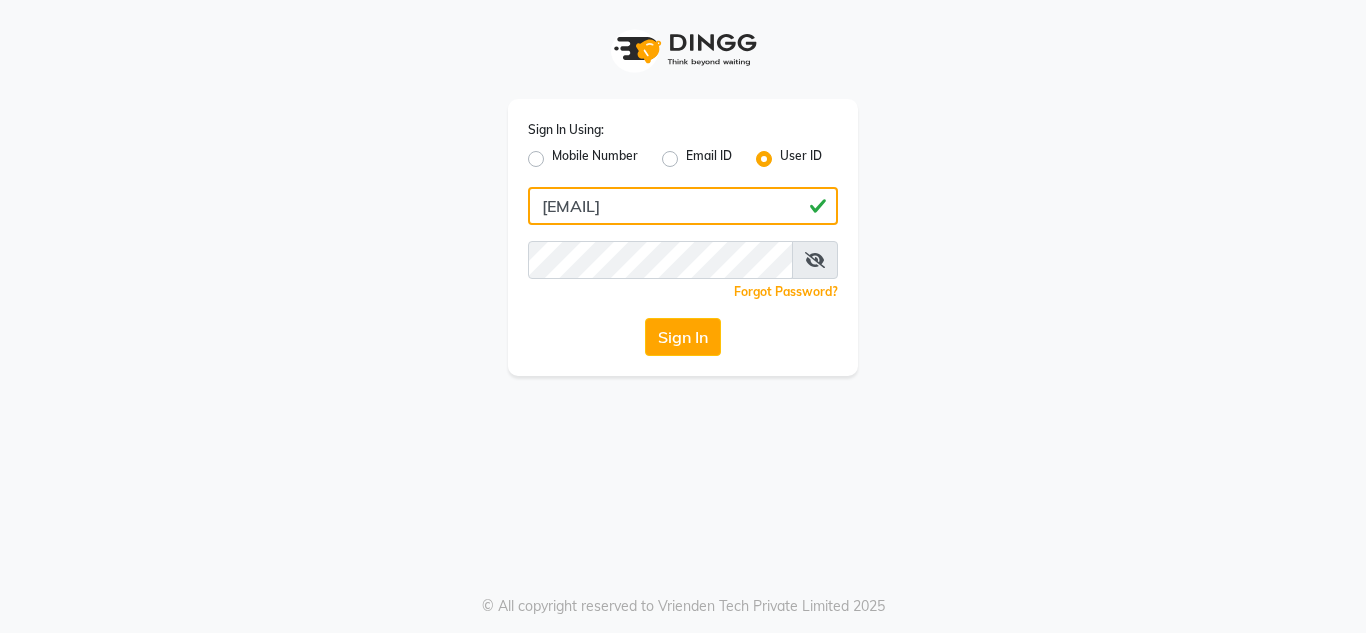 drag, startPoint x: 654, startPoint y: 212, endPoint x: 219, endPoint y: 219, distance: 435.0563 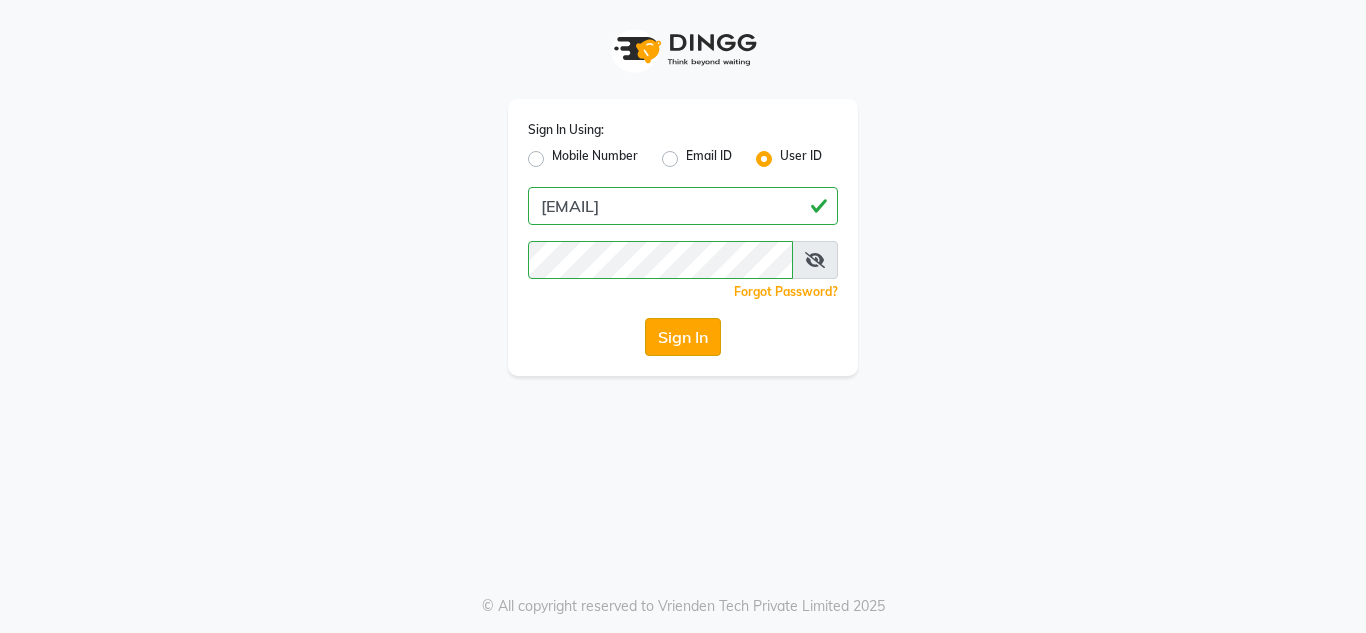 click on "Sign In" 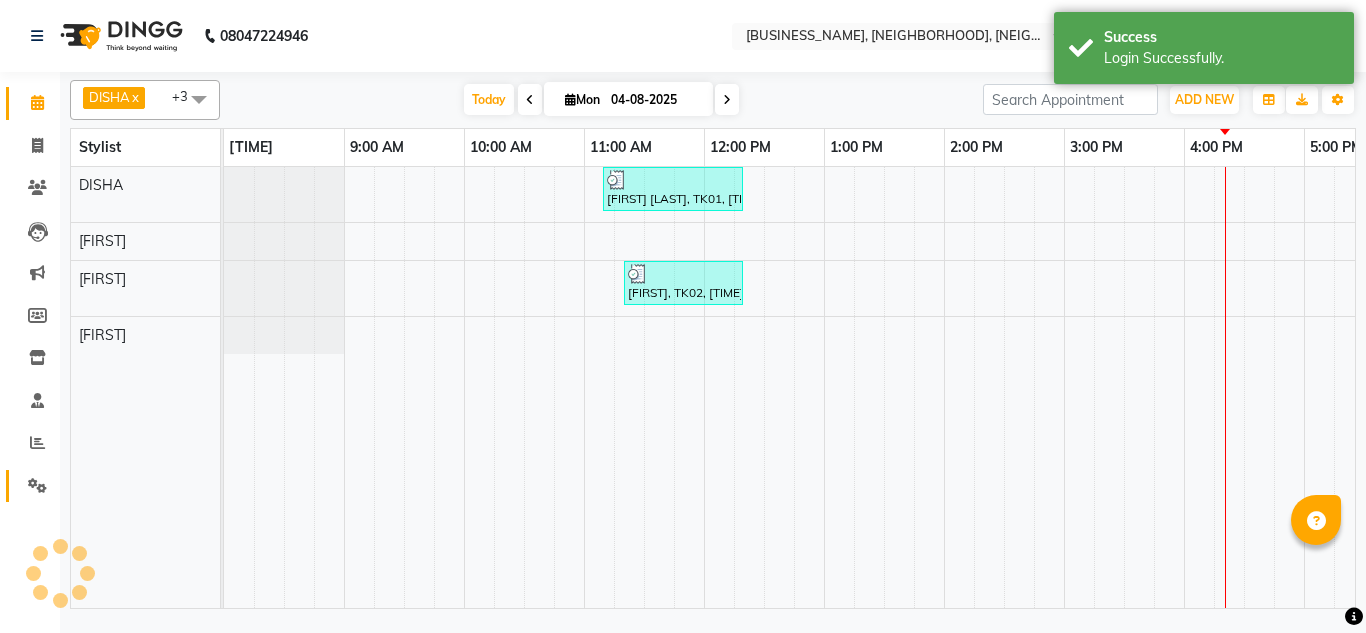 scroll, scrollTop: 0, scrollLeft: 0, axis: both 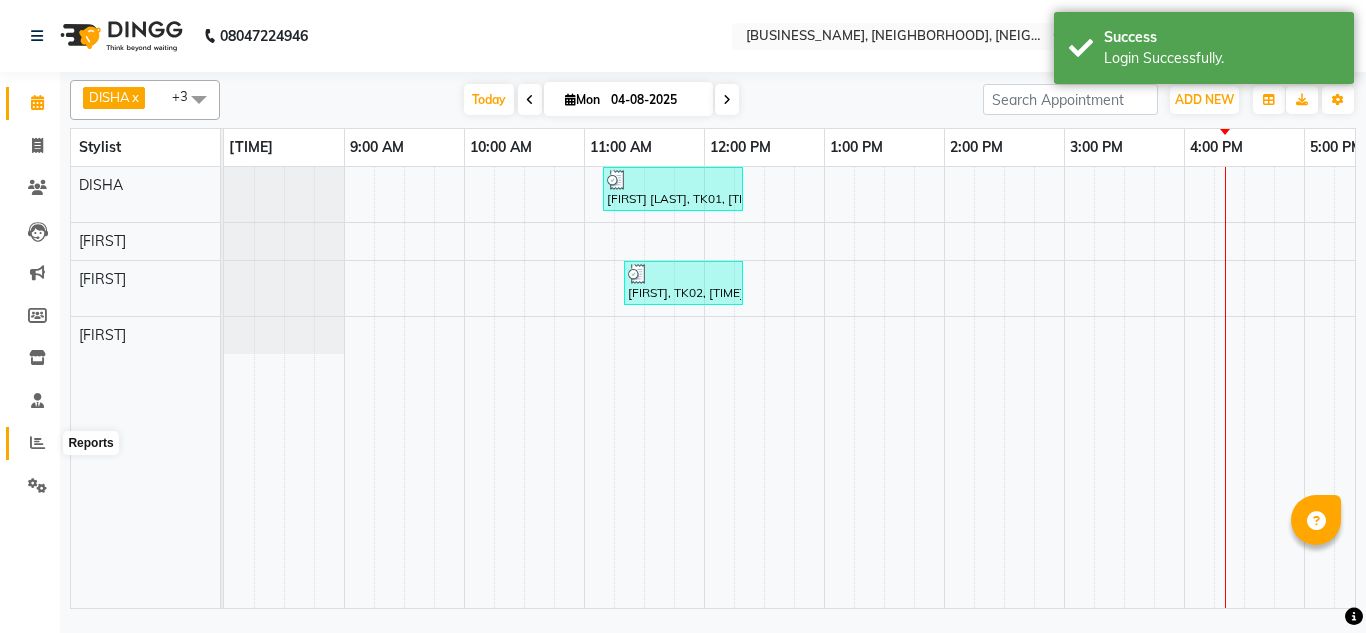 click 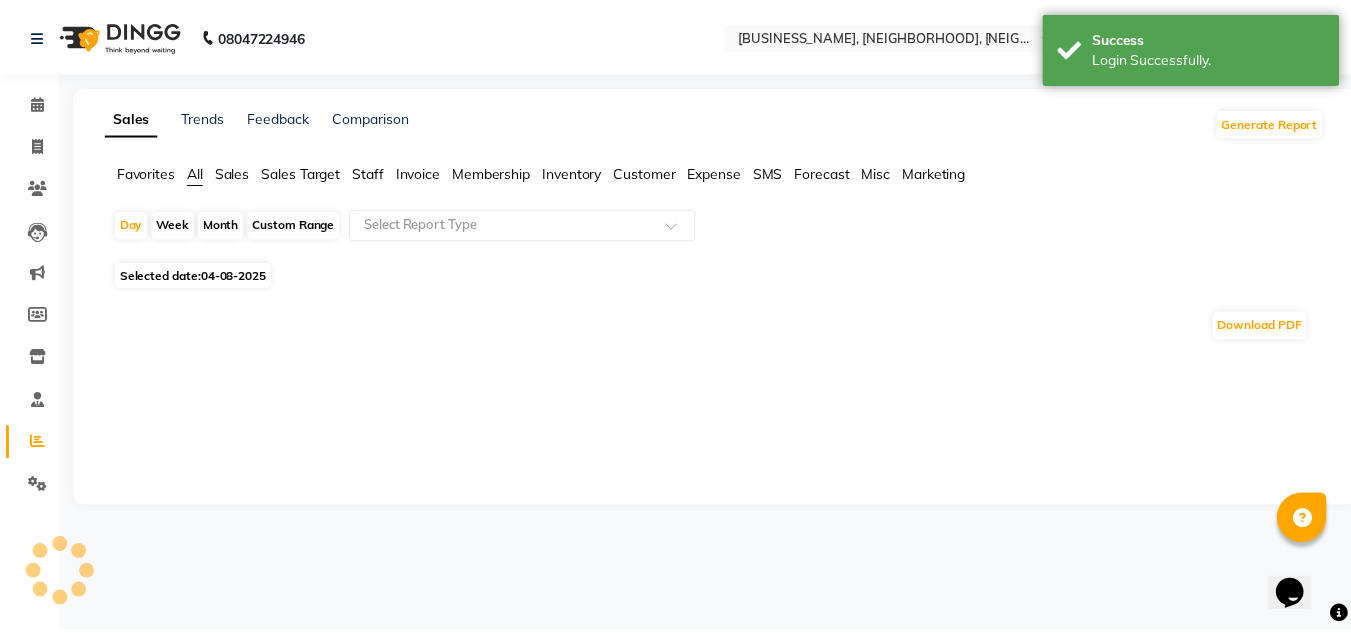 scroll, scrollTop: 0, scrollLeft: 0, axis: both 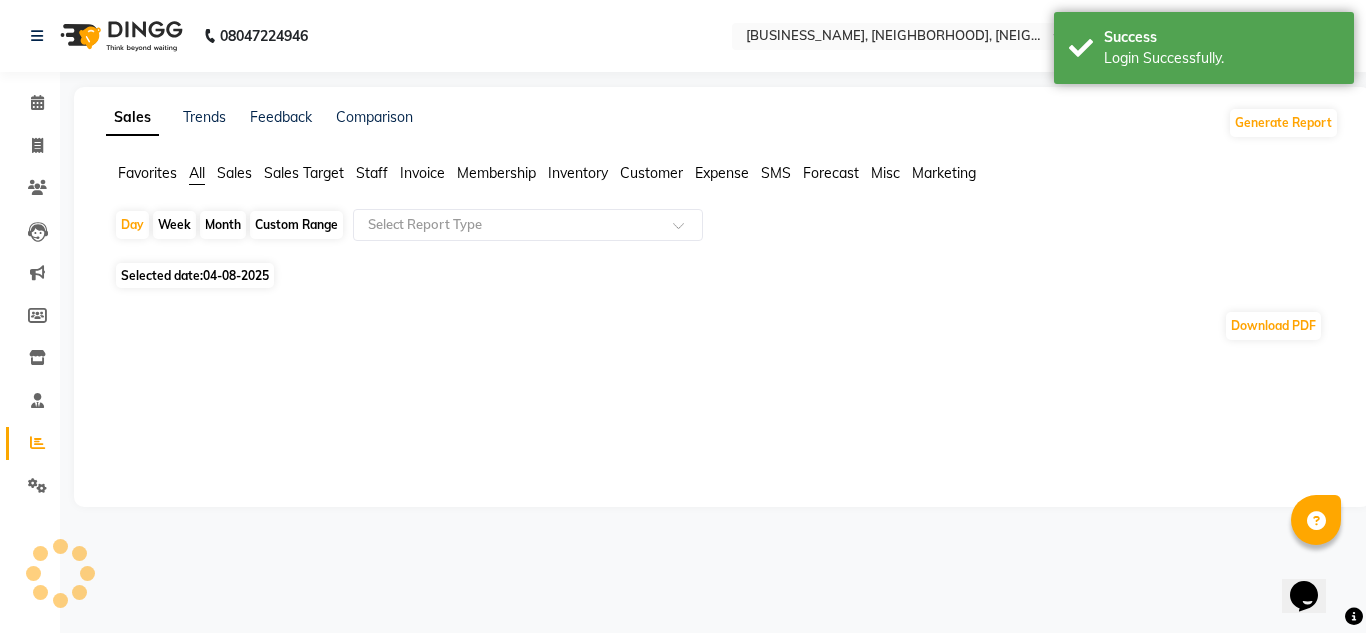 click on "04-08-2025" 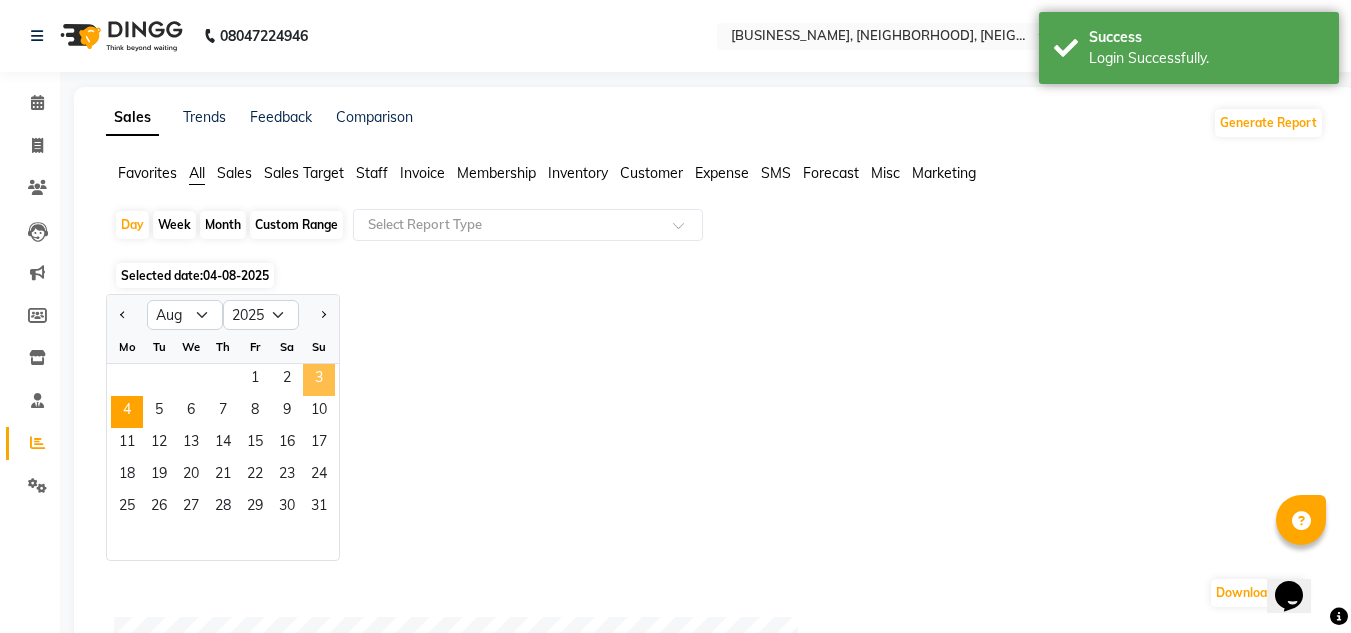 click on "3" 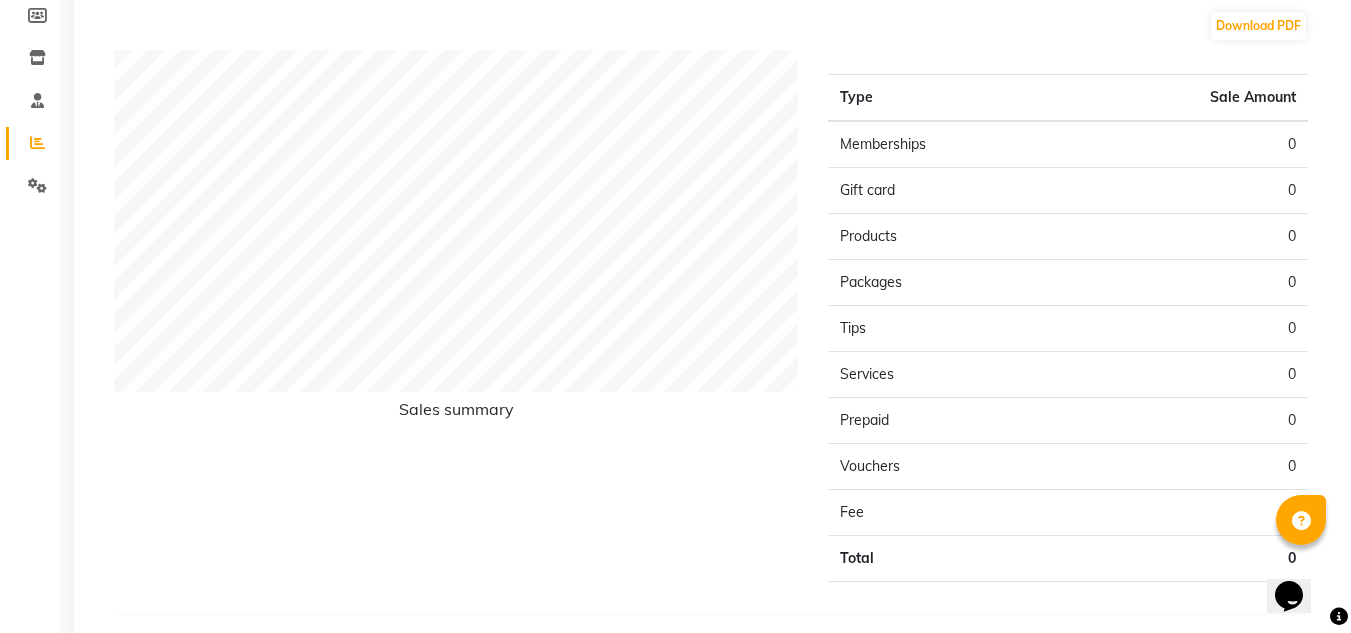 scroll, scrollTop: 100, scrollLeft: 0, axis: vertical 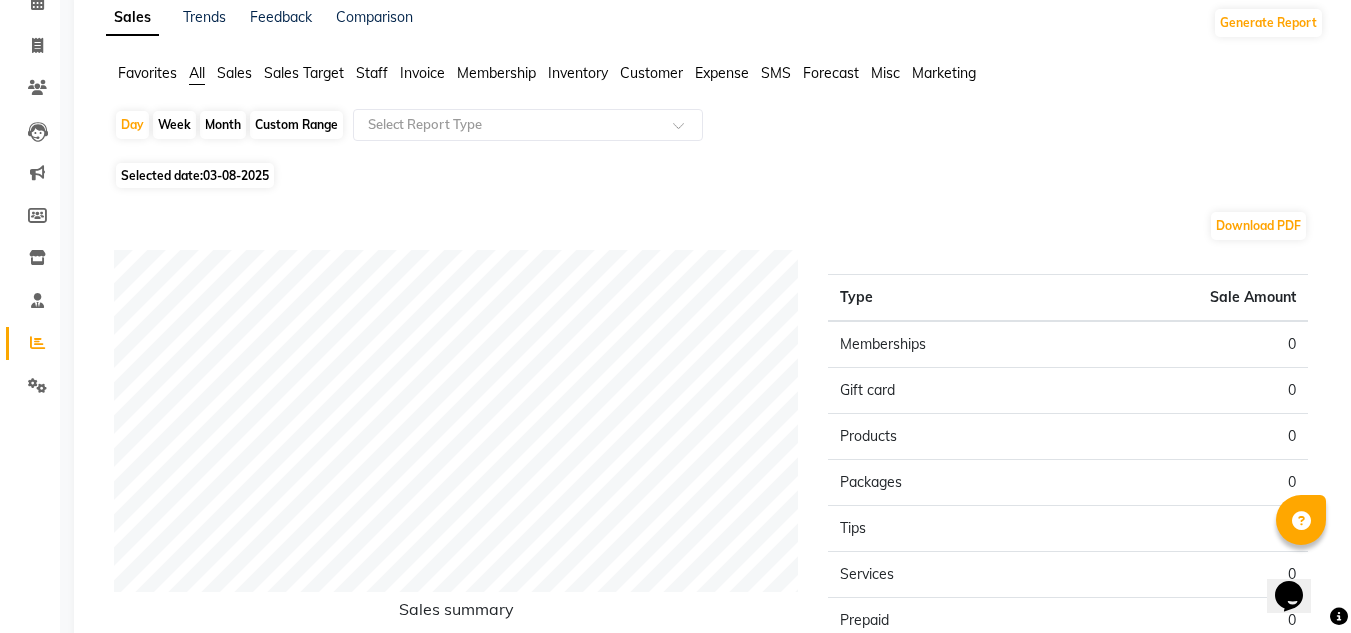 click on "03-08-2025" 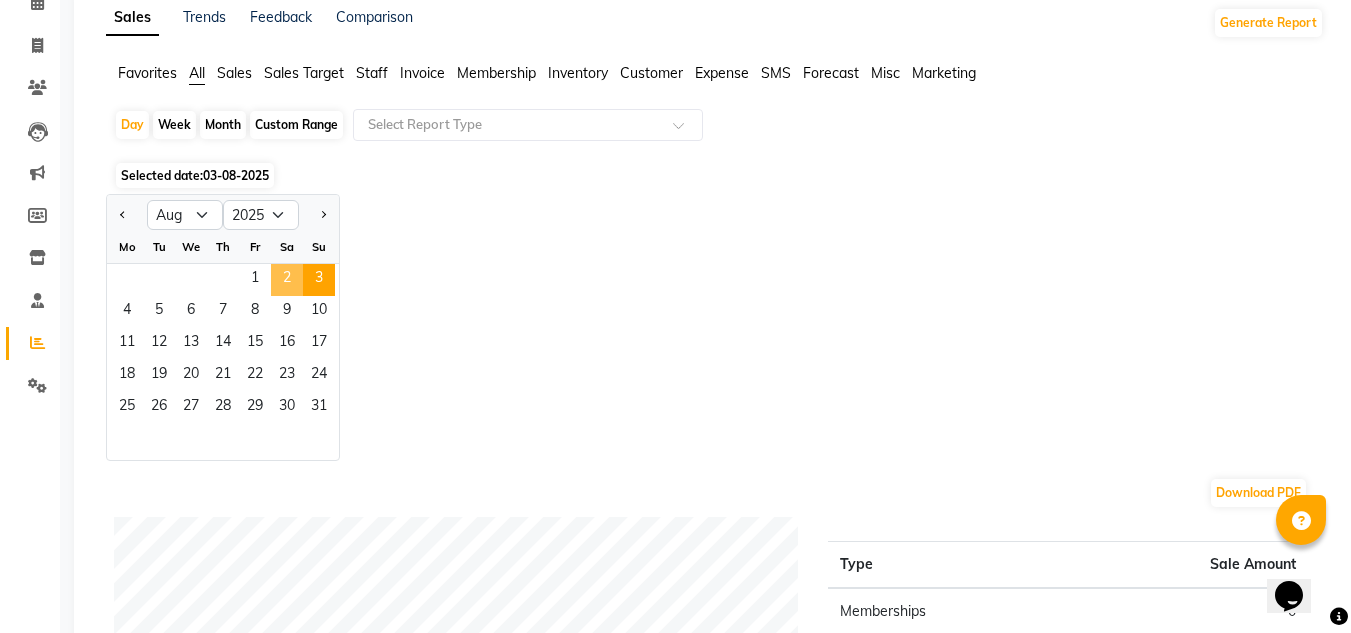 click on "2" 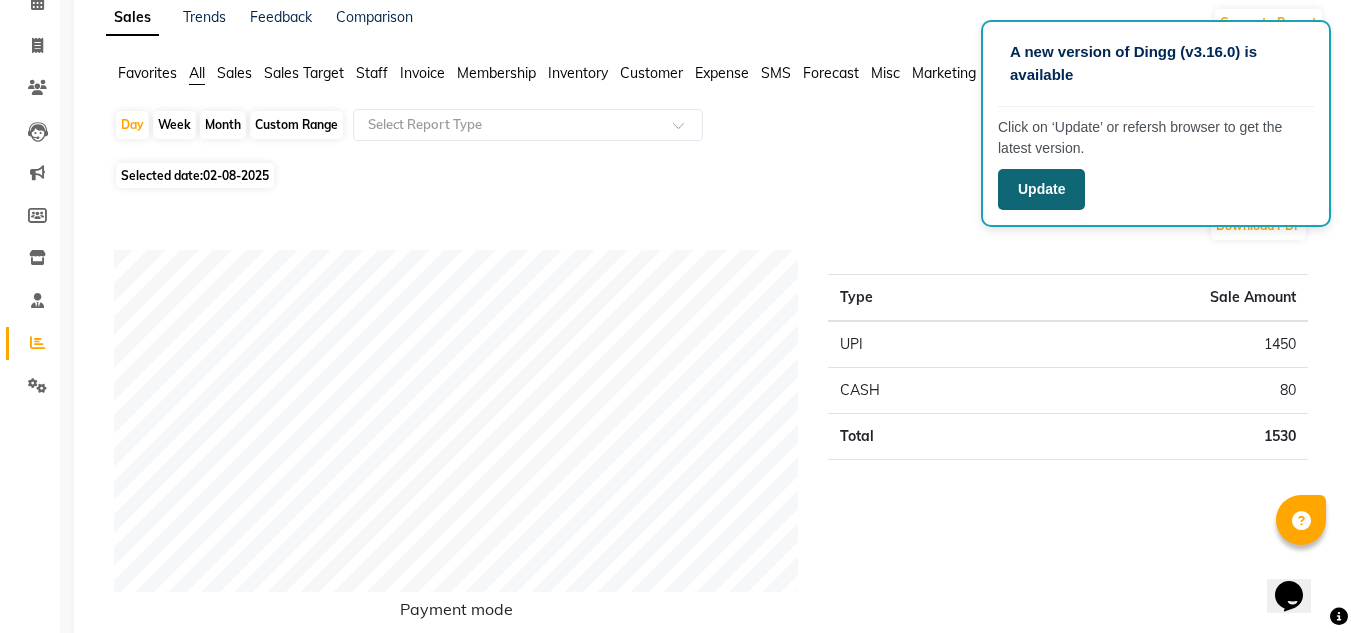 click on "Update" 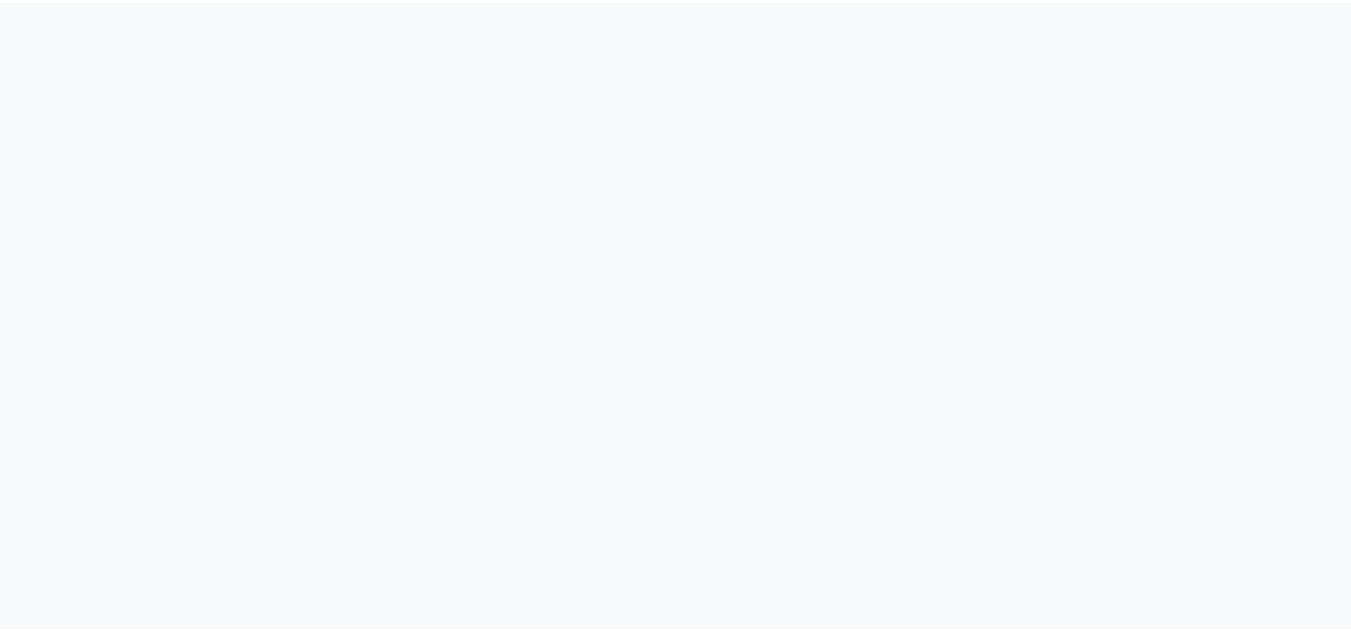 scroll, scrollTop: 0, scrollLeft: 0, axis: both 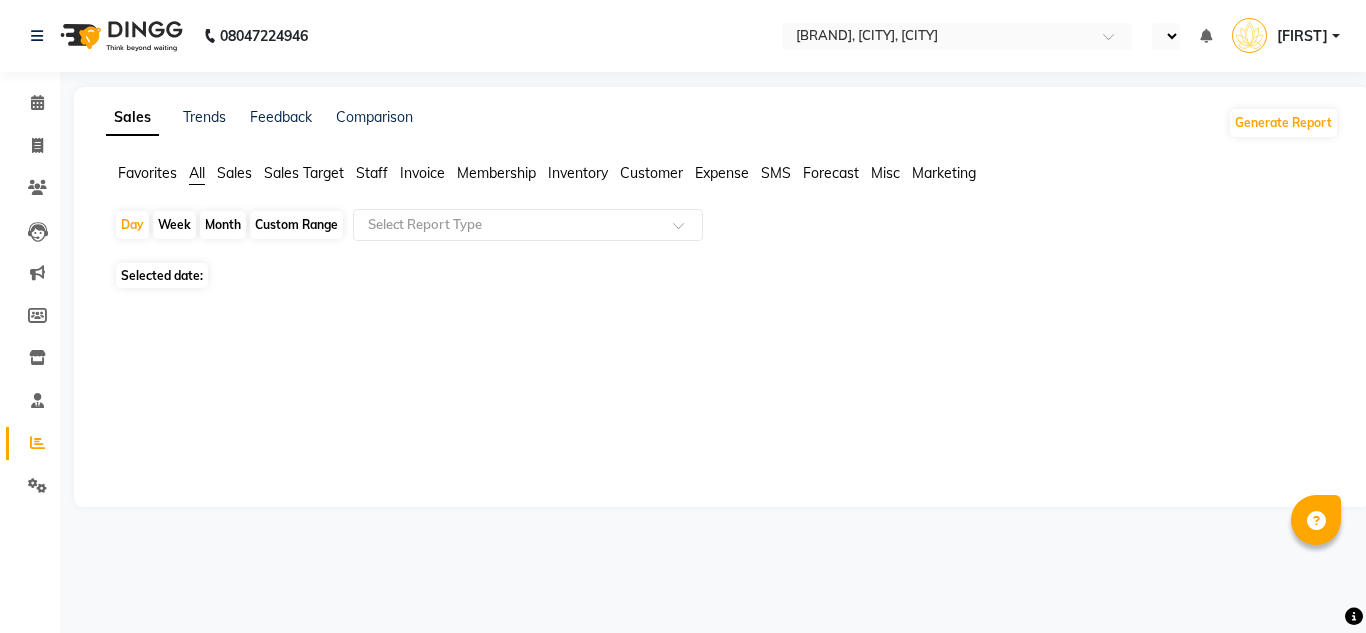 select on "en" 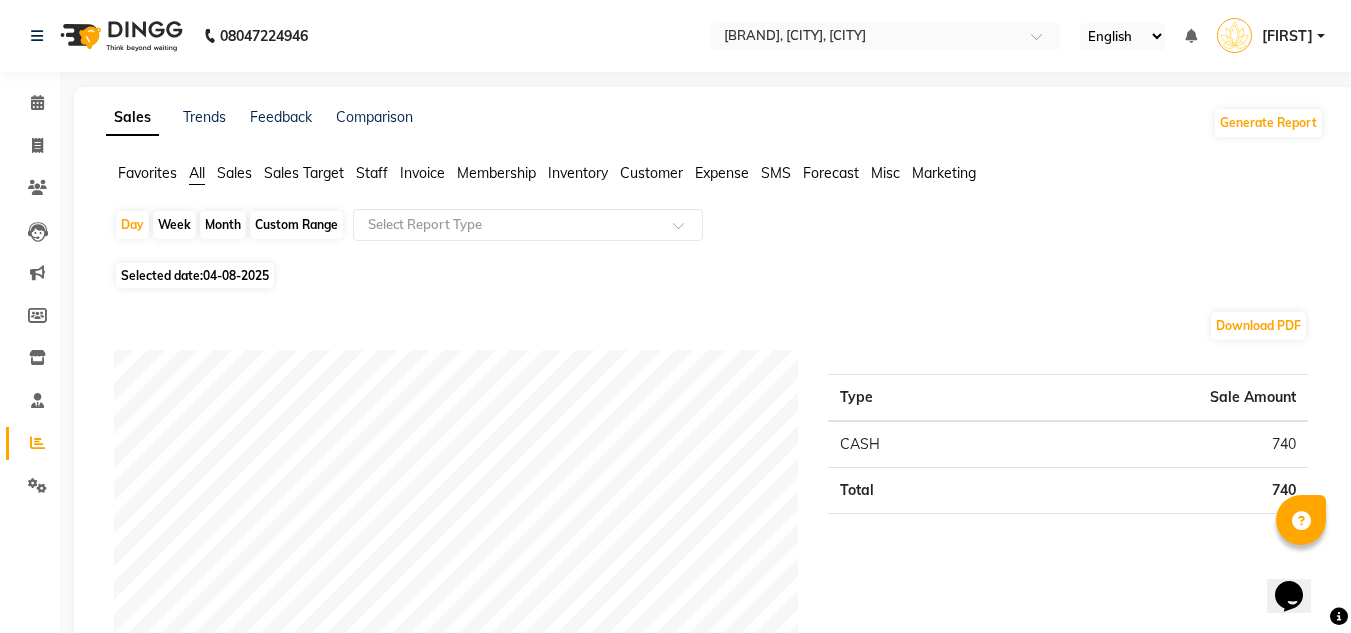 scroll, scrollTop: 0, scrollLeft: 0, axis: both 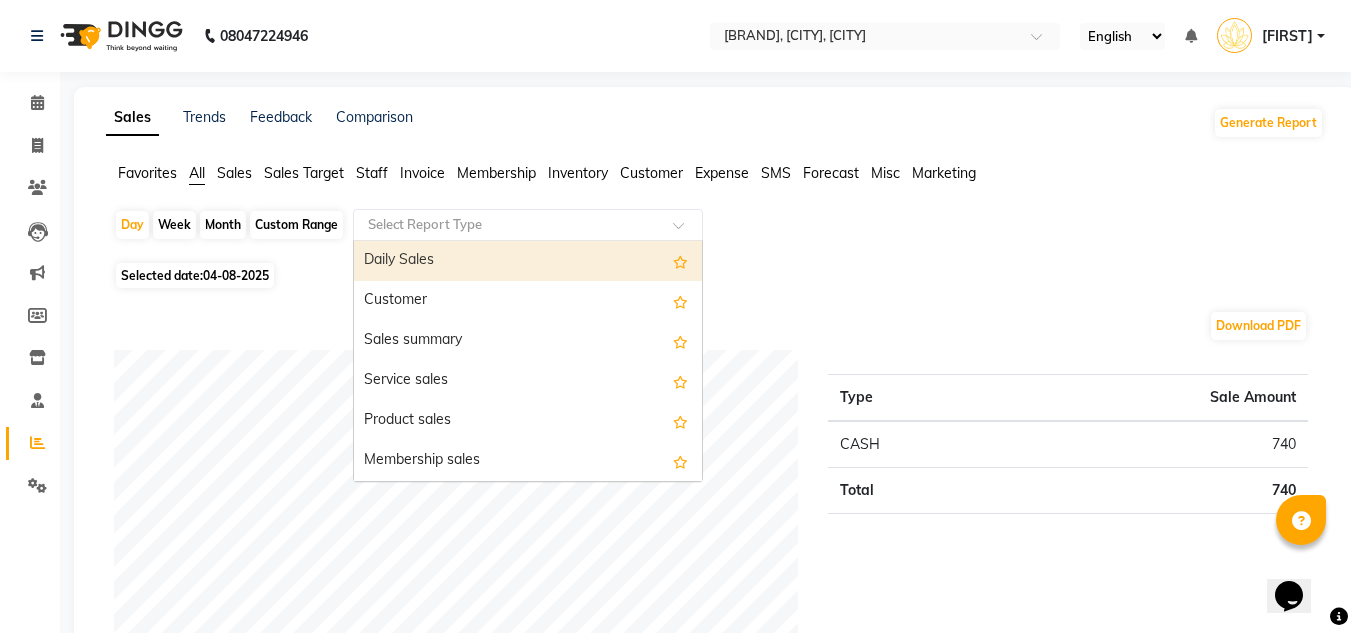 click 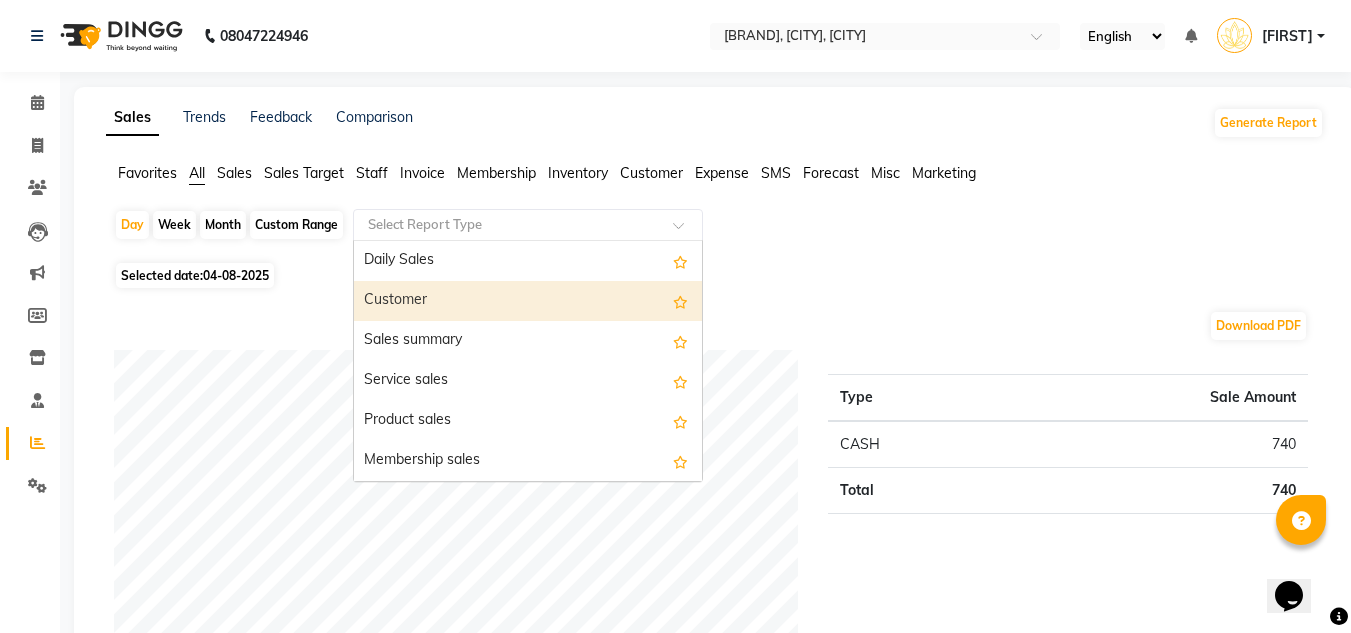 click on "Customer" at bounding box center (528, 301) 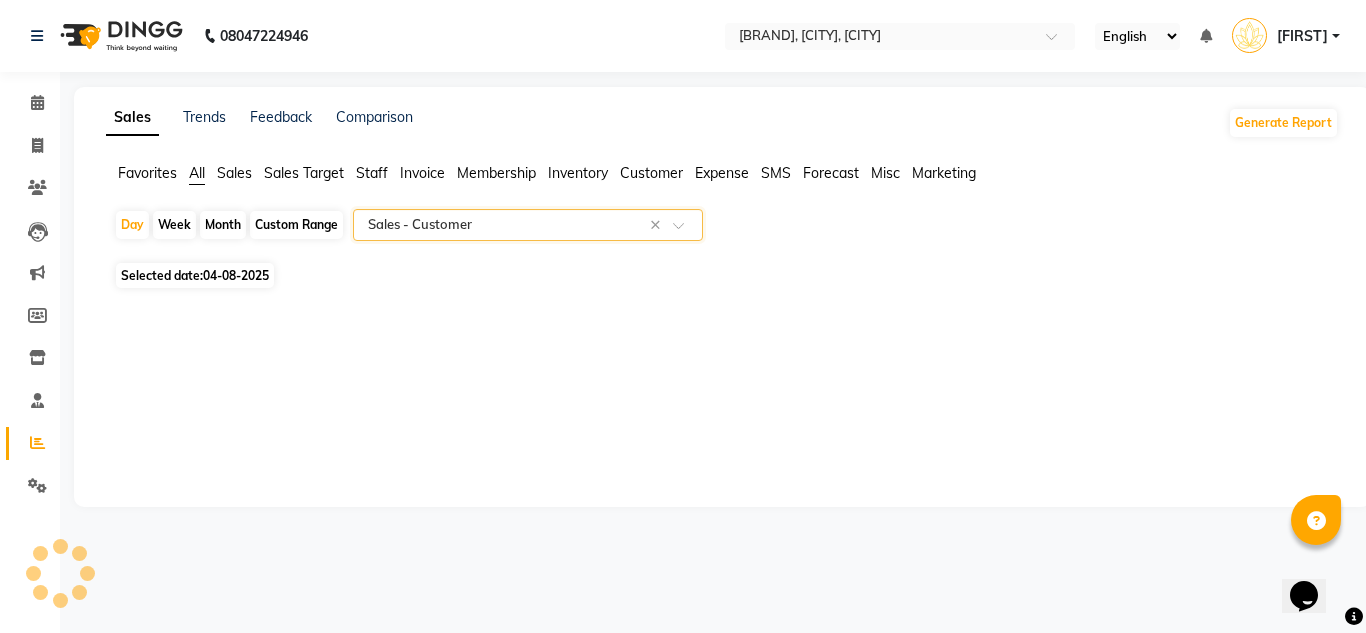 select on "full_report" 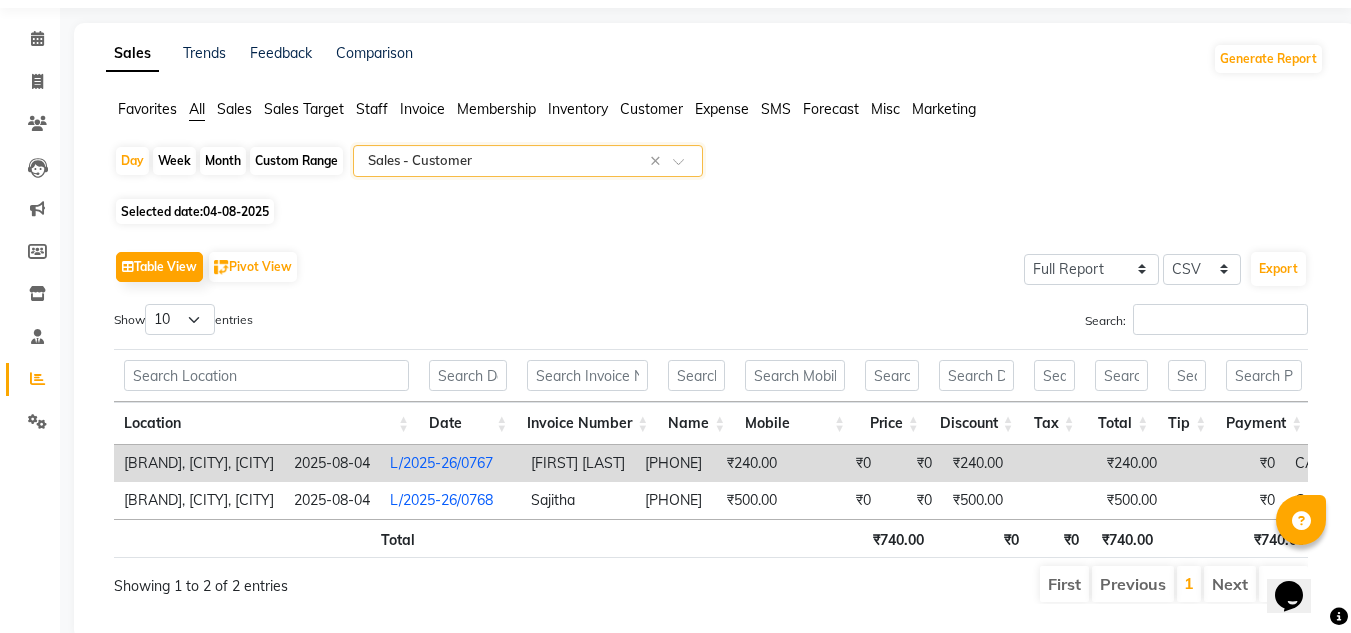 scroll, scrollTop: 131, scrollLeft: 0, axis: vertical 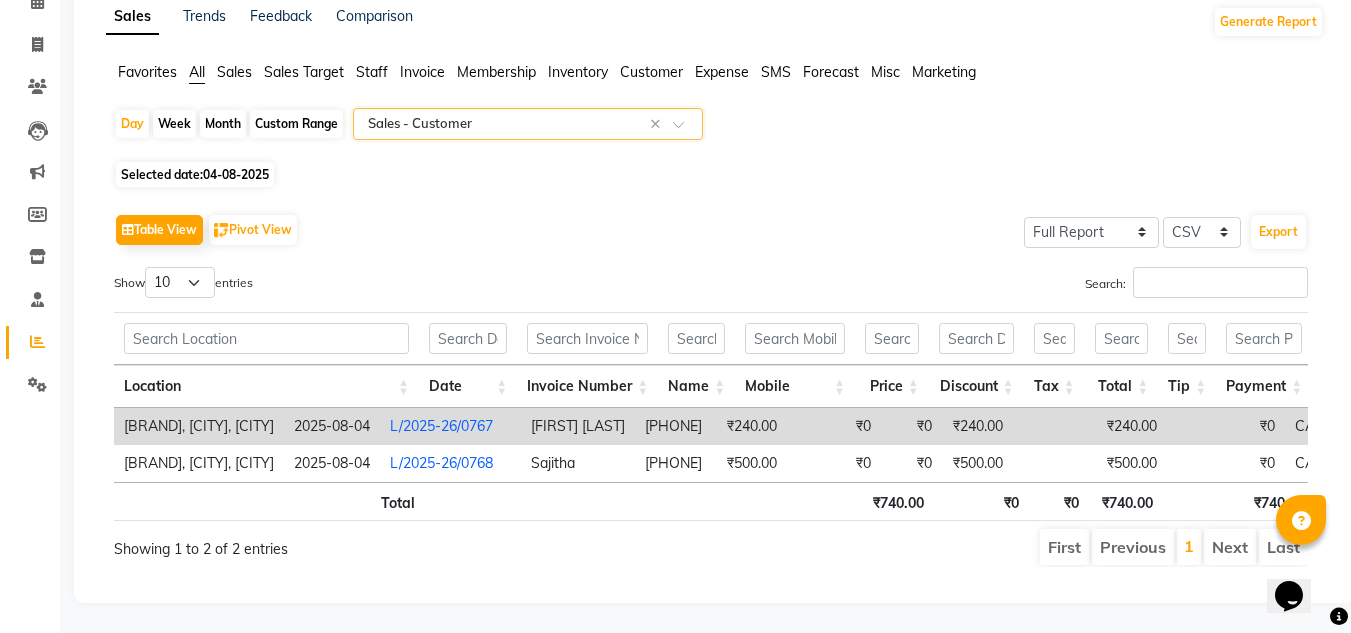 click on "04-08-2025" 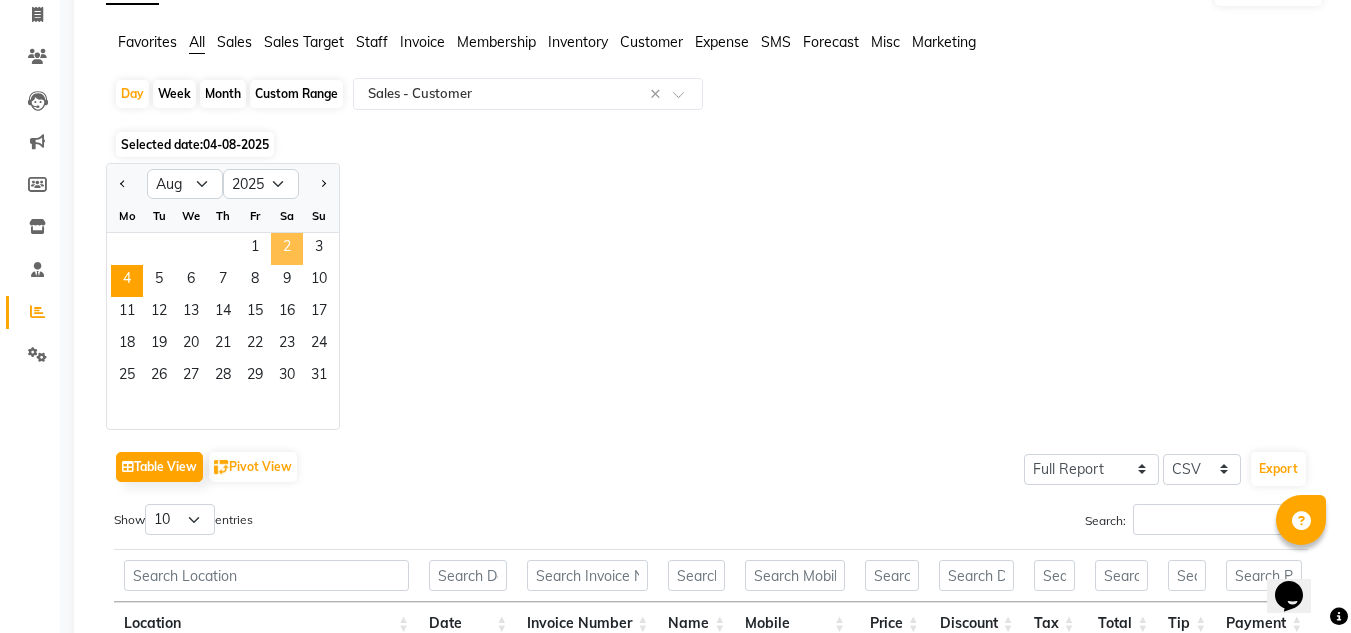 click on "2" 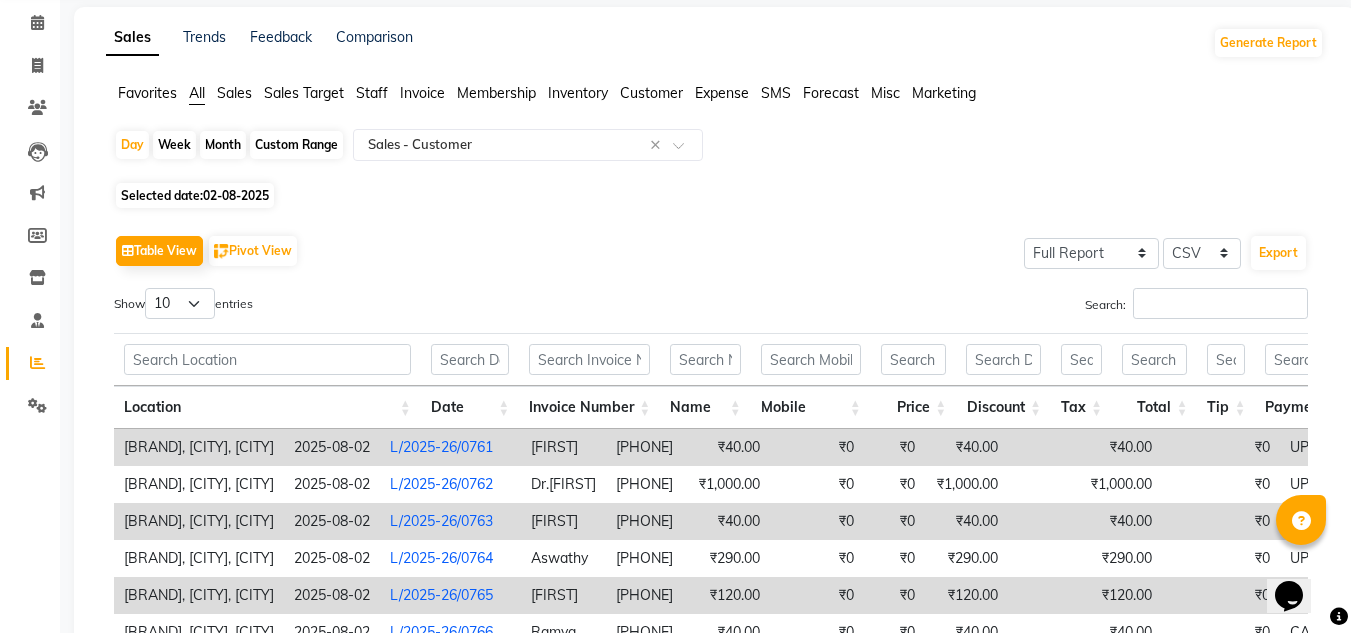 scroll, scrollTop: 79, scrollLeft: 0, axis: vertical 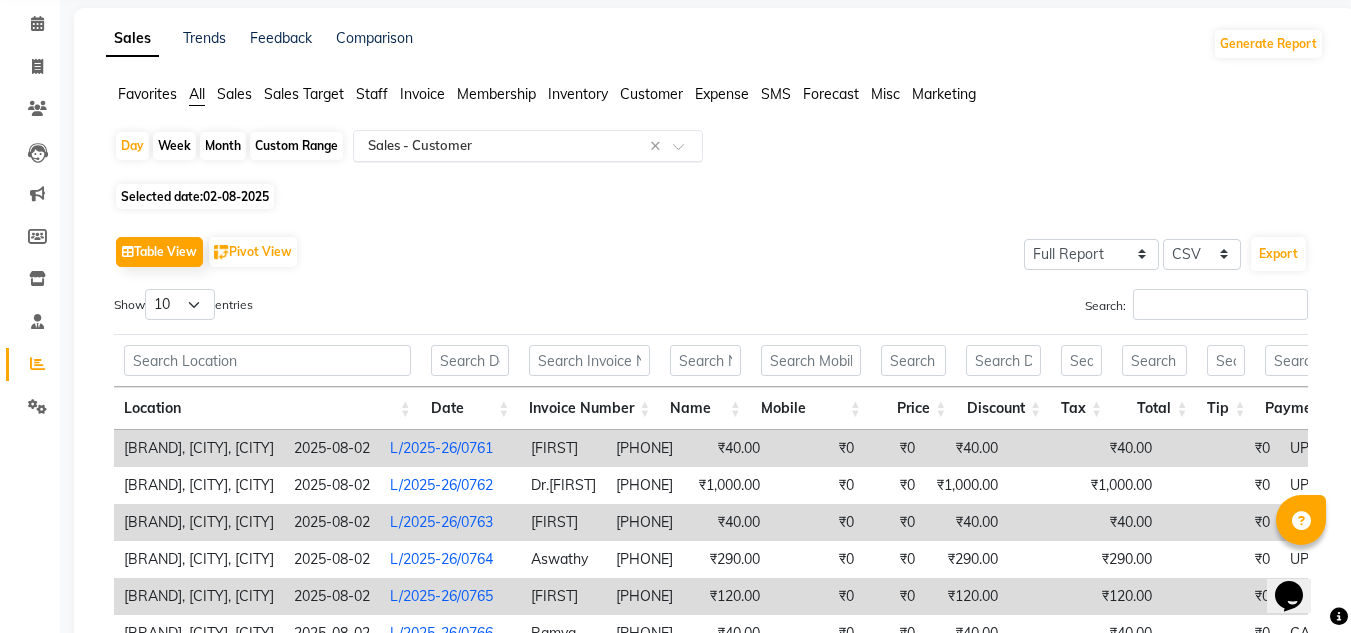 click on "Select Report Type × Sales -  Customer ×" 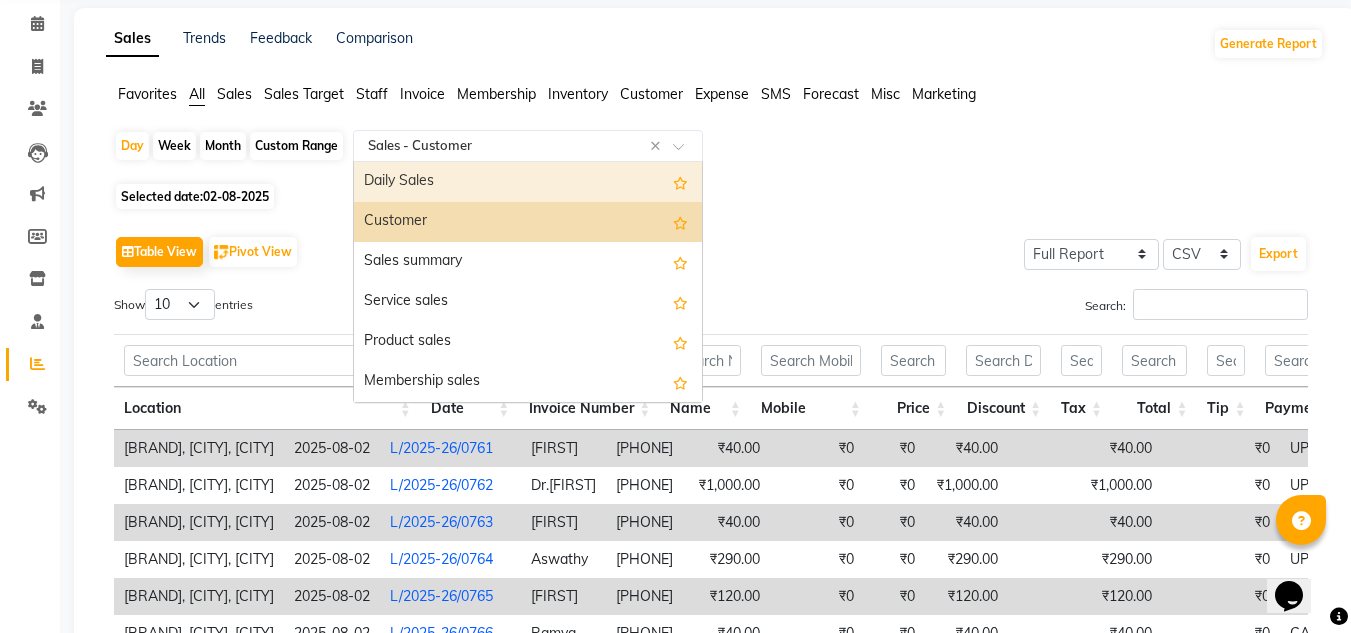 click on "Daily Sales" at bounding box center (528, 182) 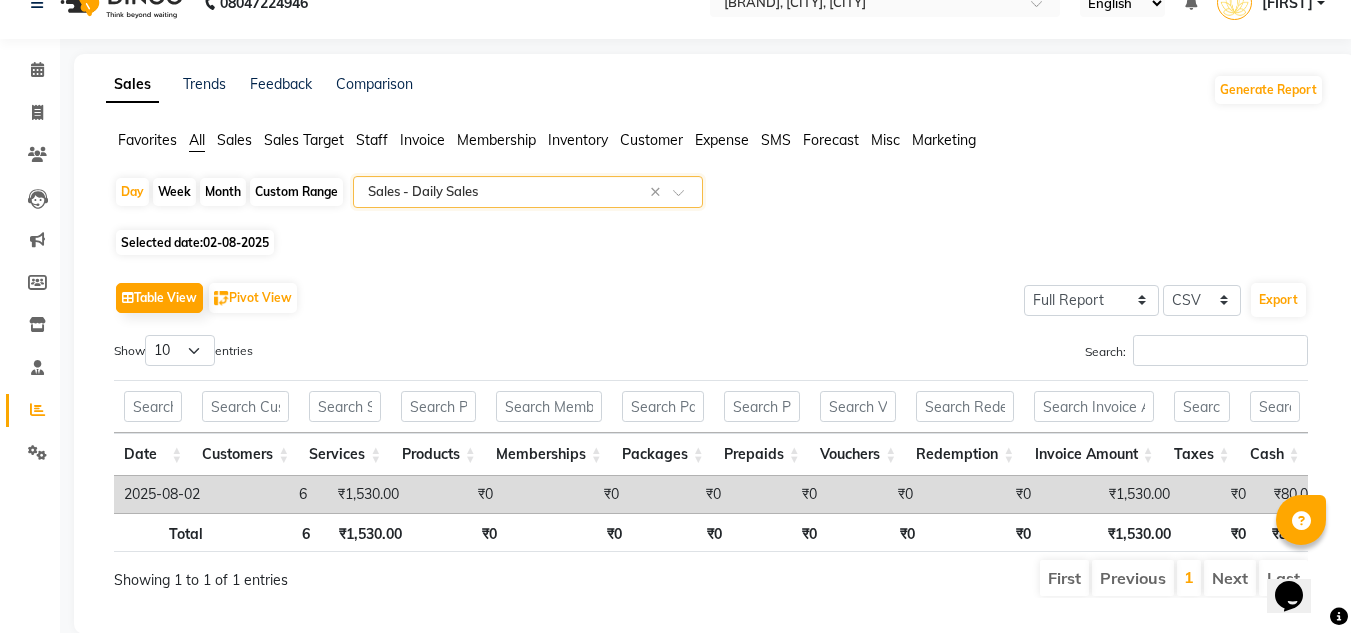 scroll, scrollTop: 0, scrollLeft: 0, axis: both 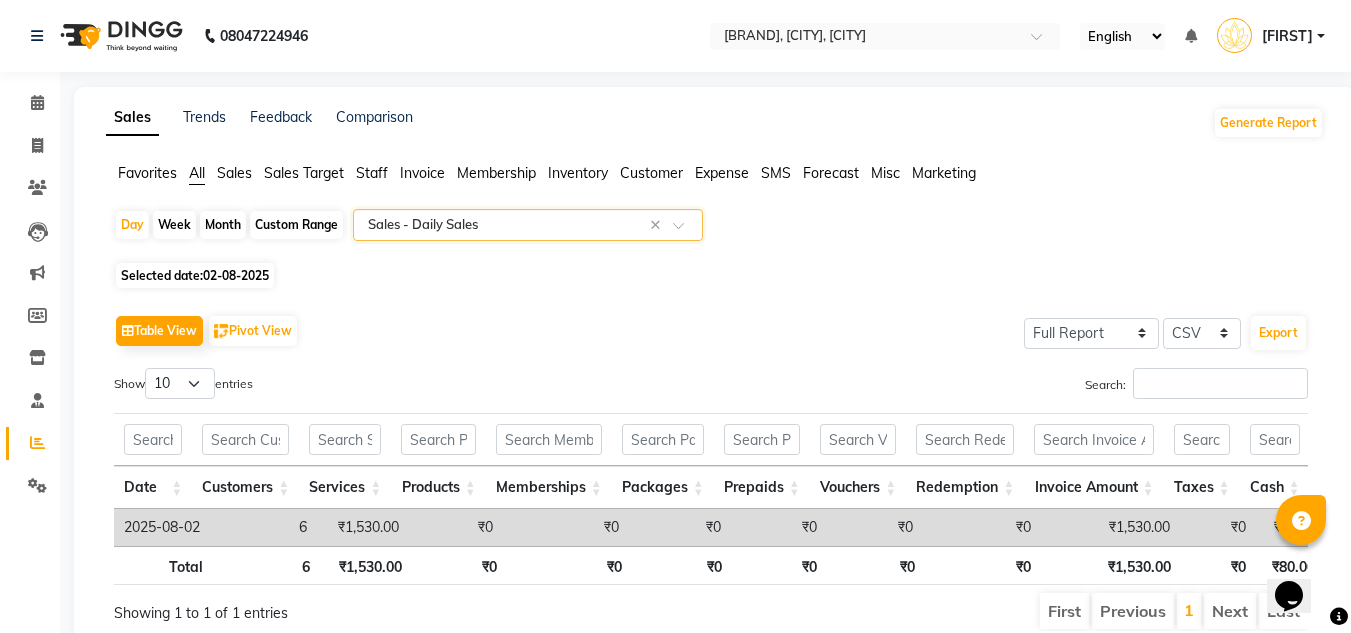 click on "Select Report Type × Sales -  Daily Sales ×" 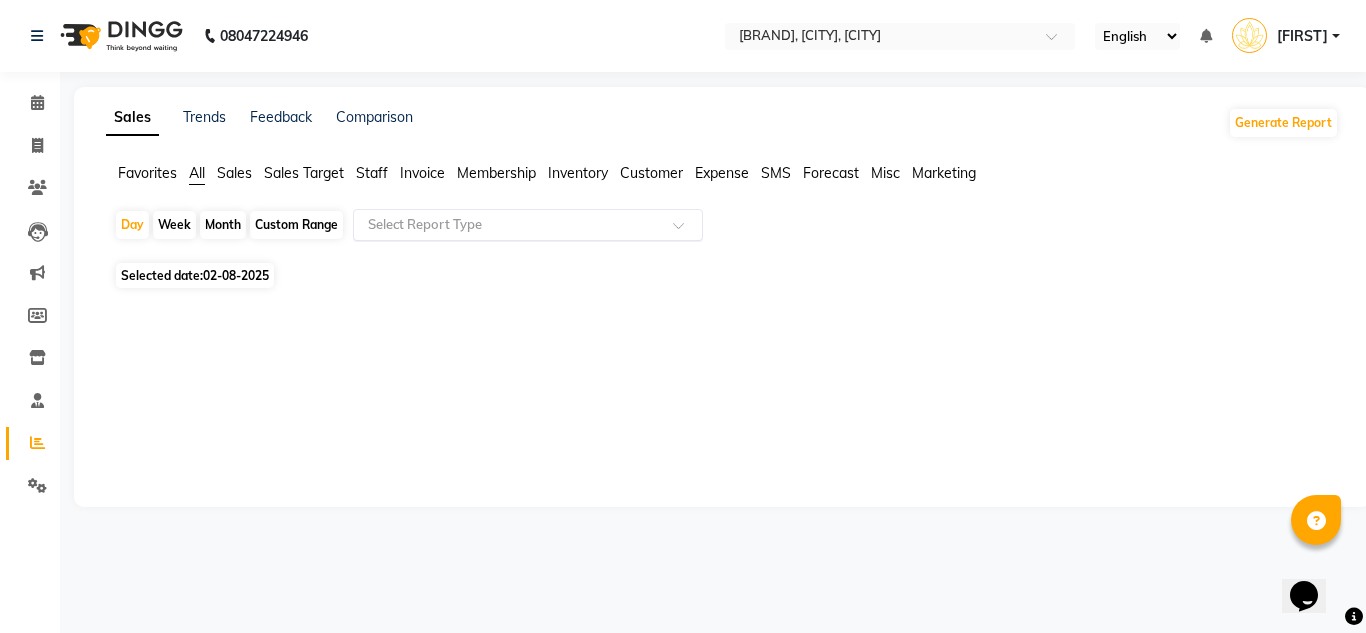 click on "Selected date:  02-08-2025" 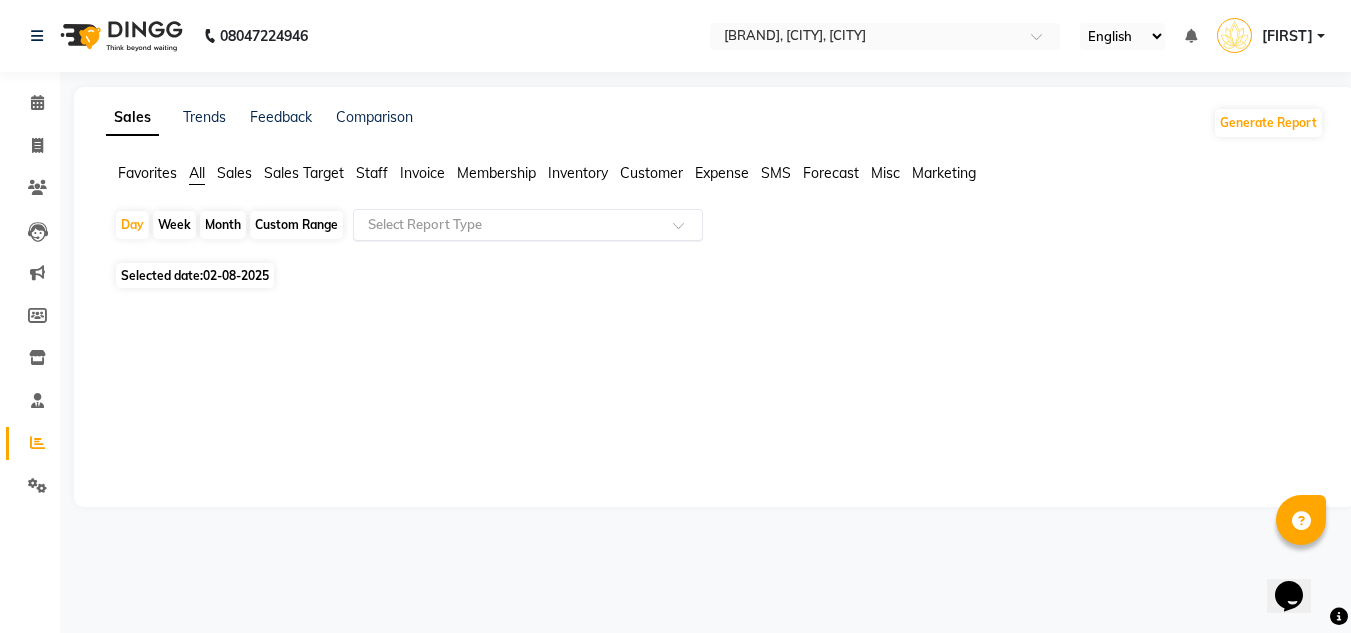 select on "8" 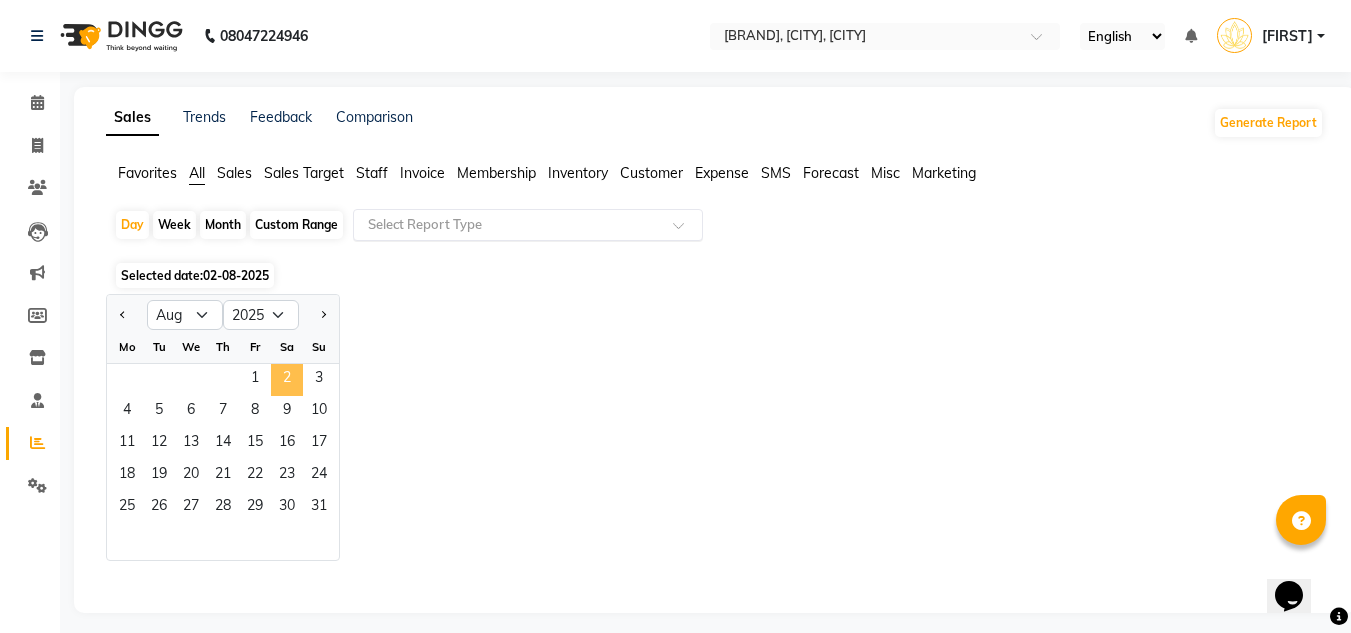 click on "2" 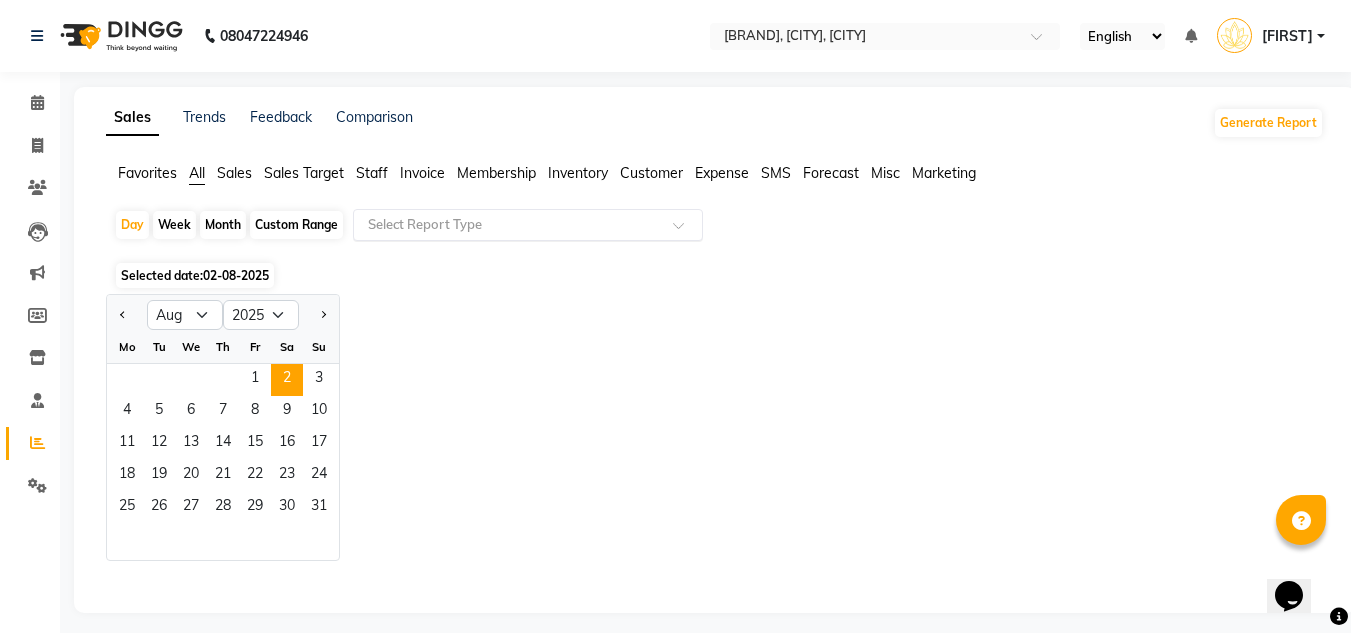 click on "All" 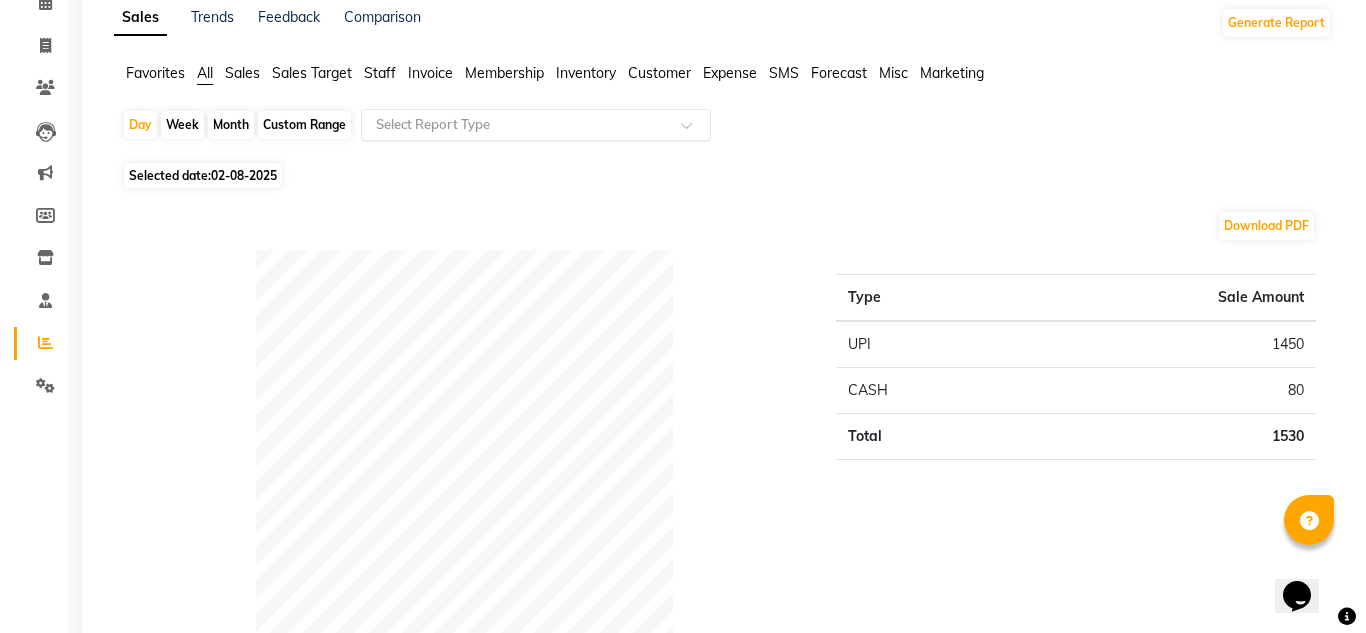 scroll, scrollTop: 0, scrollLeft: 0, axis: both 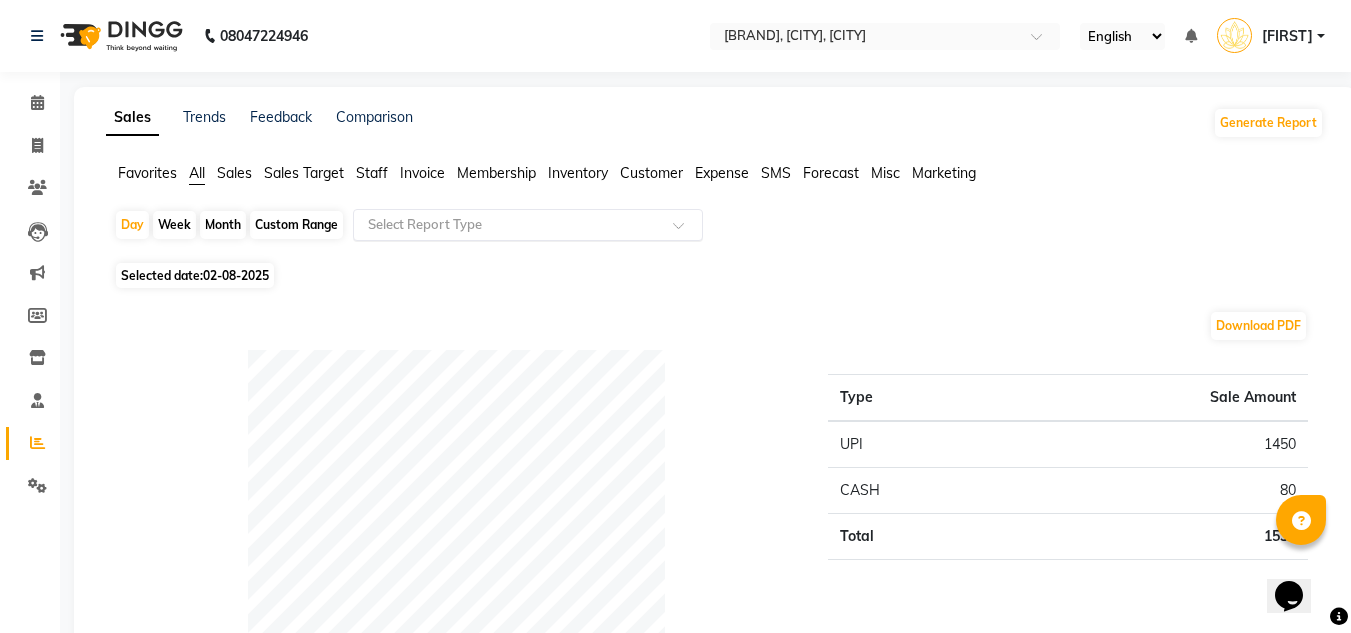 click on "02-08-2025" 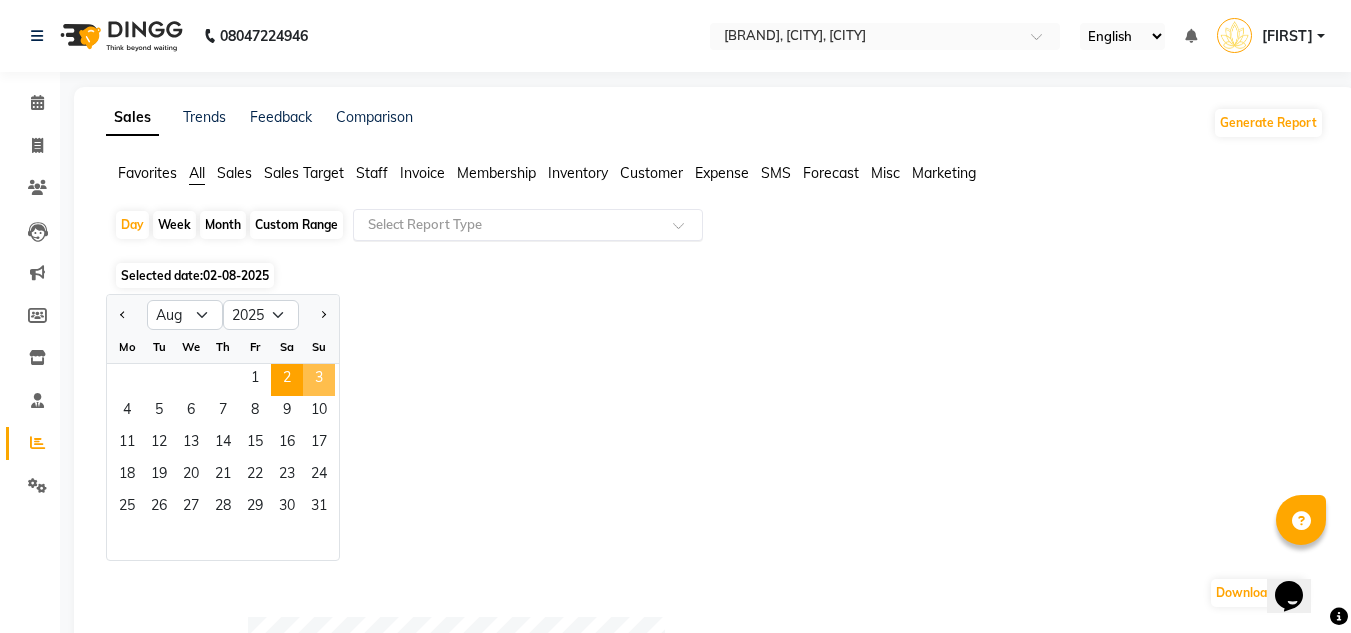 click on "3" 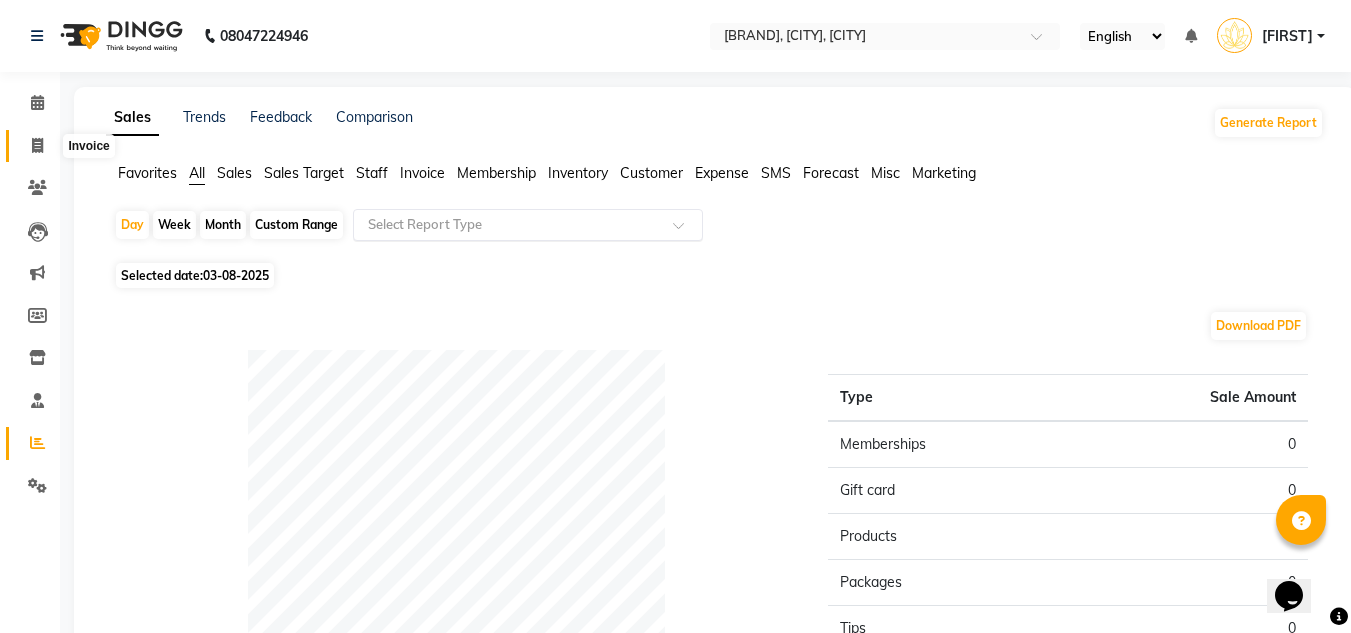 click 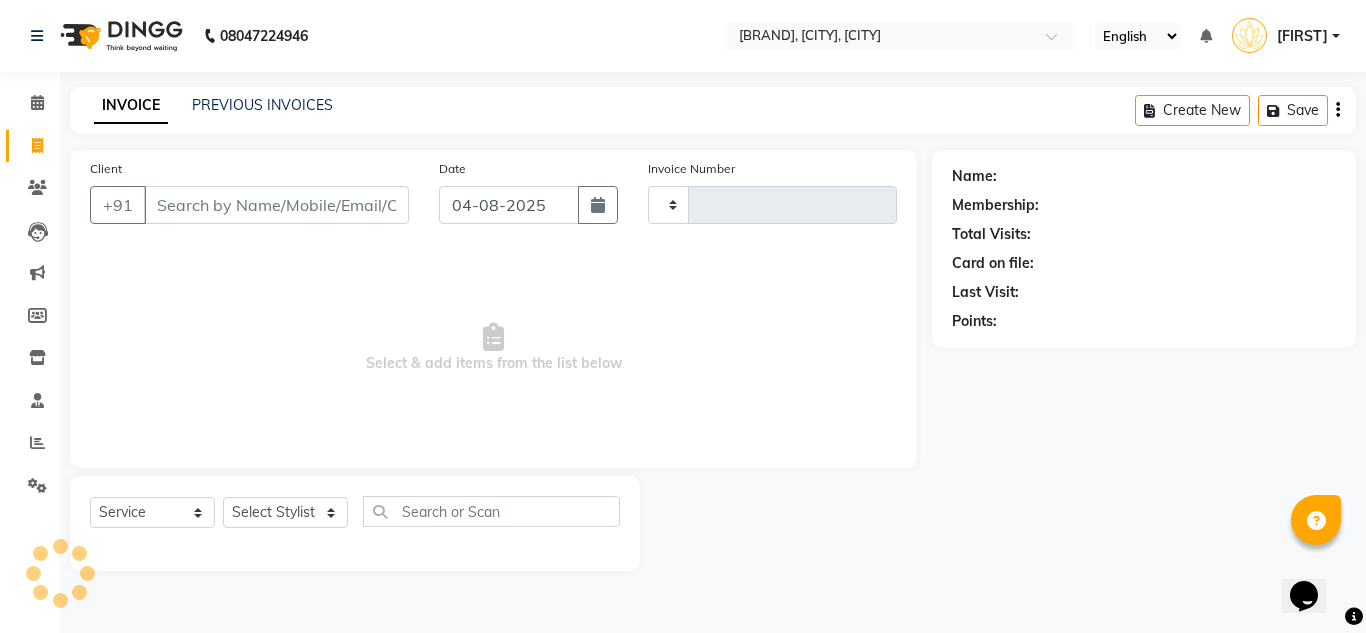 type on "0769" 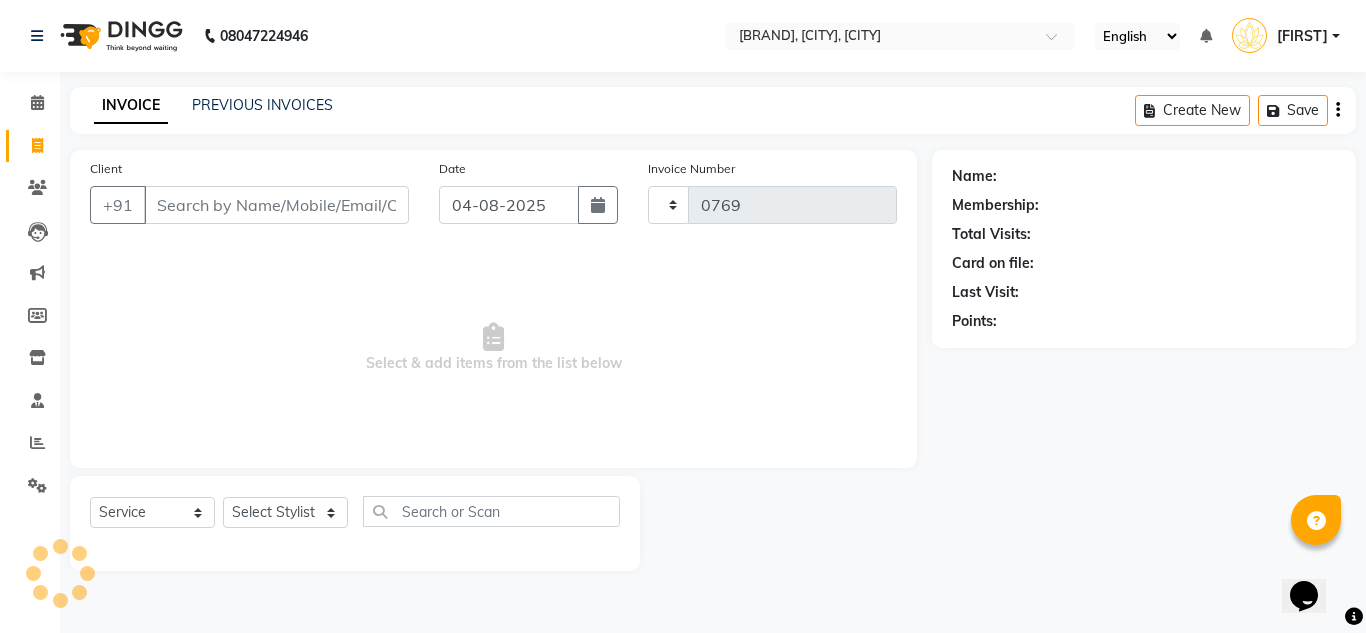 select on "8188" 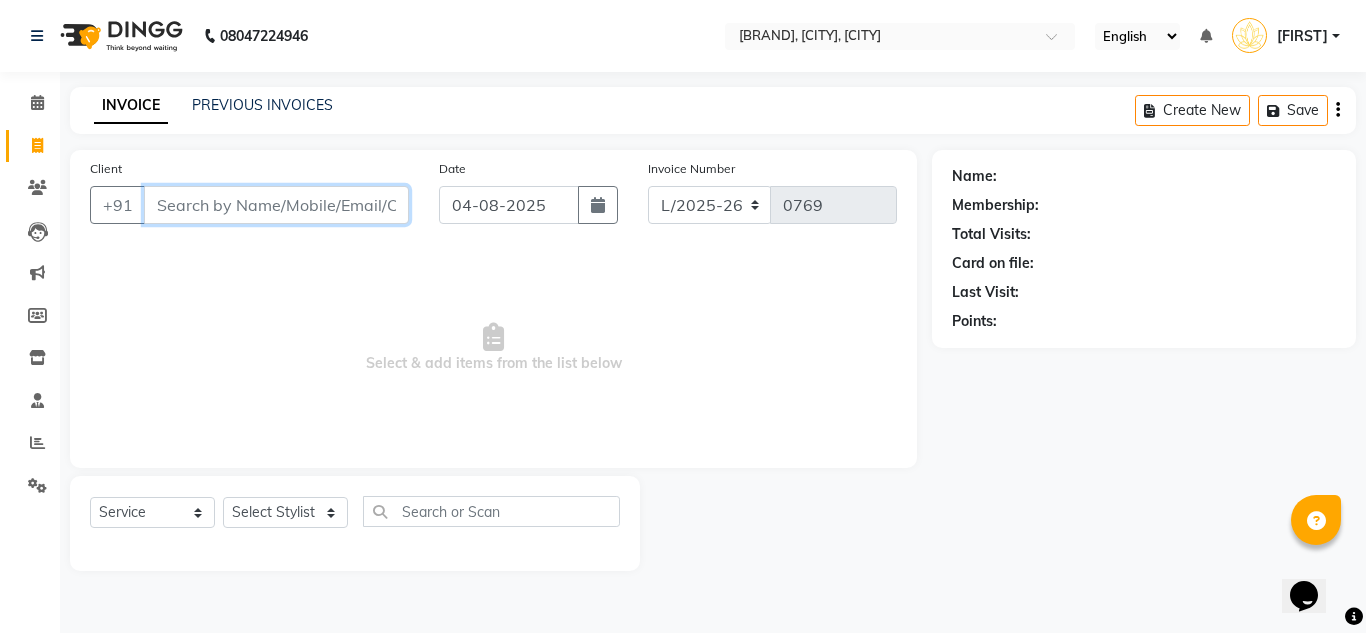 paste on "[PHONE]" 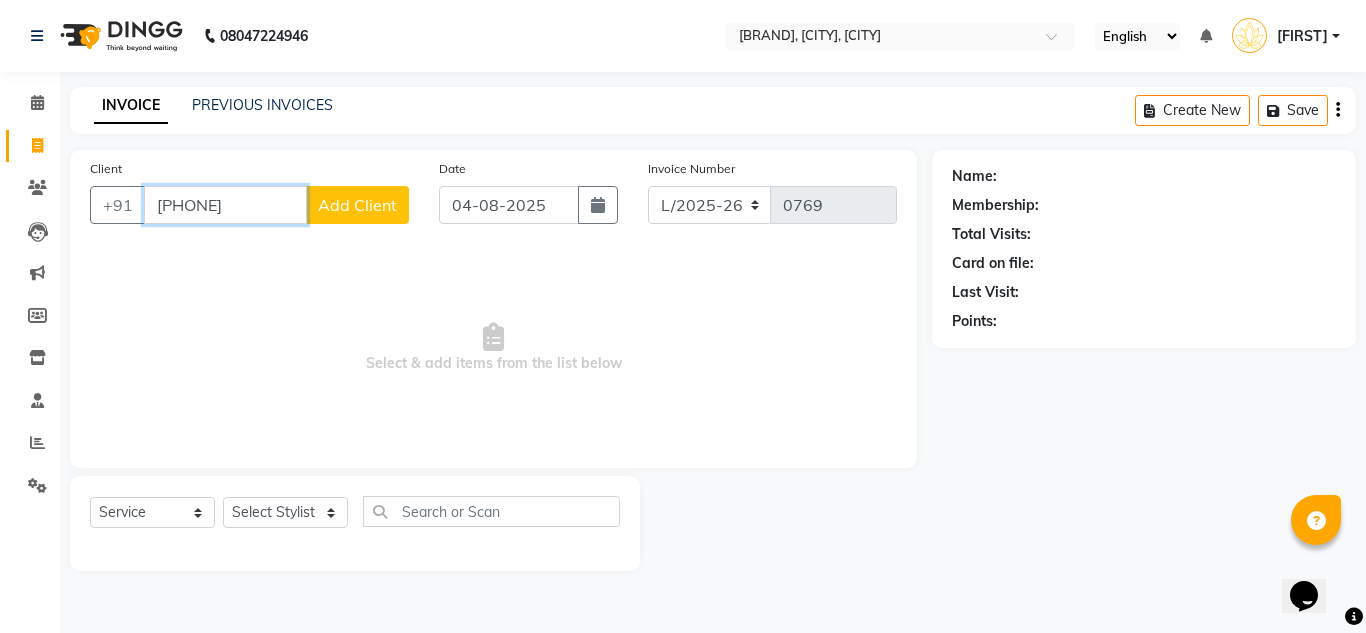 type on "[PHONE]" 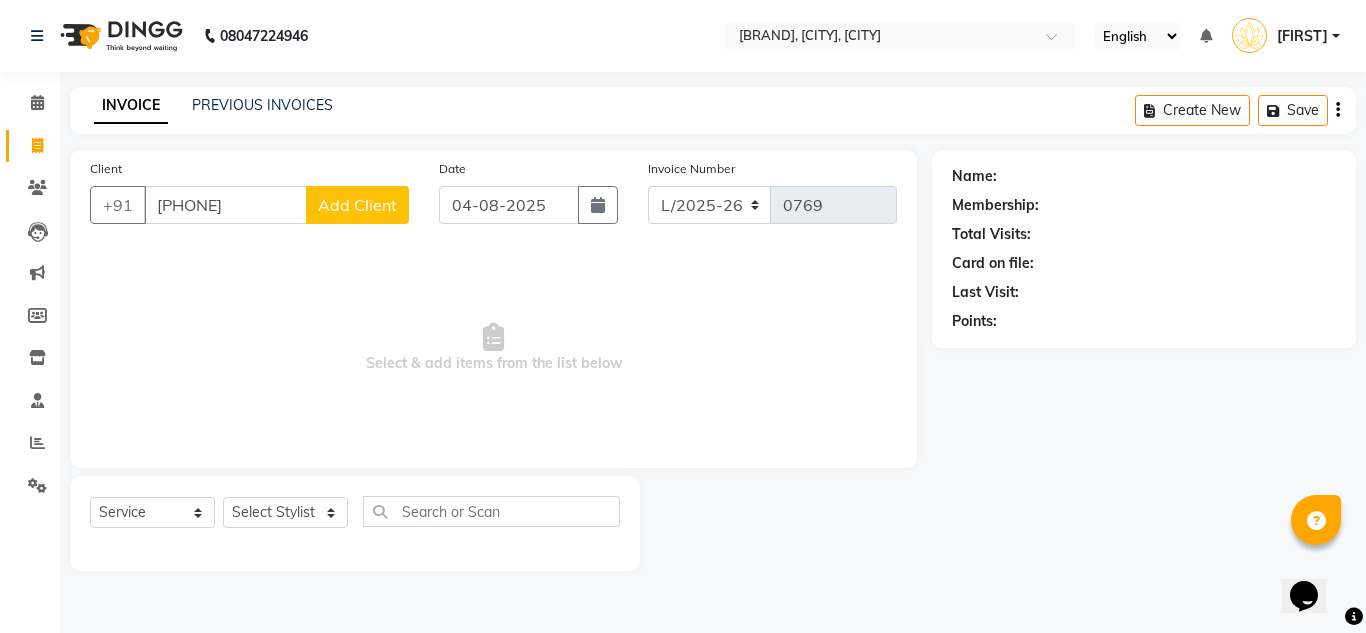 click on "Add Client" 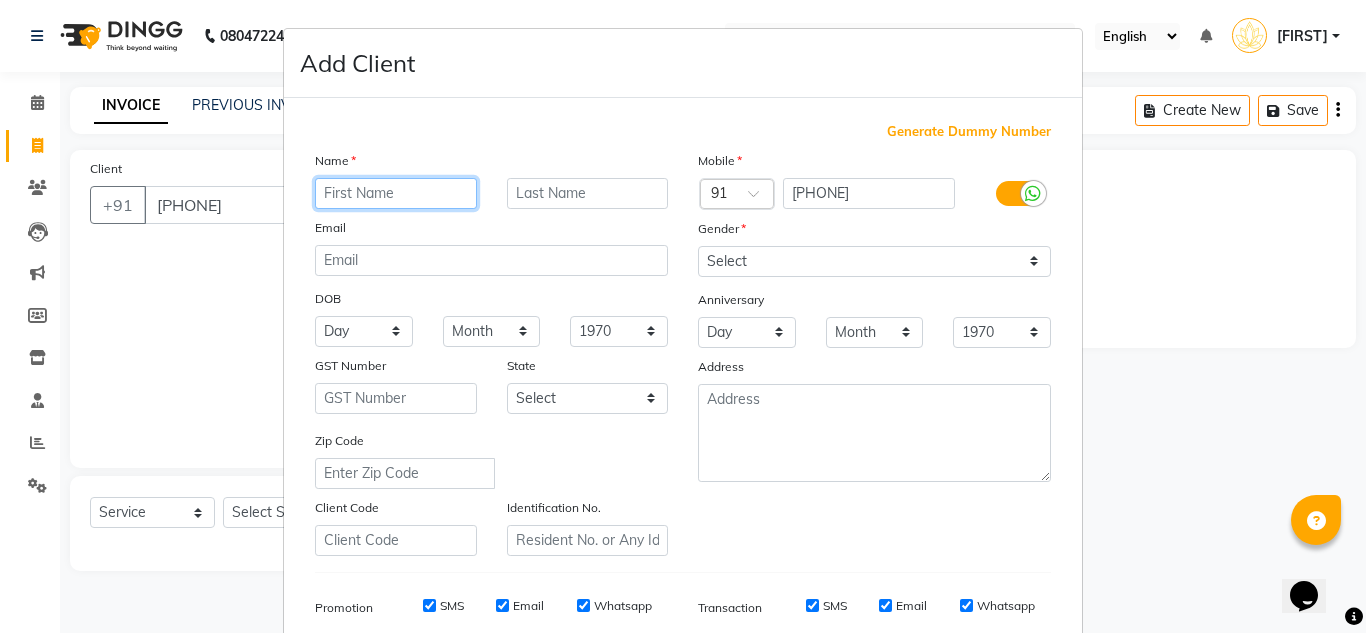 paste on "Mariya" 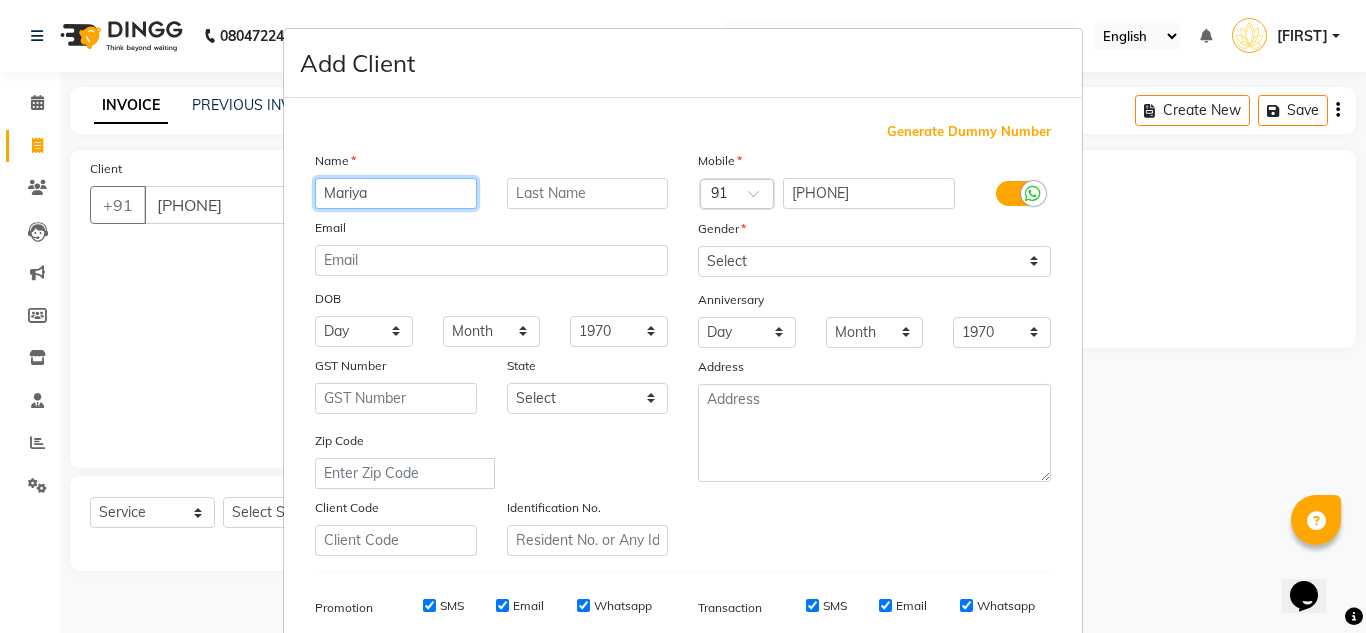 type on "Mariya" 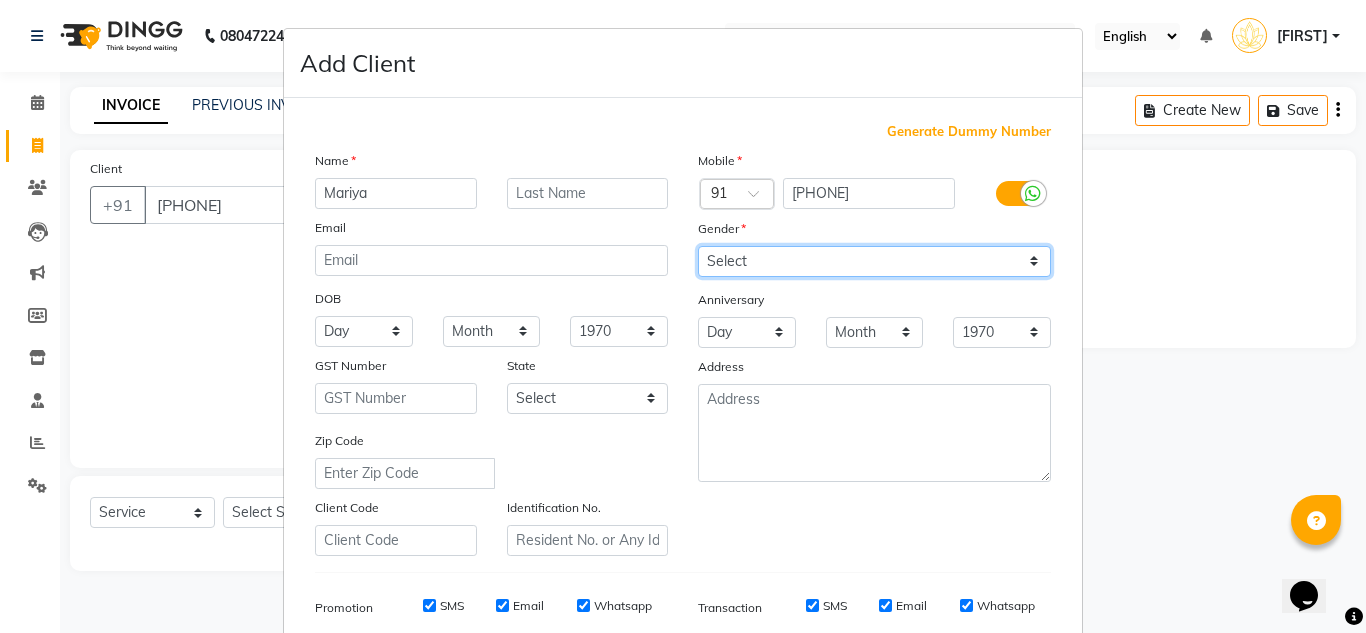 click on "Select Male Female Other Prefer Not To Say" at bounding box center (874, 261) 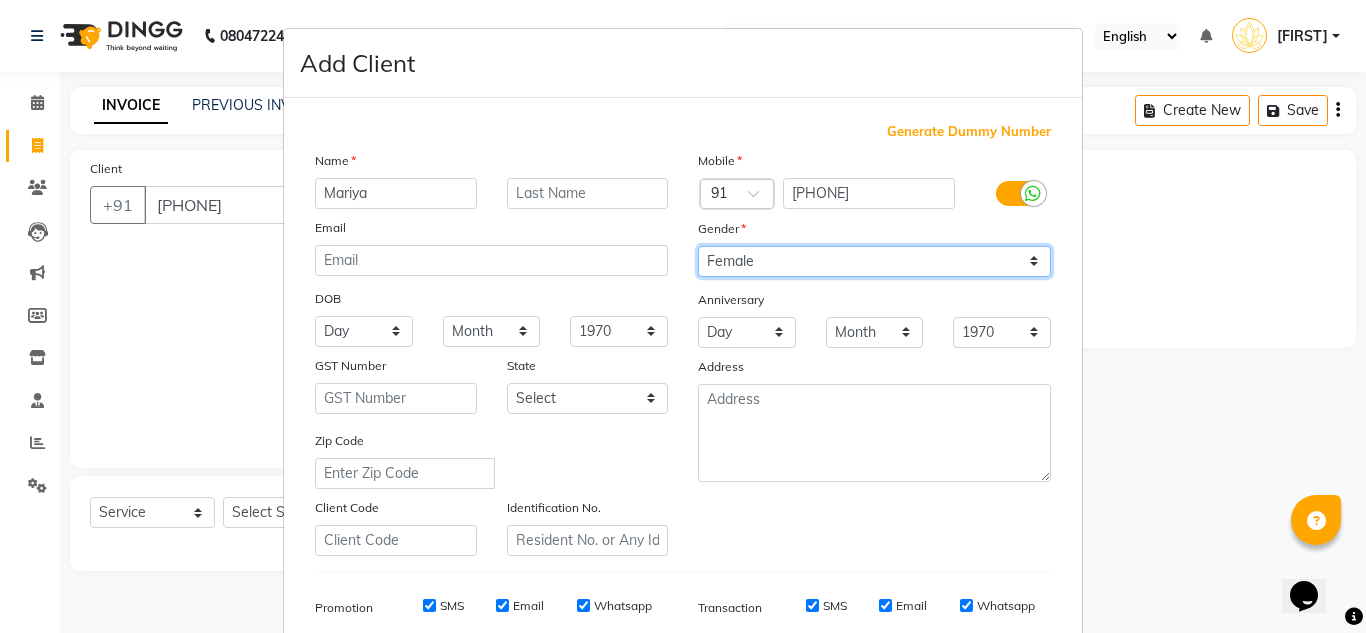 click on "Select Male Female Other Prefer Not To Say" at bounding box center [874, 261] 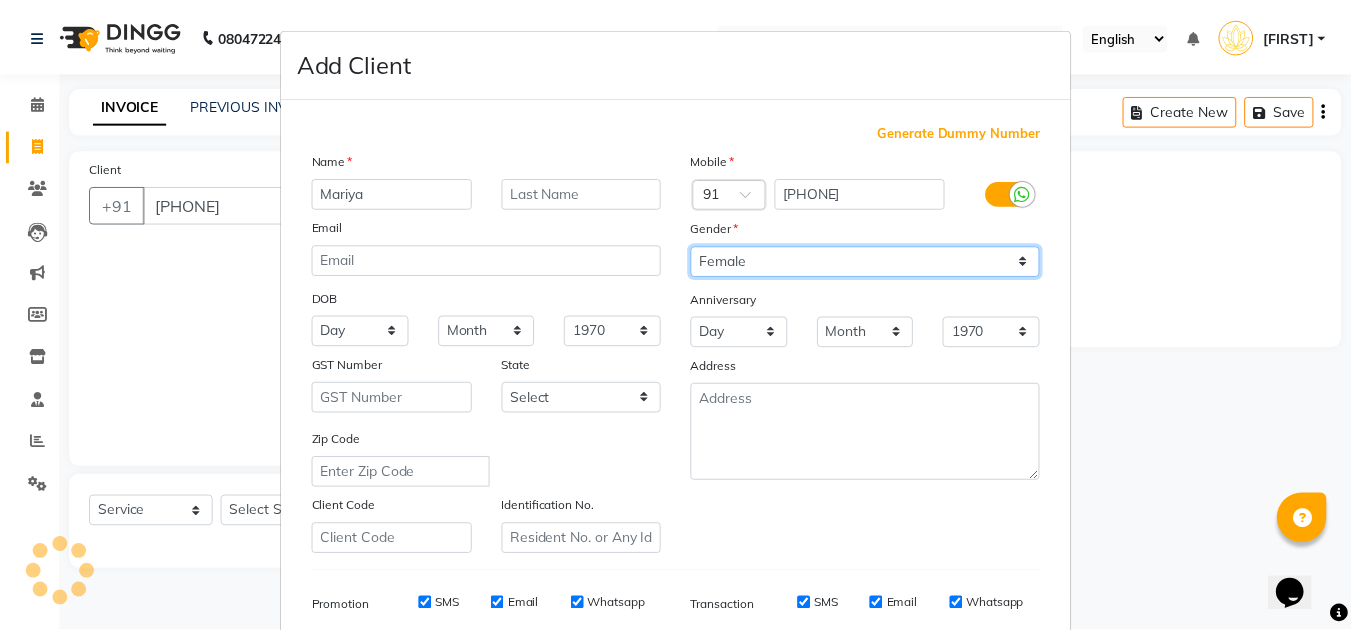 scroll, scrollTop: 290, scrollLeft: 0, axis: vertical 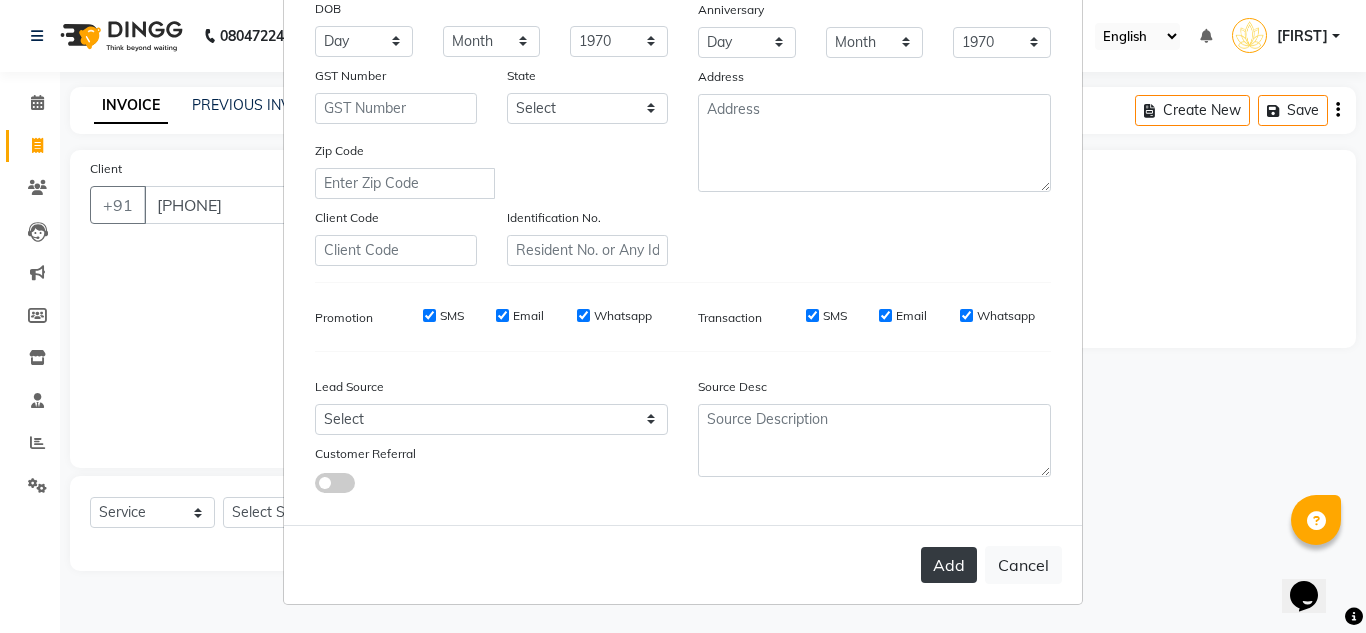 click on "Add" at bounding box center (949, 565) 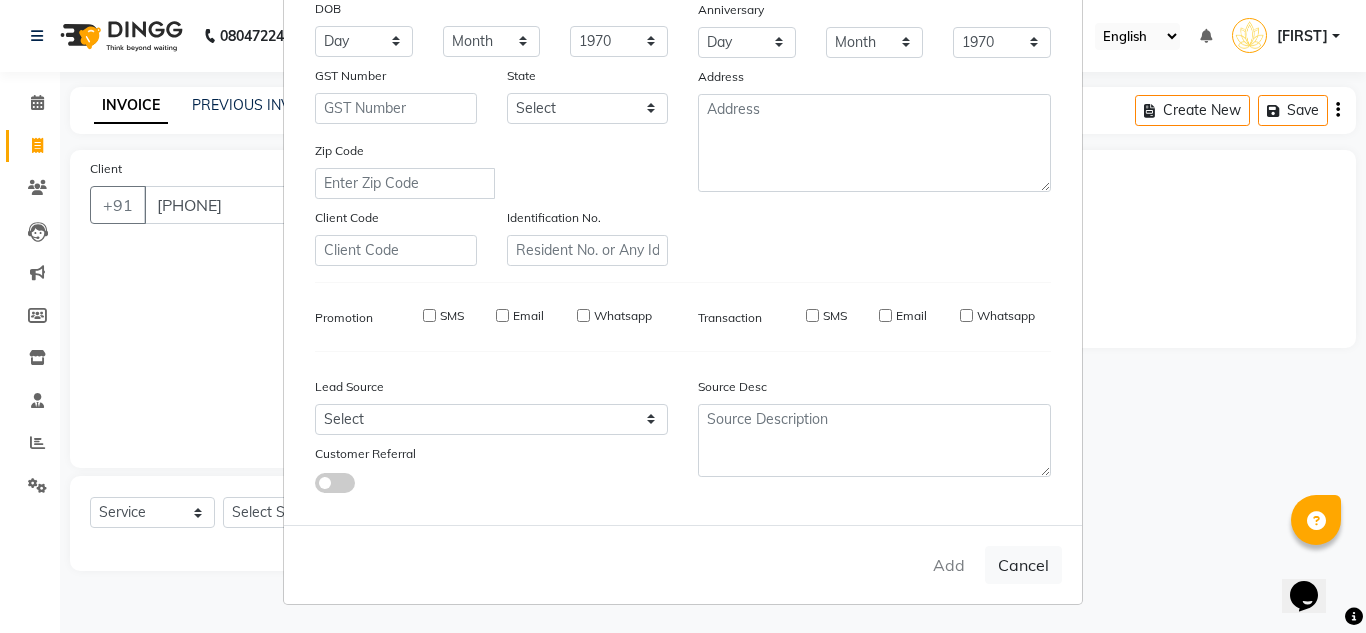 type 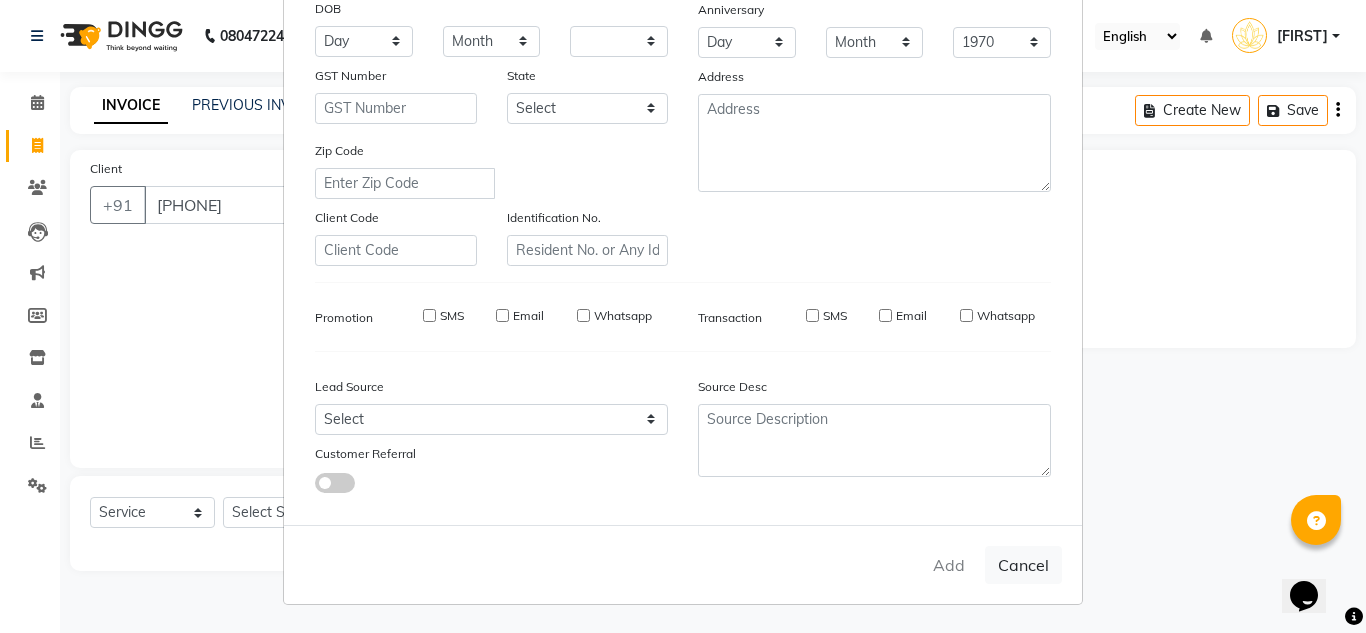 select 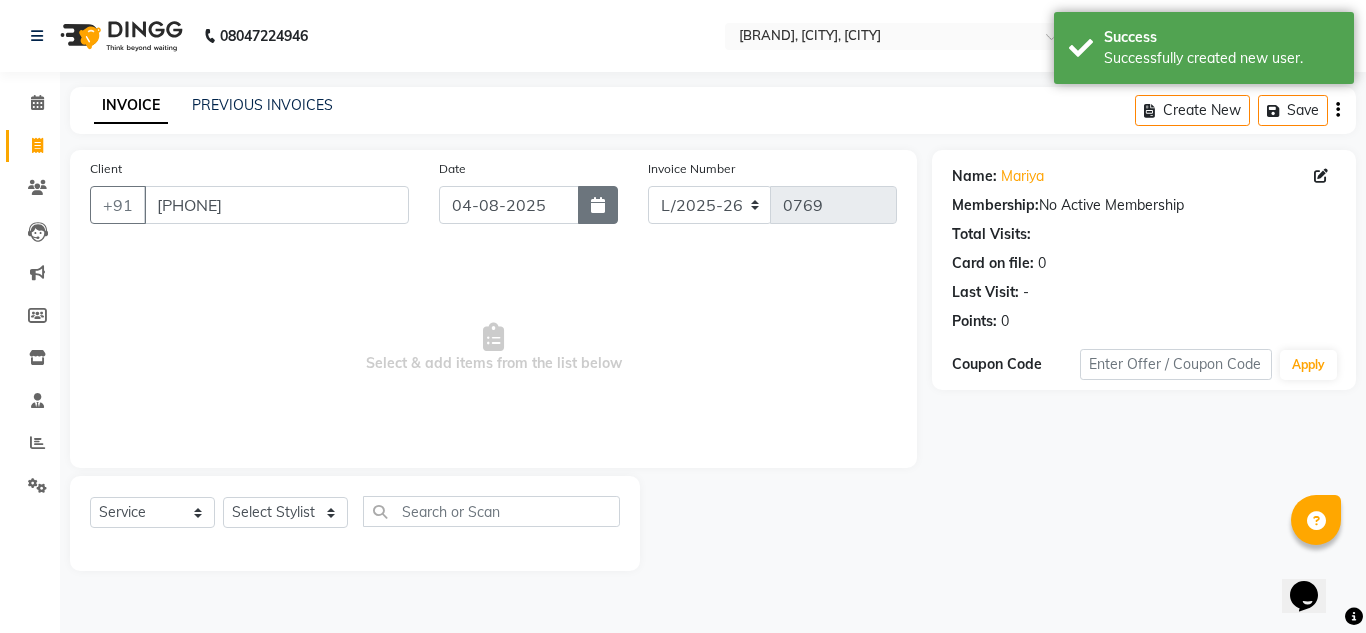 click 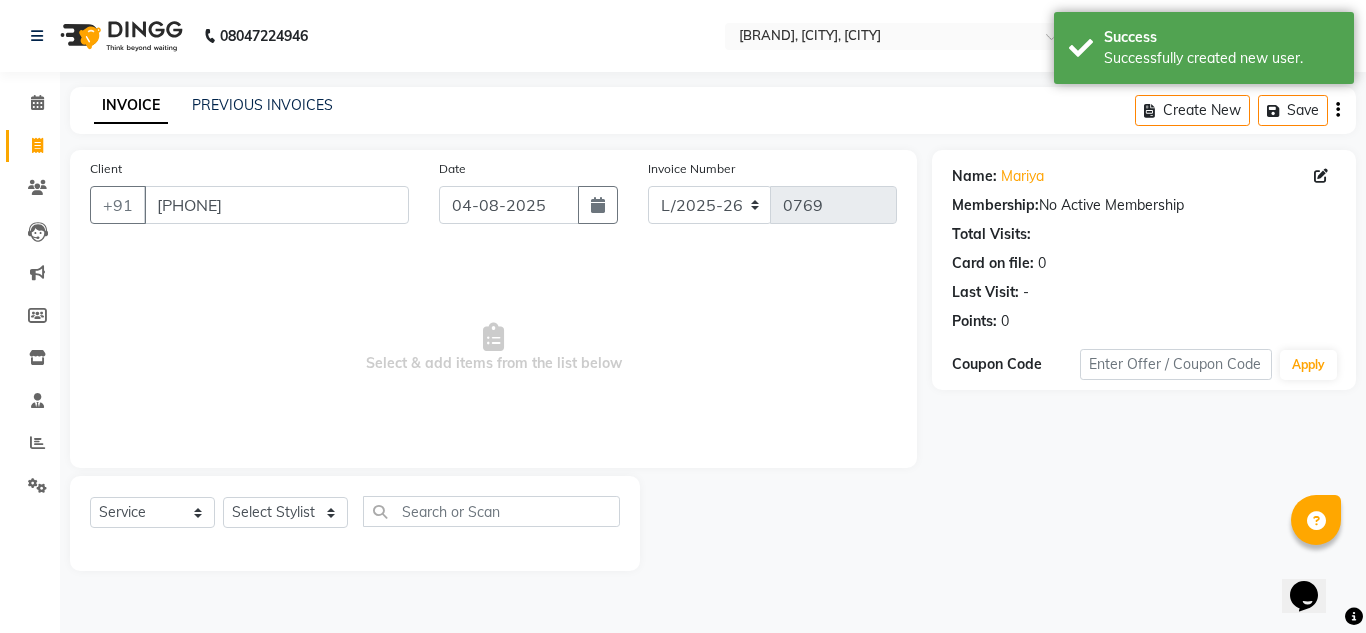 select on "8" 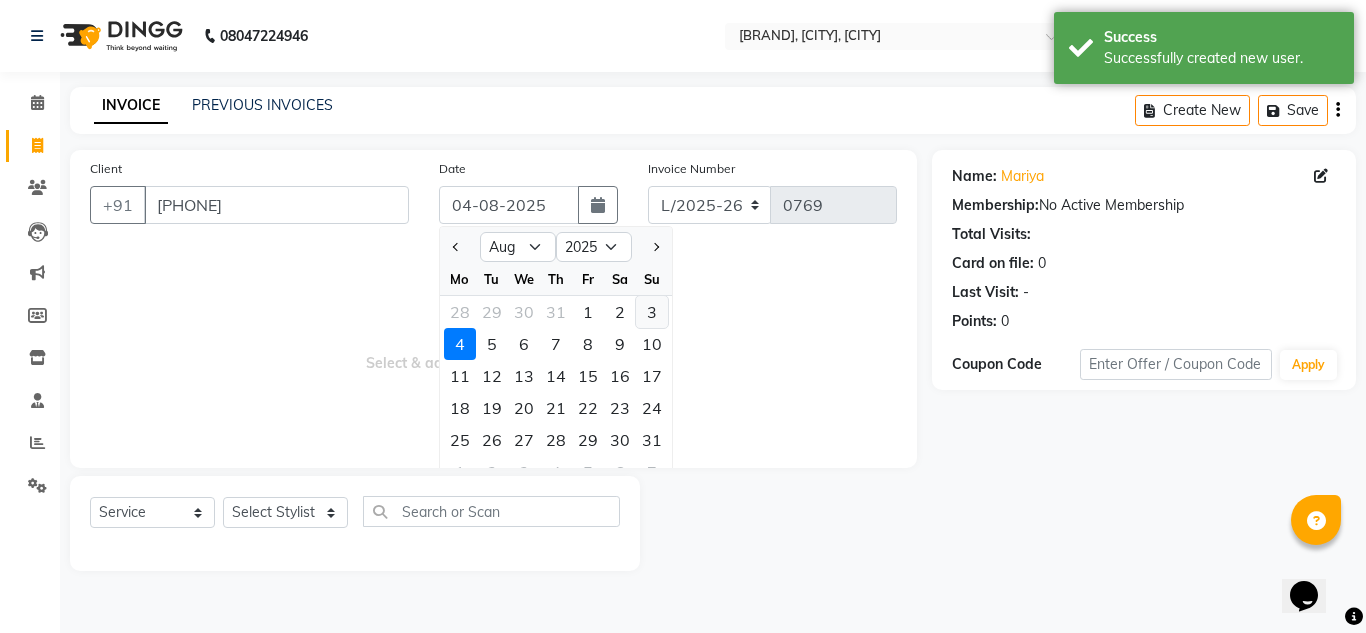 click on "3" 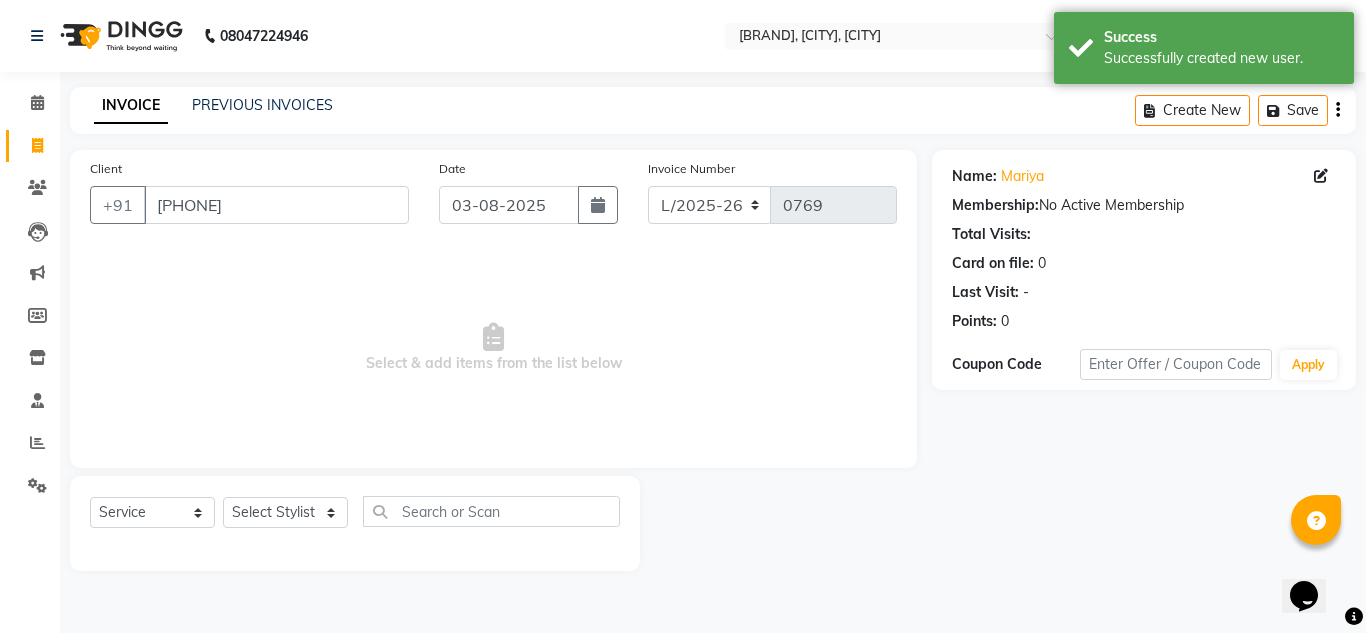 click on "Select  Service  Product  Membership  Package Voucher Prepaid Gift Card  Select Stylist DISHA Kshema Mahima Naflin Ranjini Shahanas" 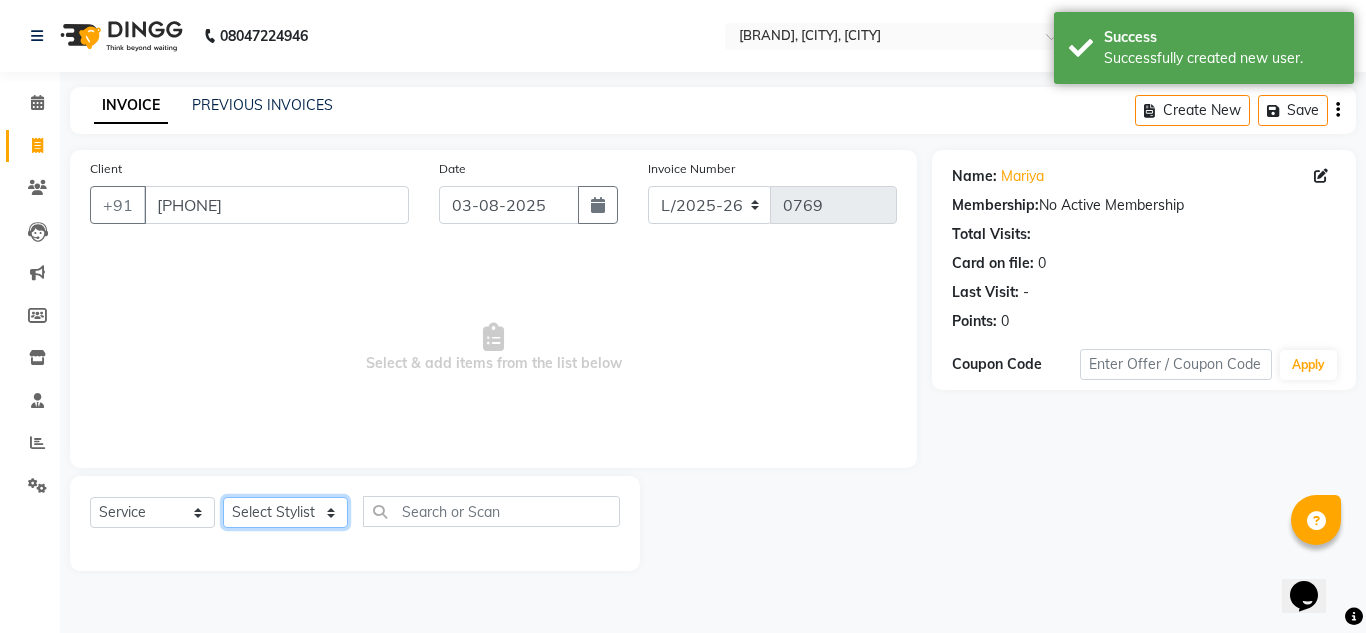 click on "Select Stylist DISHA Kshema Mahima Naflin Ranjini Shahanas" 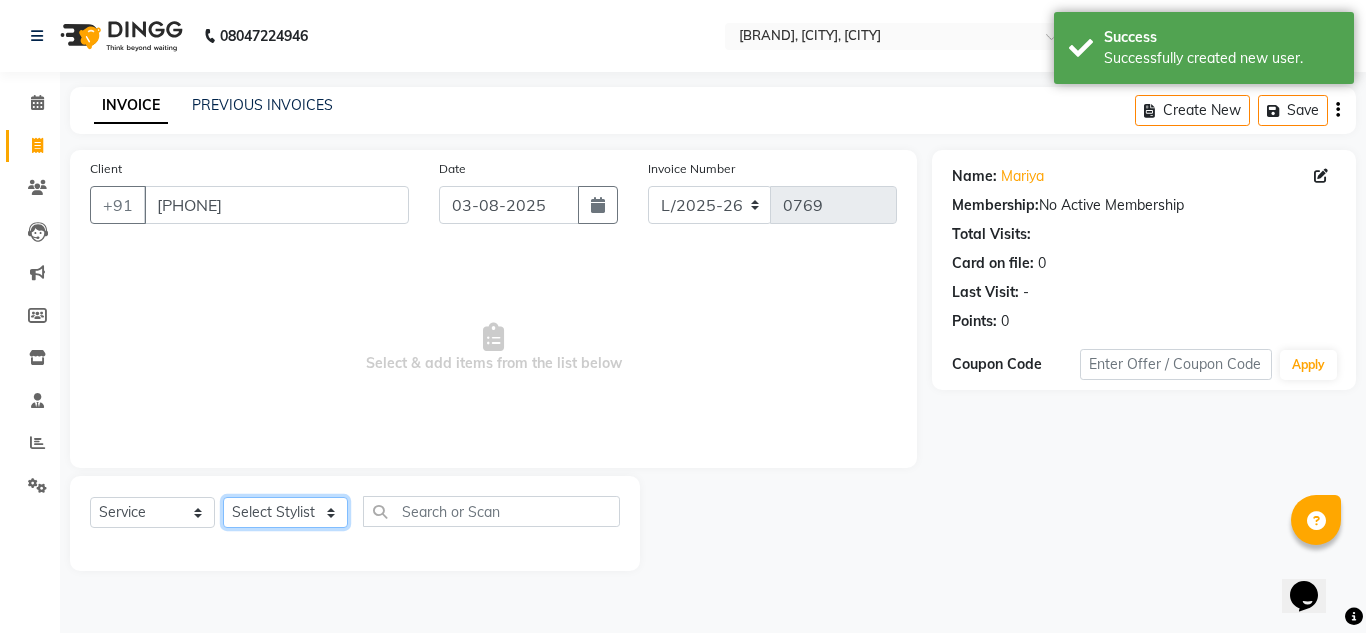 select on "60354" 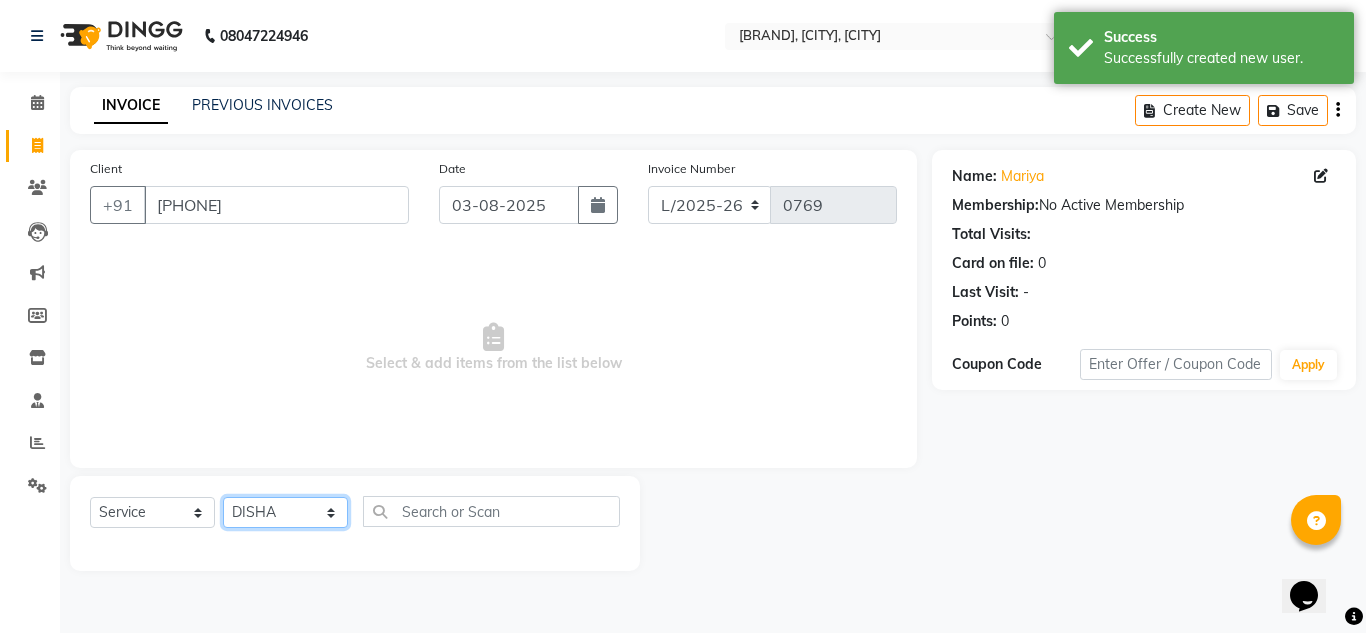 click on "Select Stylist DISHA Kshema Mahima Naflin Ranjini Shahanas" 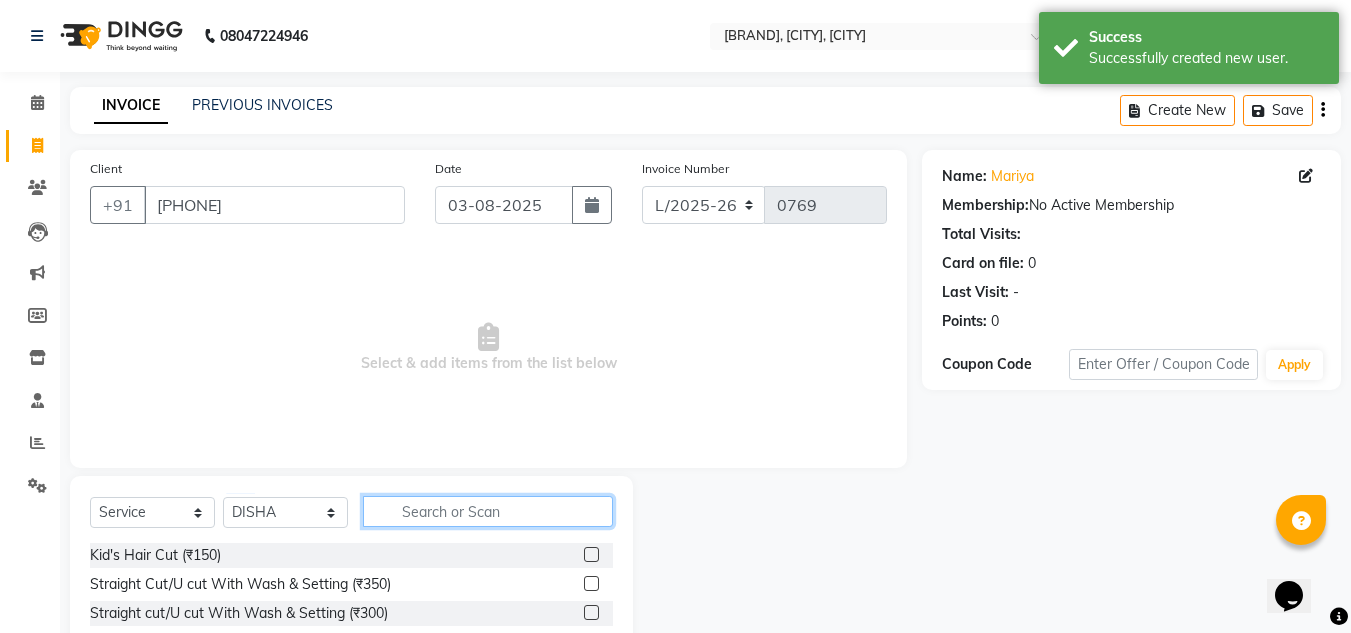 click 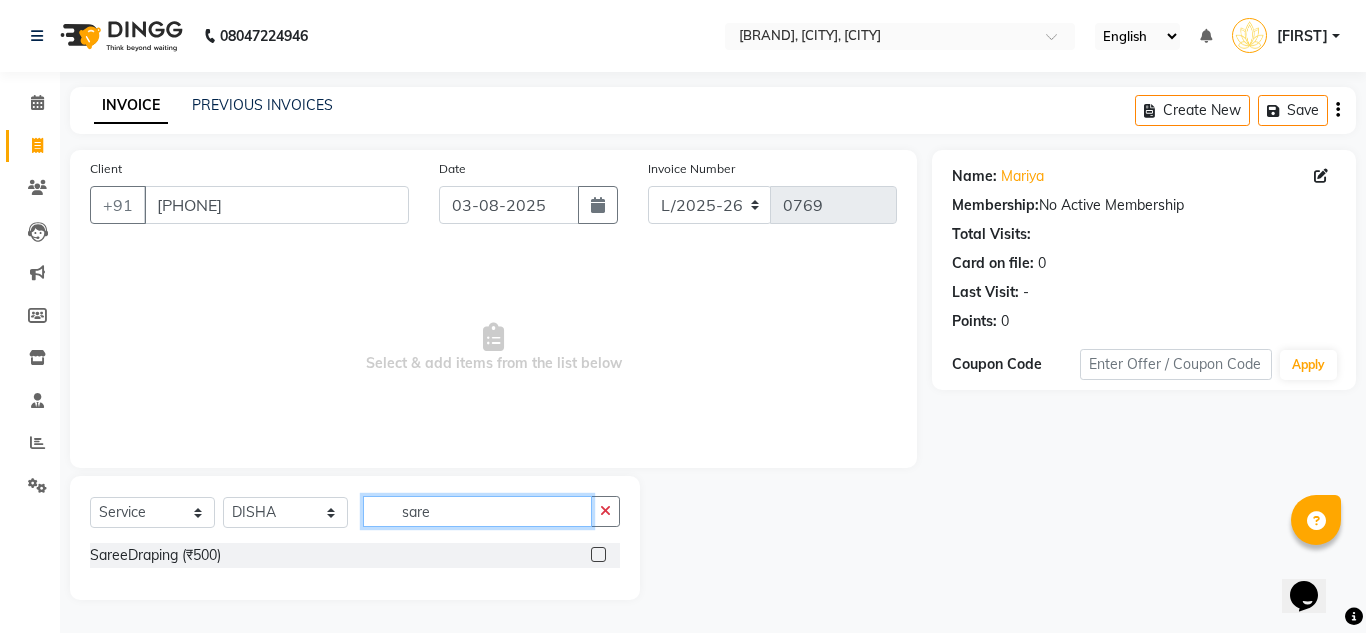 type on "sare" 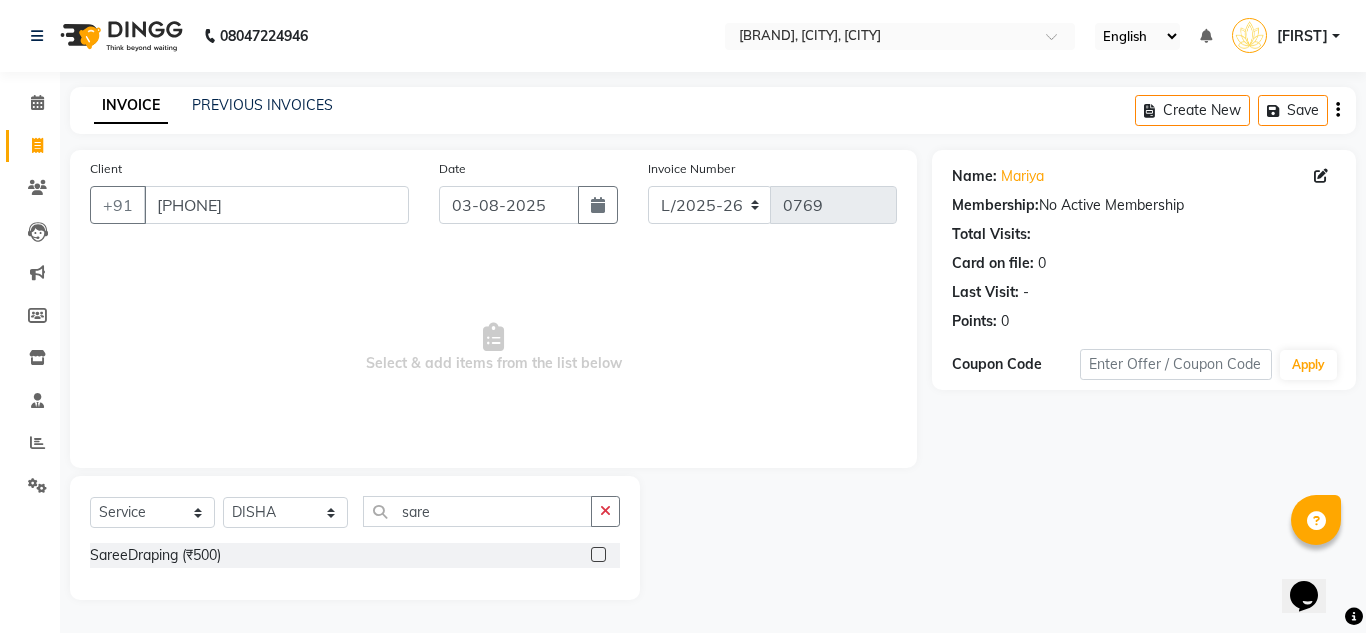 click 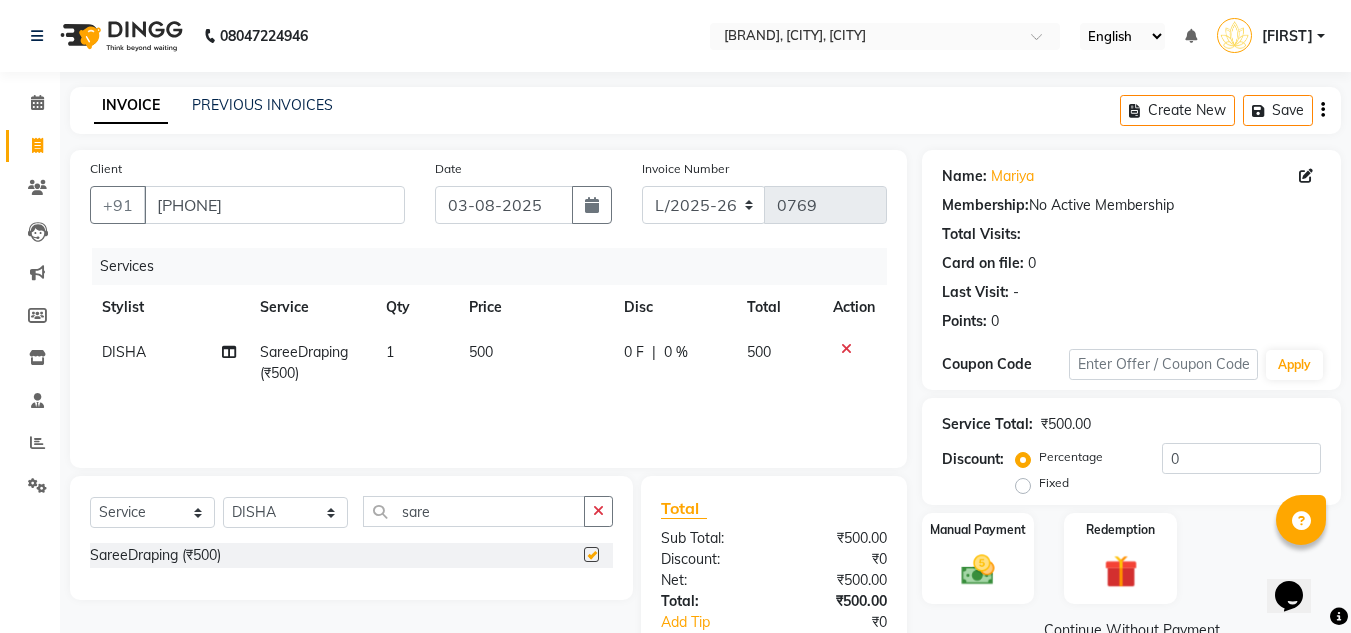 checkbox on "false" 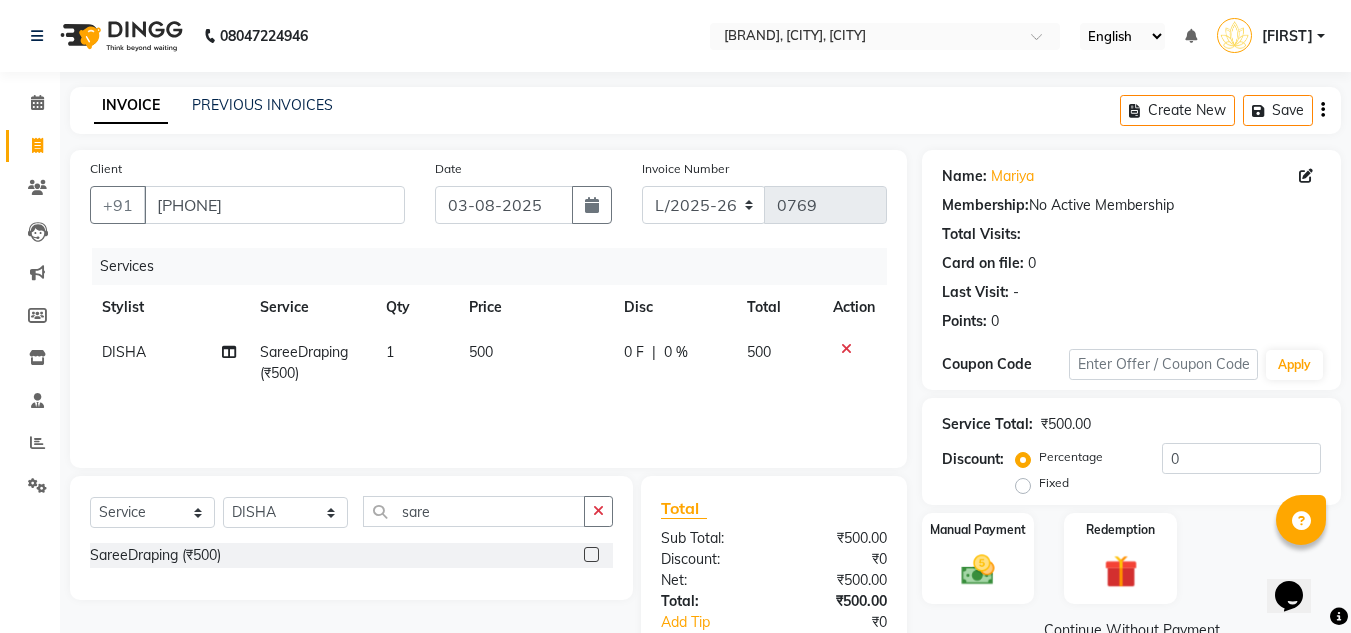 drag, startPoint x: 390, startPoint y: 343, endPoint x: 415, endPoint y: 344, distance: 25.019993 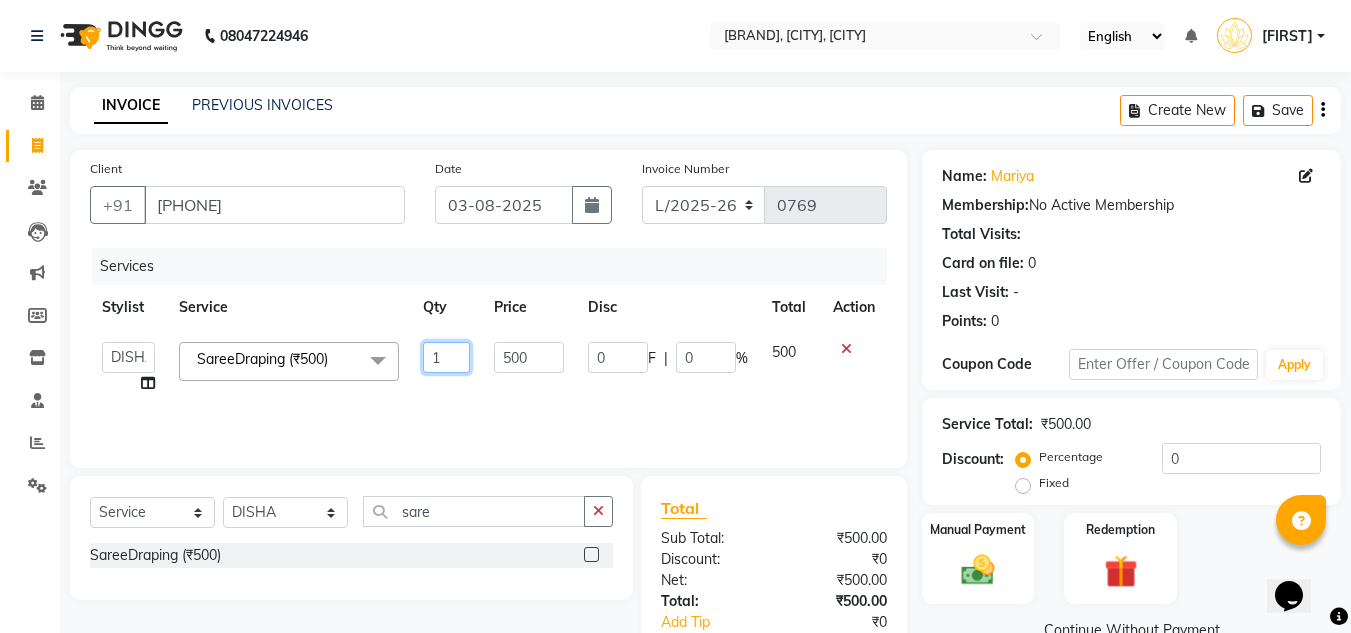 click on "1" 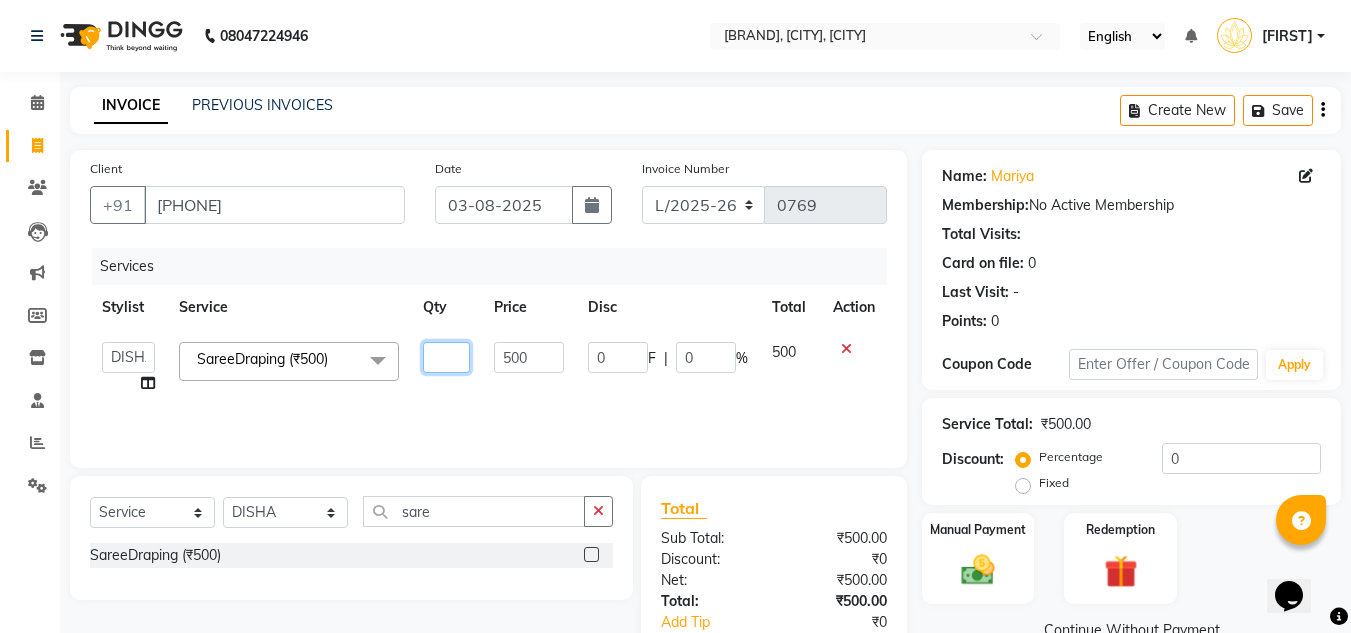 type on "2" 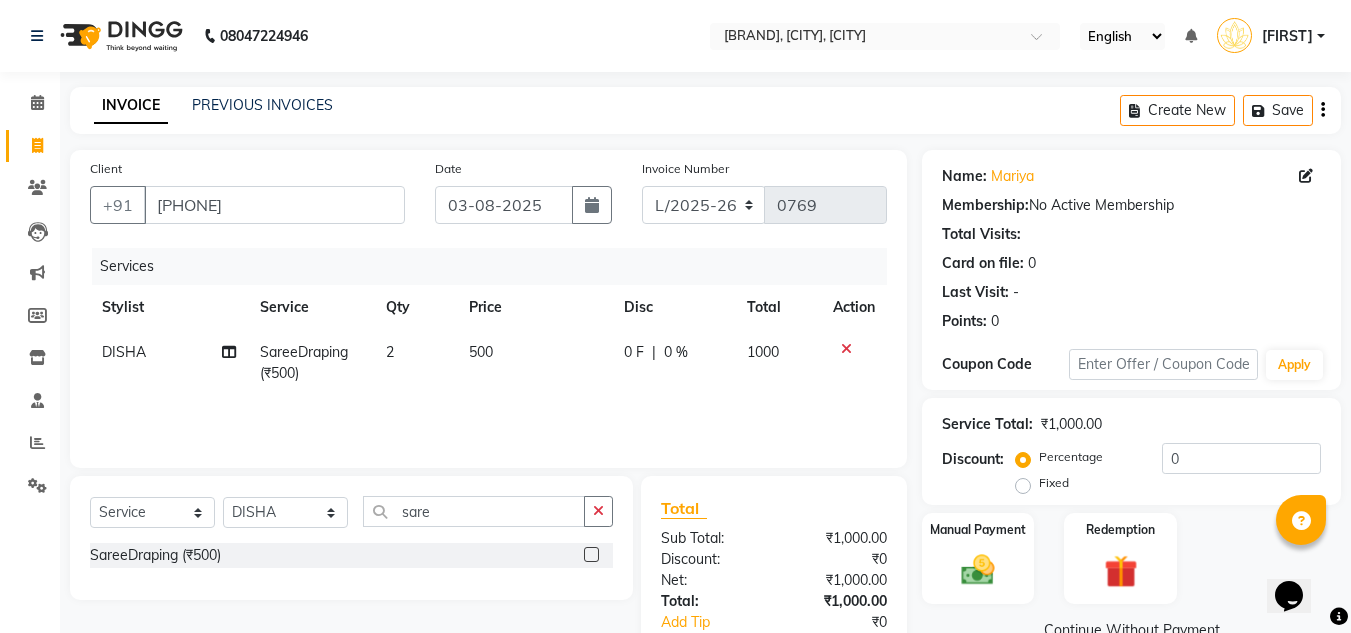 click on "2" 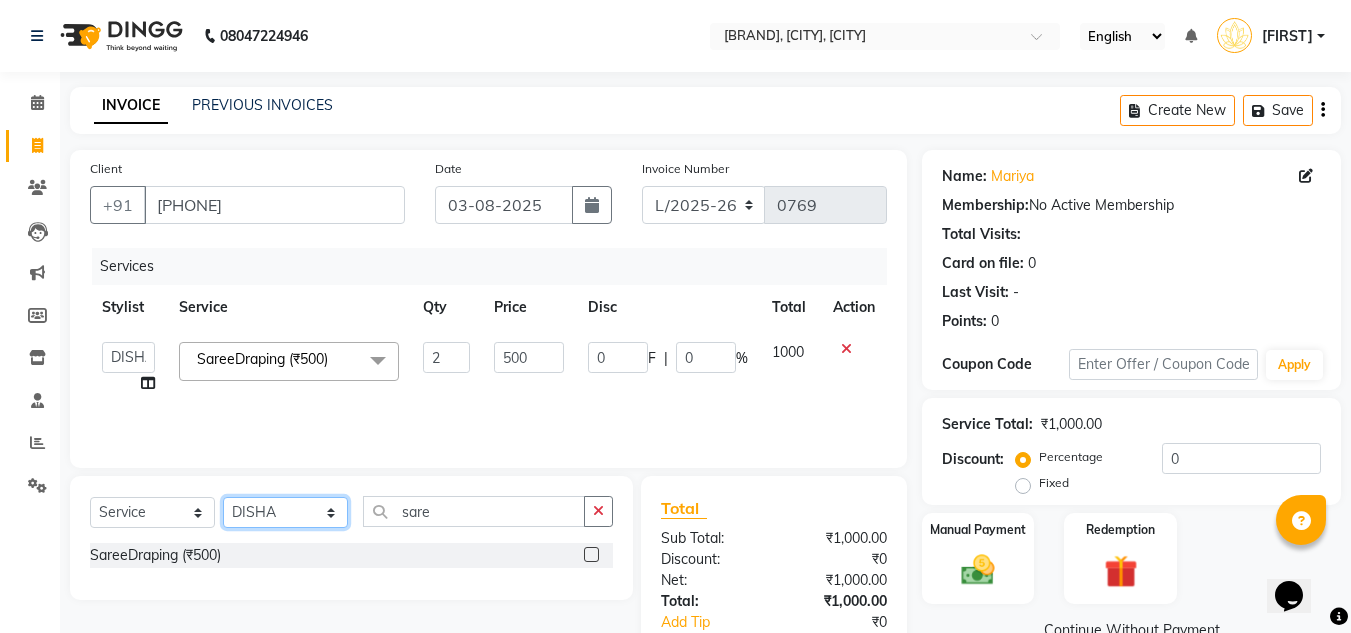 click on "Select Stylist DISHA Kshema Mahima Naflin Ranjini Shahanas" 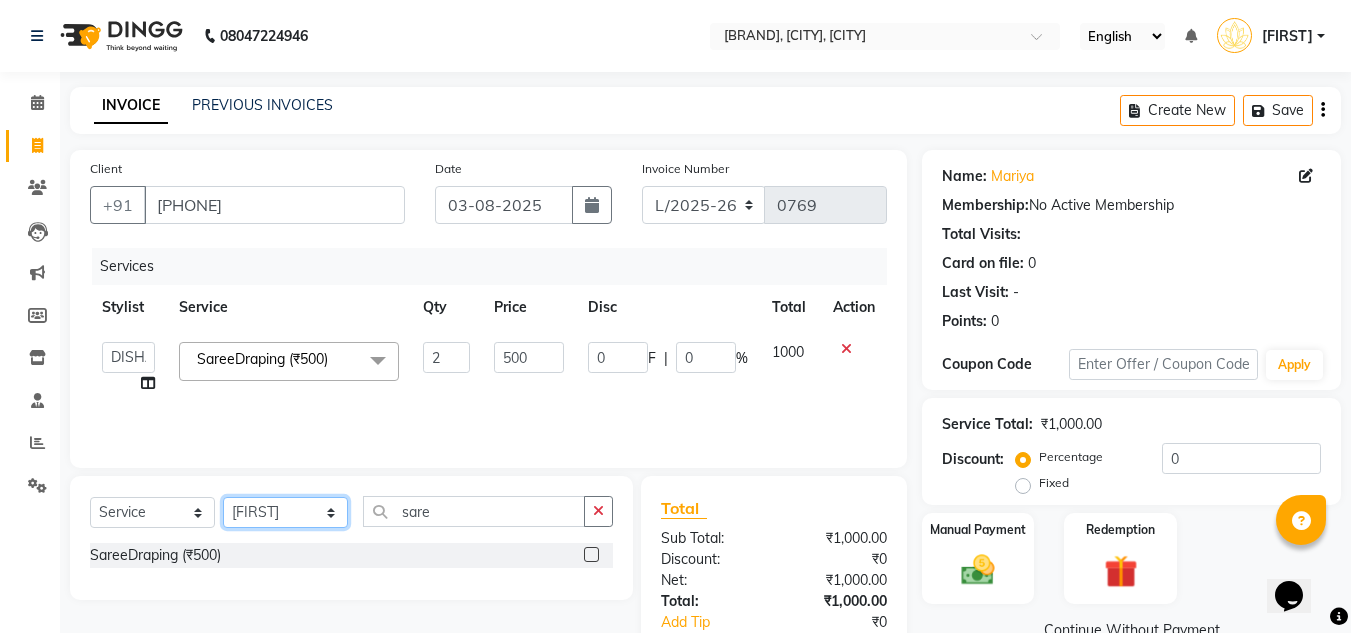 click on "Select Stylist DISHA Kshema Mahima Naflin Ranjini Shahanas" 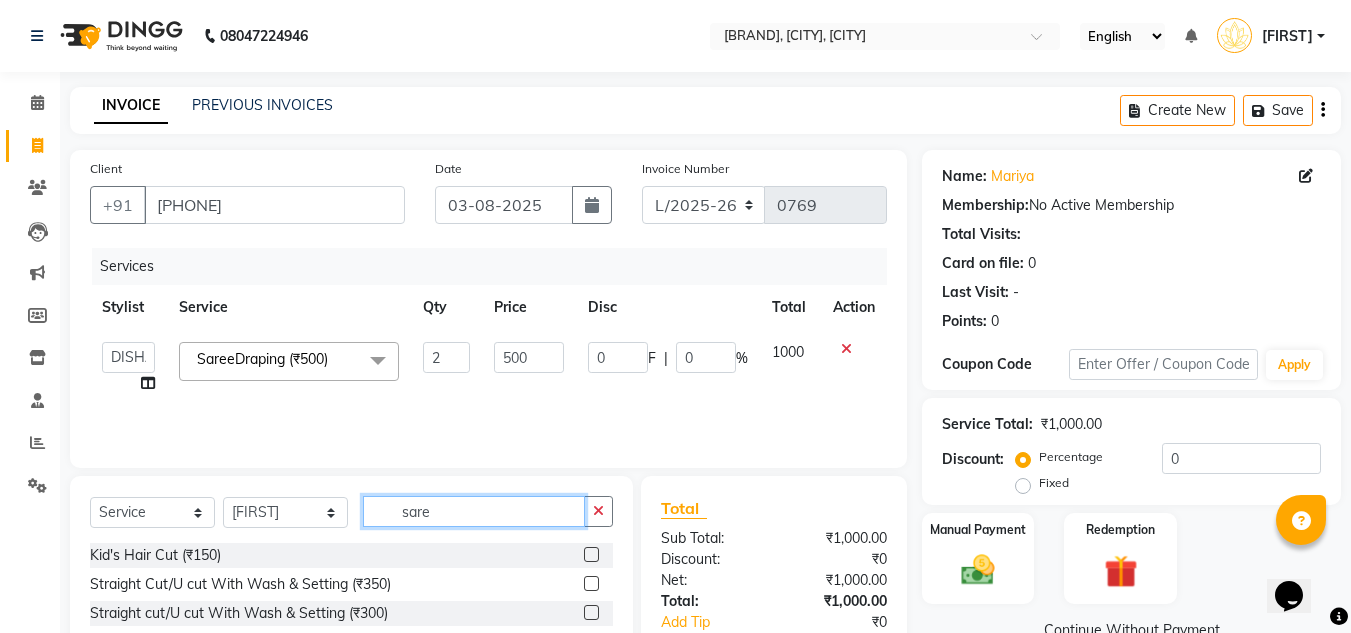 click on "sare" 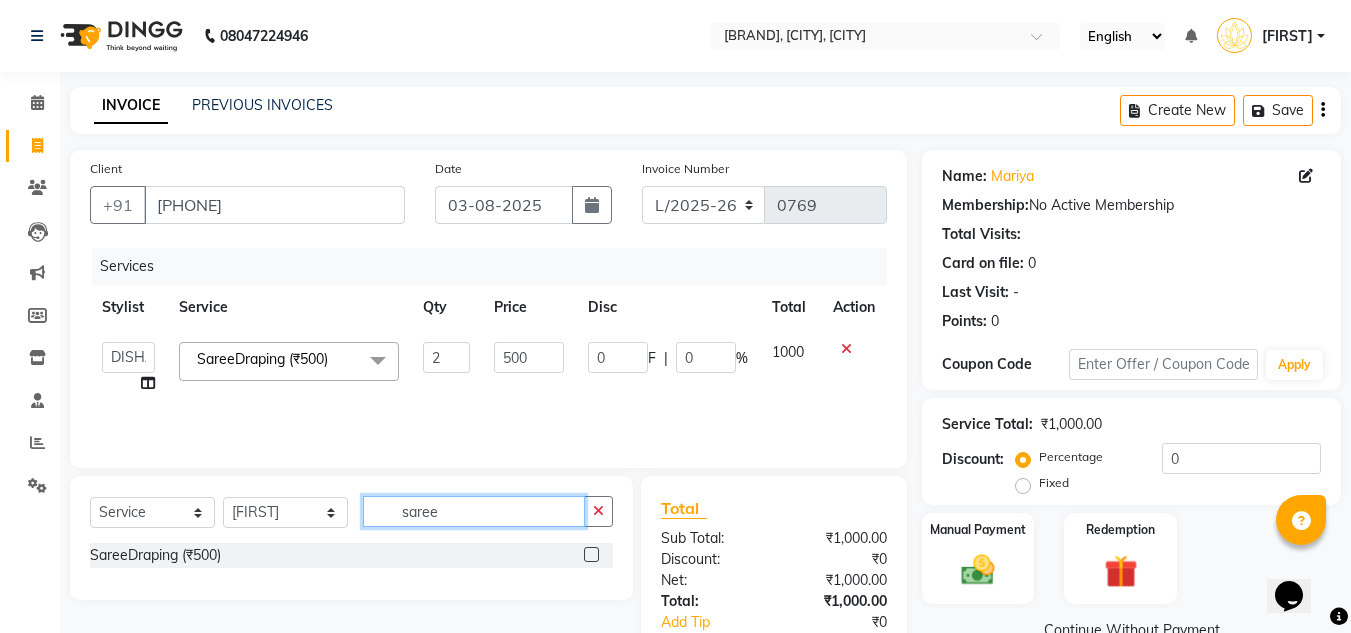 type on "saree" 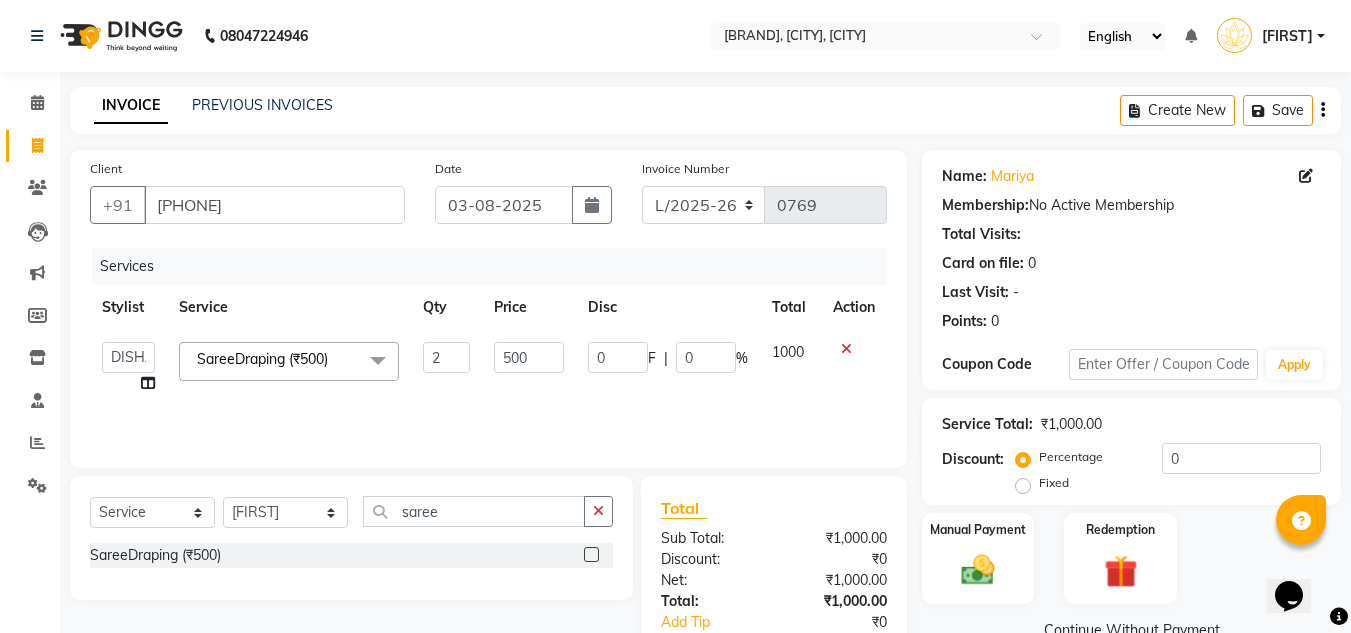drag, startPoint x: 586, startPoint y: 551, endPoint x: 579, endPoint y: 503, distance: 48.507732 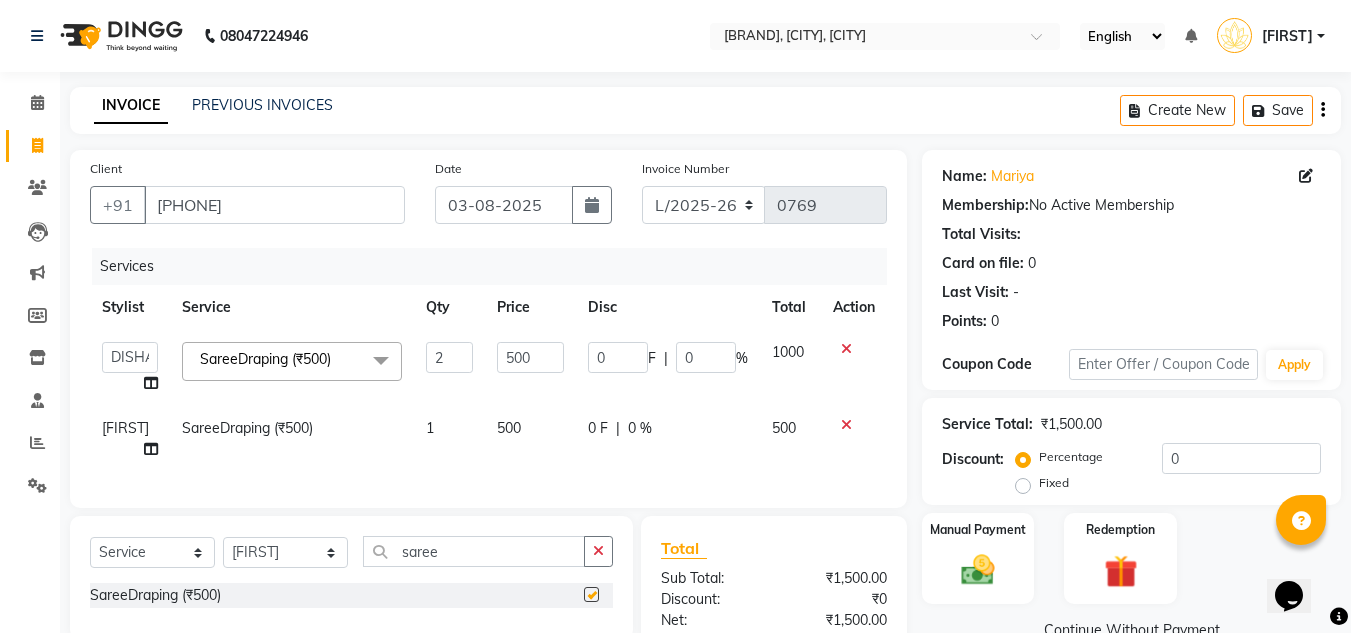 scroll, scrollTop: 180, scrollLeft: 0, axis: vertical 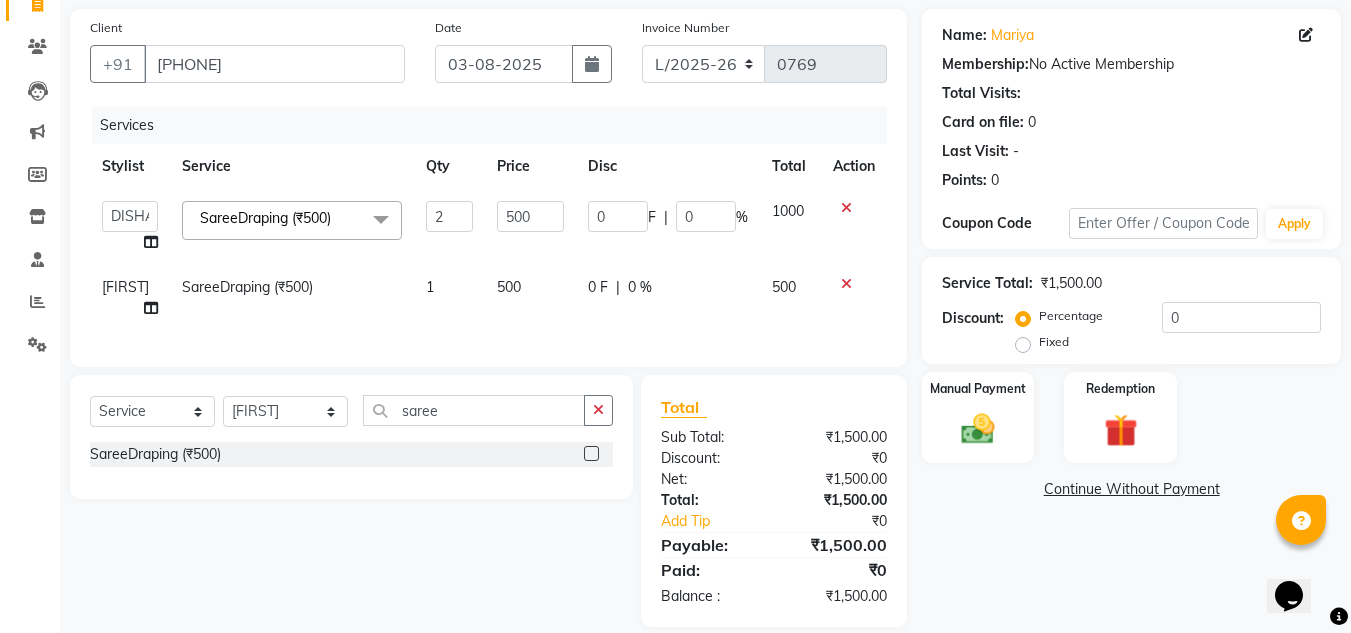 checkbox on "false" 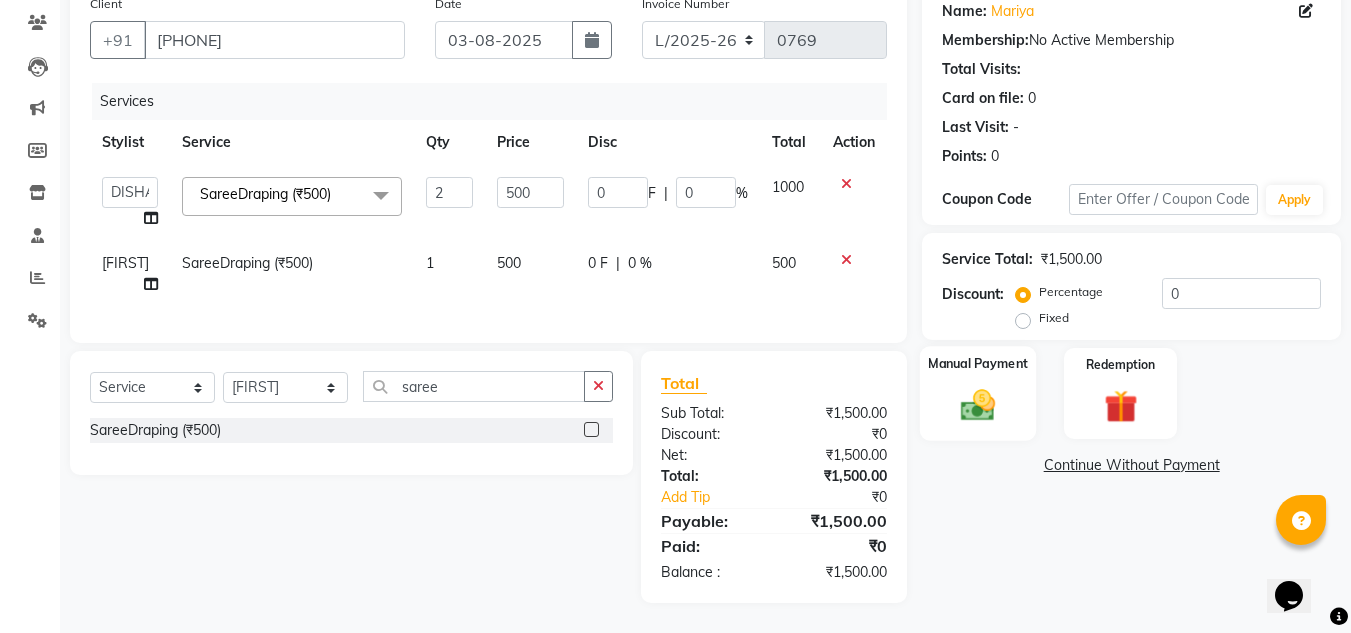 click 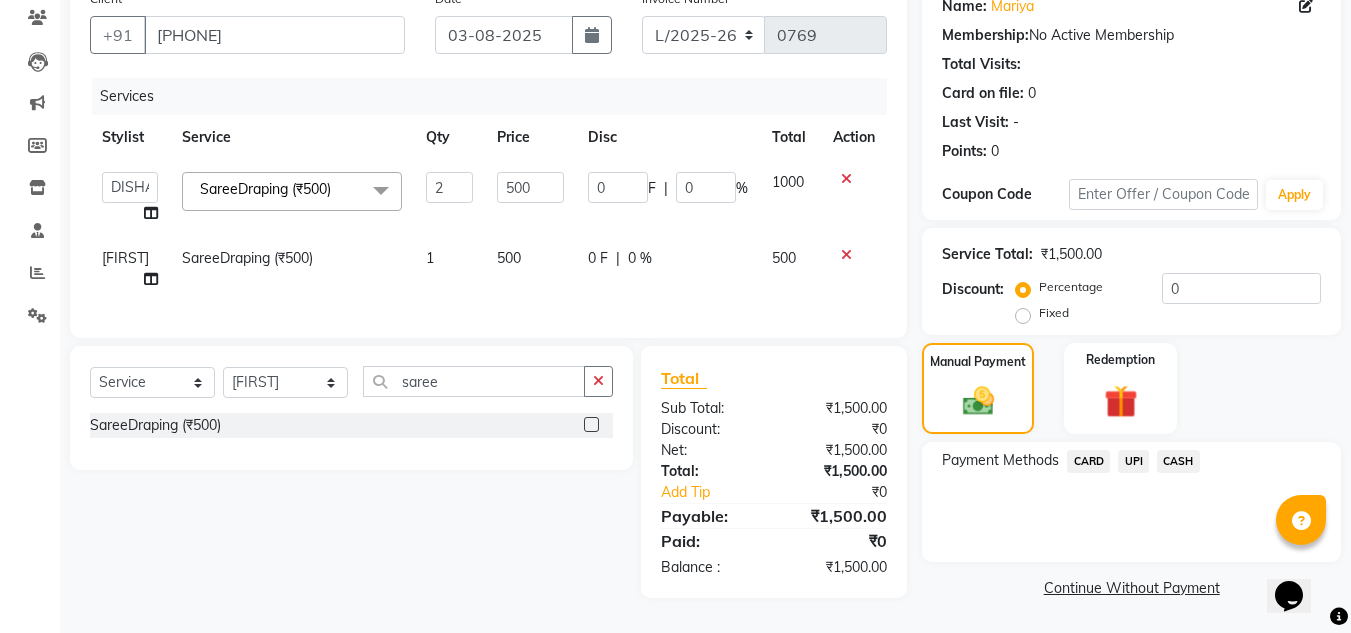 click on "CASH" 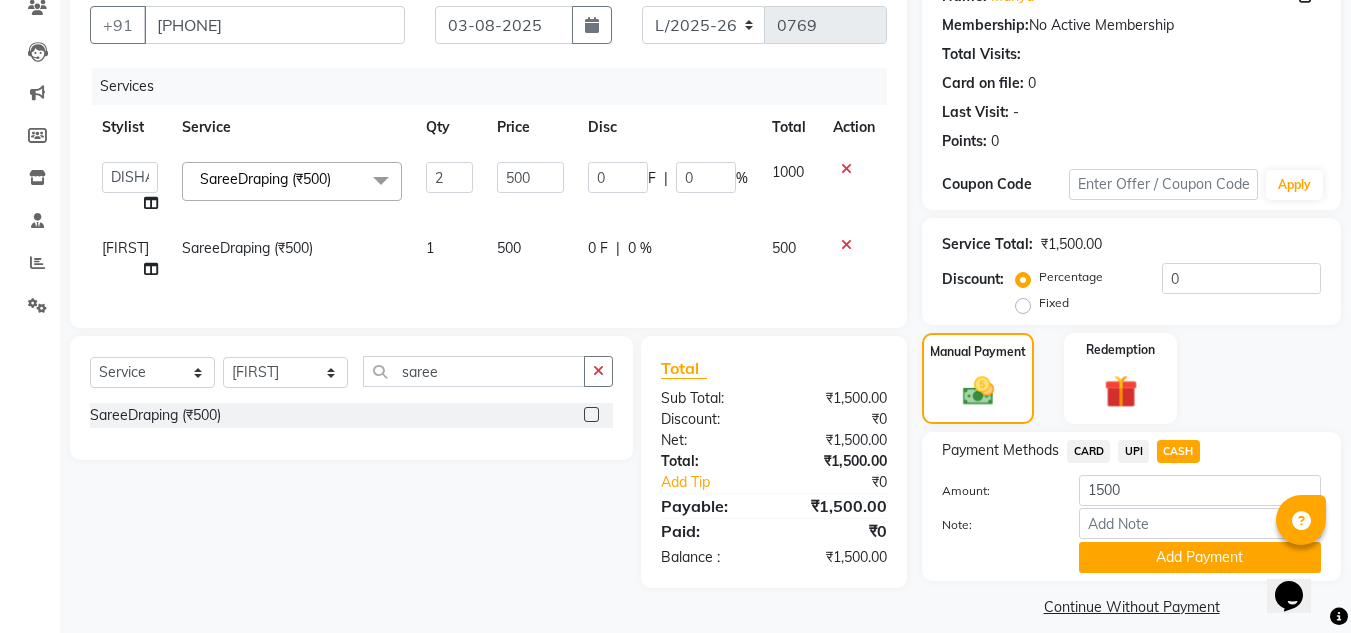 scroll, scrollTop: 199, scrollLeft: 0, axis: vertical 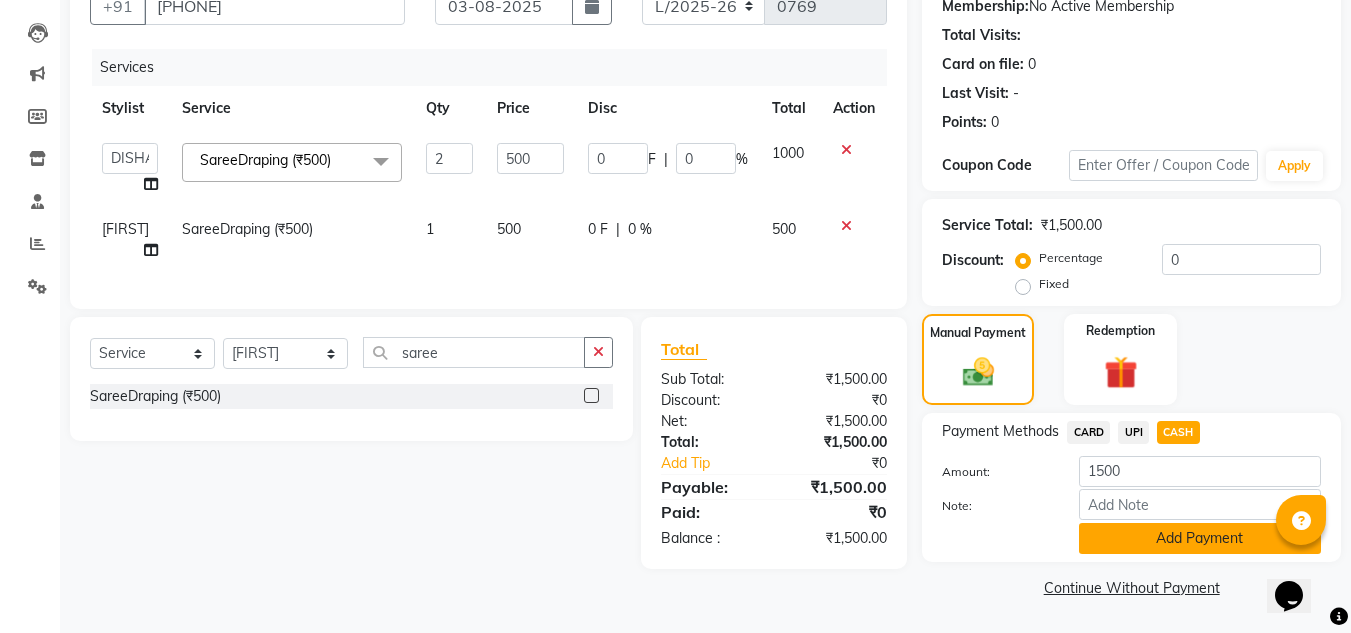 click on "Add Payment" 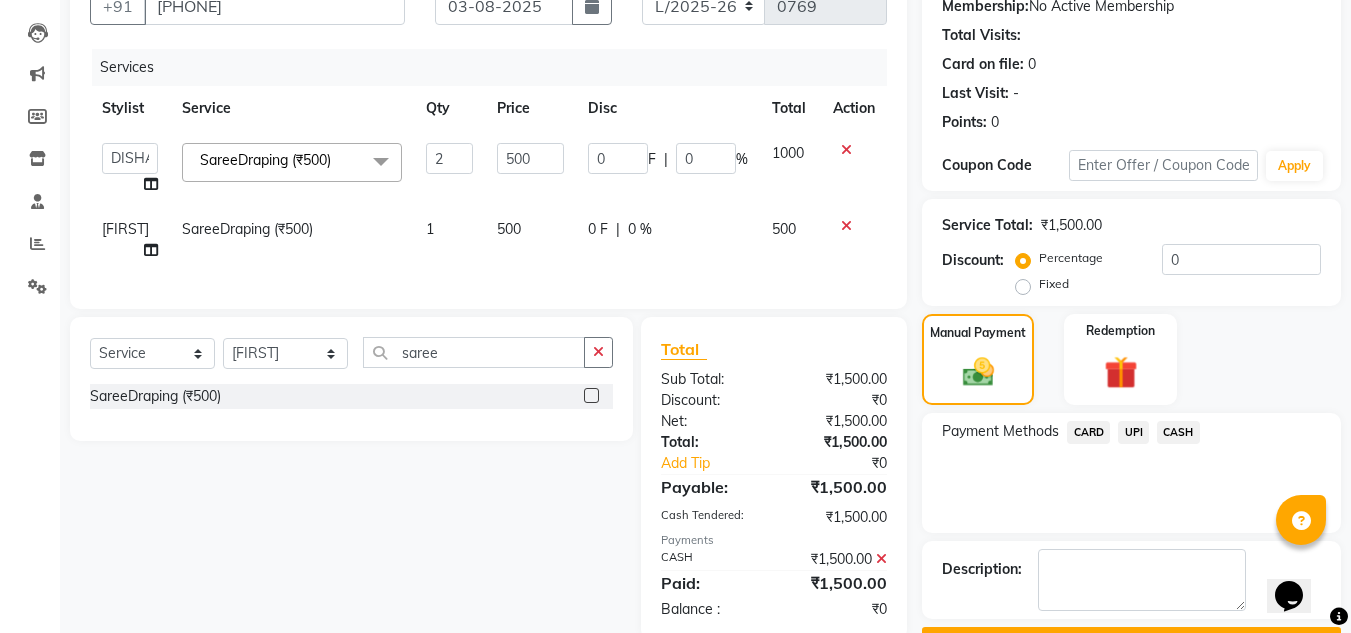 scroll, scrollTop: 254, scrollLeft: 0, axis: vertical 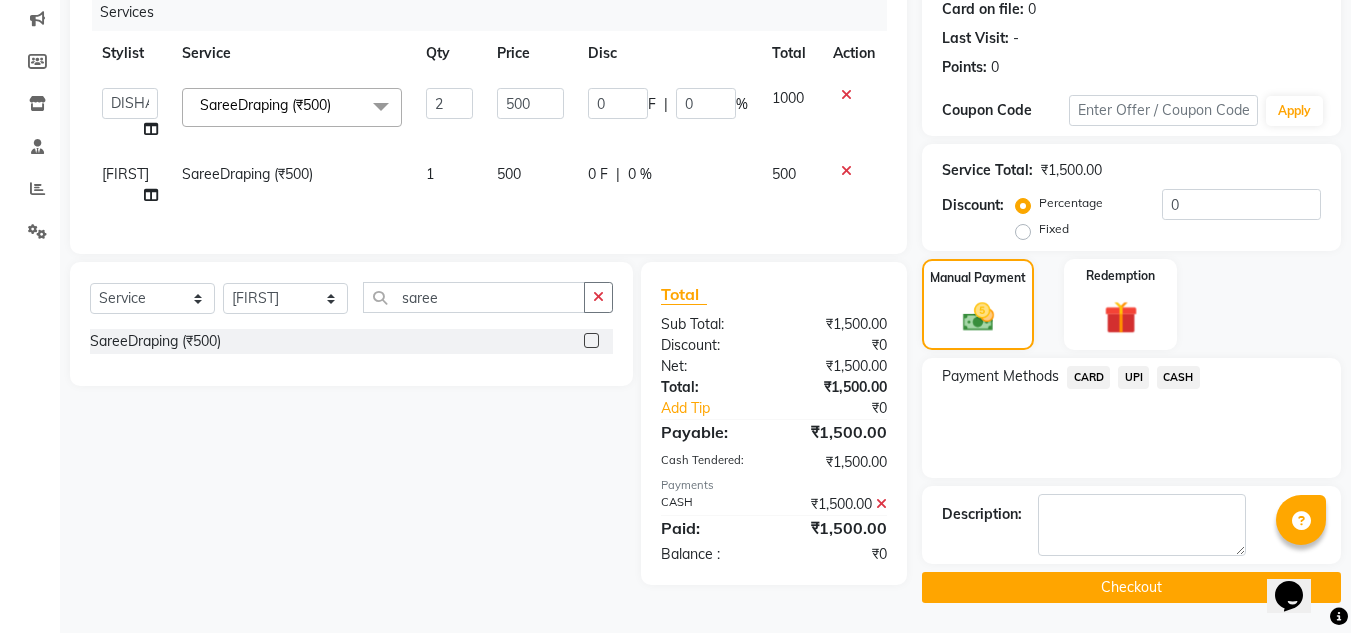 click on "Checkout" 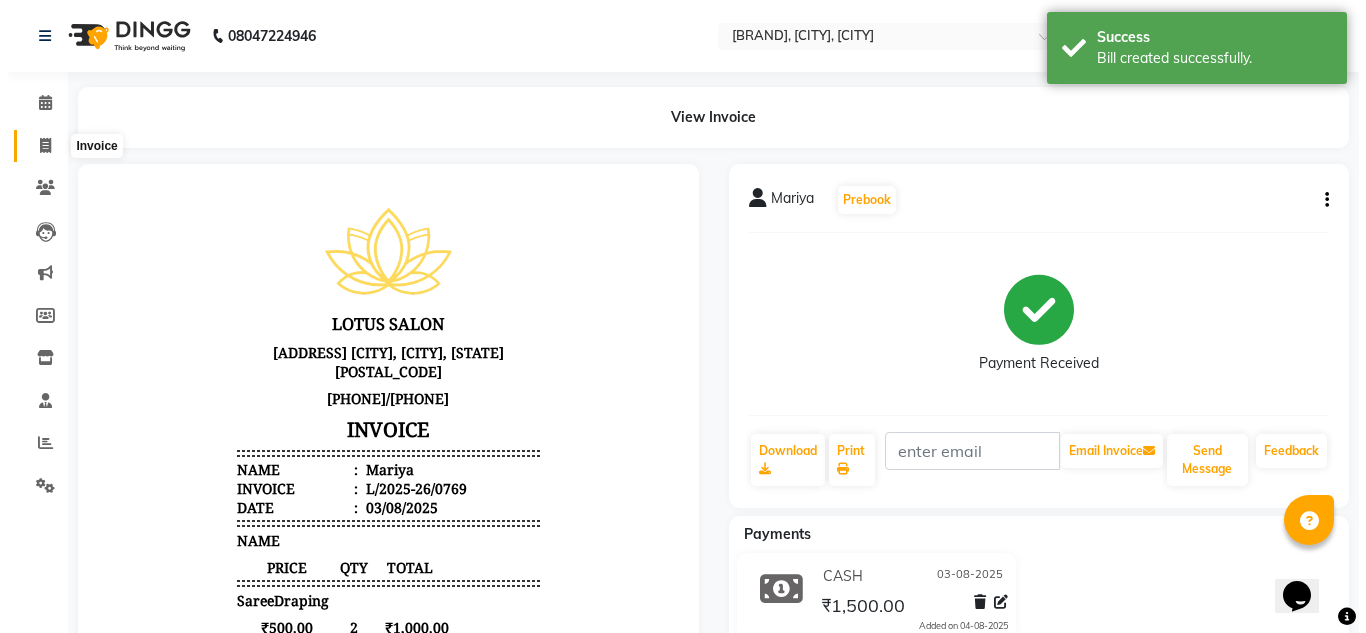 scroll, scrollTop: 0, scrollLeft: 0, axis: both 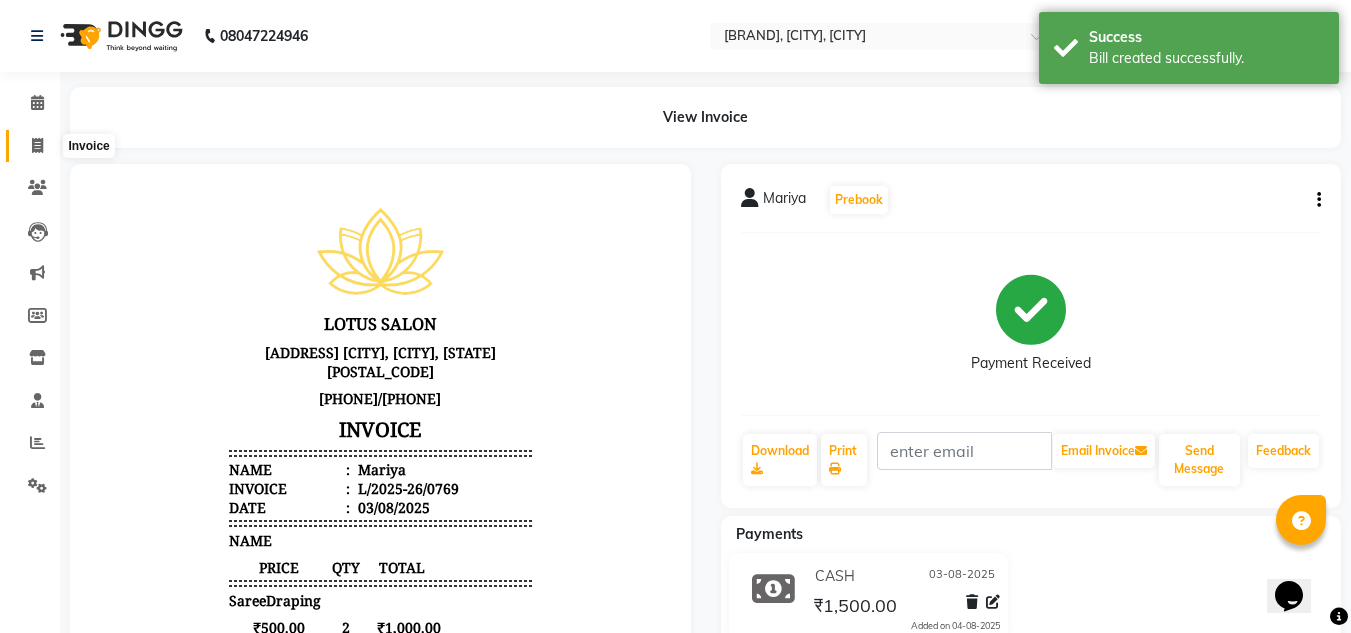 click 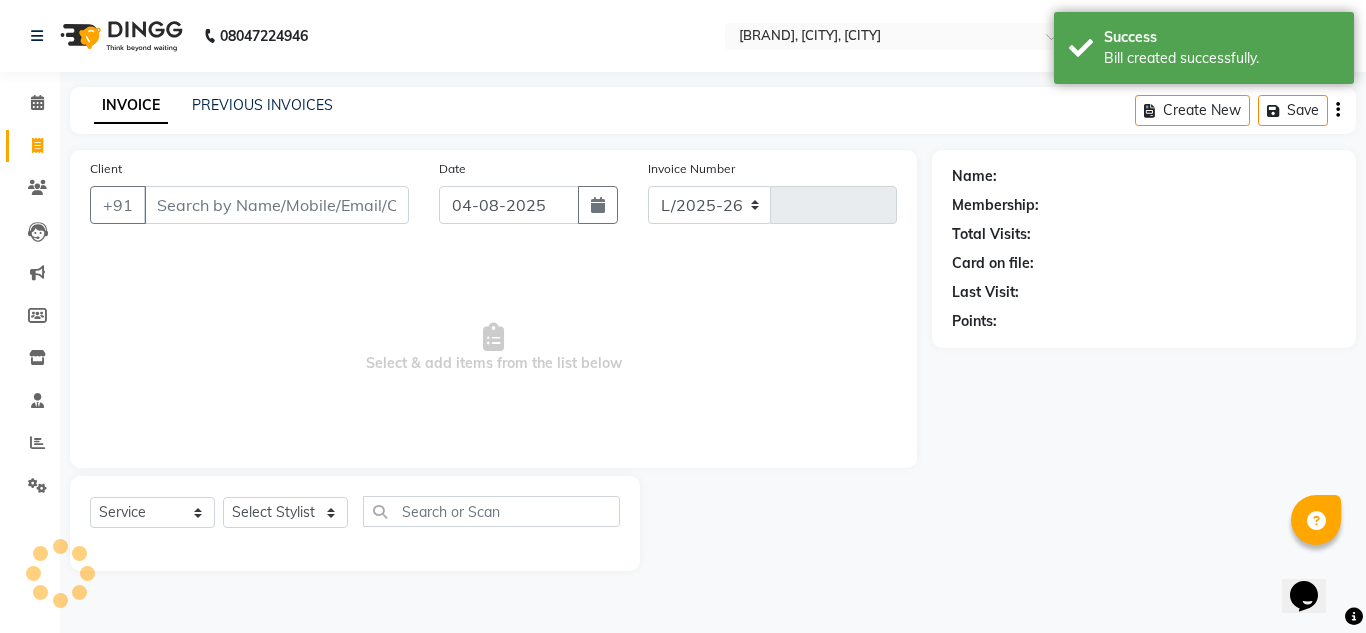 select on "8188" 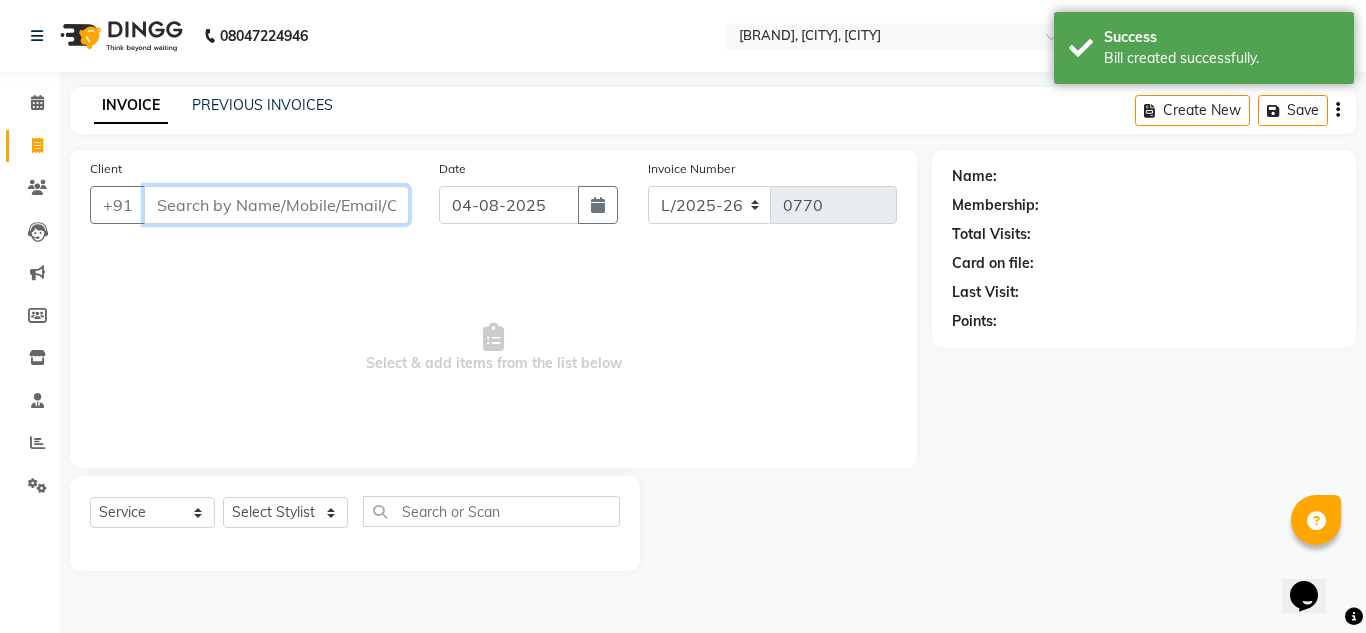 paste on "[PHONE]" 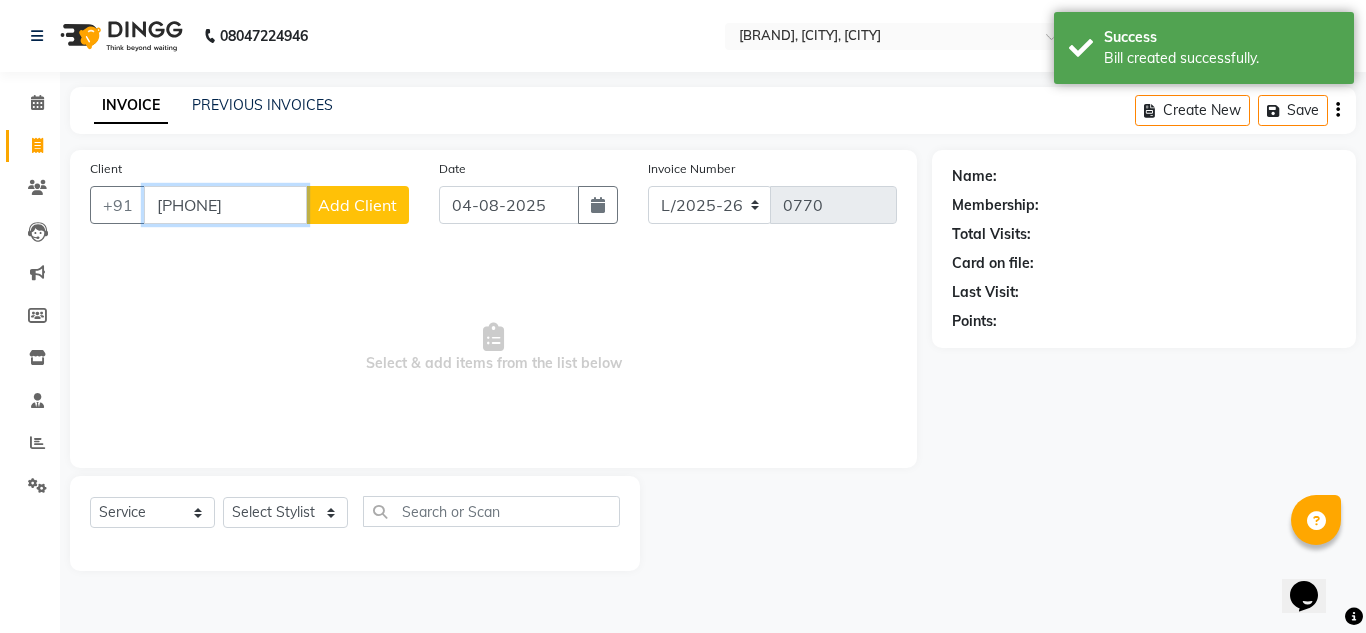type on "[PHONE]" 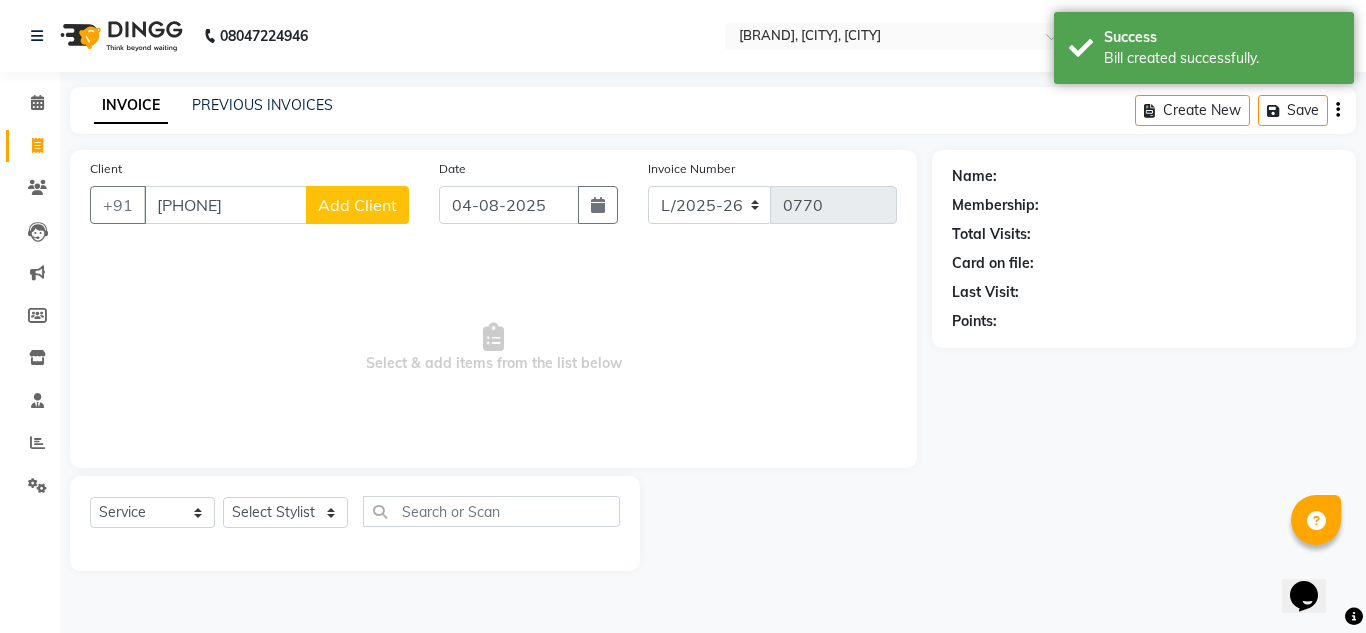 click on "Add Client" 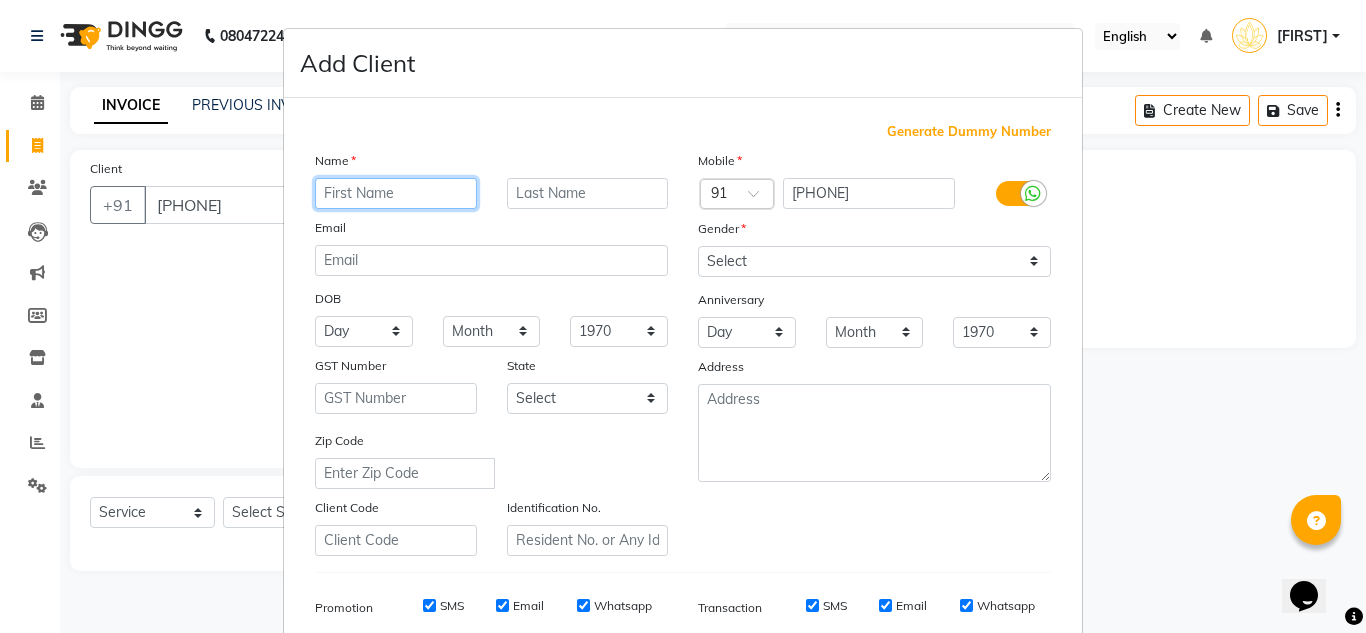 paste on "[FIRST]" 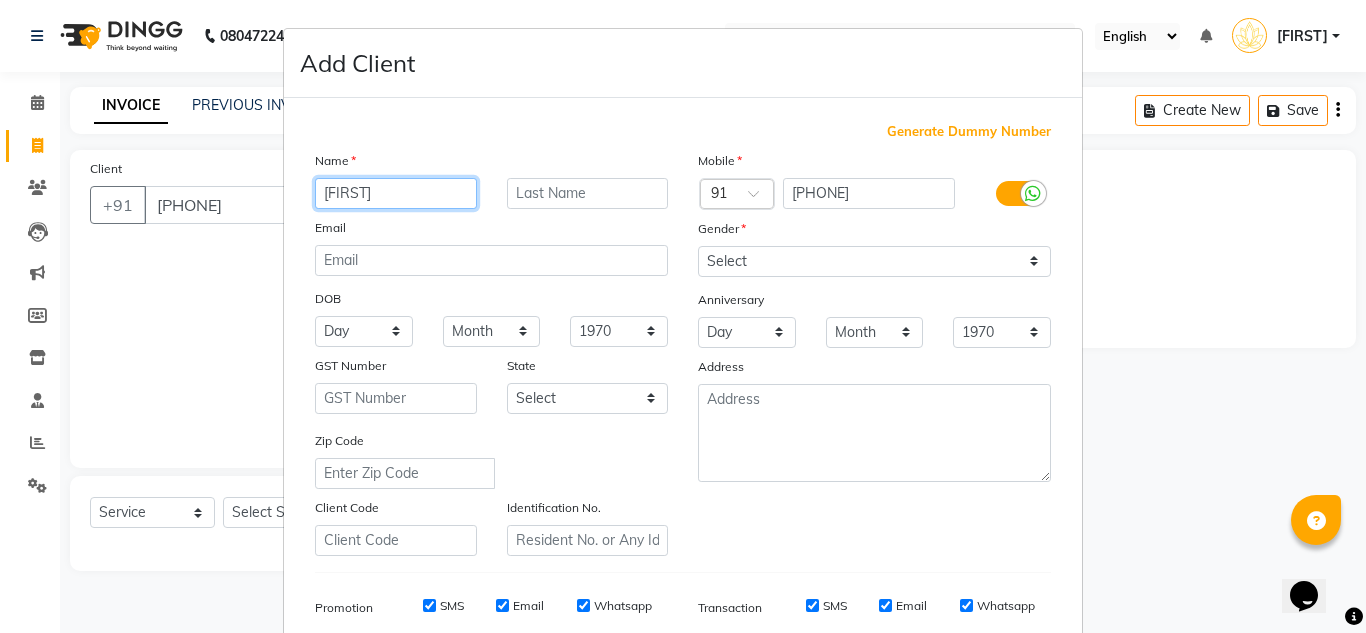type on "[FIRST]" 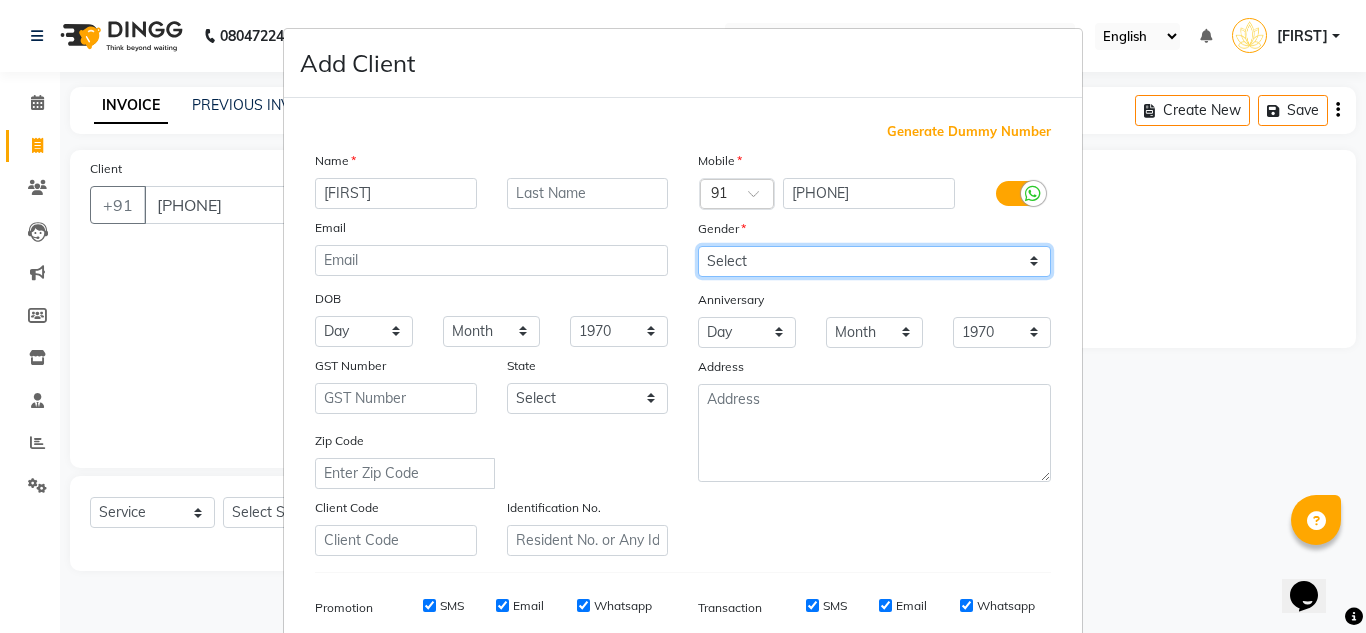 click on "Select Male Female Other Prefer Not To Say" at bounding box center [874, 261] 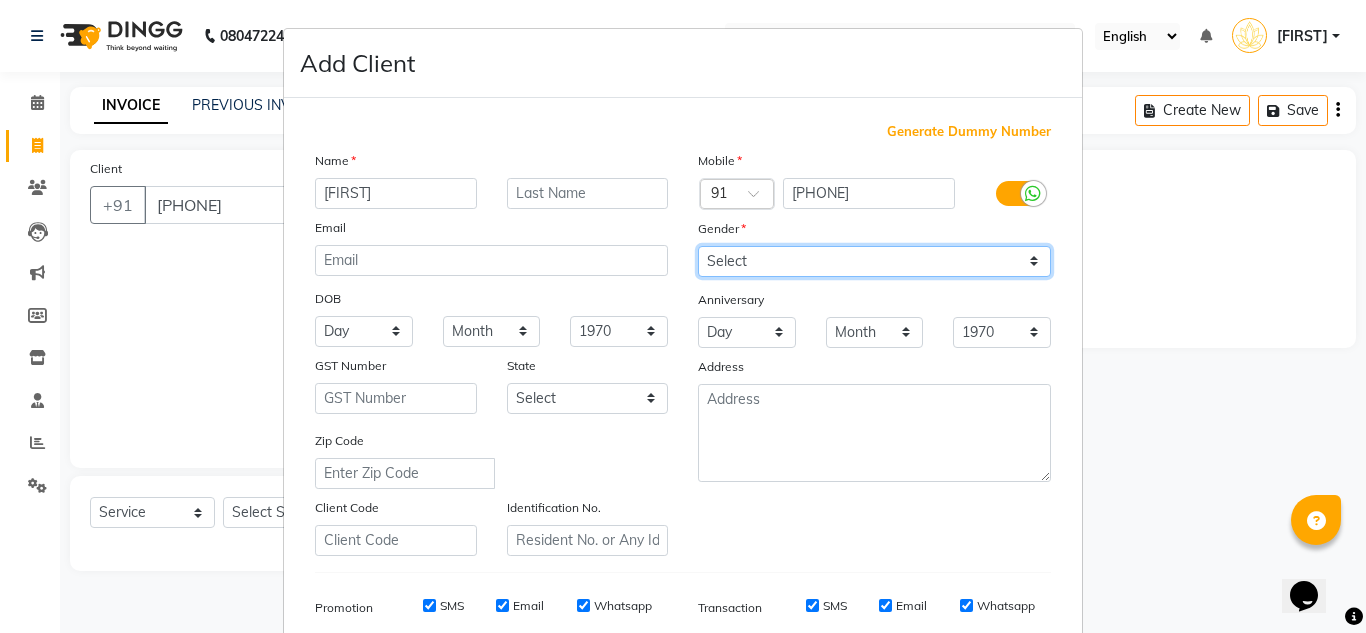 select on "female" 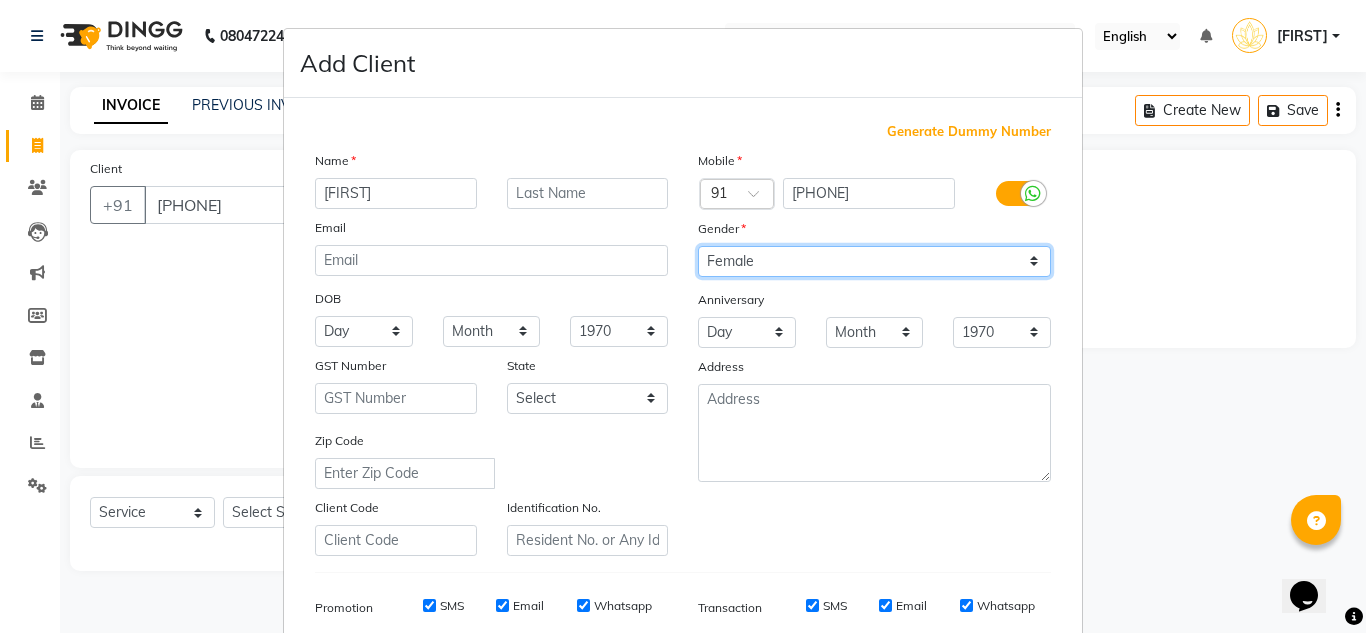 click on "Select Male Female Other Prefer Not To Say" at bounding box center (874, 261) 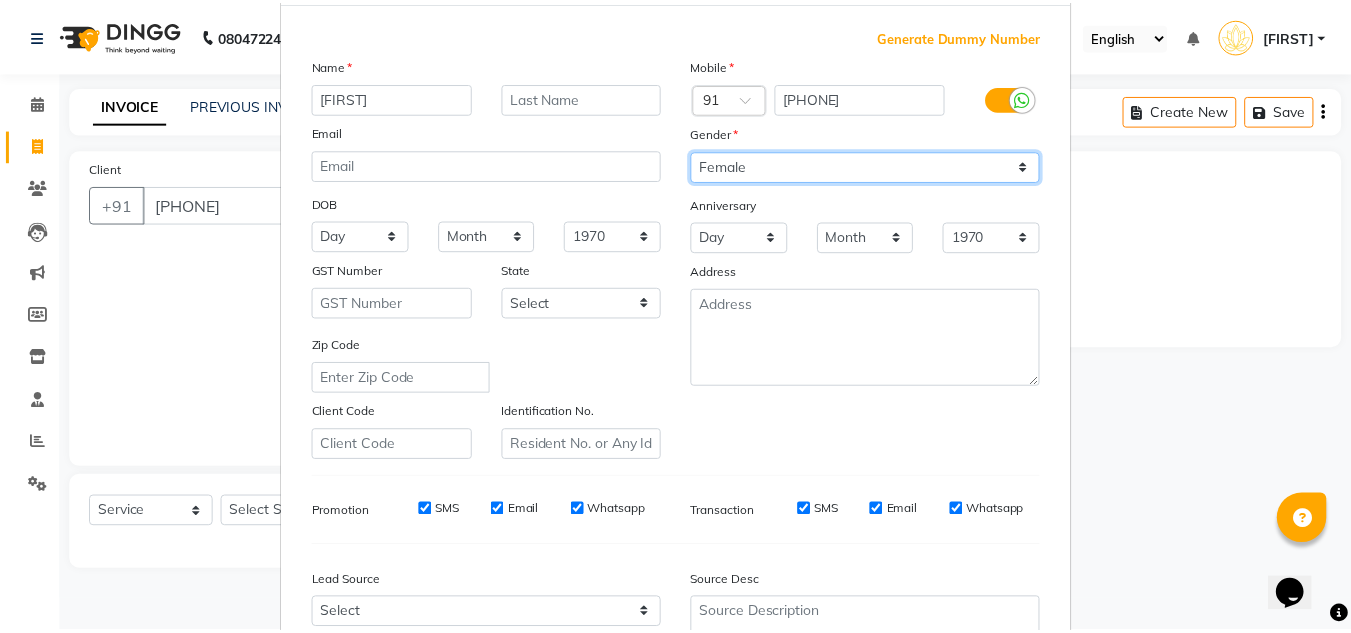 scroll, scrollTop: 290, scrollLeft: 0, axis: vertical 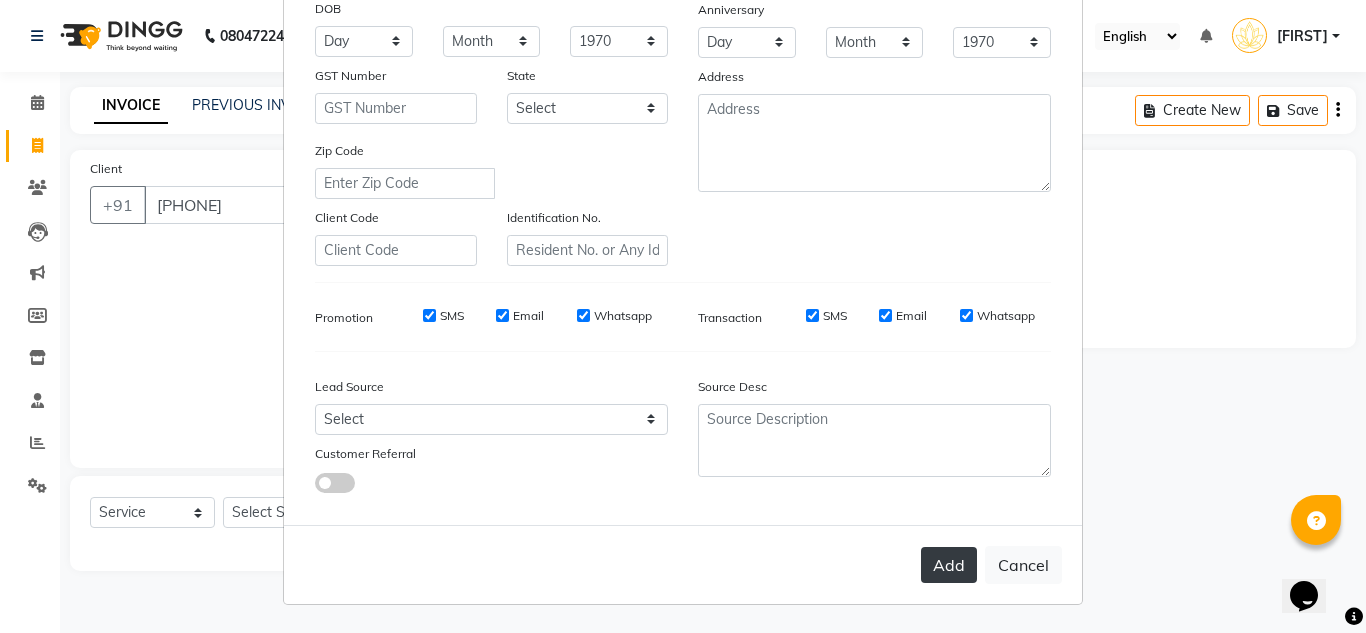 click on "Add" at bounding box center (949, 565) 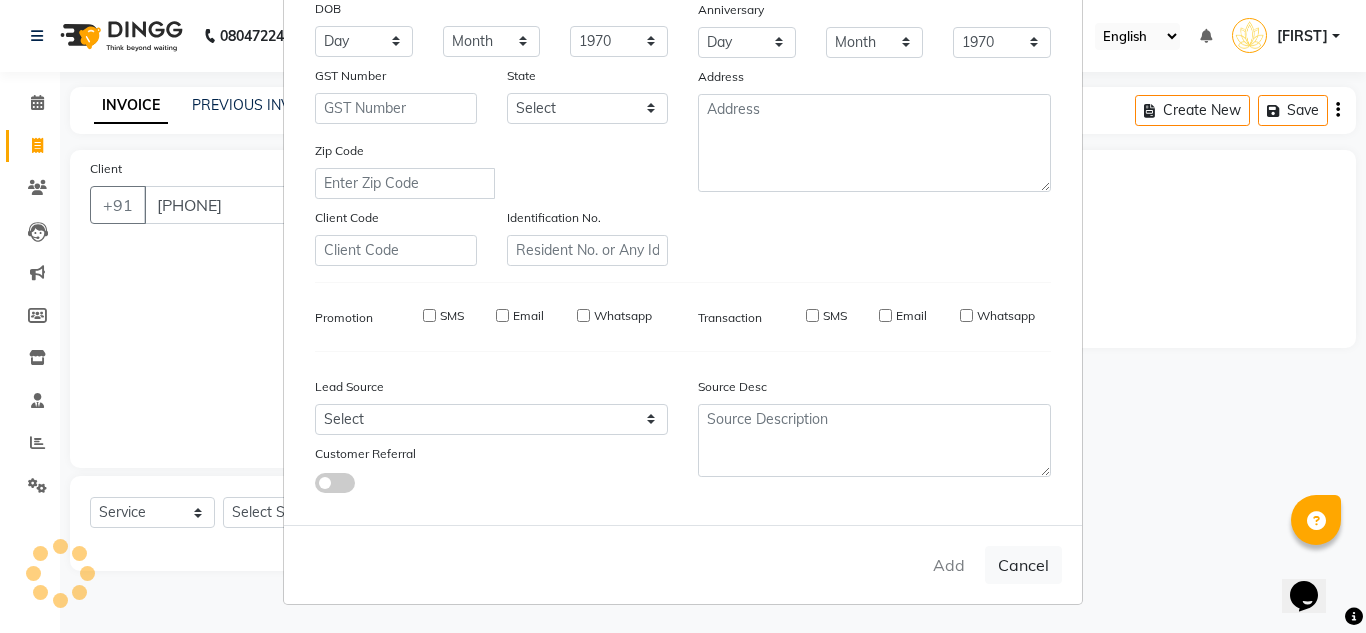 type 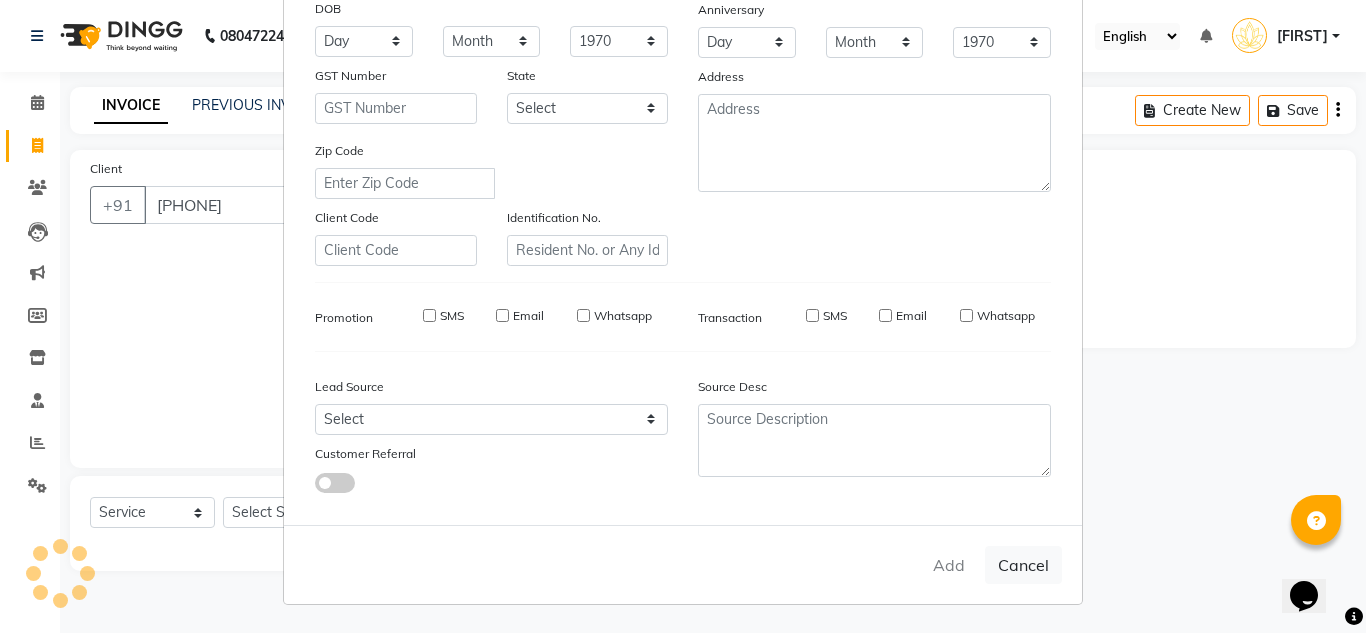 select 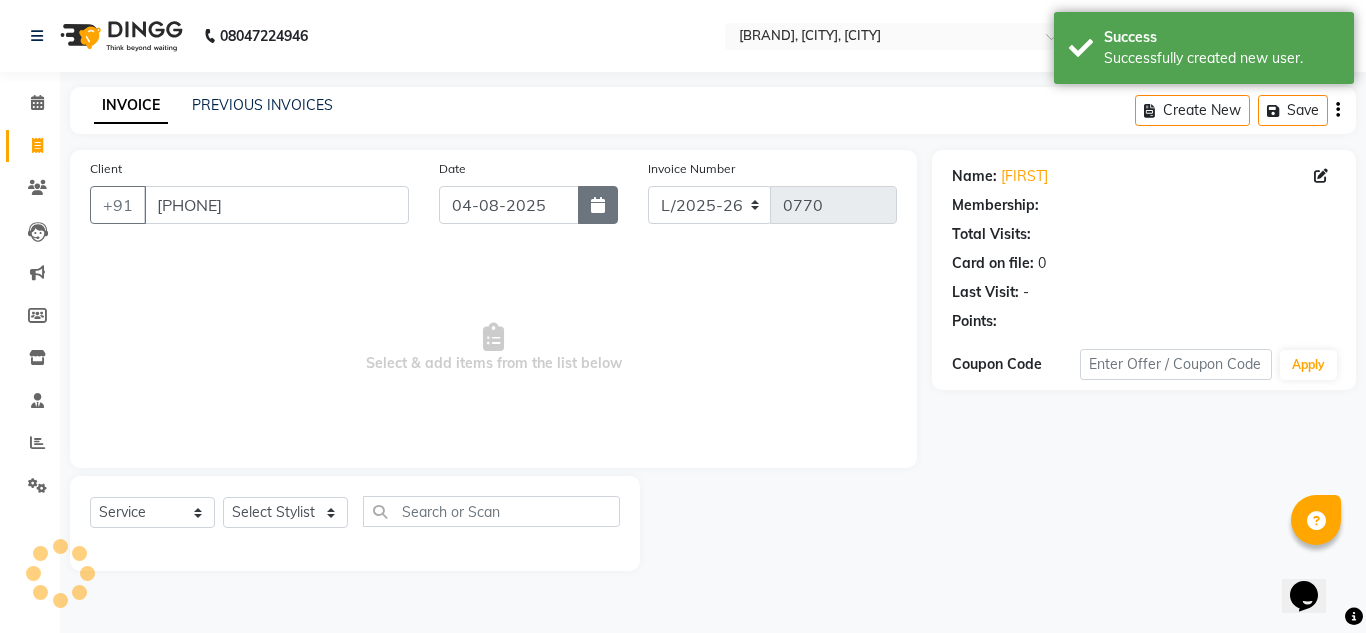 click 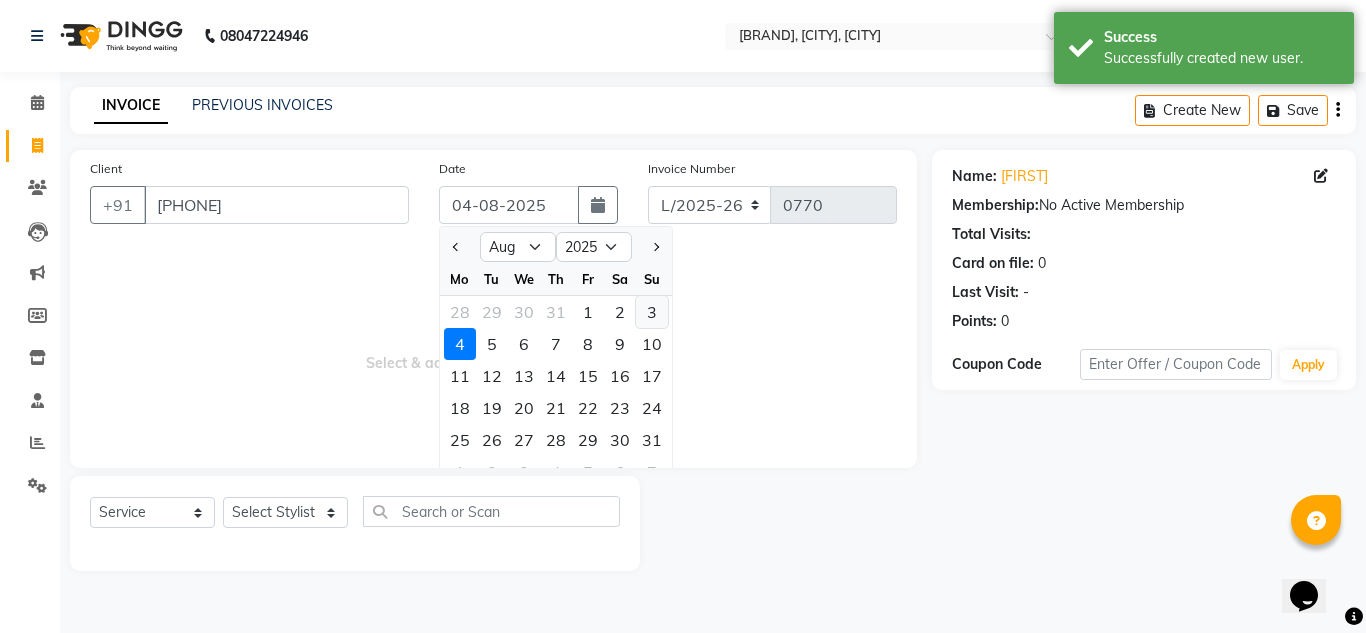 click on "3" 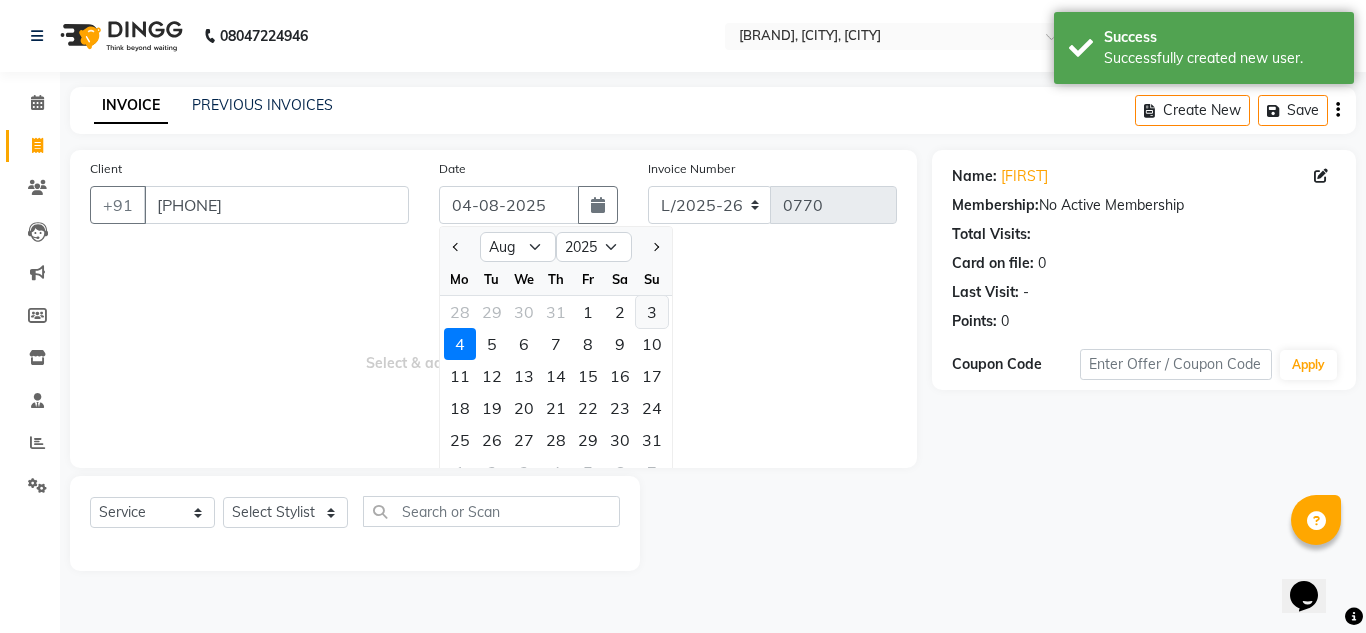 type on "03-08-2025" 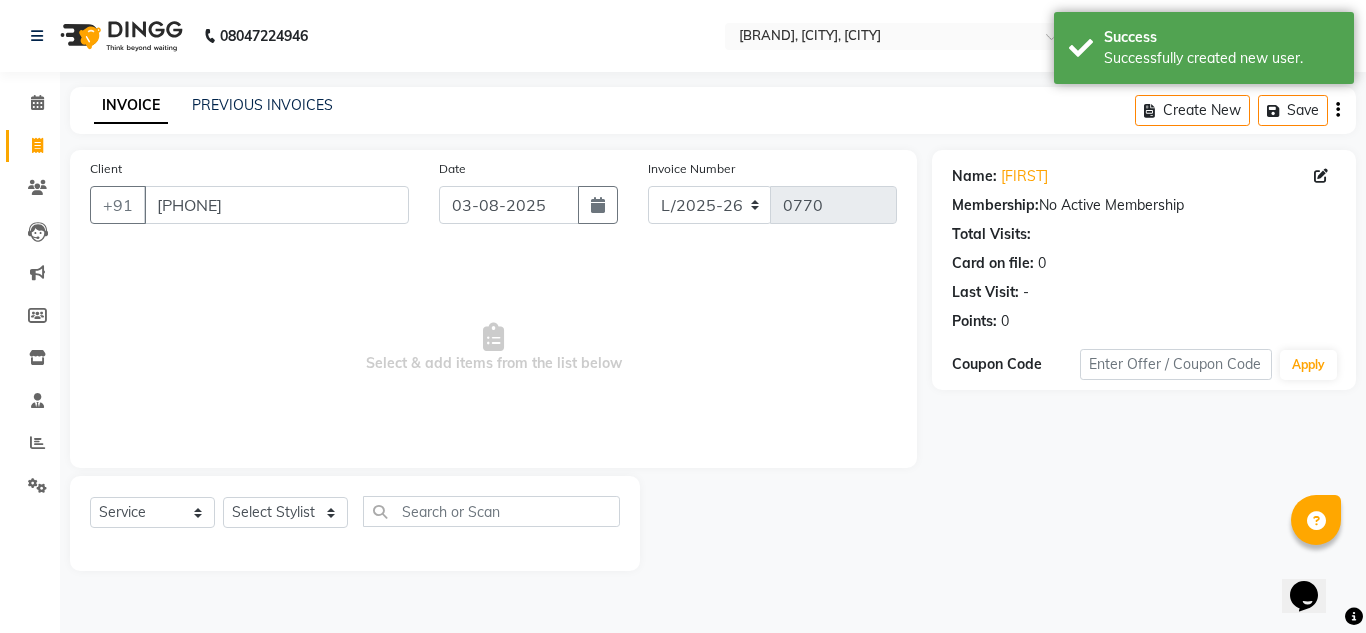 click on "Select  Service  Product  Membership  Package Voucher Prepaid Gift Card  Select Stylist DISHA Kshema Mahima Naflin Ranjini Shahanas" 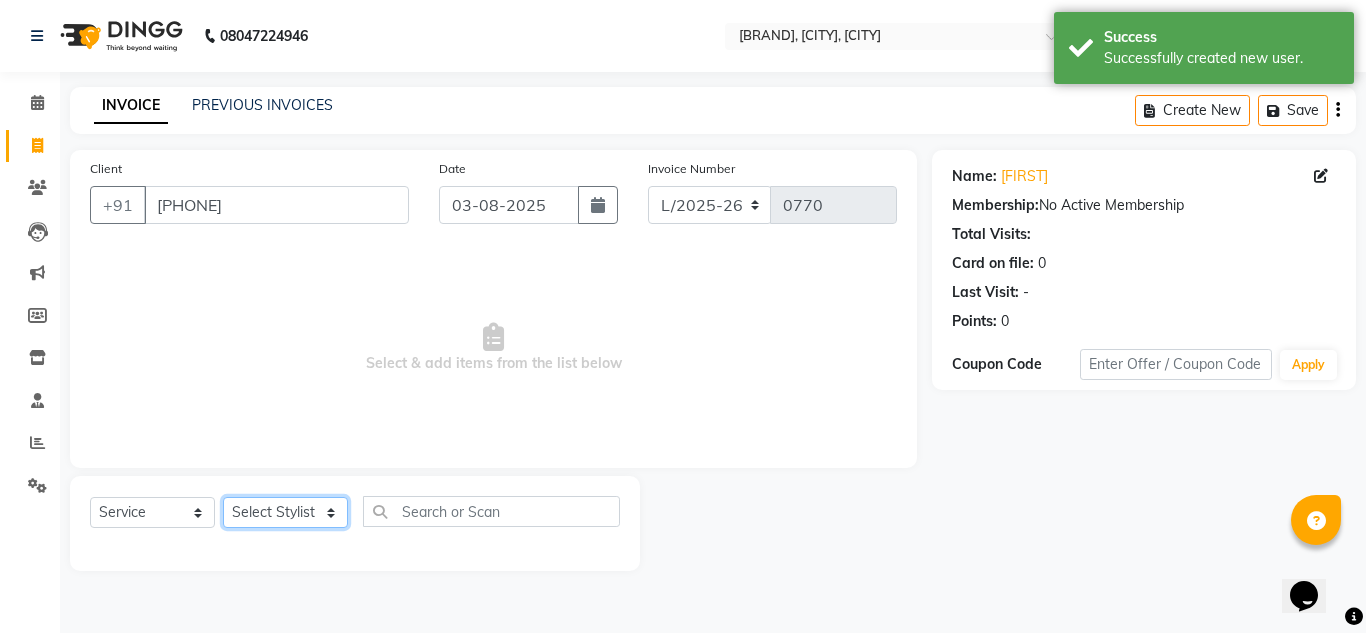 click on "Select Stylist DISHA Kshema Mahima Naflin Ranjini Shahanas" 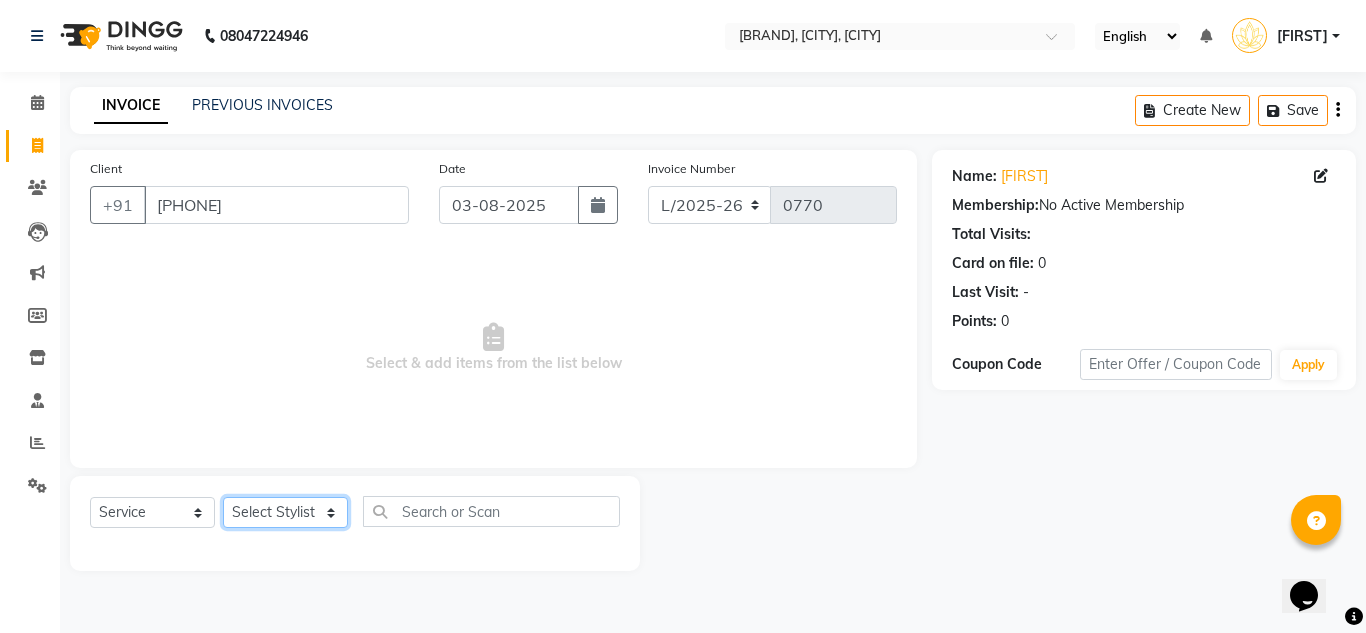 select on "79897" 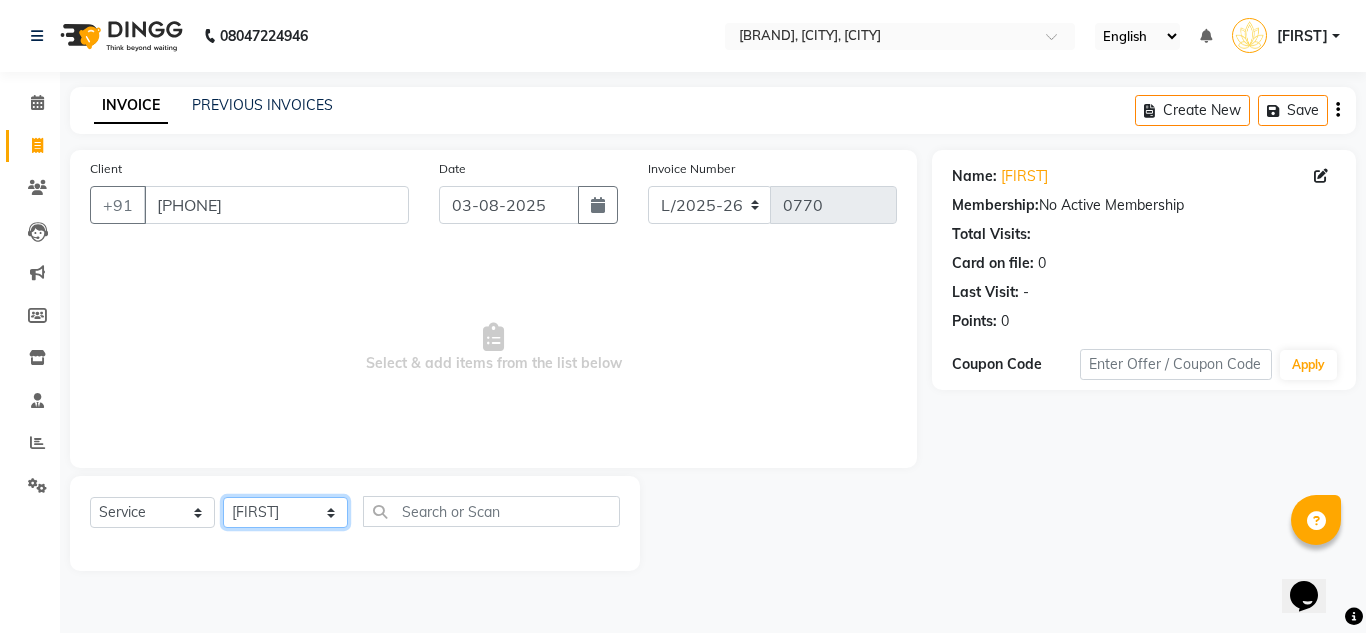 click on "Select Stylist DISHA Kshema Mahima Naflin Ranjini Shahanas" 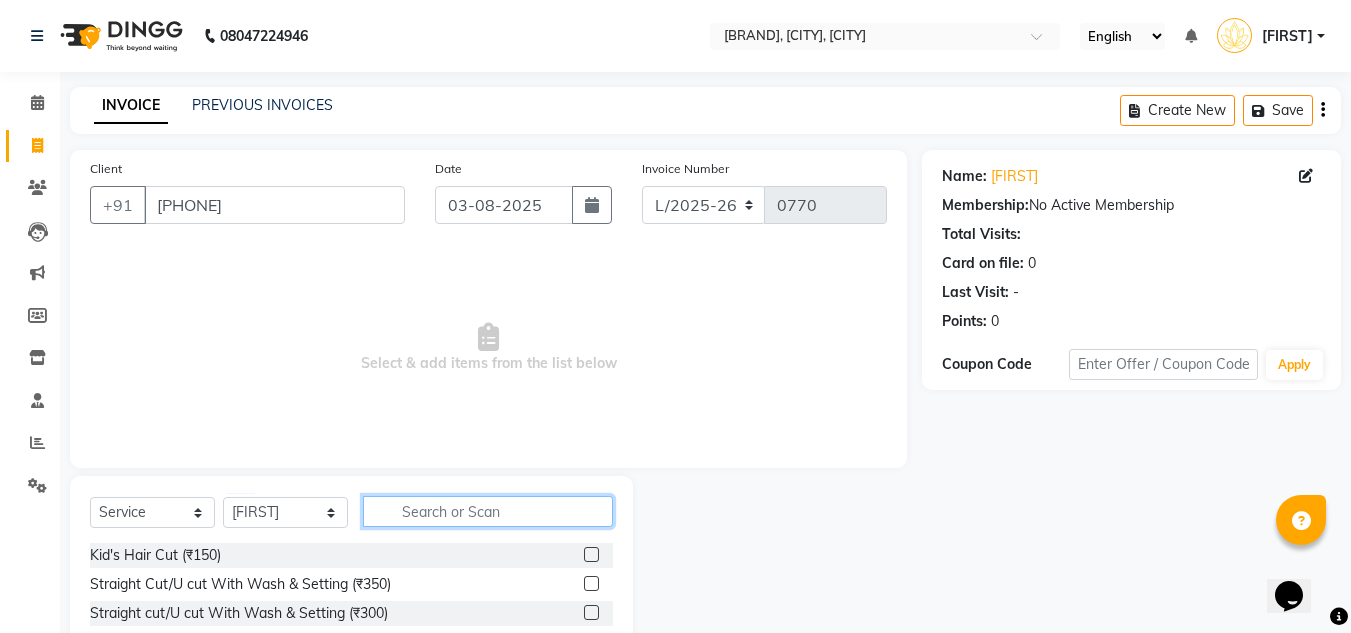 click 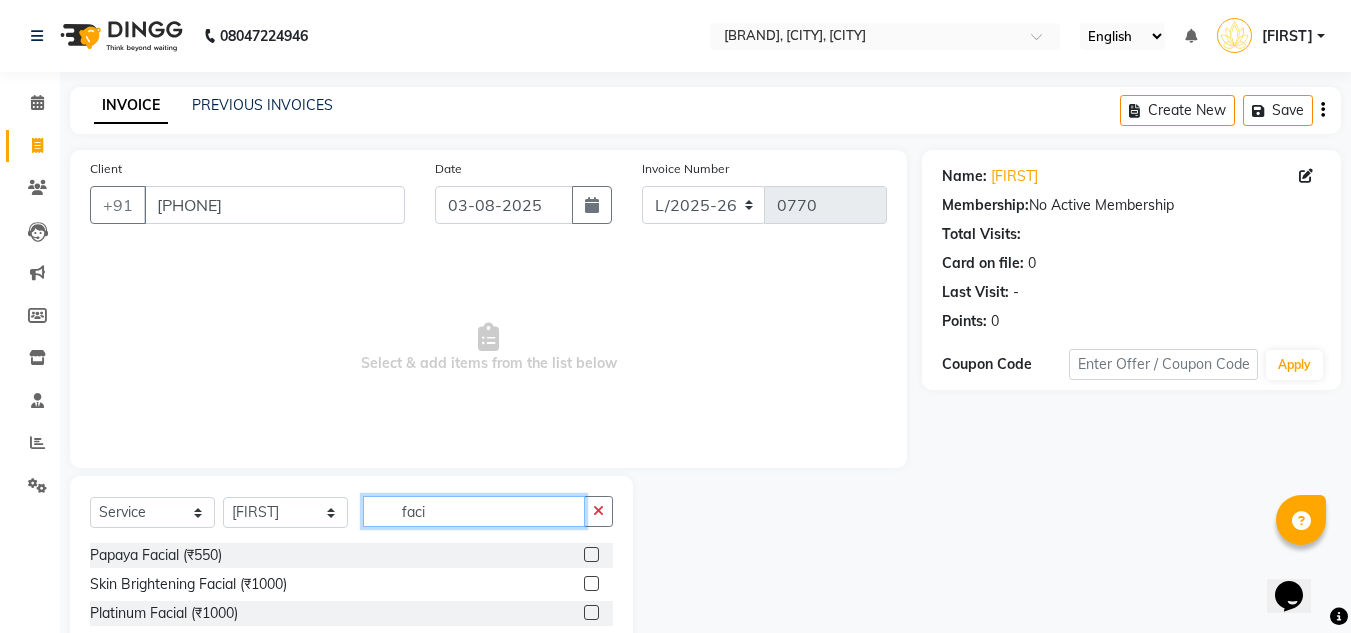 type on "faci" 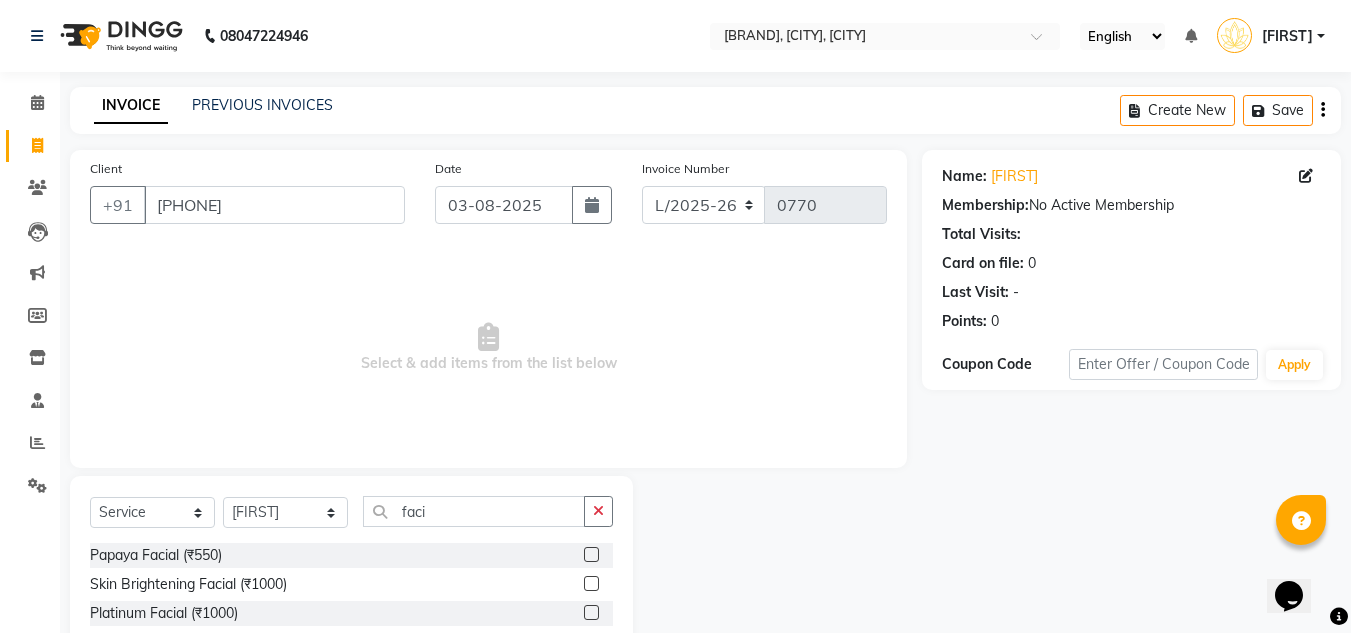 click 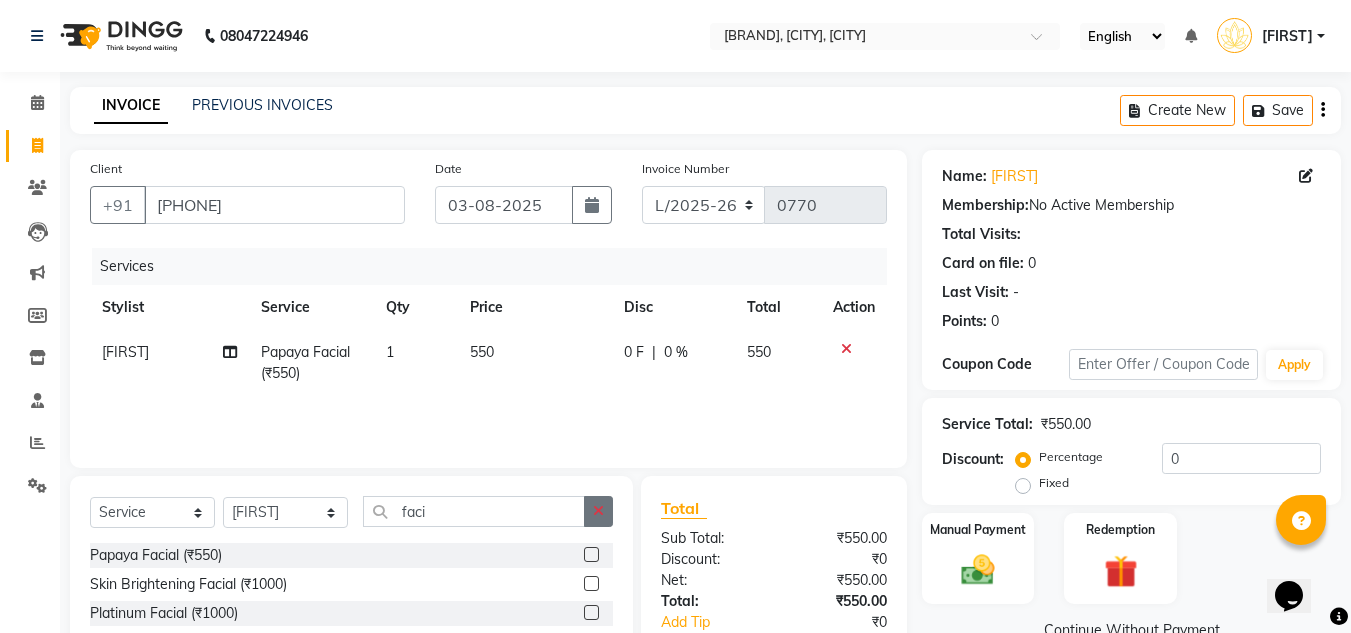 checkbox on "false" 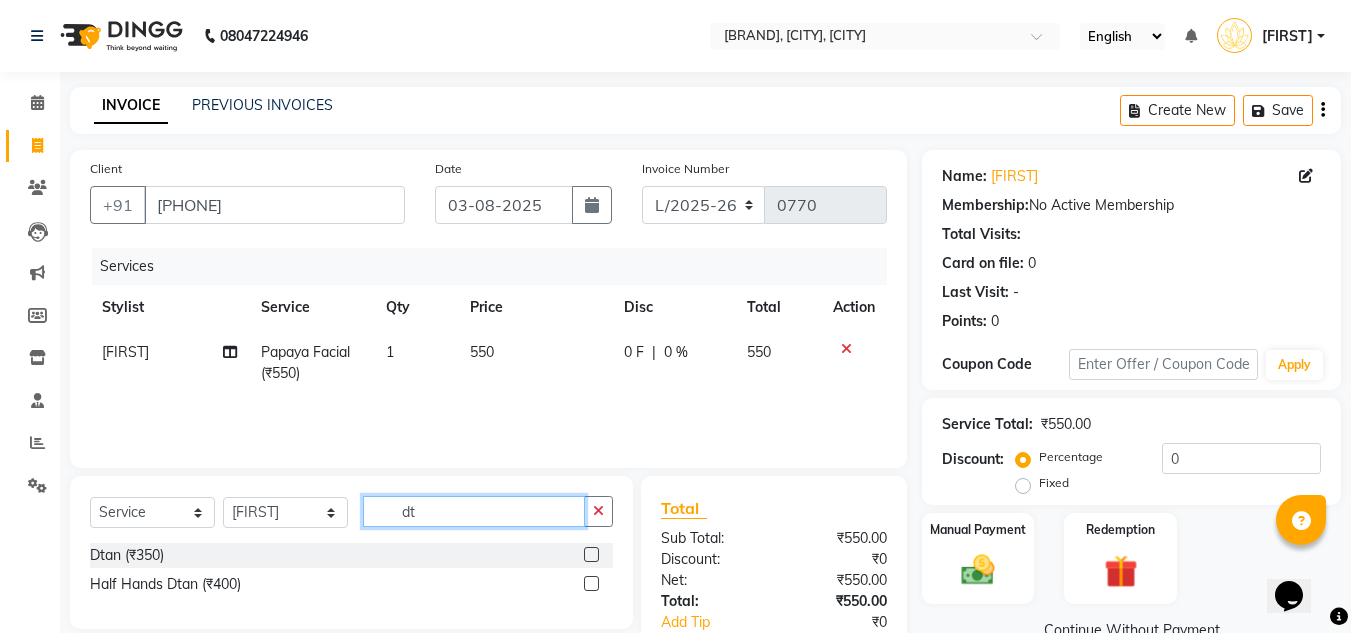 type on "dt" 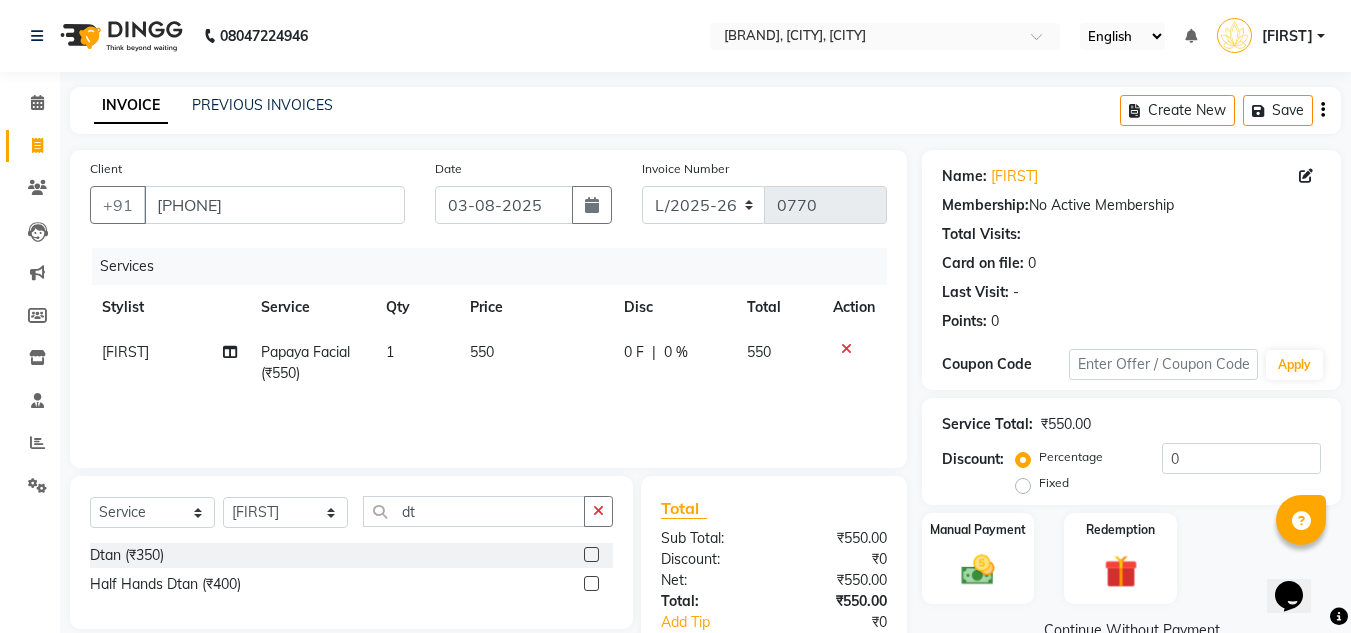 drag, startPoint x: 588, startPoint y: 556, endPoint x: 564, endPoint y: 533, distance: 33.24154 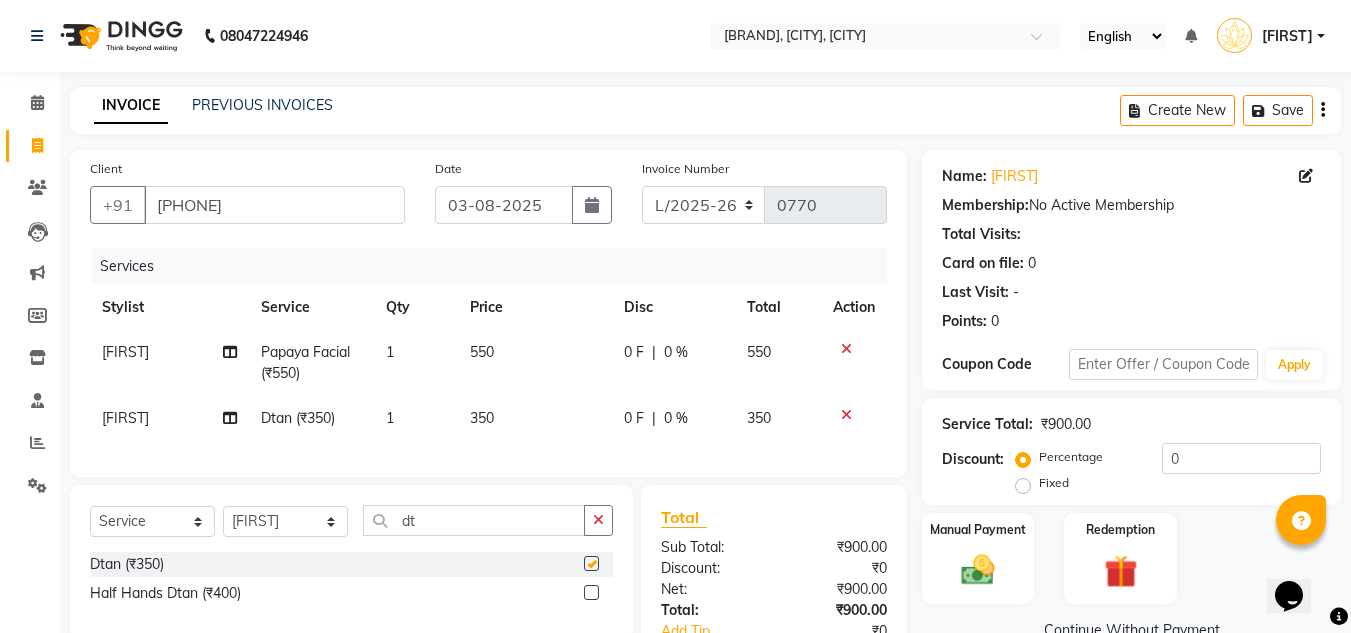 checkbox on "false" 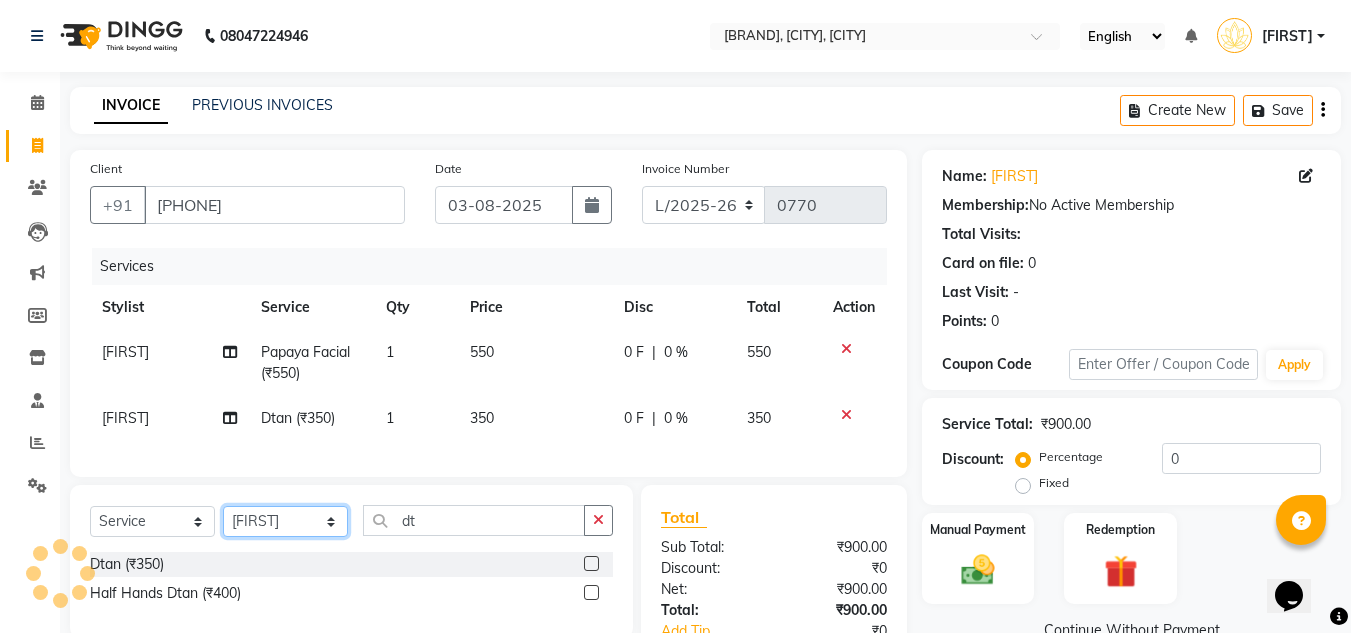 click on "Select Stylist DISHA Kshema Mahima Naflin Ranjini Shahanas" 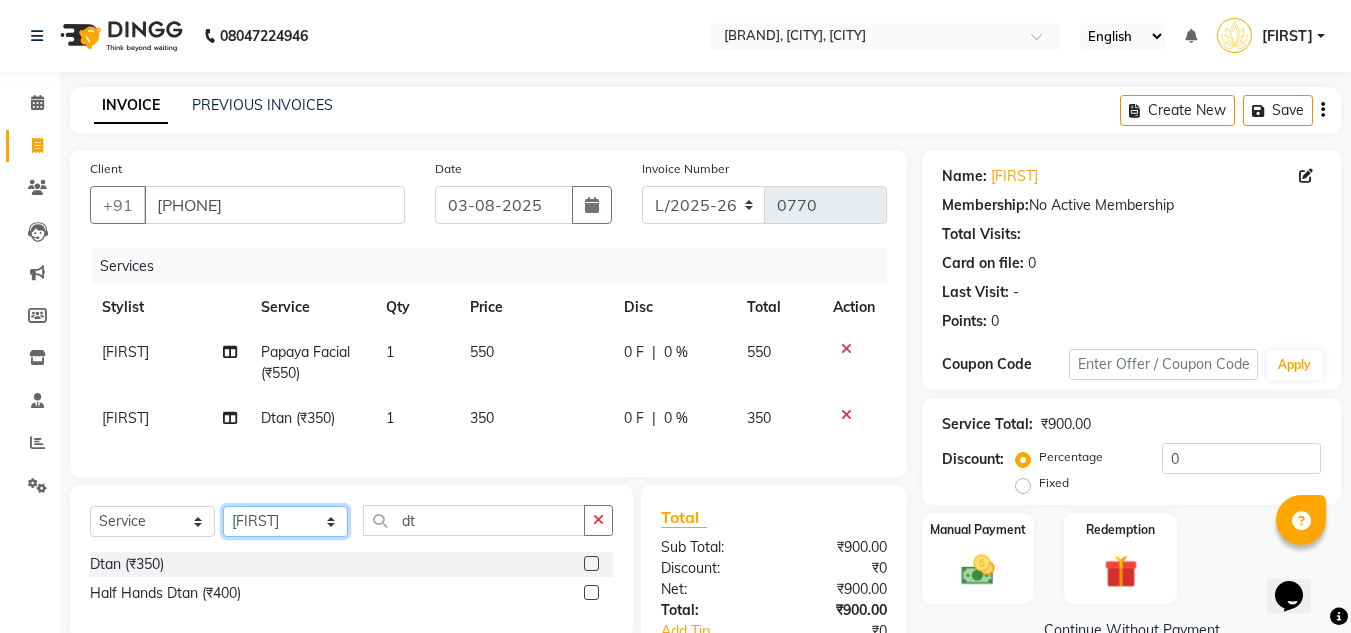 select on "60354" 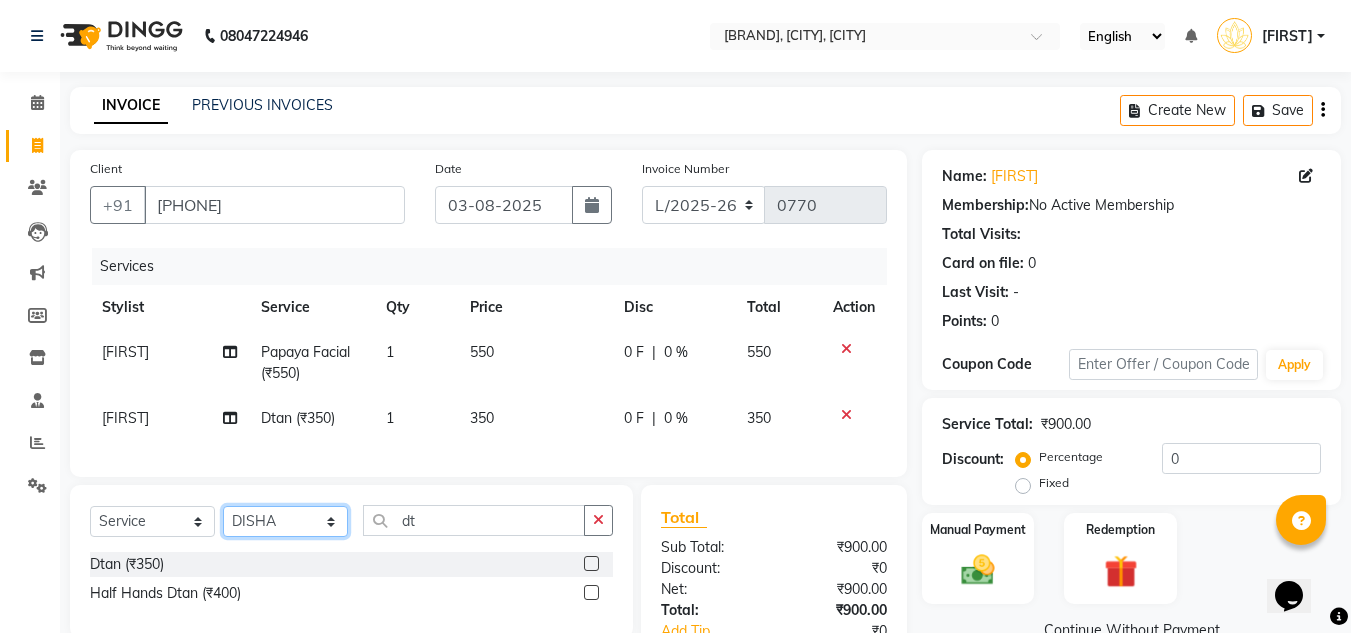 click on "Select Stylist DISHA Kshema Mahima Naflin Ranjini Shahanas" 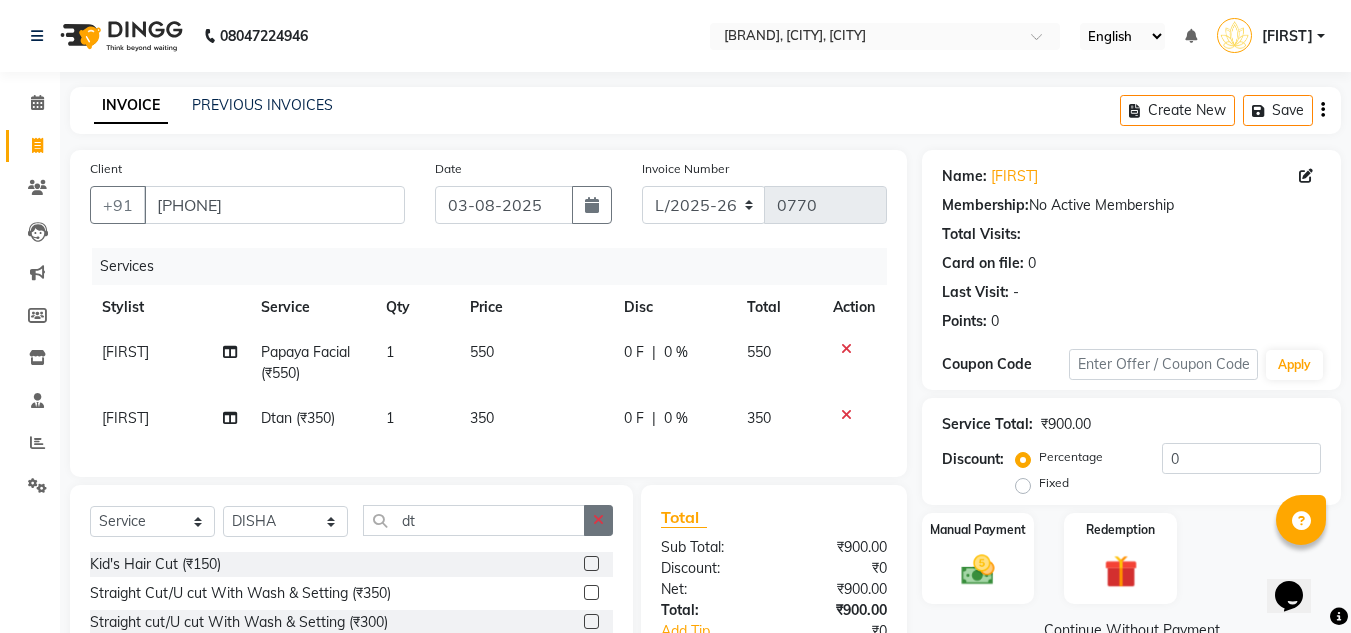 click 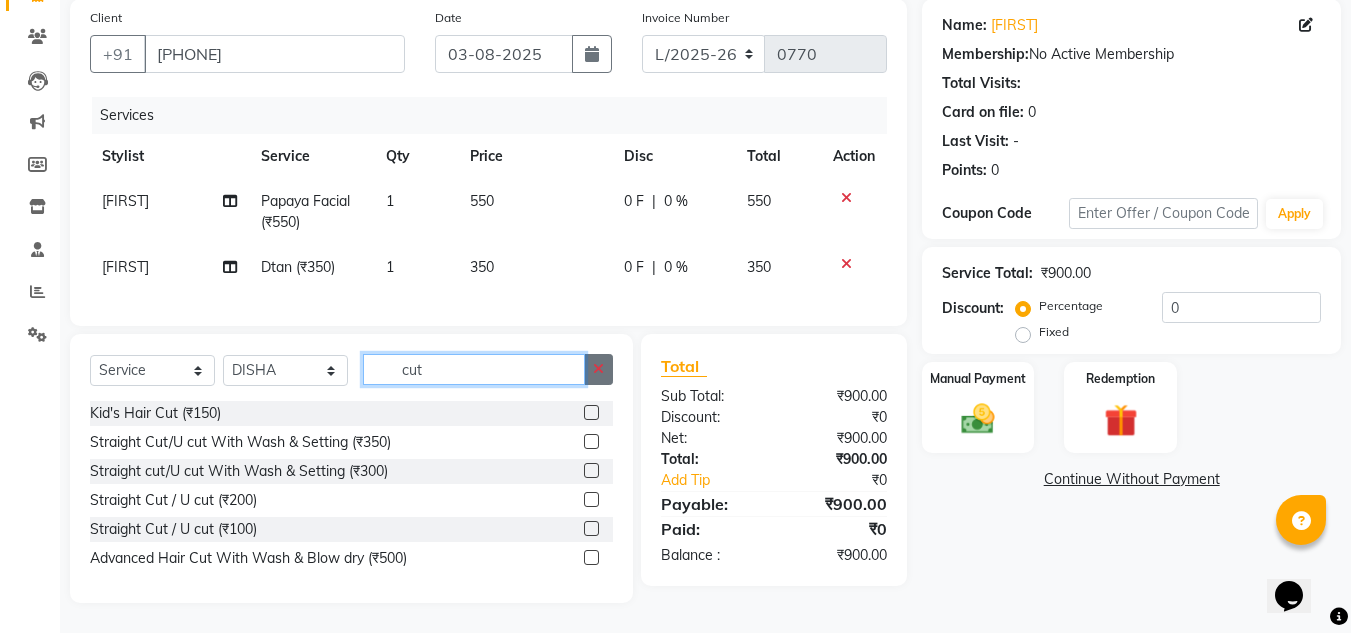 scroll, scrollTop: 166, scrollLeft: 0, axis: vertical 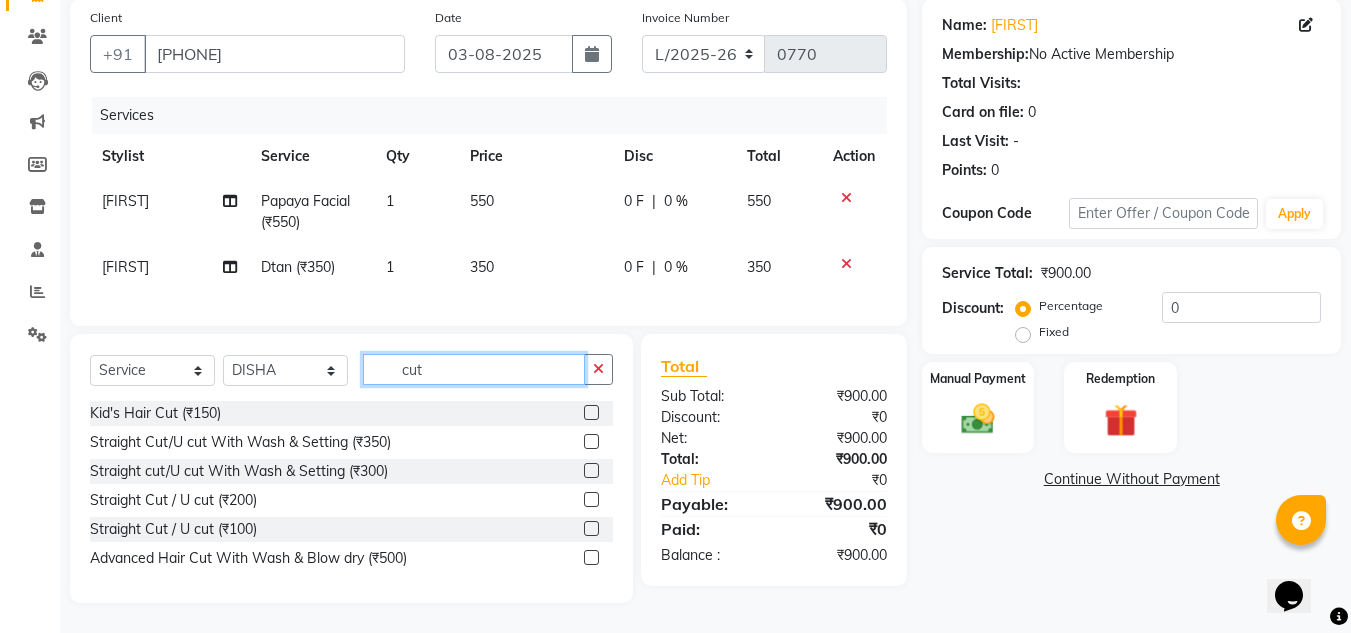type on "cut" 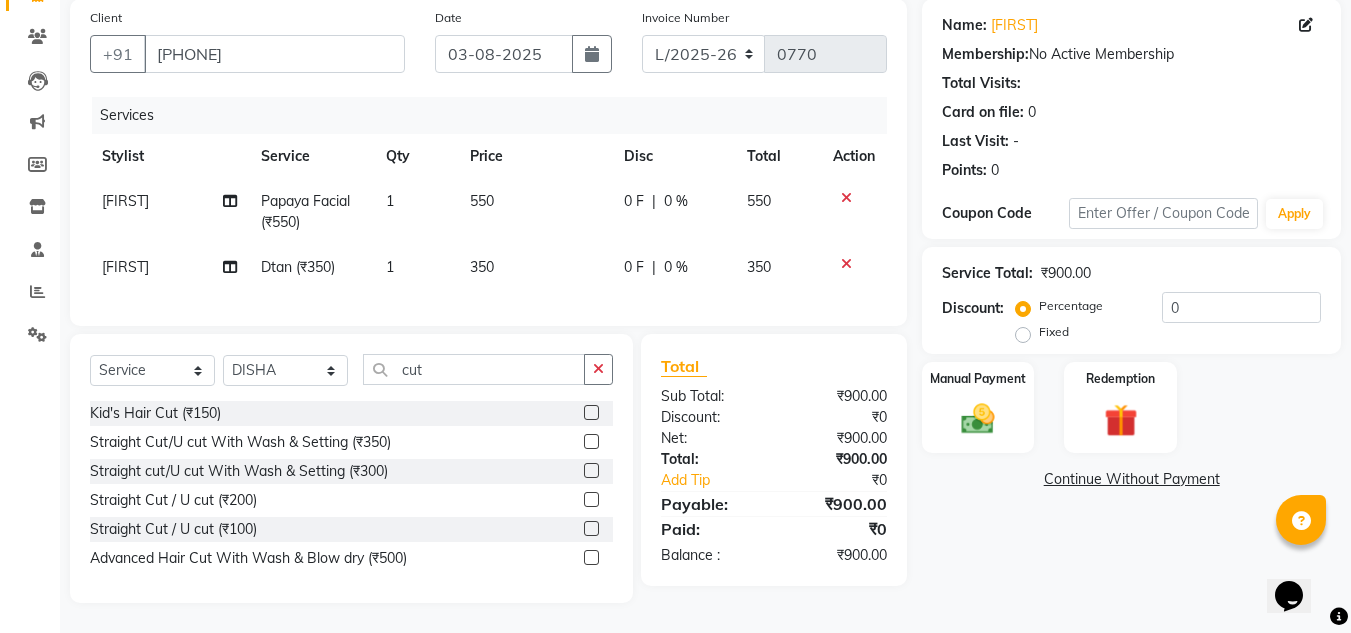 click 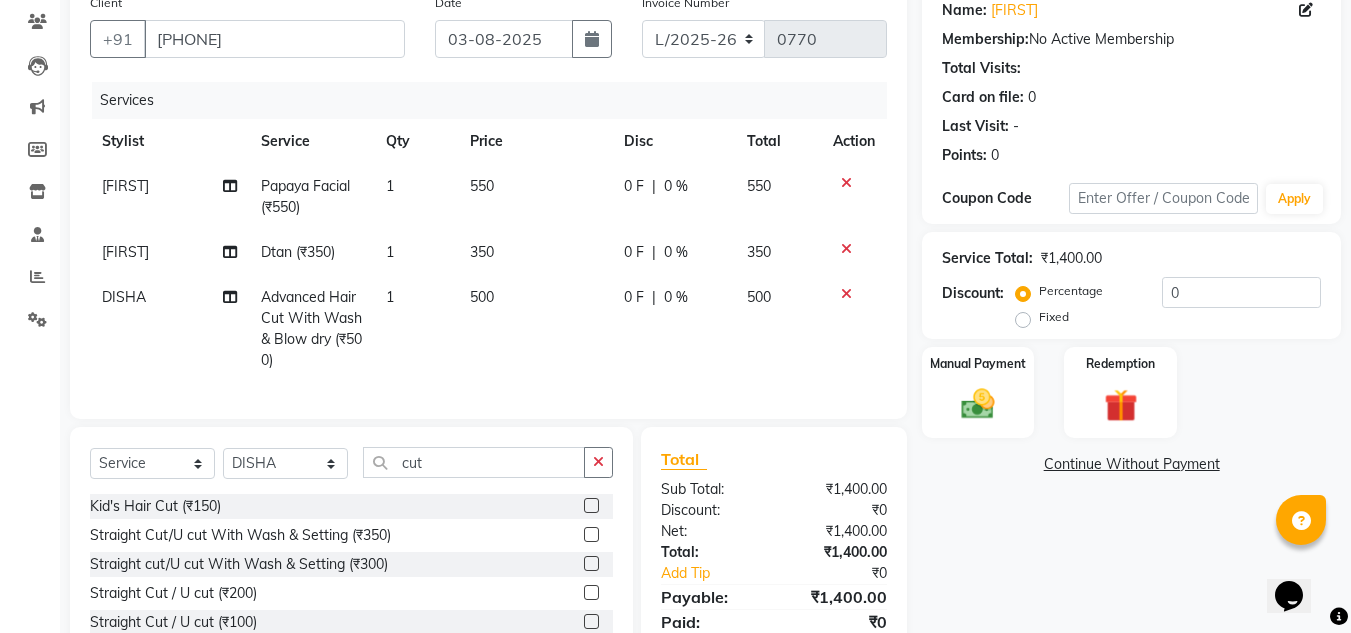 checkbox on "false" 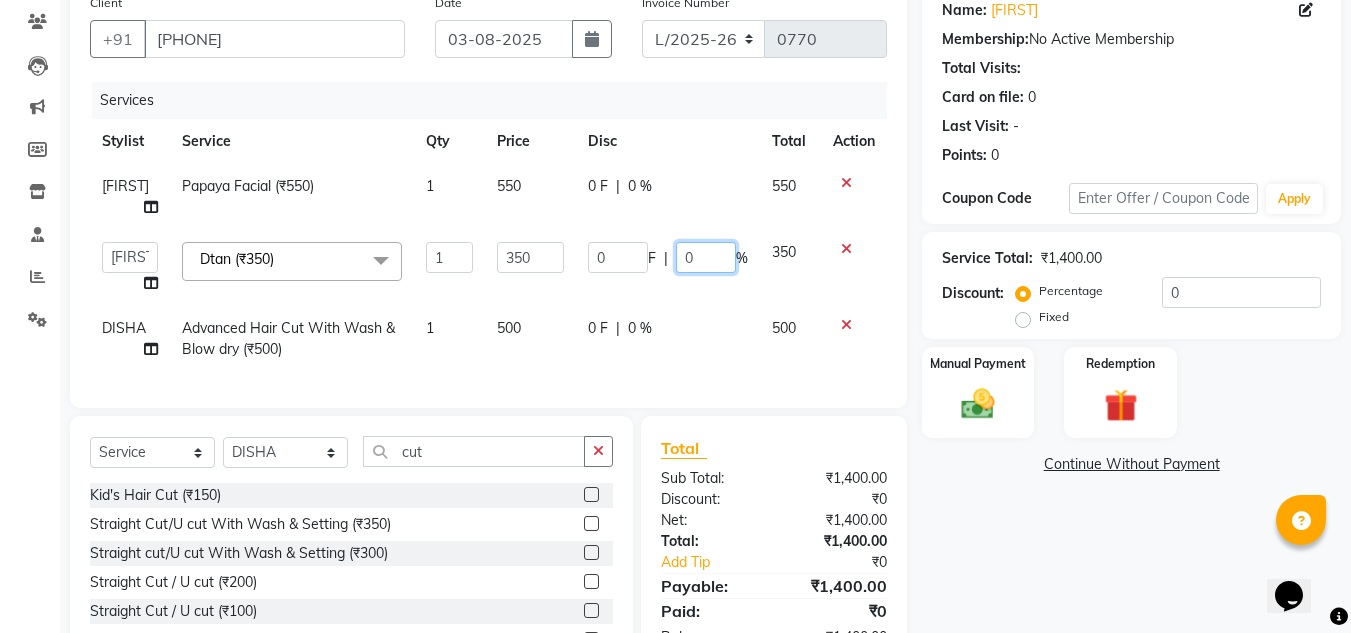 click on "0" 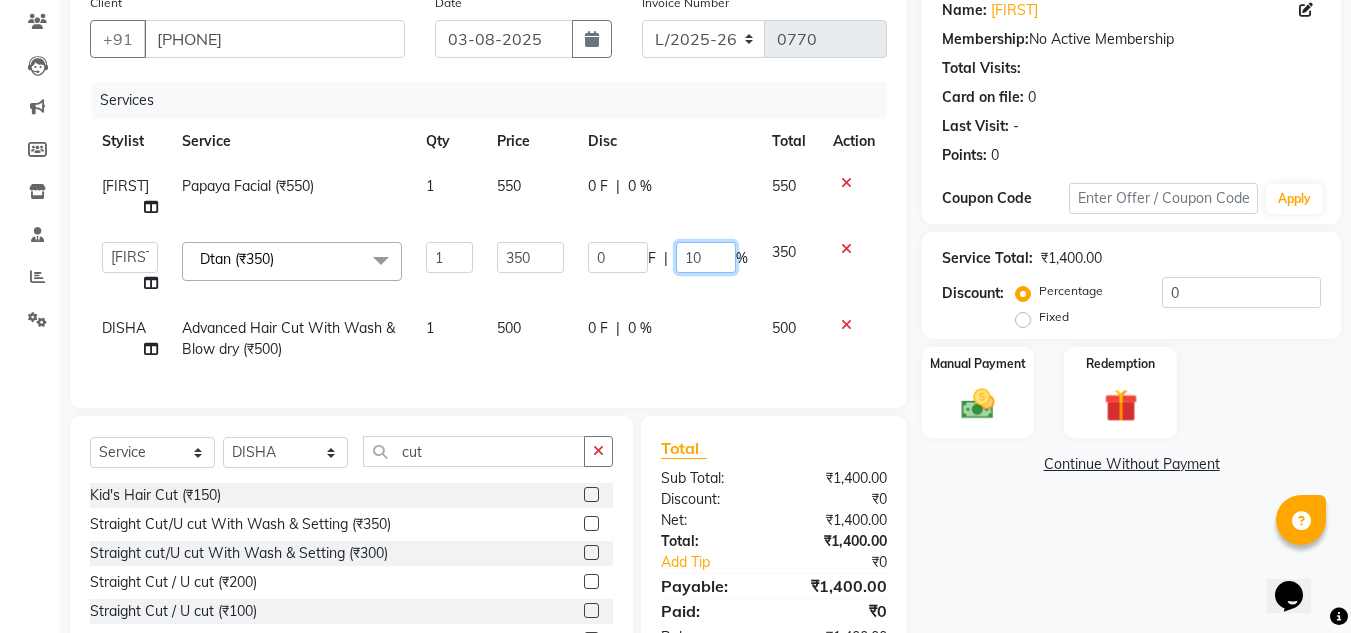type on "100" 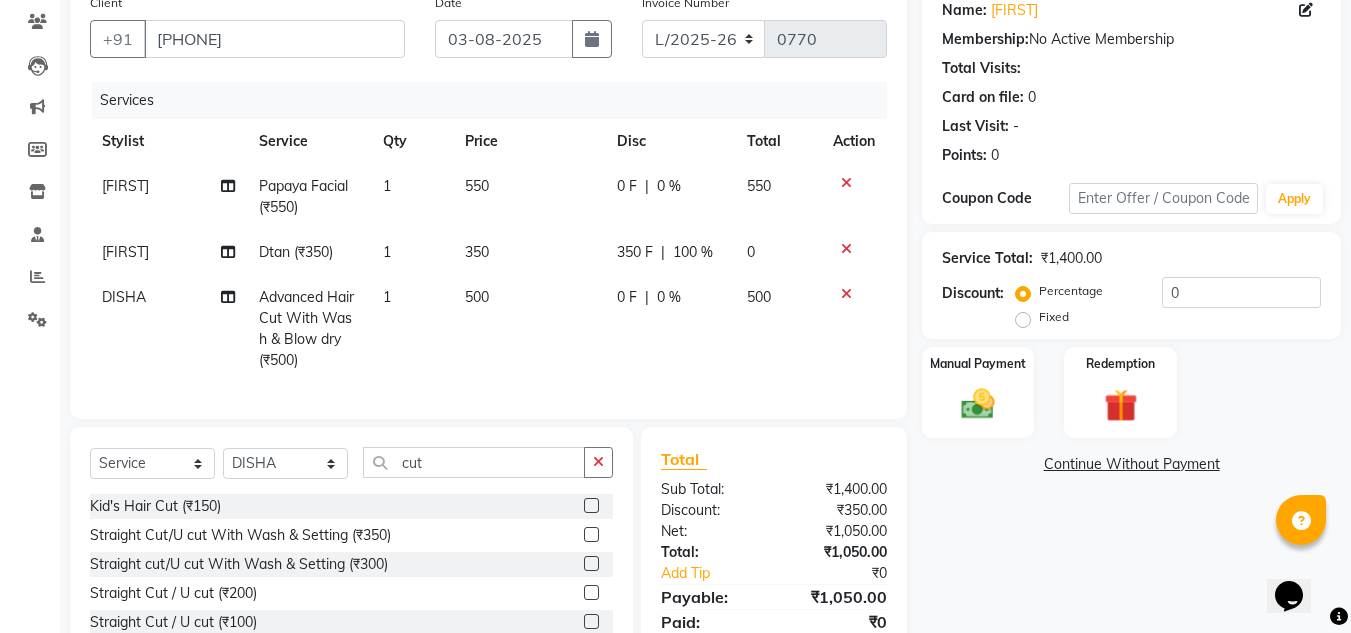 click on "0 F | 0 %" 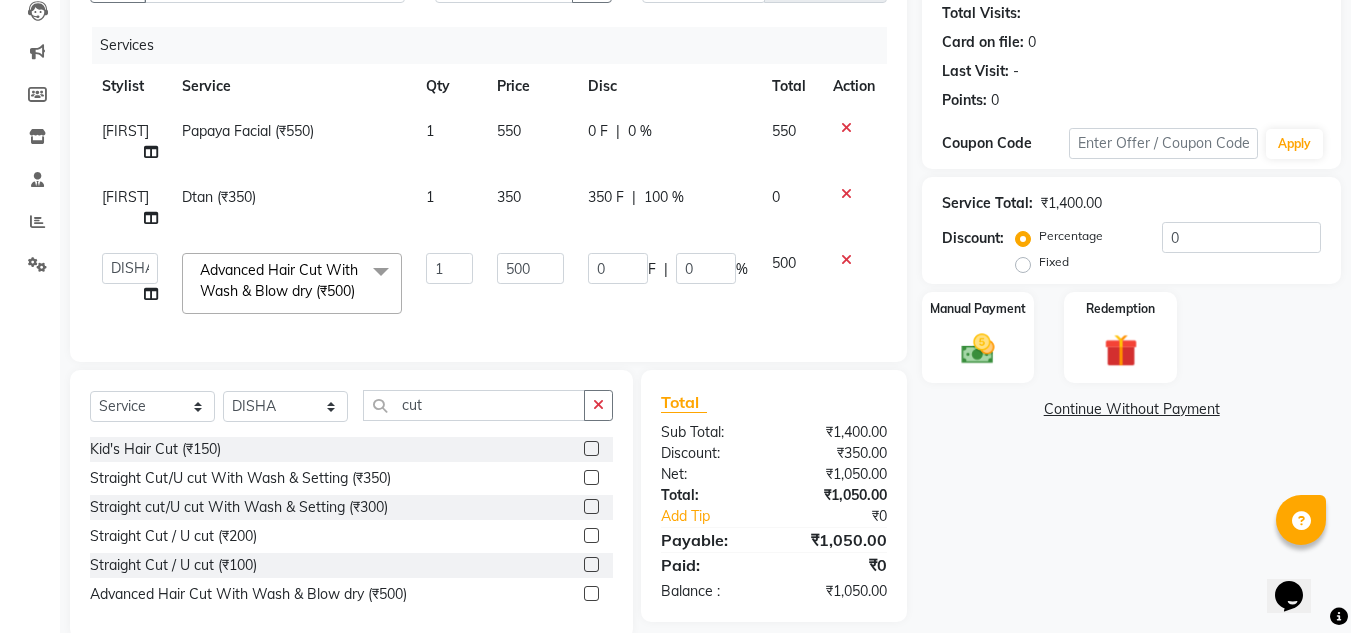 scroll, scrollTop: 266, scrollLeft: 0, axis: vertical 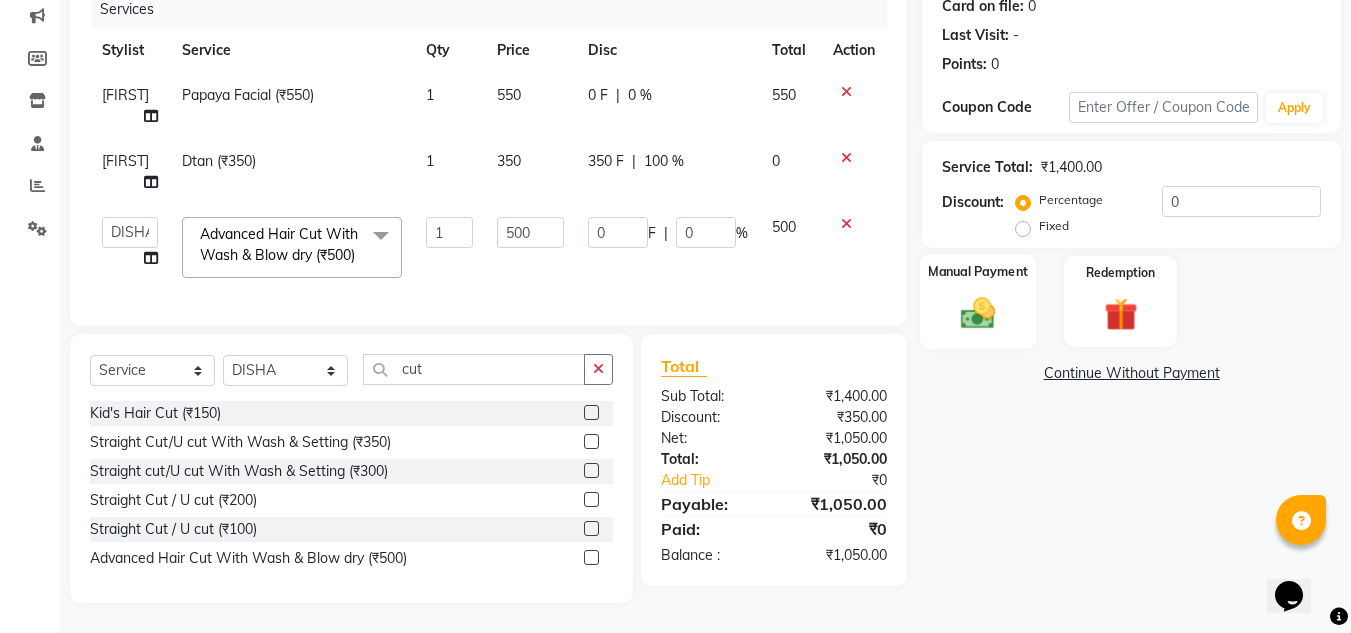 click on "Manual Payment" 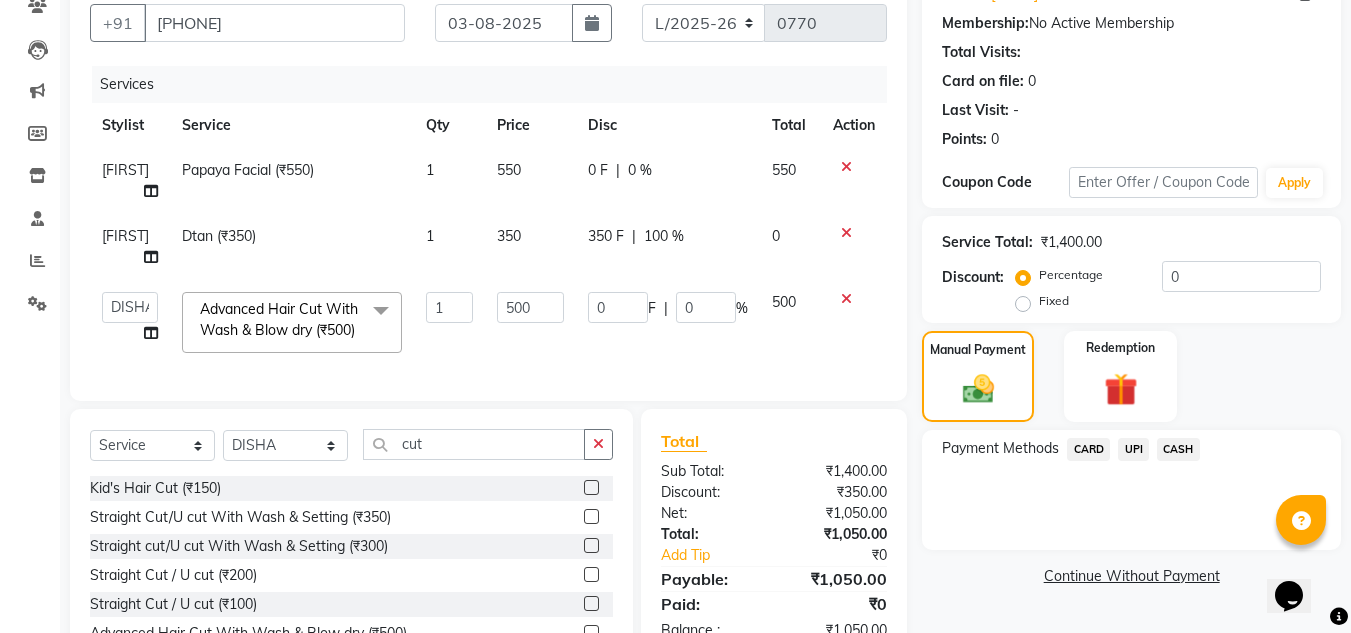 scroll, scrollTop: 266, scrollLeft: 0, axis: vertical 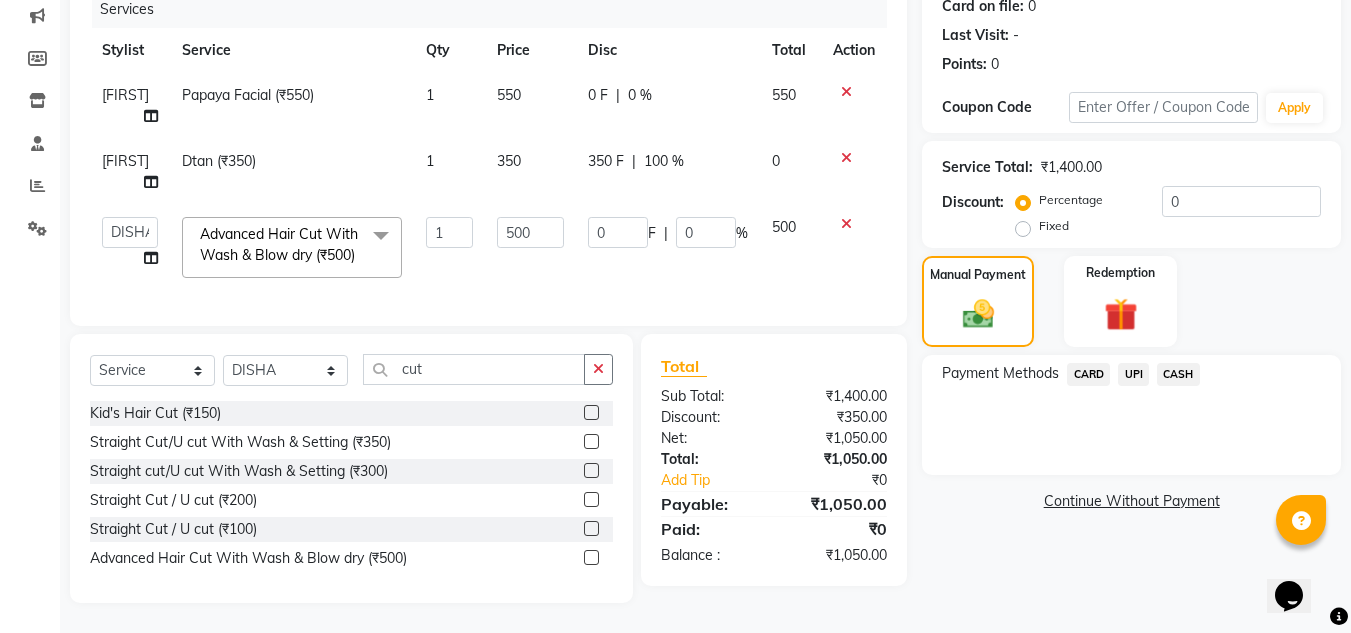 click on "UPI" 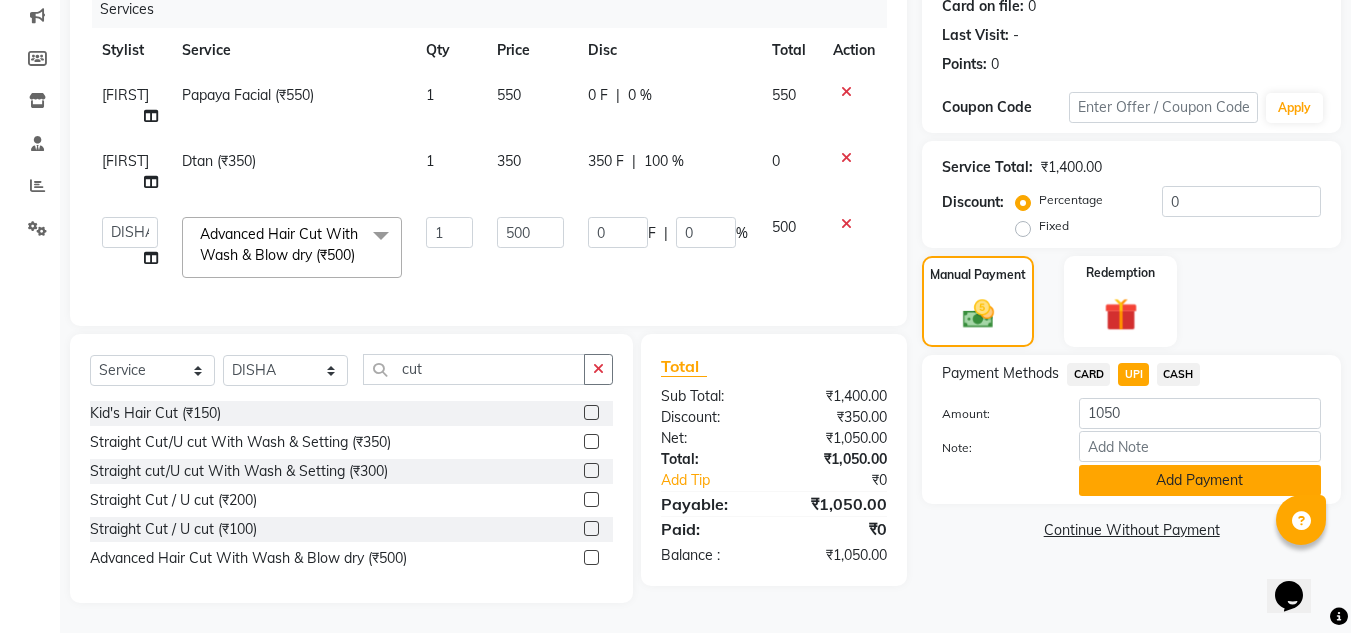 click on "Add Payment" 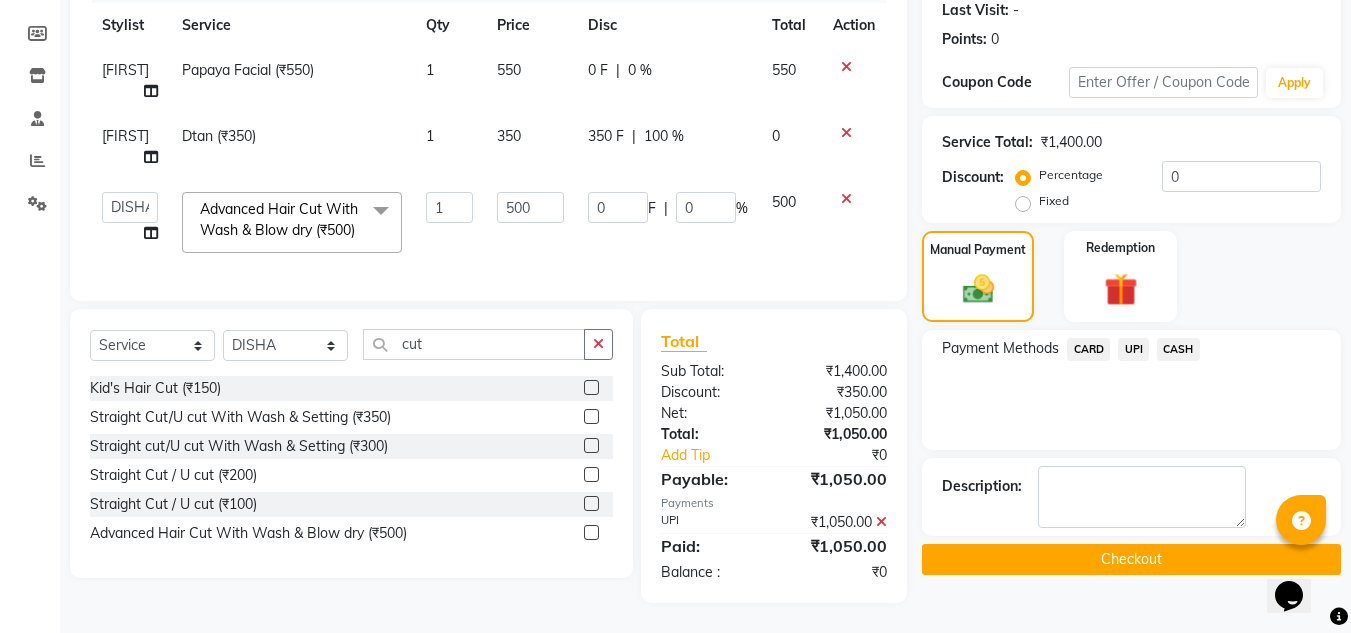 scroll, scrollTop: 318, scrollLeft: 0, axis: vertical 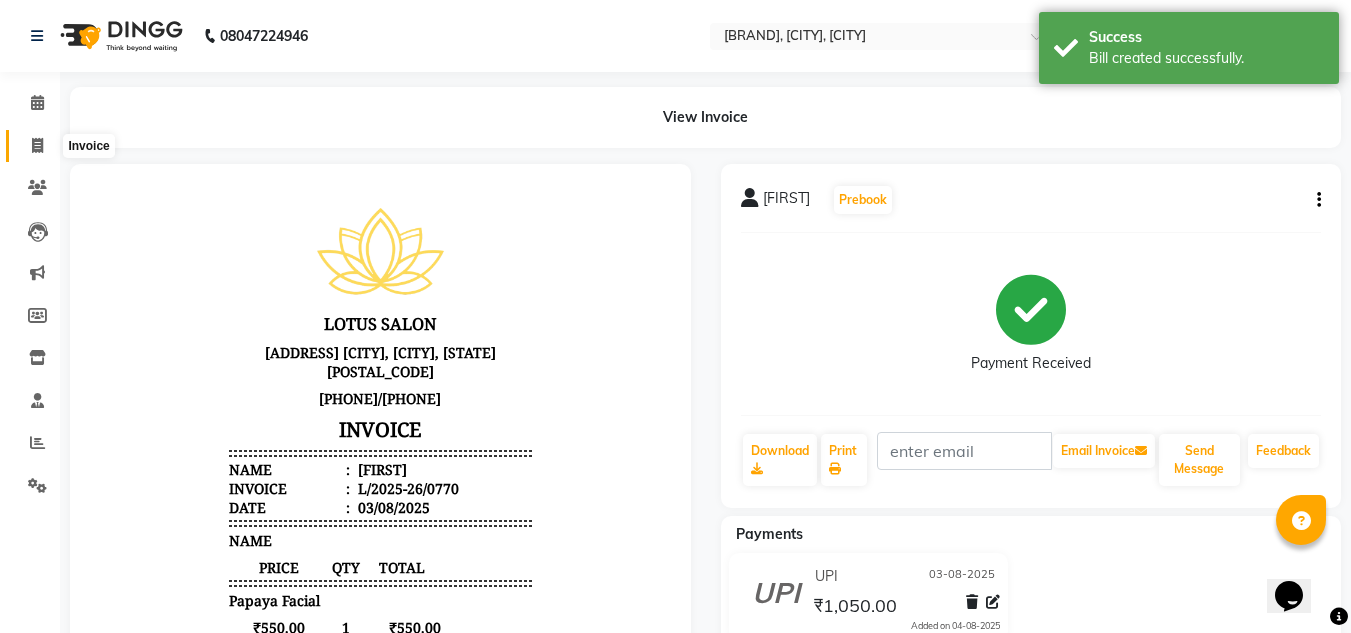 click 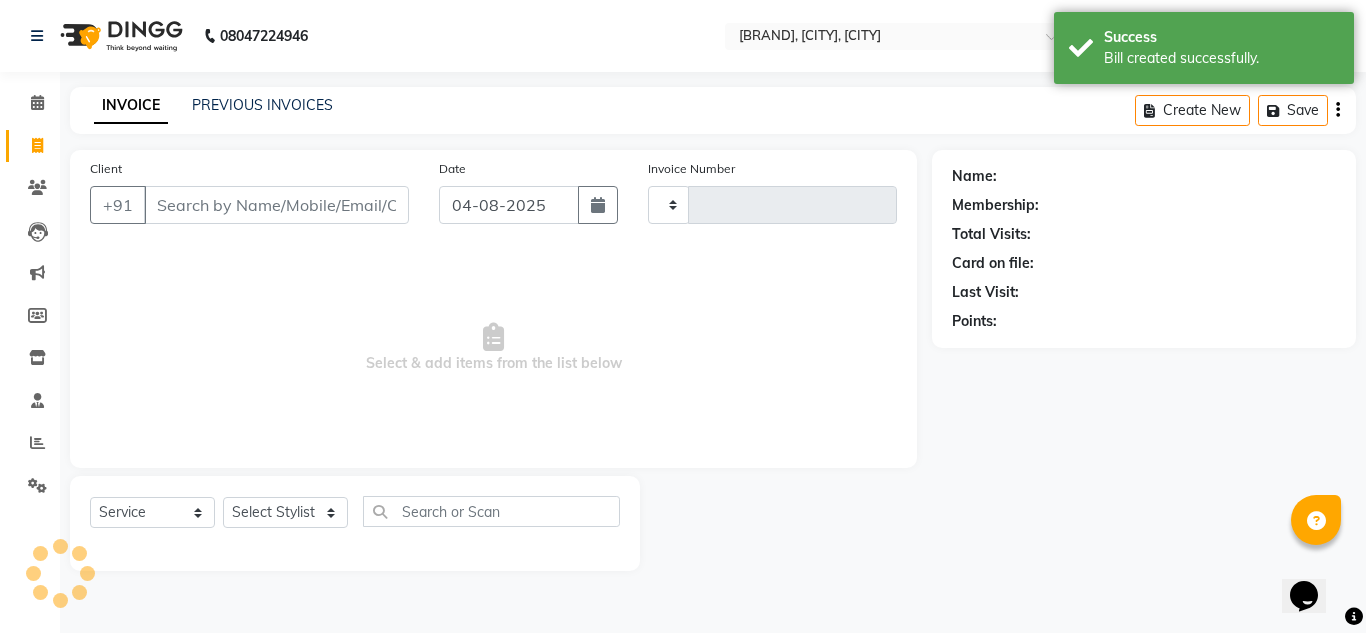 type on "0771" 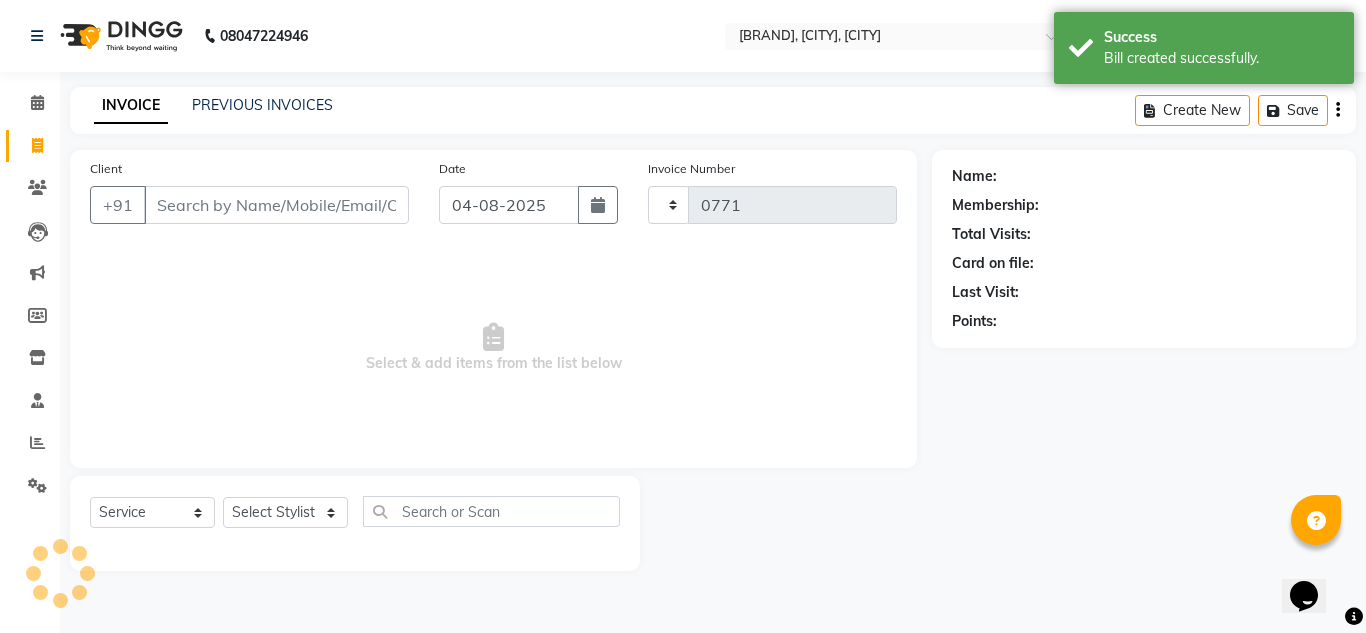 select on "8188" 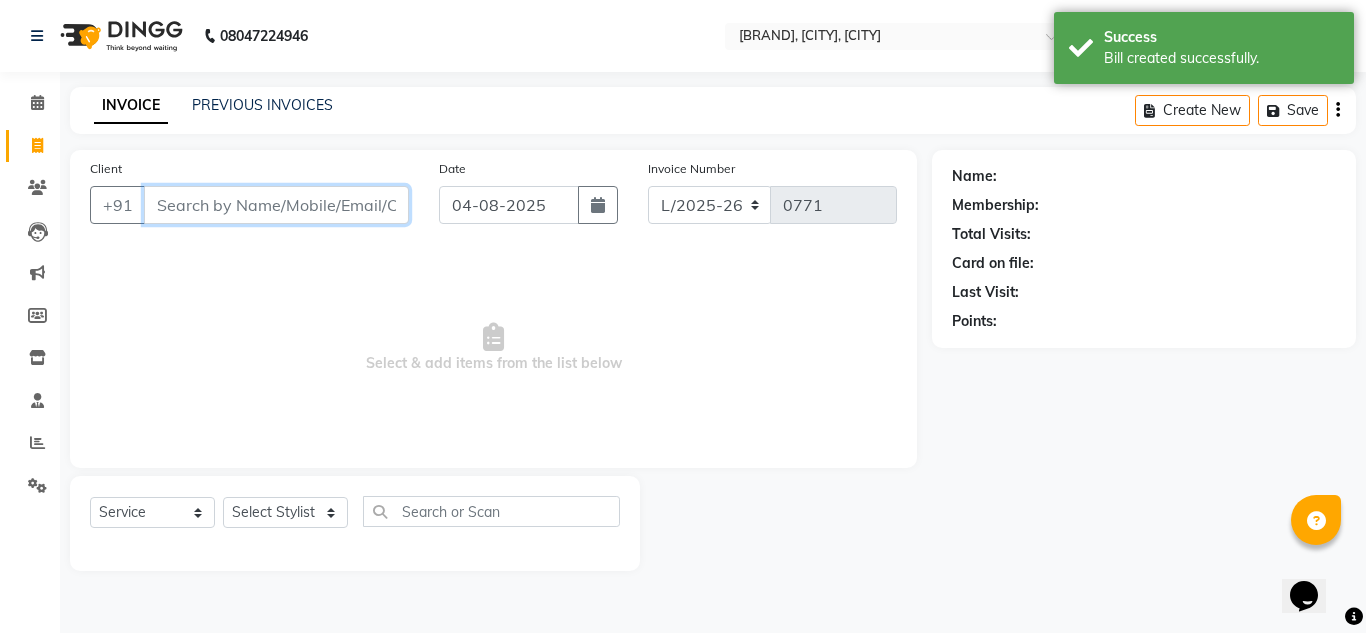 paste on "[PHONE]" 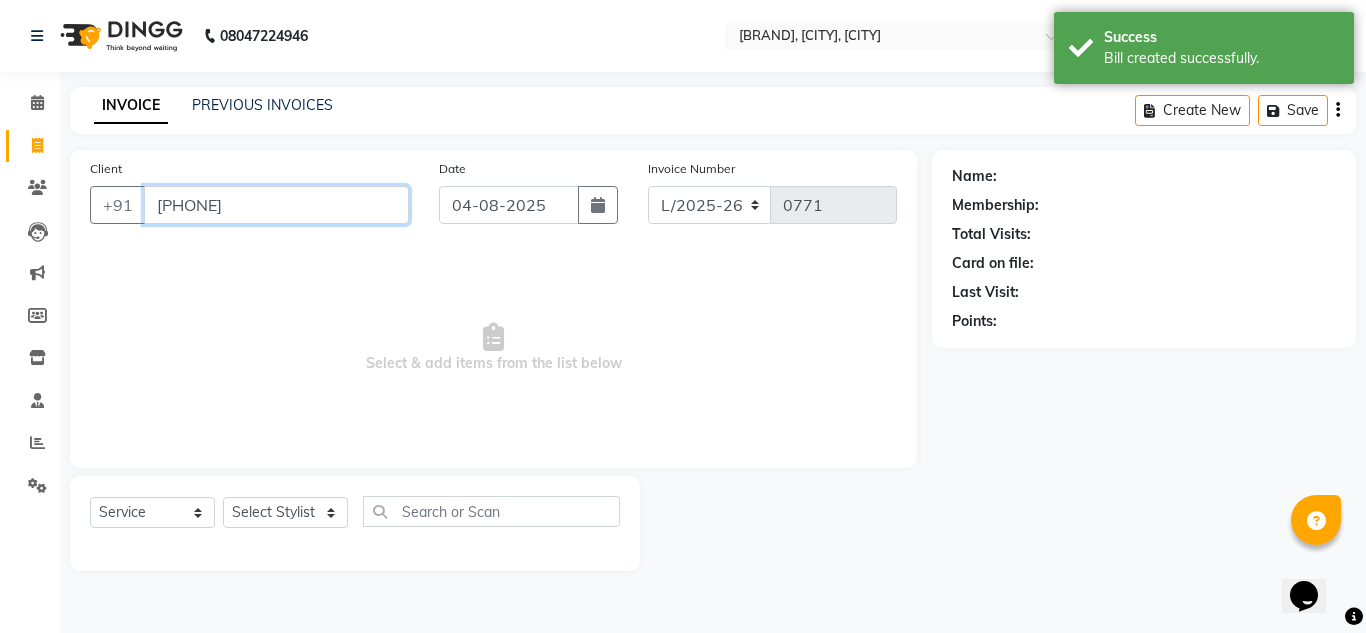 type on "[PHONE]" 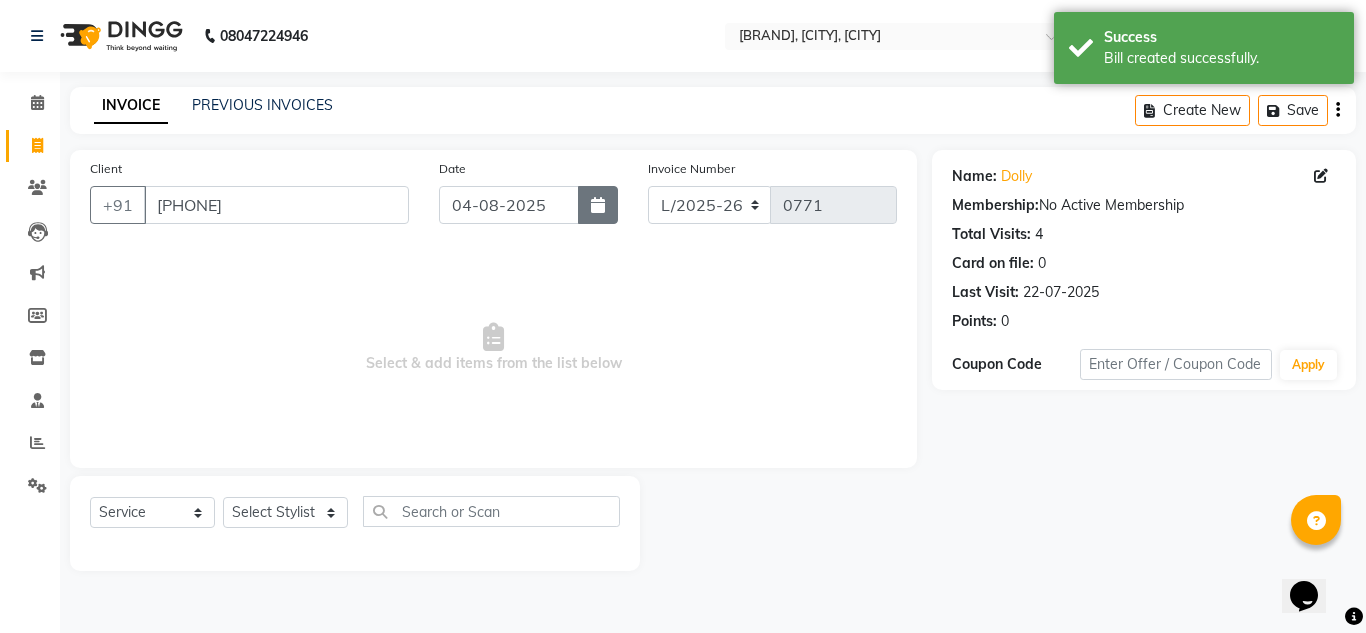 click 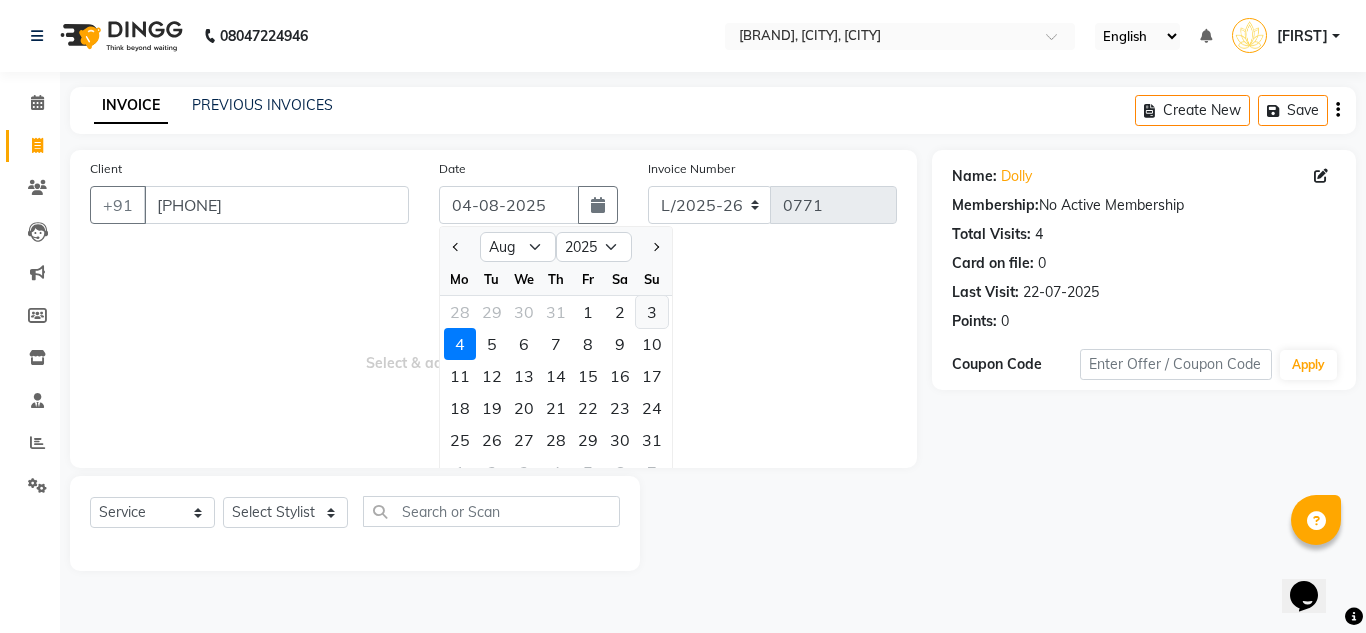 click on "3" 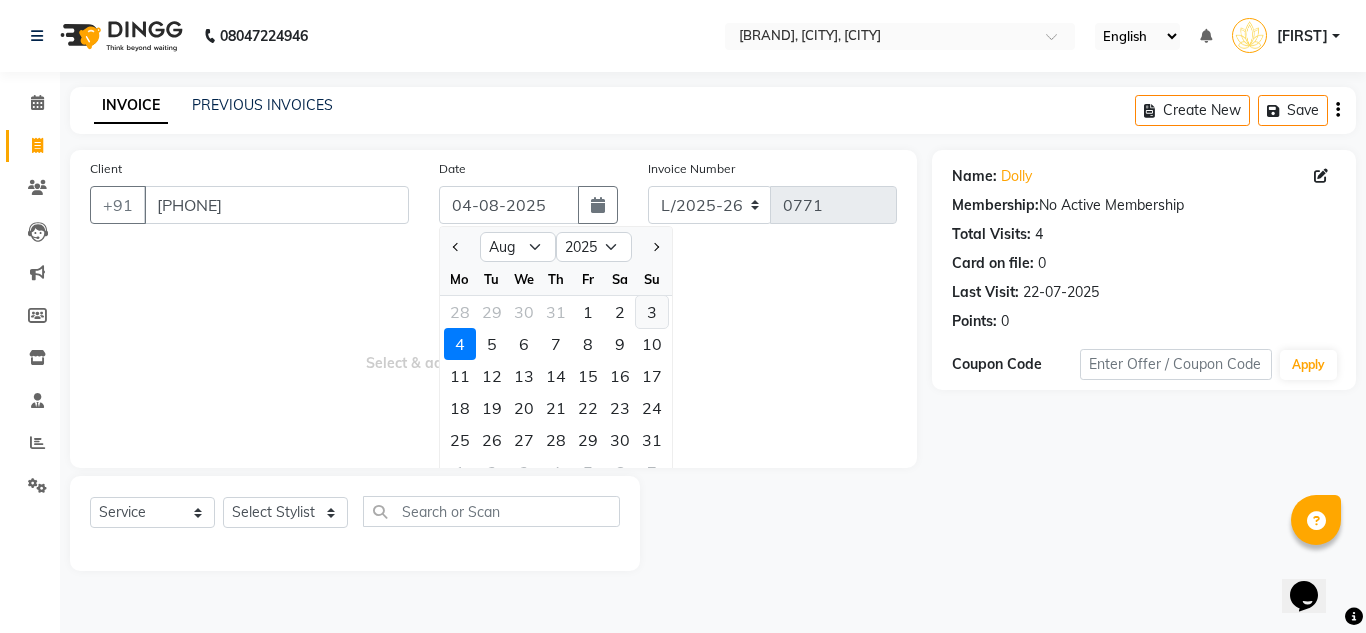 type on "03-08-2025" 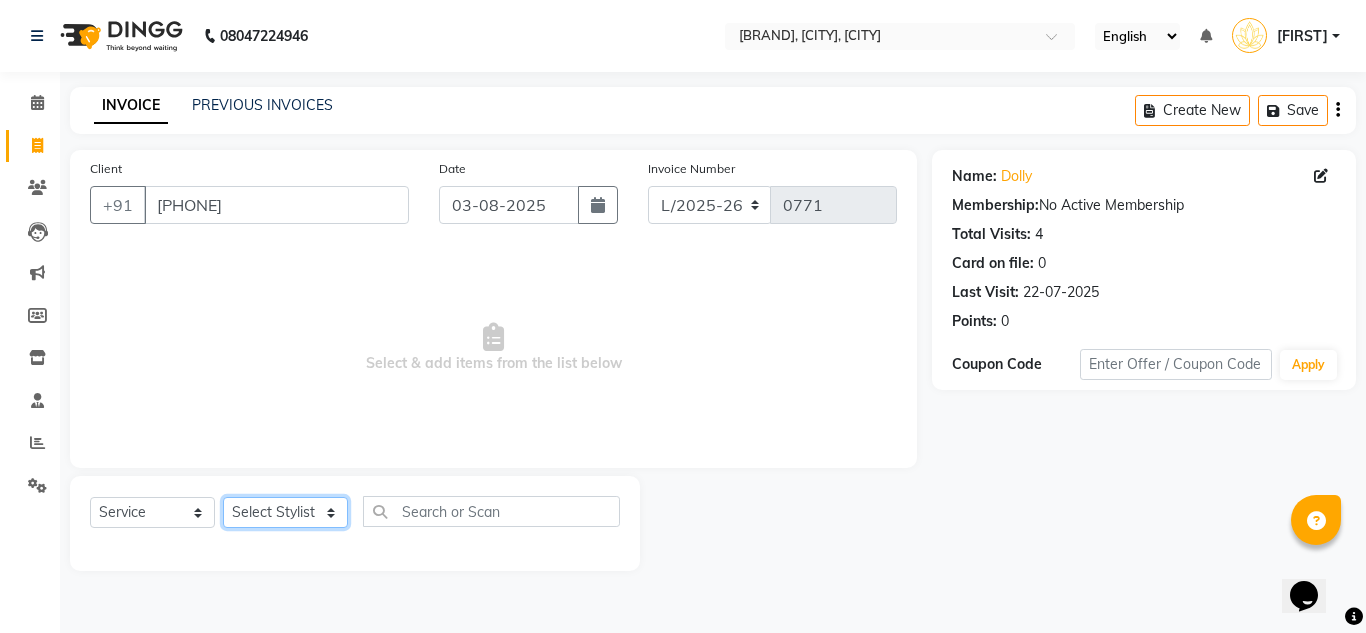 click on "Select Stylist DISHA Kshema Mahima Naflin Ranjini Shahanas" 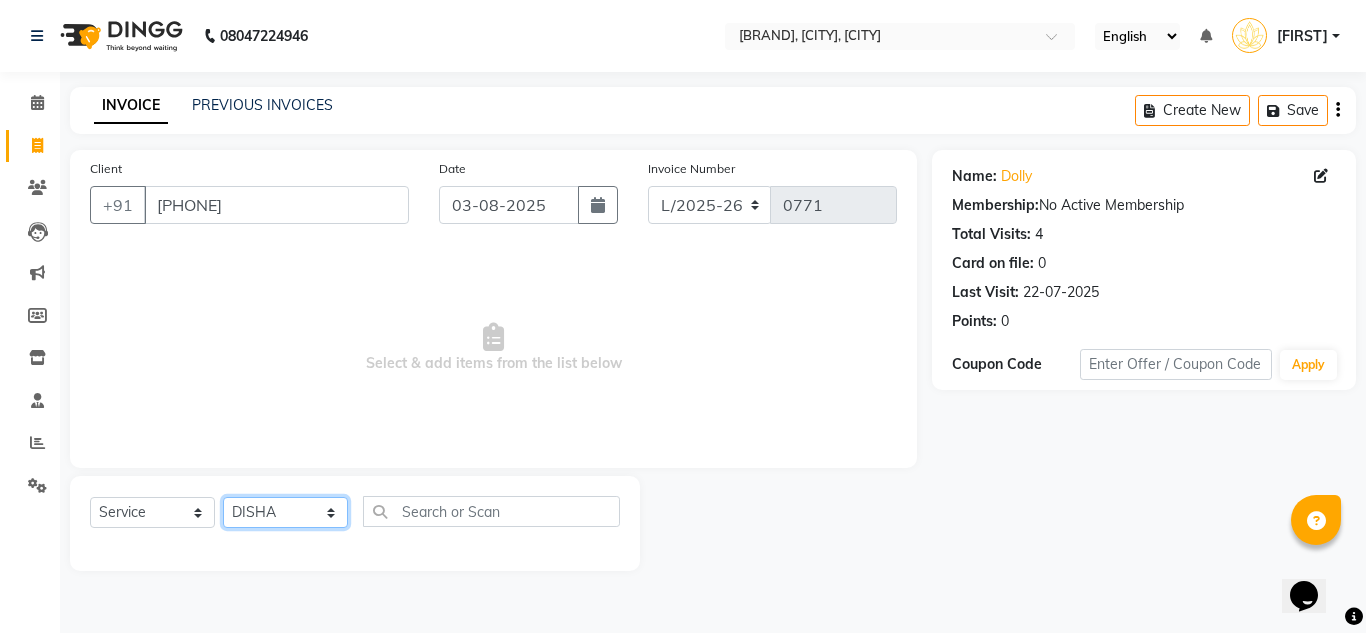 click on "Select Stylist DISHA Kshema Mahima Naflin Ranjini Shahanas" 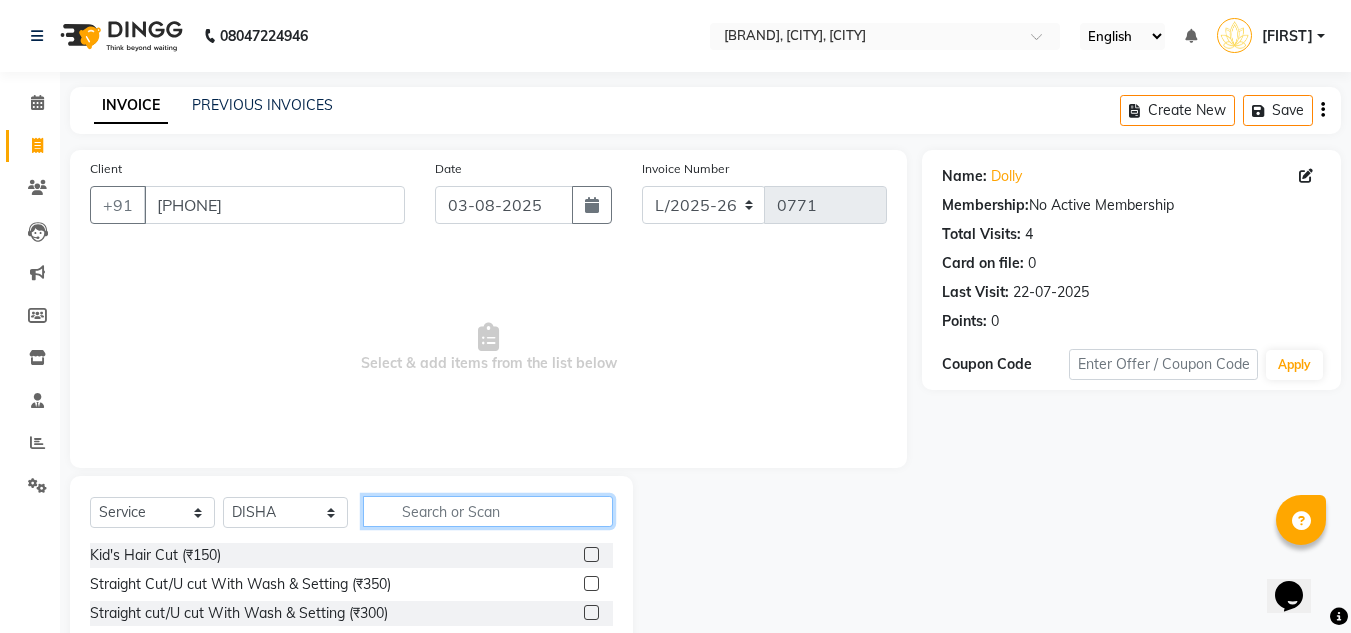 click 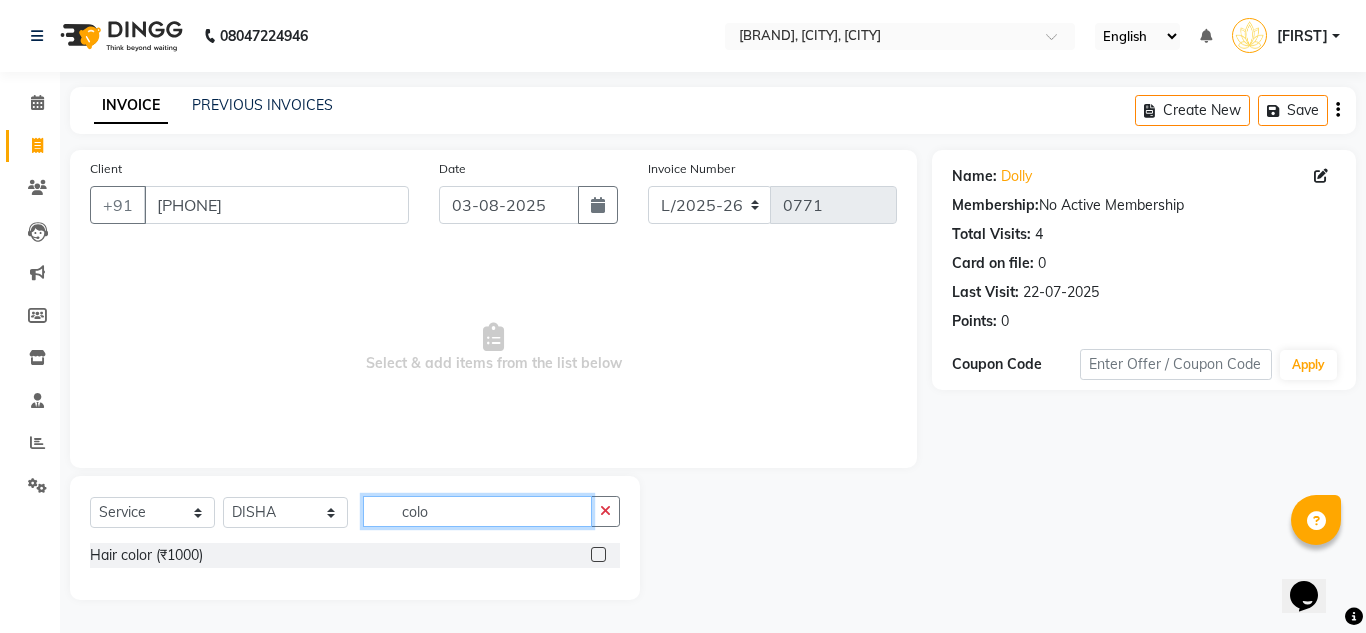 type on "colo" 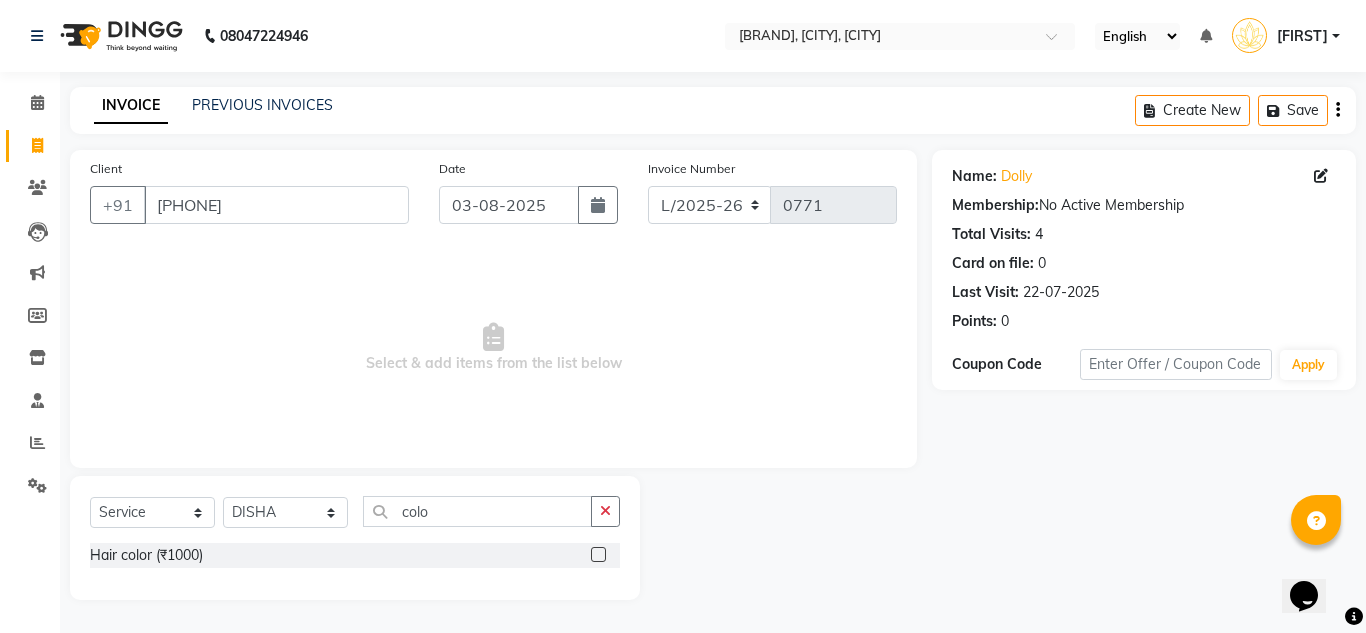 click 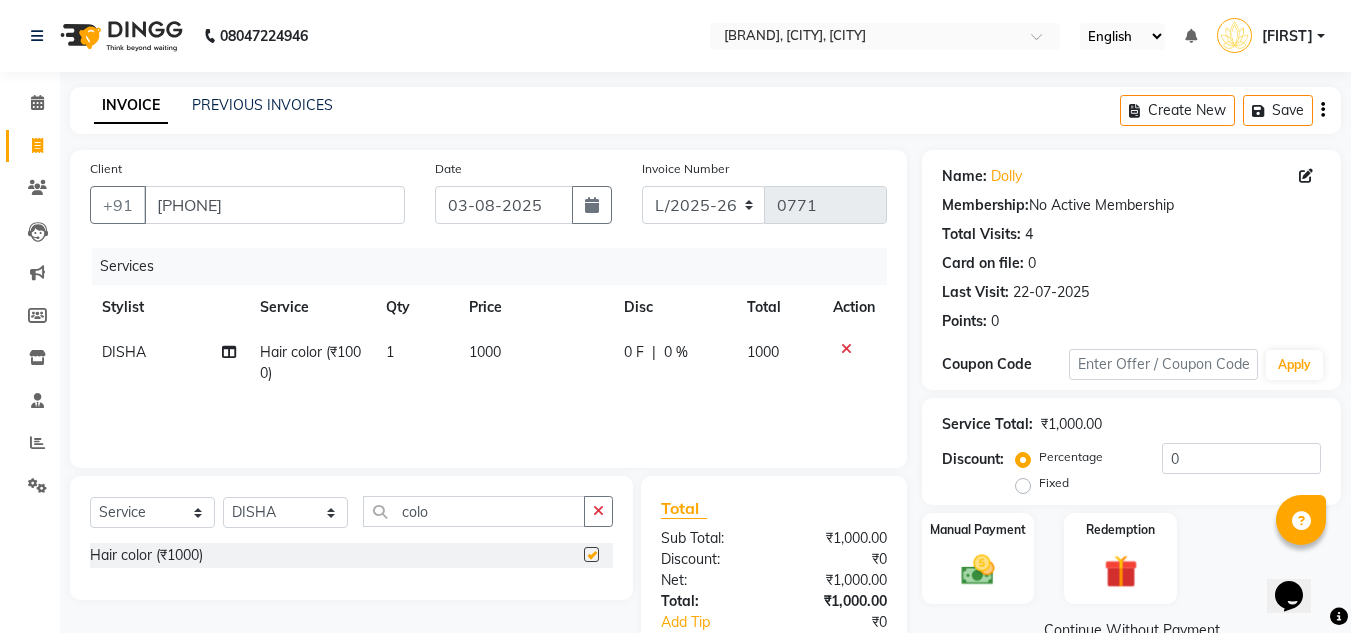checkbox on "false" 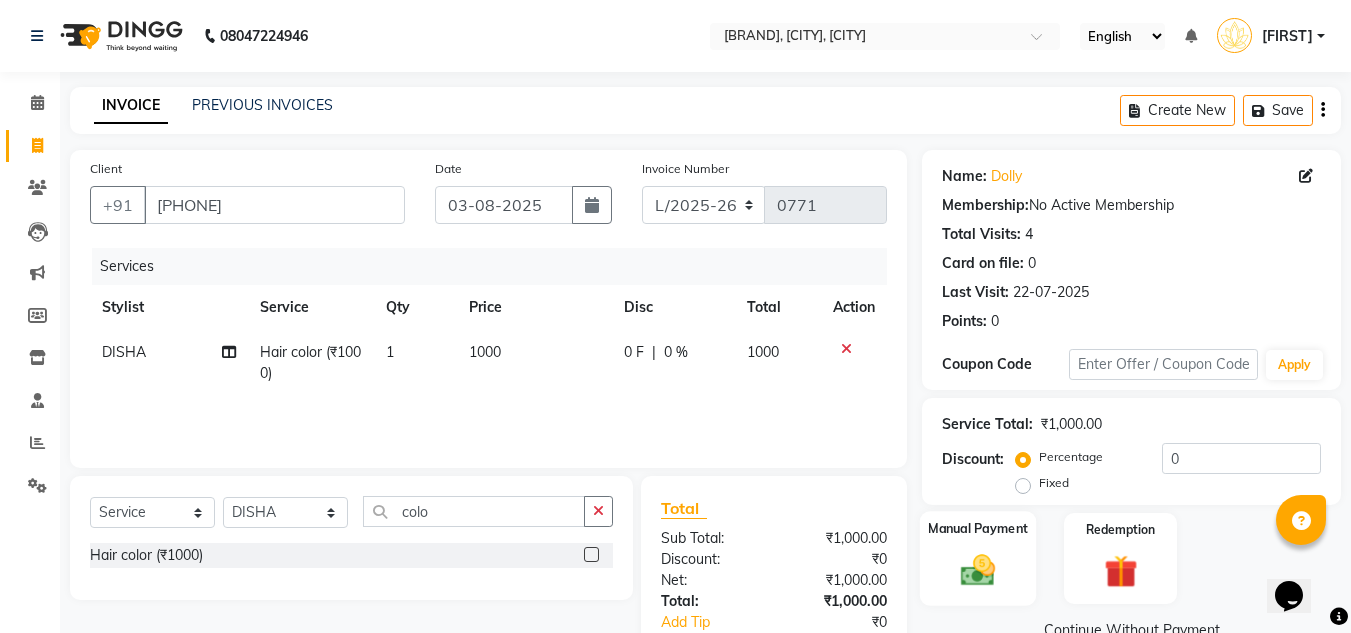 click on "Manual Payment" 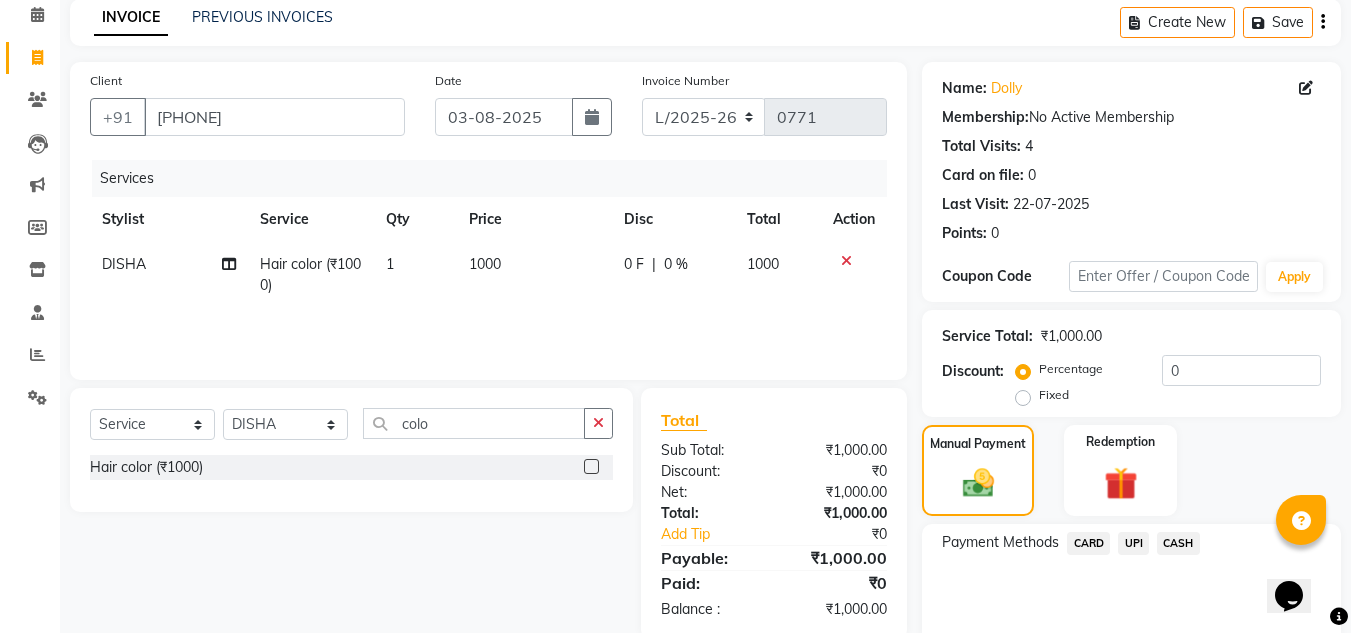 scroll, scrollTop: 170, scrollLeft: 0, axis: vertical 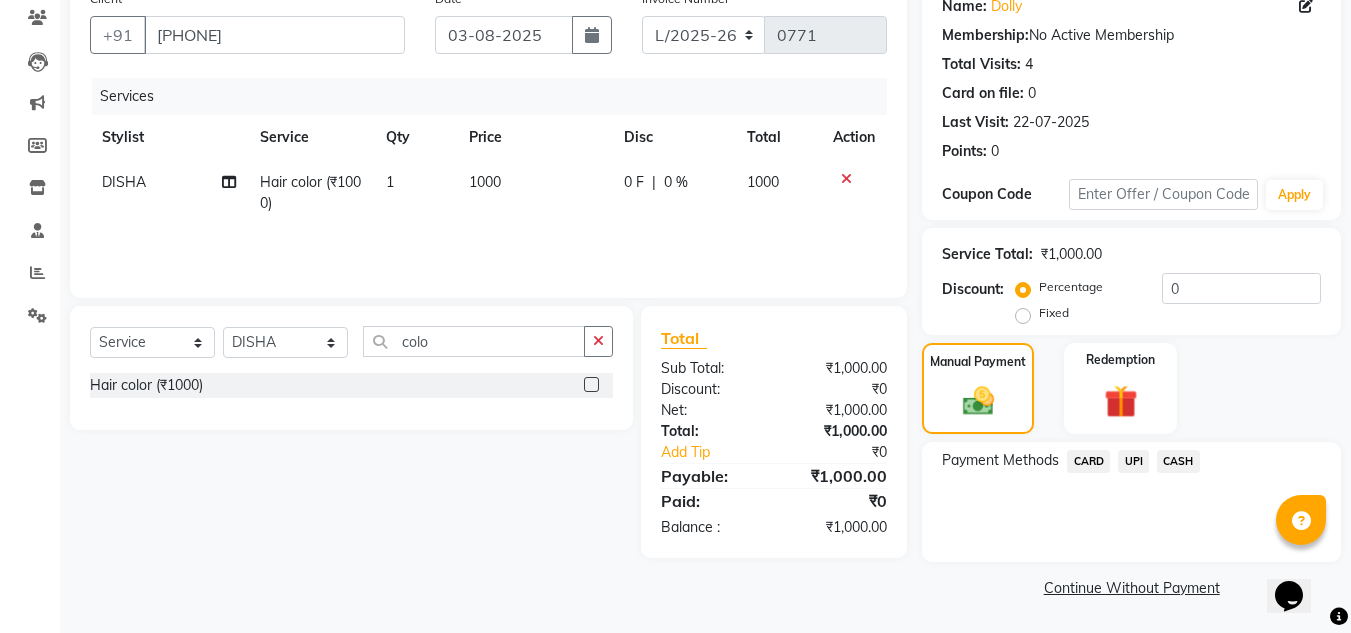 click on "UPI" 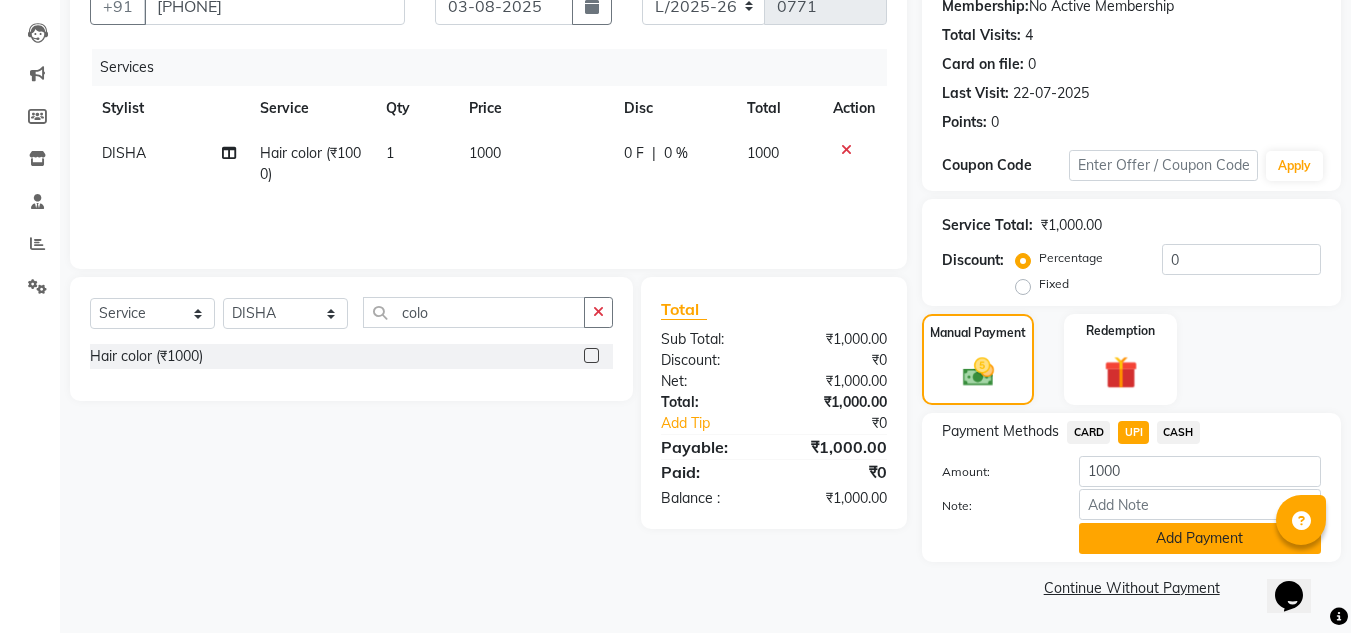 click on "Add Payment" 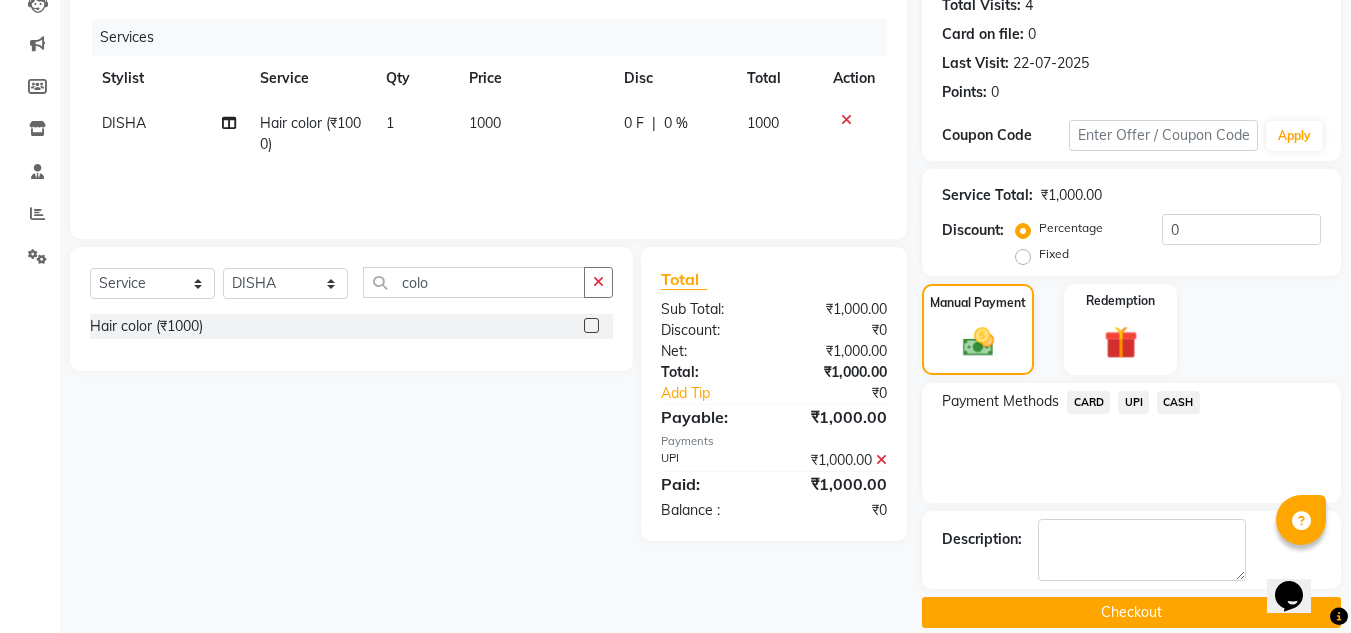 scroll, scrollTop: 254, scrollLeft: 0, axis: vertical 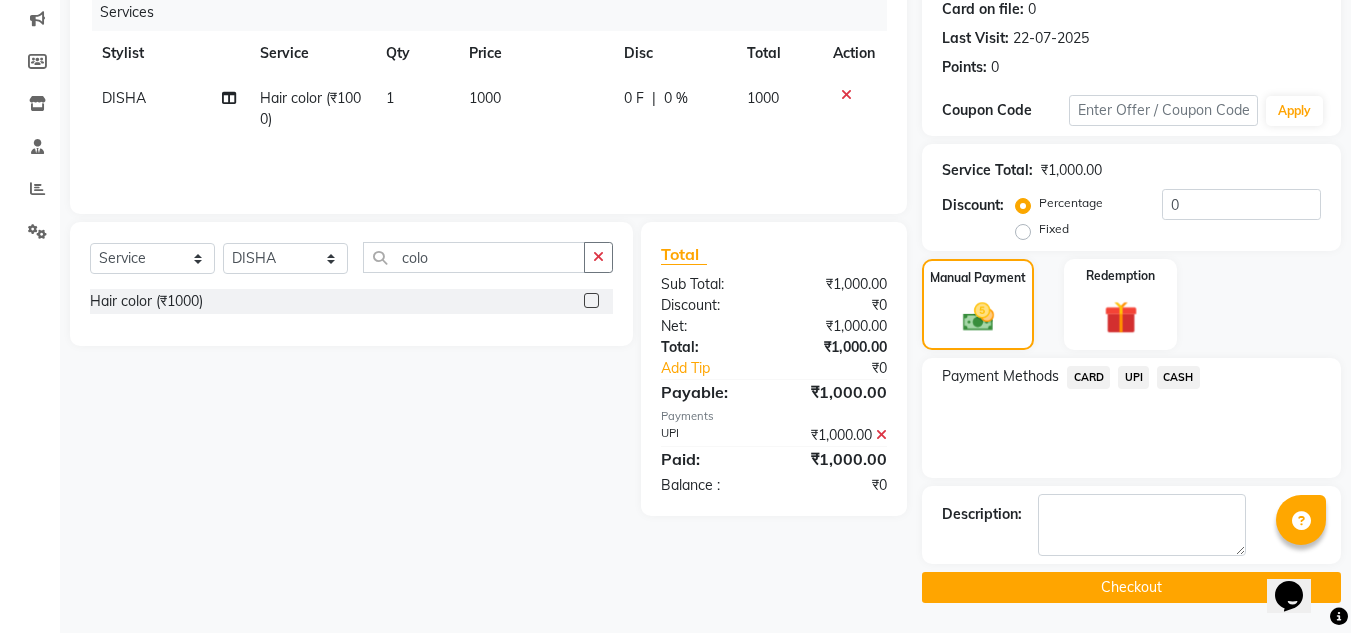click on "Checkout" 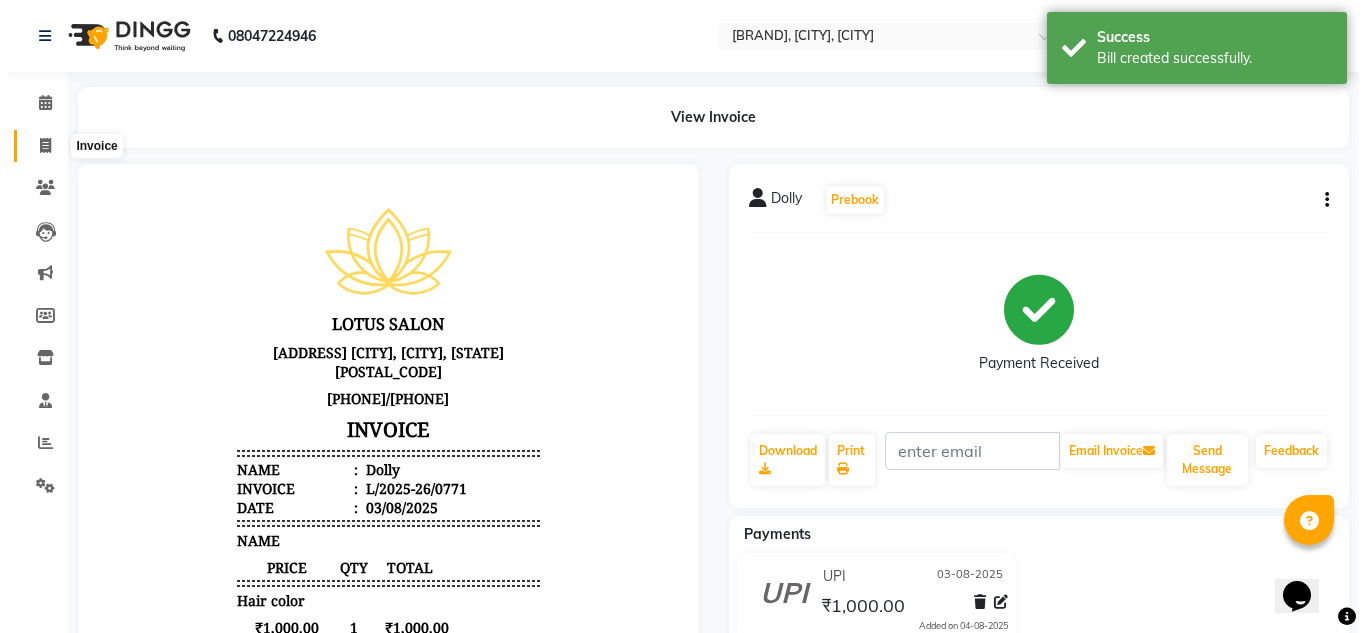 scroll, scrollTop: 0, scrollLeft: 0, axis: both 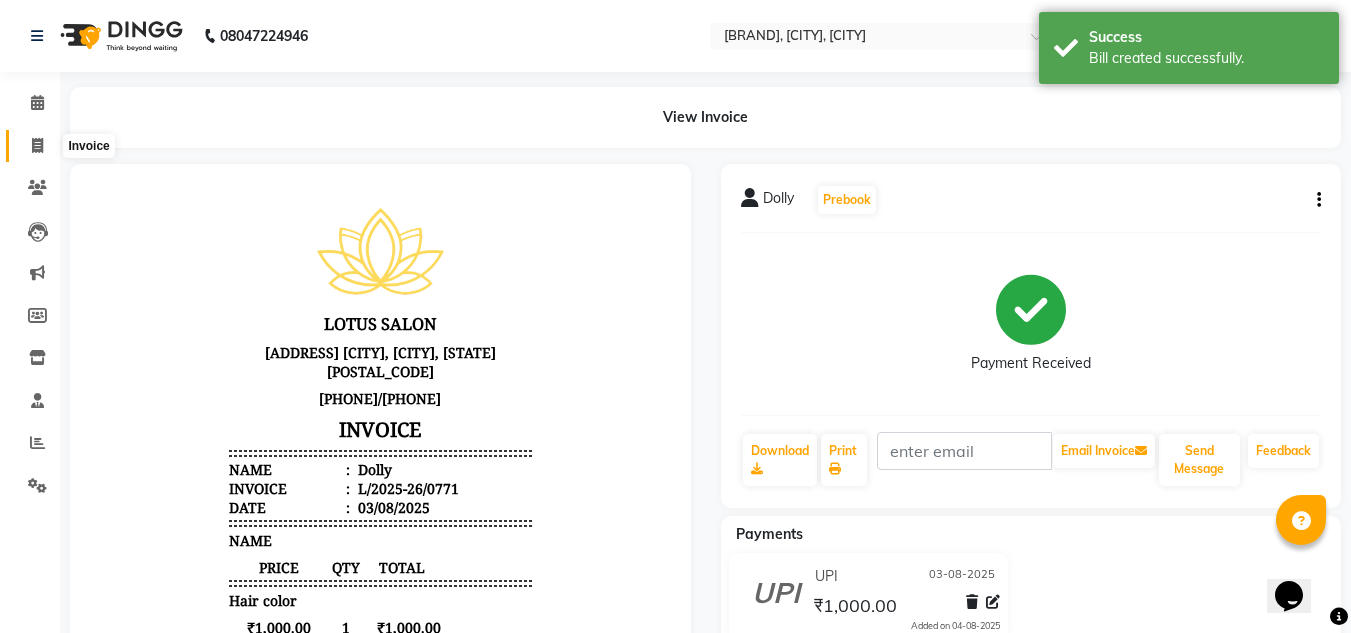 click 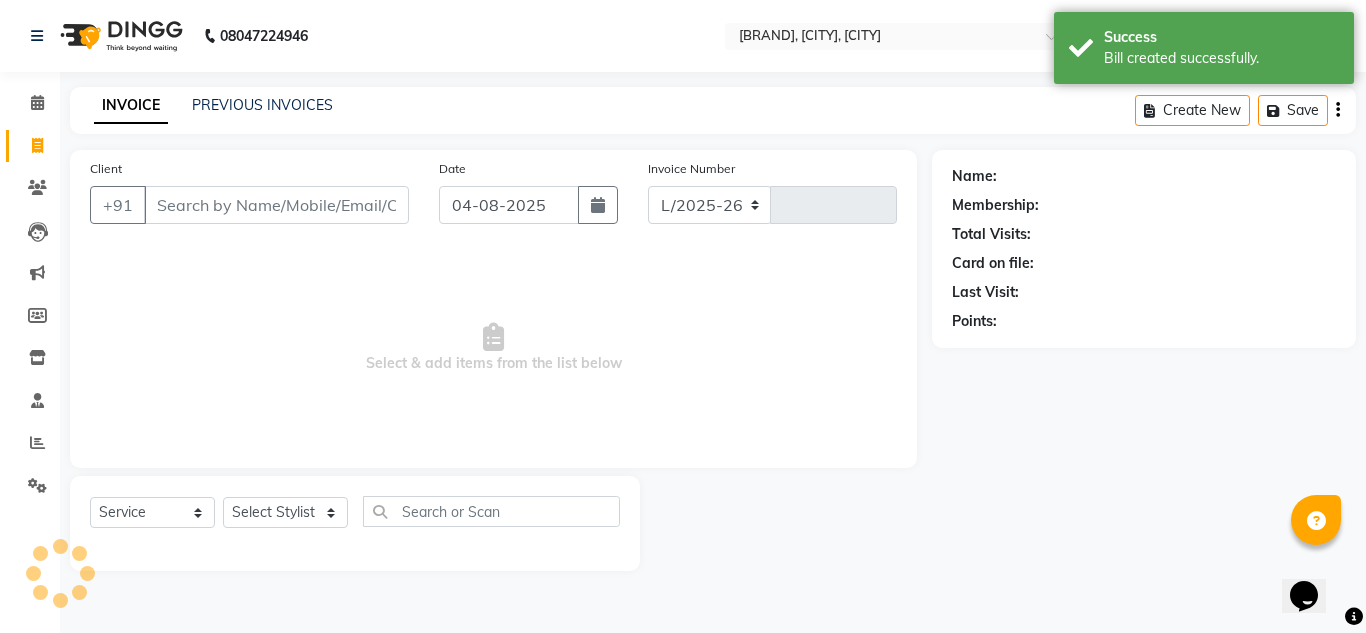 select on "8188" 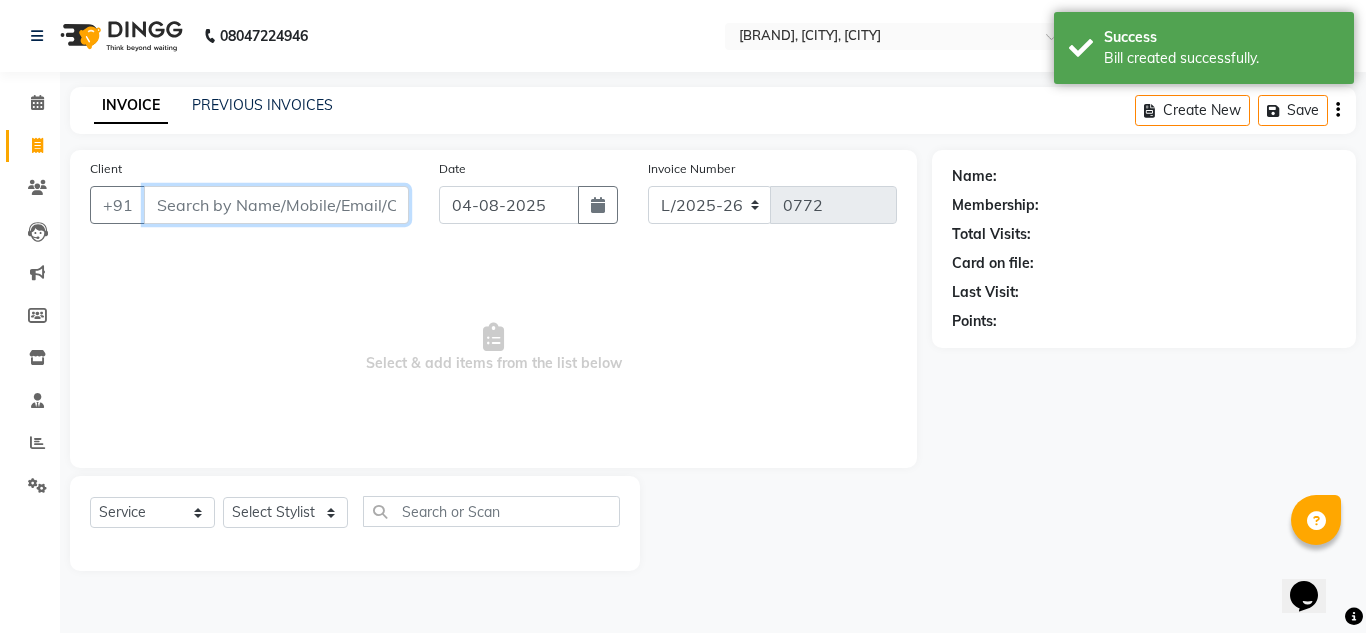 paste on "[PHONE]" 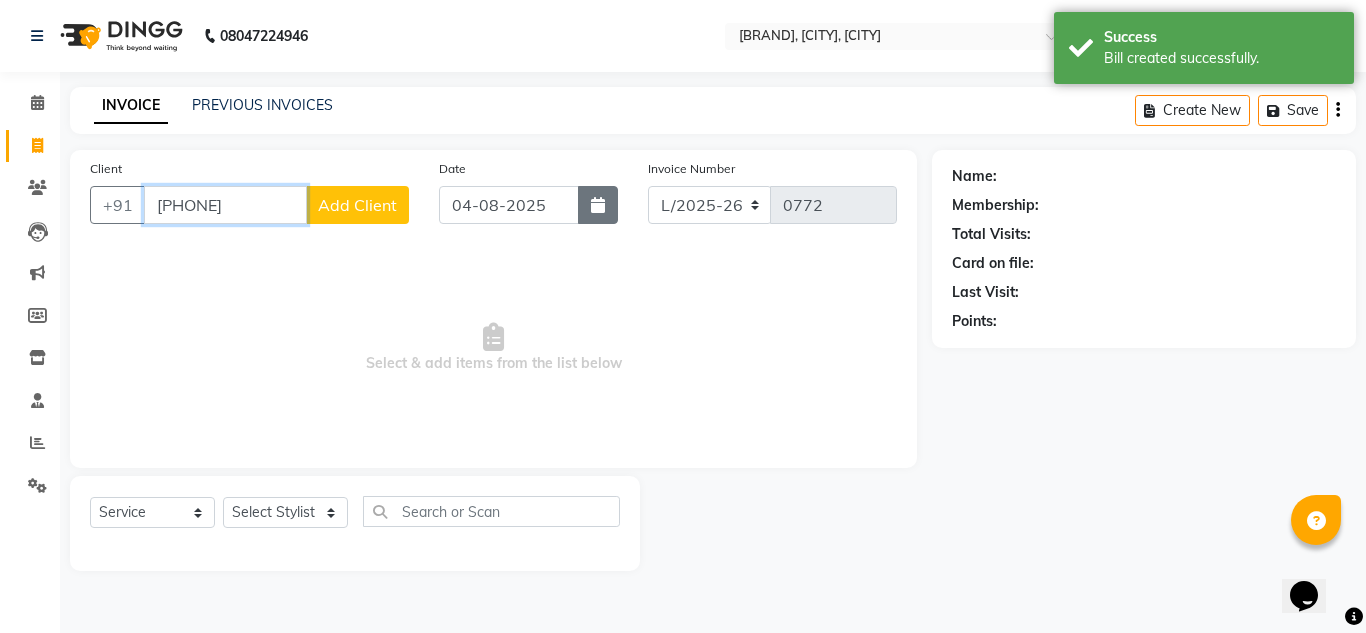 type on "[PHONE]" 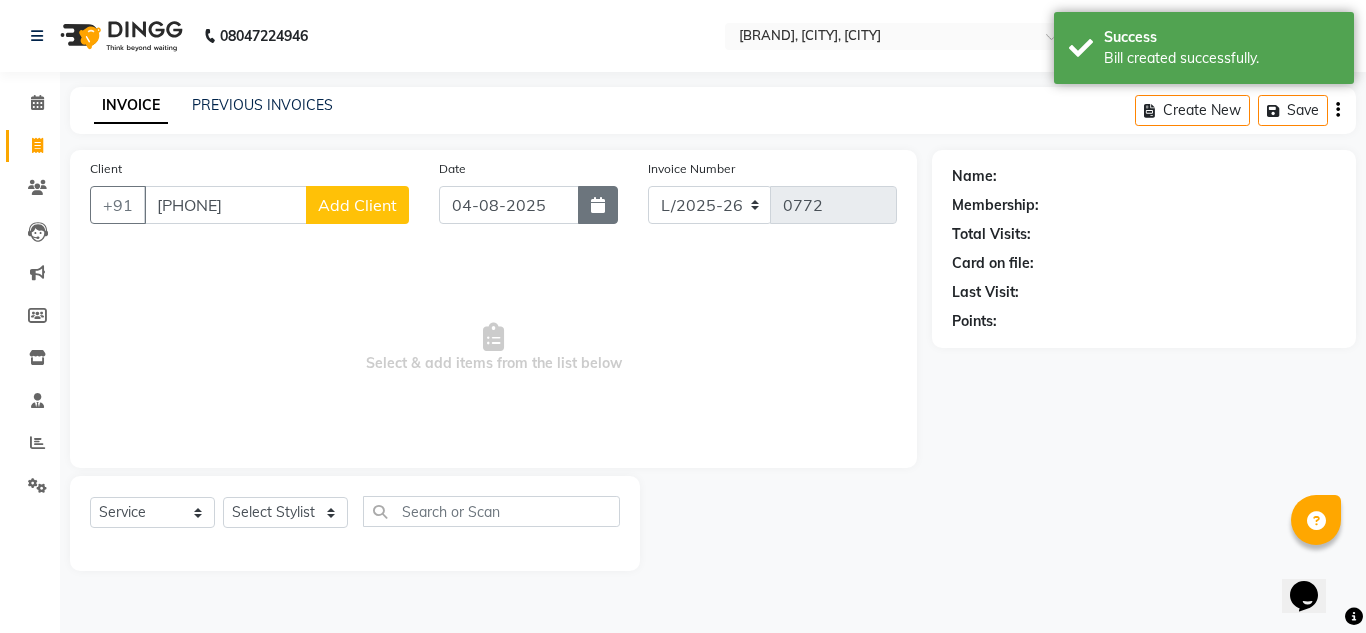 click 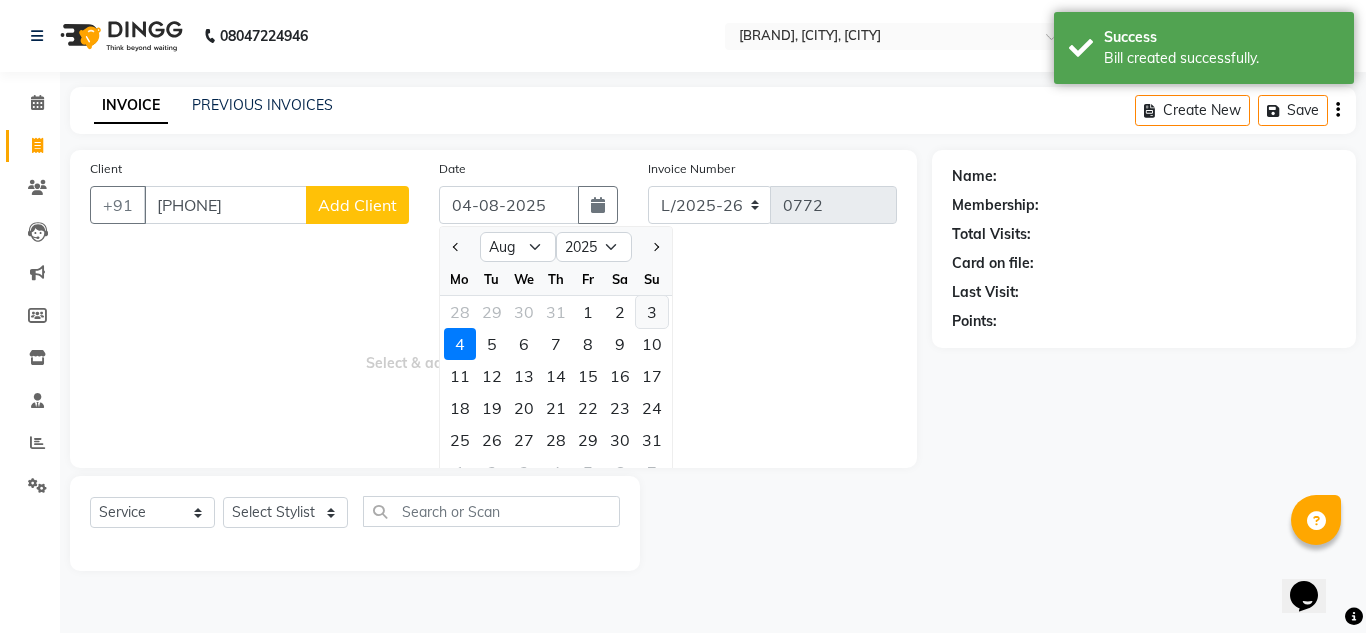 click on "3" 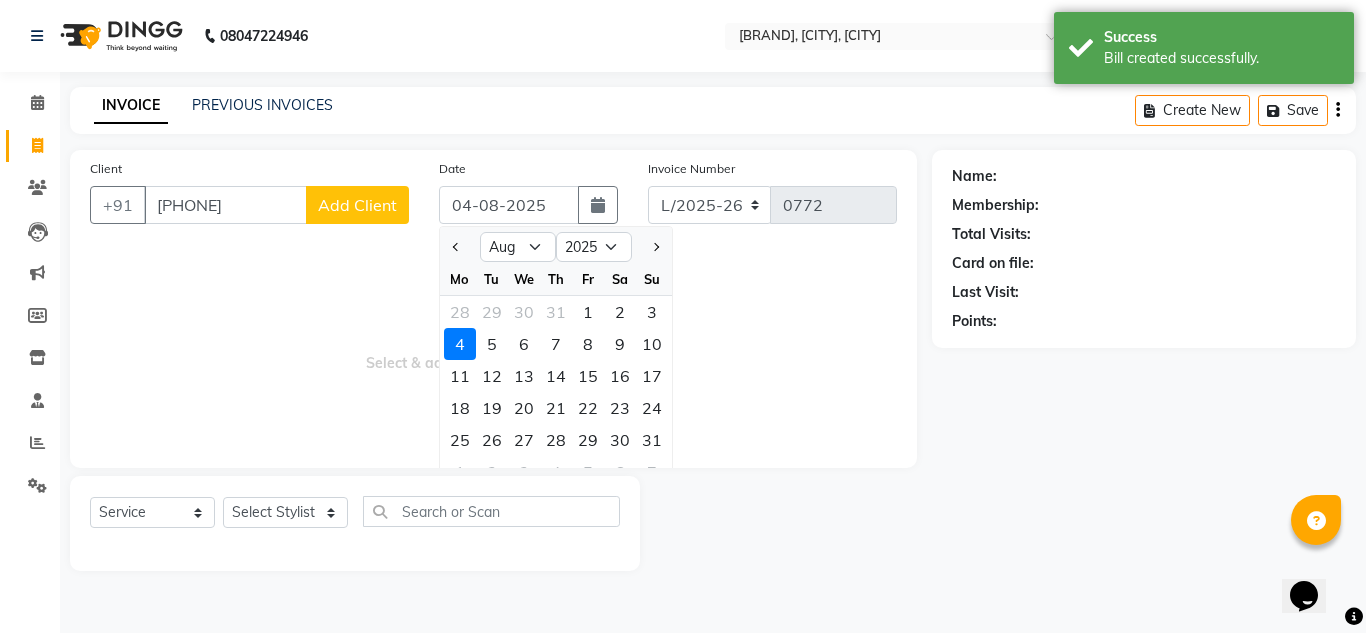 type on "03-08-2025" 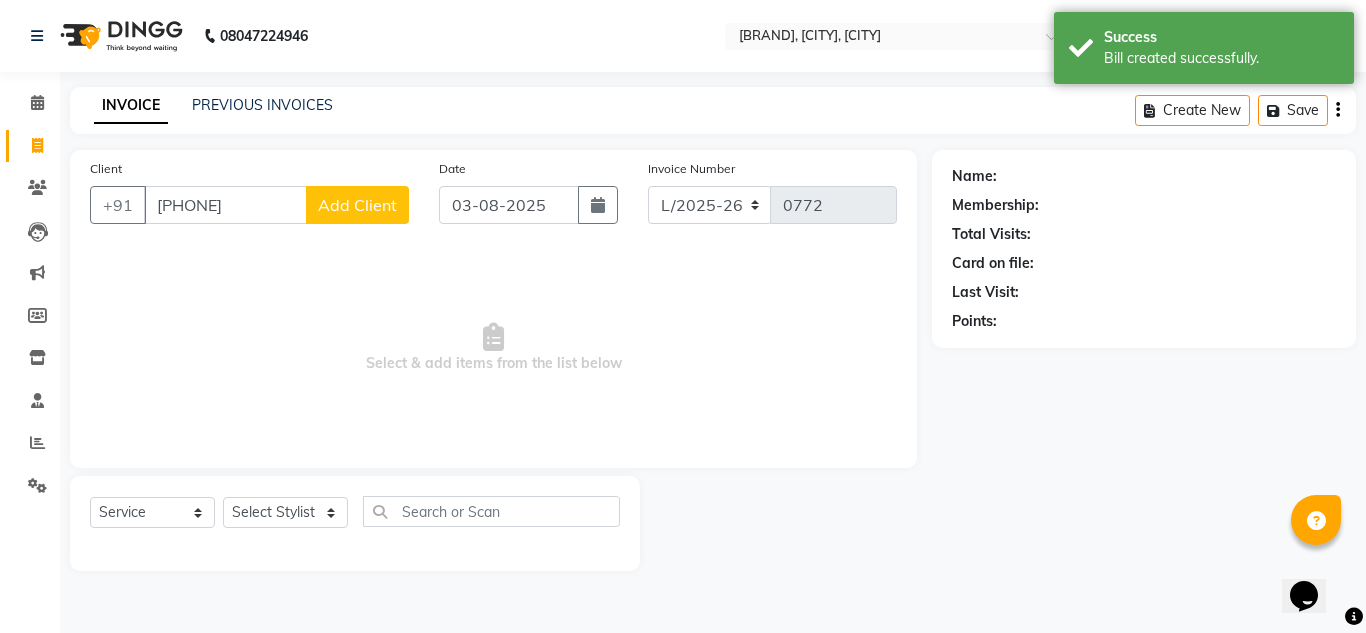 click on "Add Client" 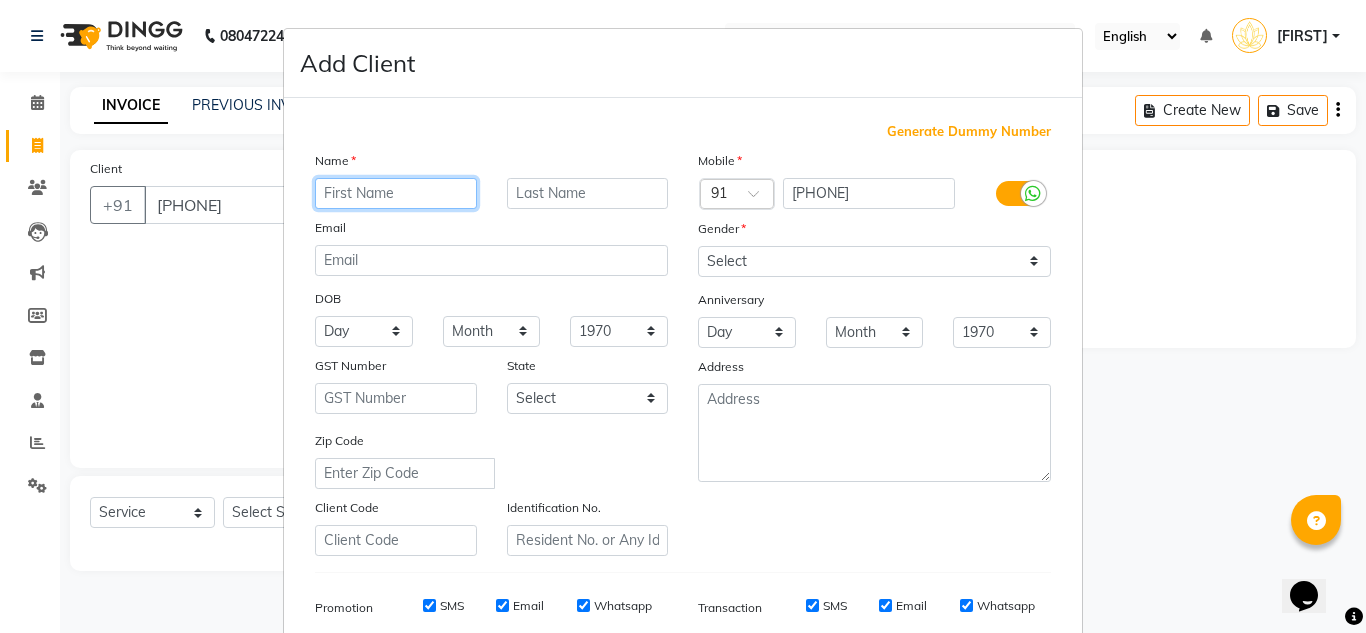 paste on "Asha" 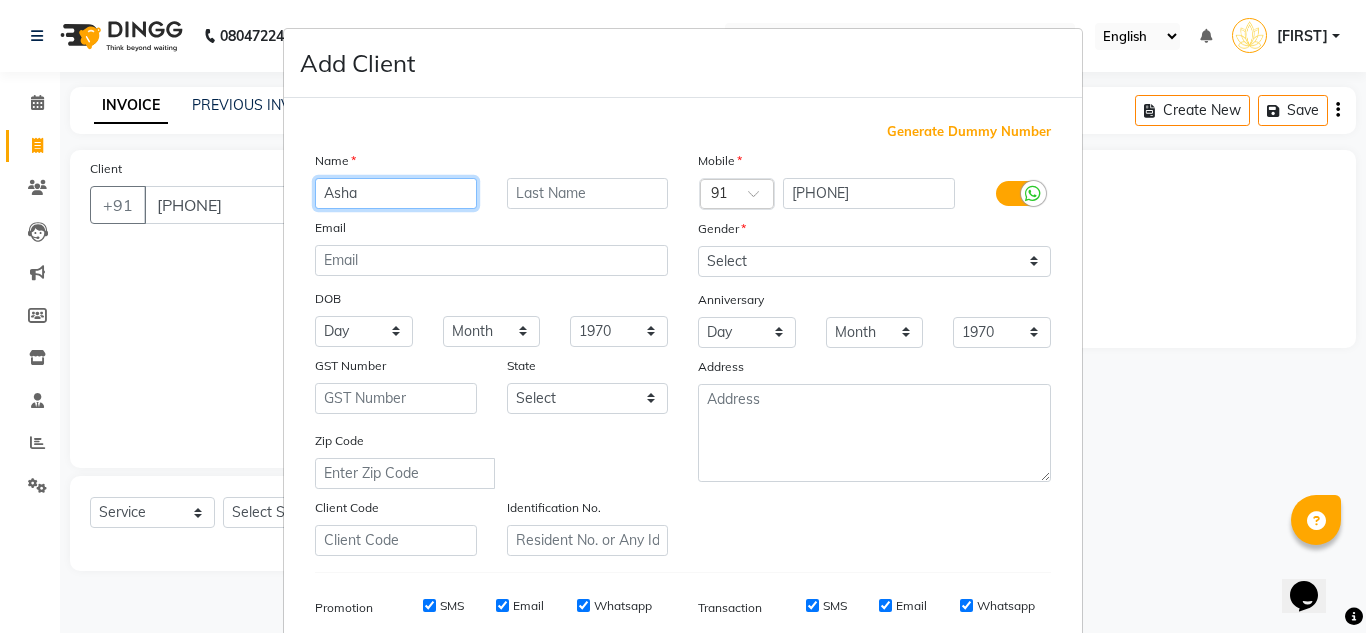 type on "Asha" 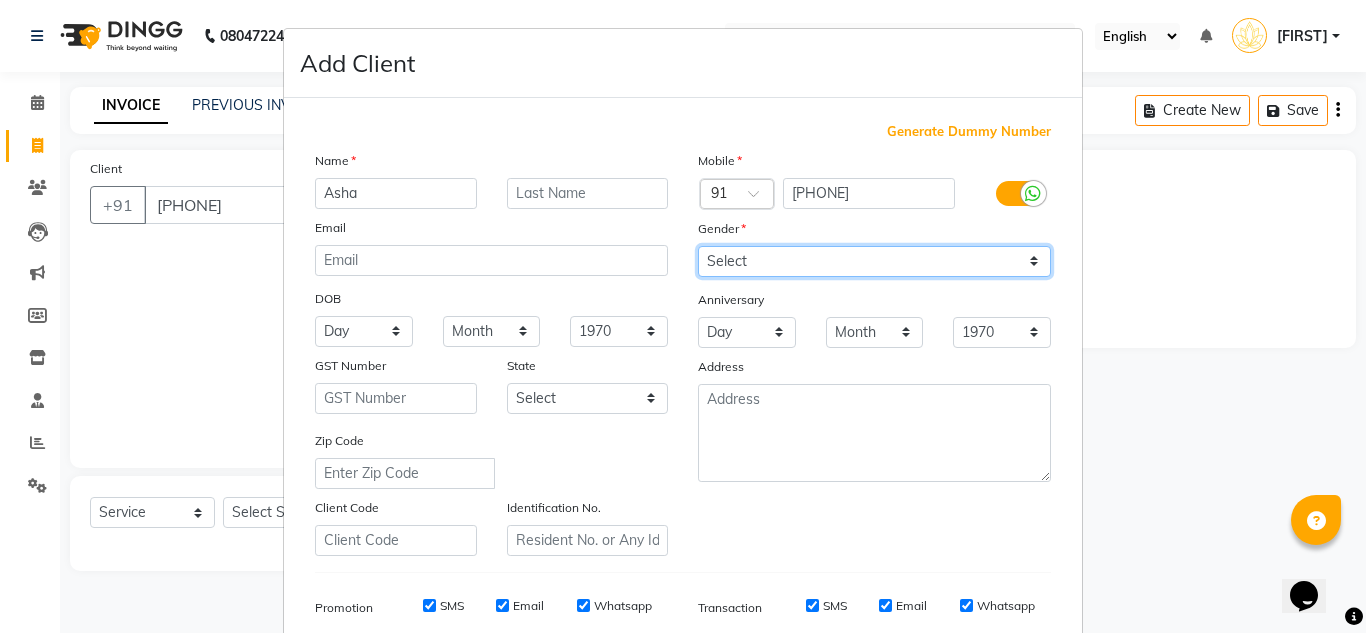 click on "Select Male Female Other Prefer Not To Say" at bounding box center (874, 261) 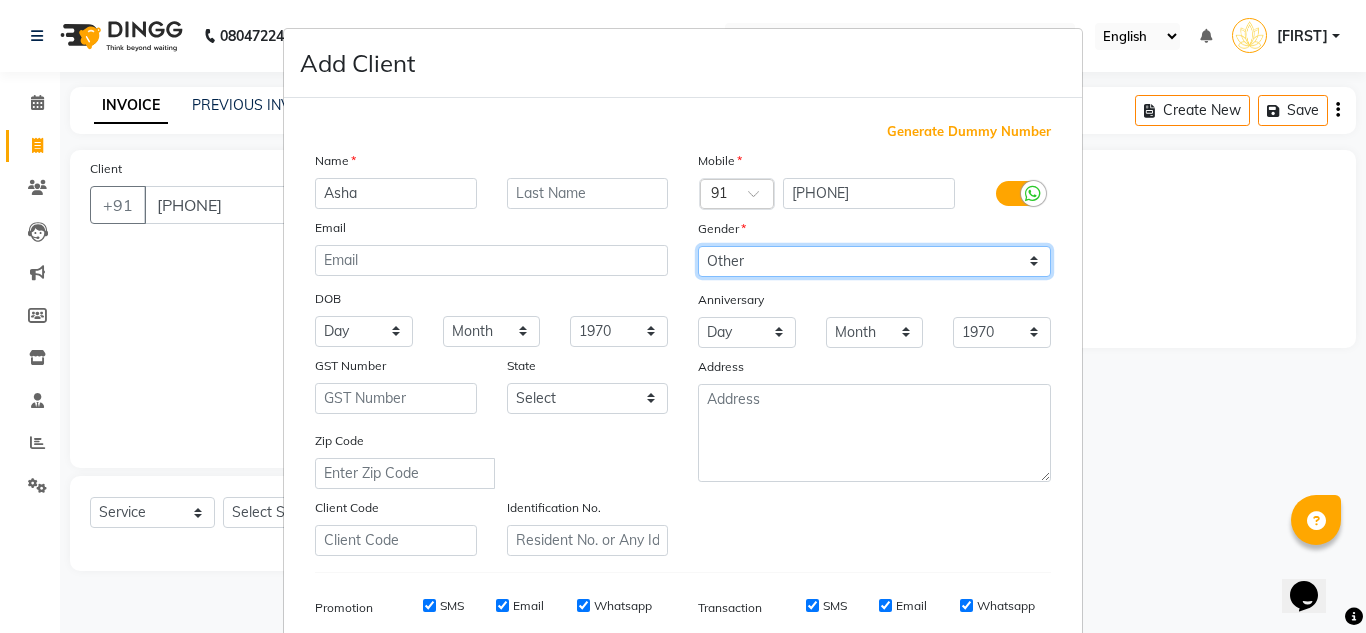 click on "Select Male Female Other Prefer Not To Say" at bounding box center [874, 261] 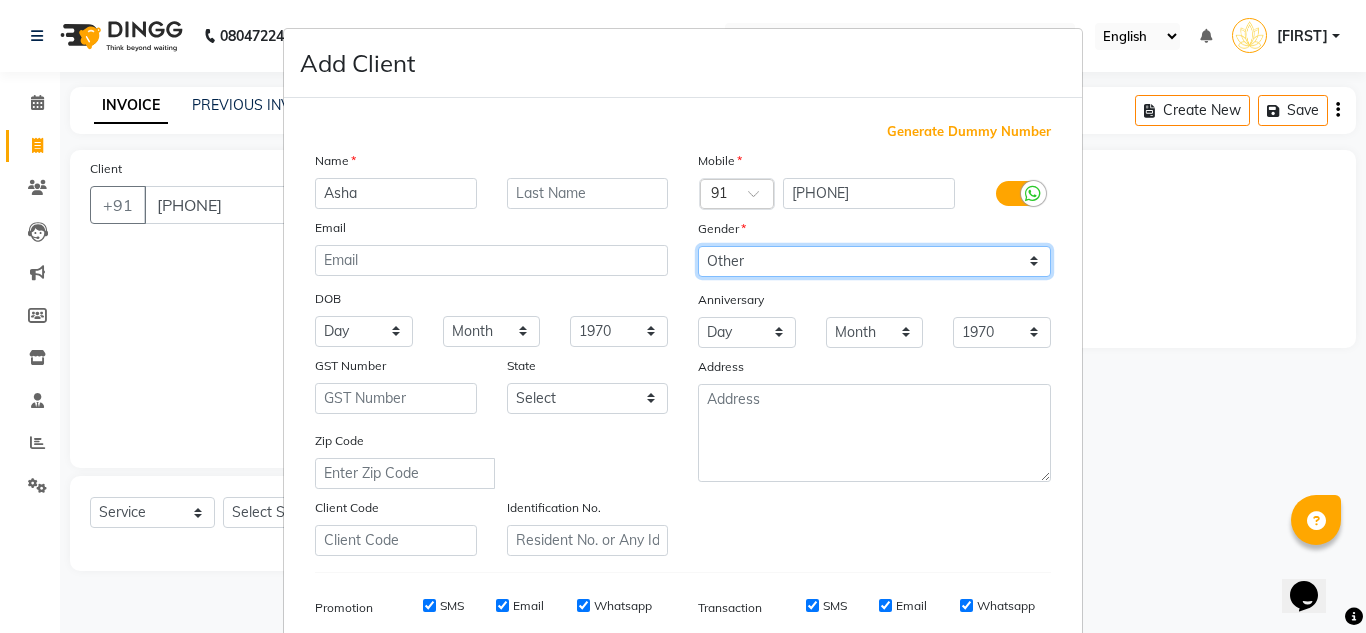 click on "Select Male Female Other Prefer Not To Say" at bounding box center [874, 261] 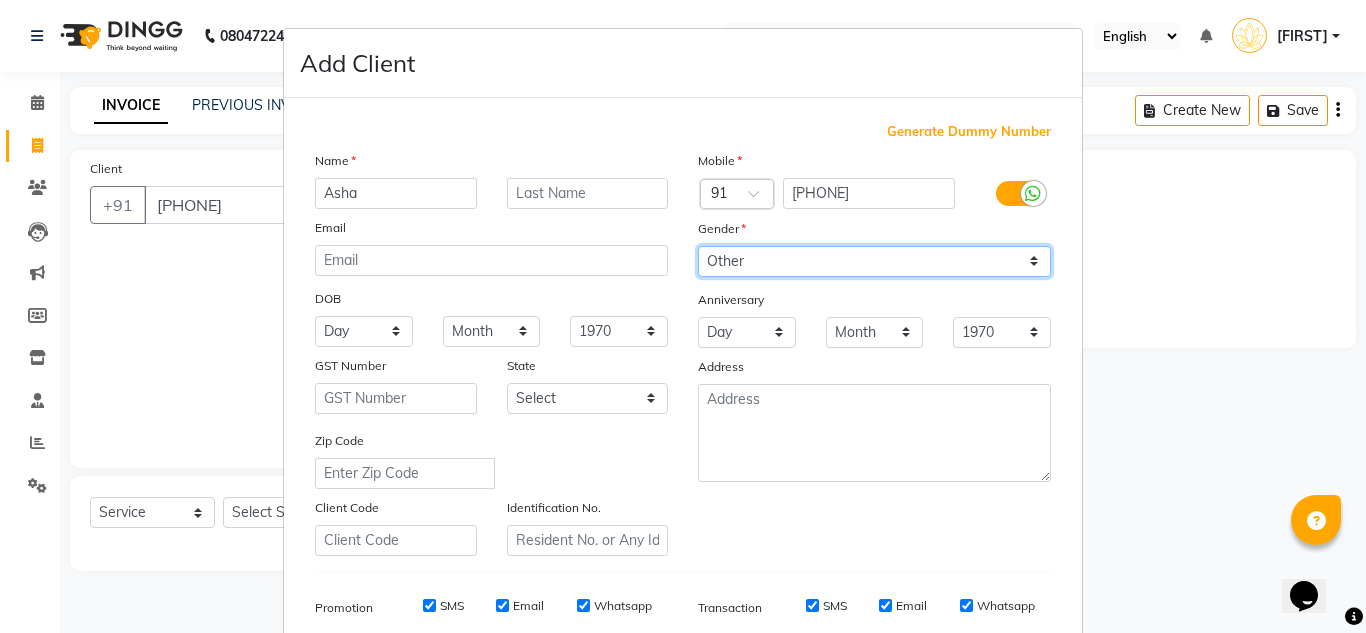 select on "female" 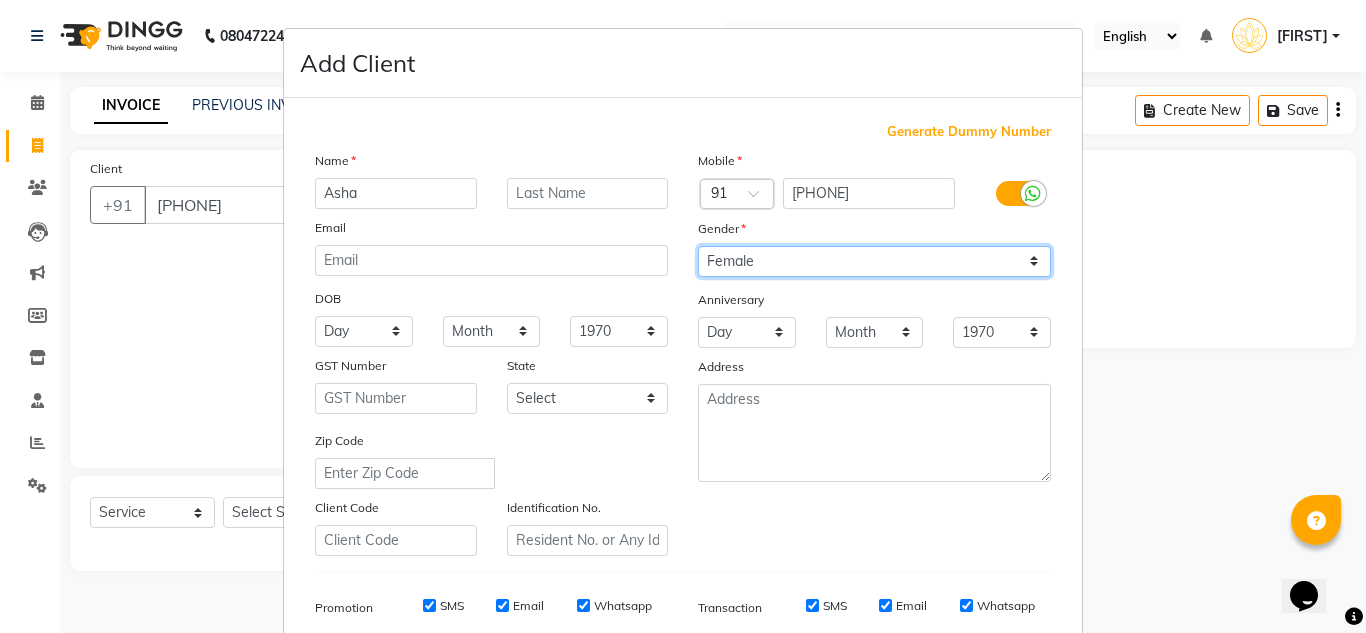 click on "Select Male Female Other Prefer Not To Say" at bounding box center [874, 261] 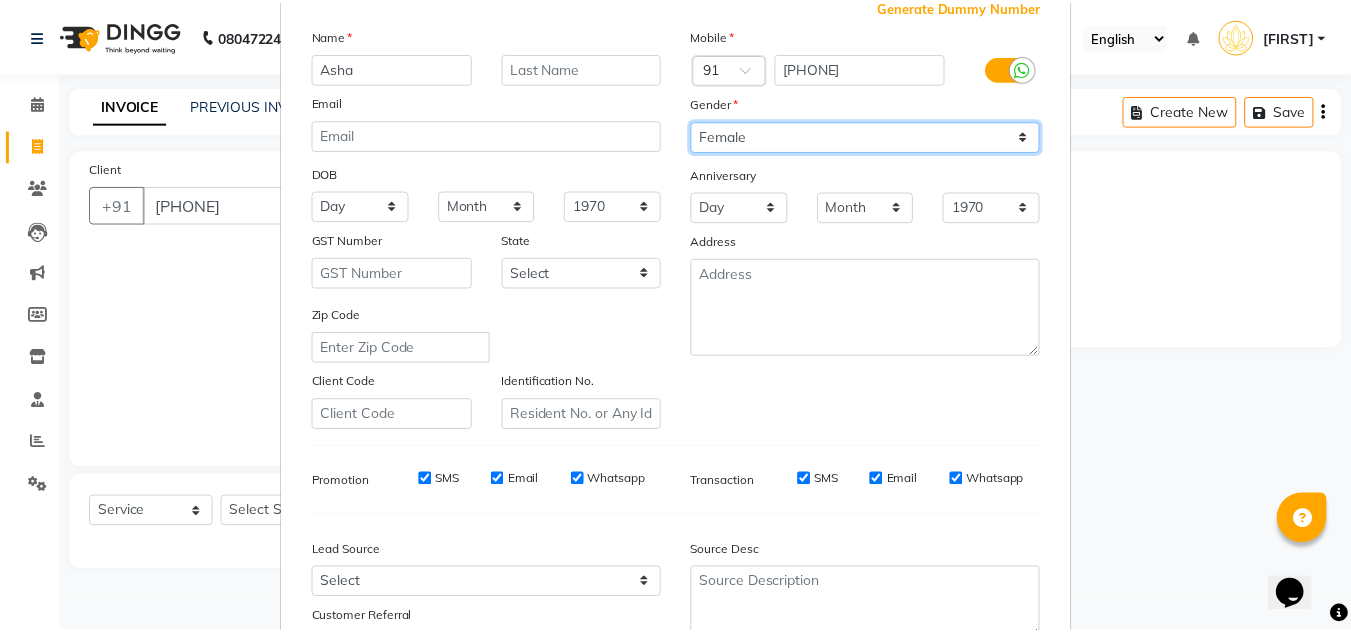 scroll, scrollTop: 290, scrollLeft: 0, axis: vertical 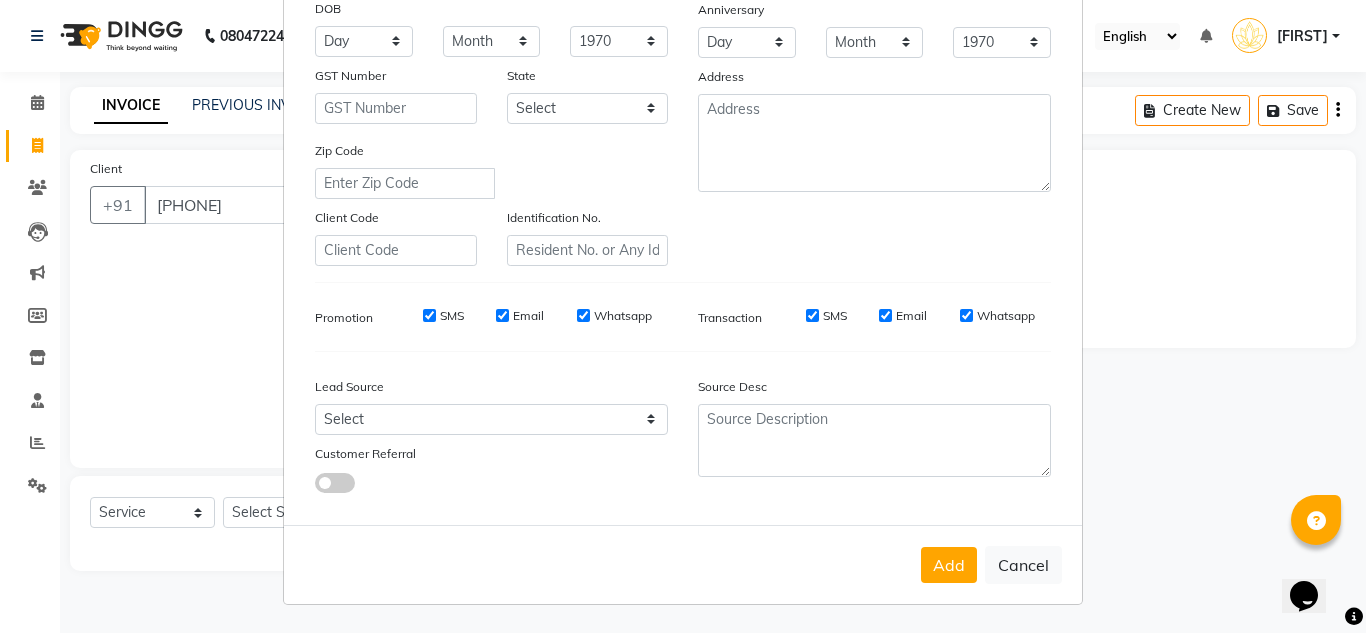 click on "Add" at bounding box center (949, 565) 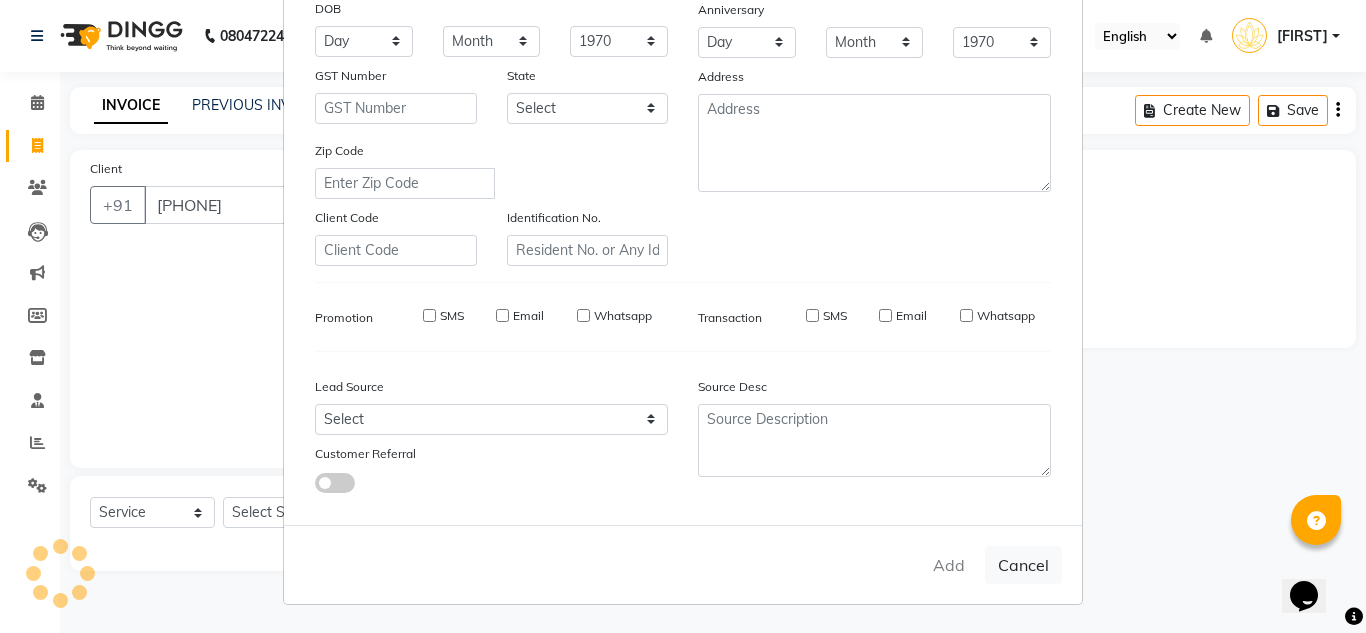 type 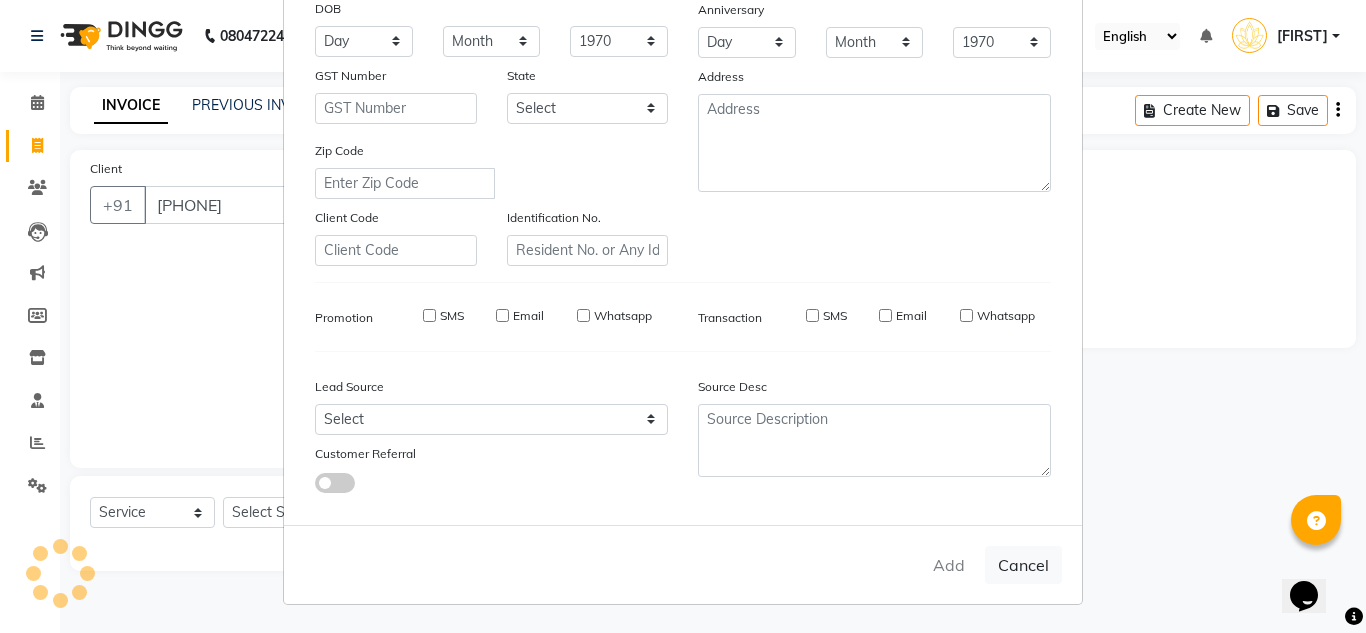 select 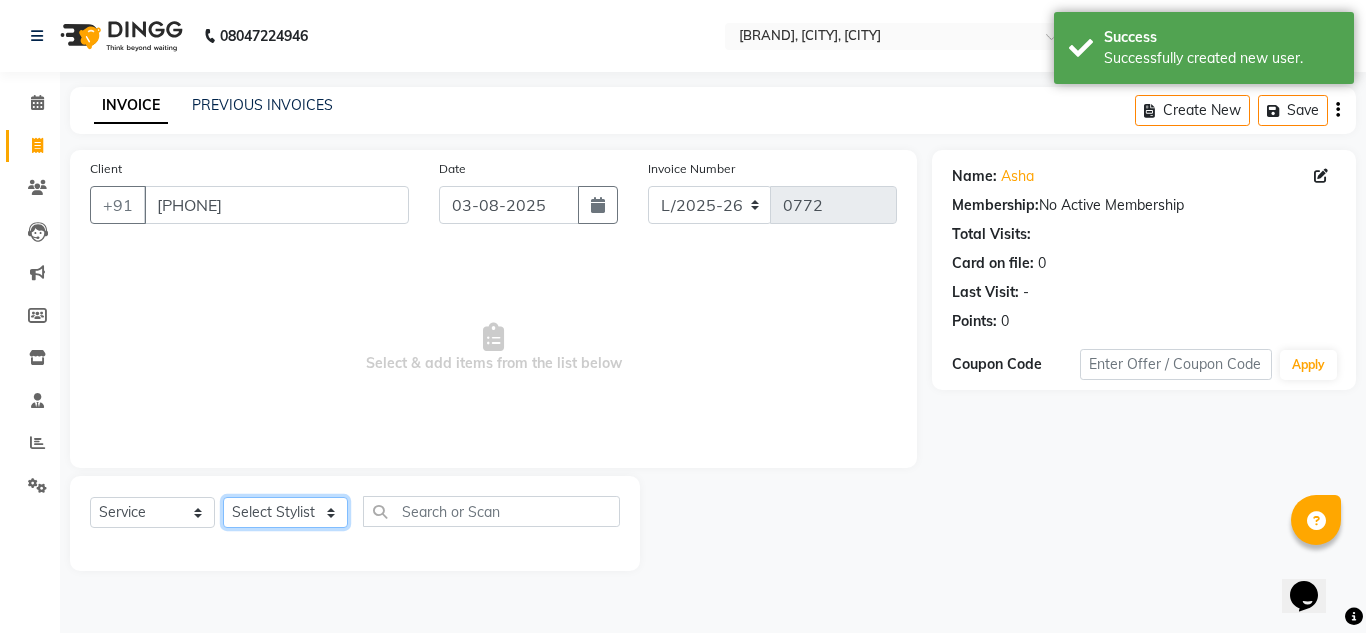click on "Select Stylist DISHA Kshema Mahima Naflin Ranjini Shahanas" 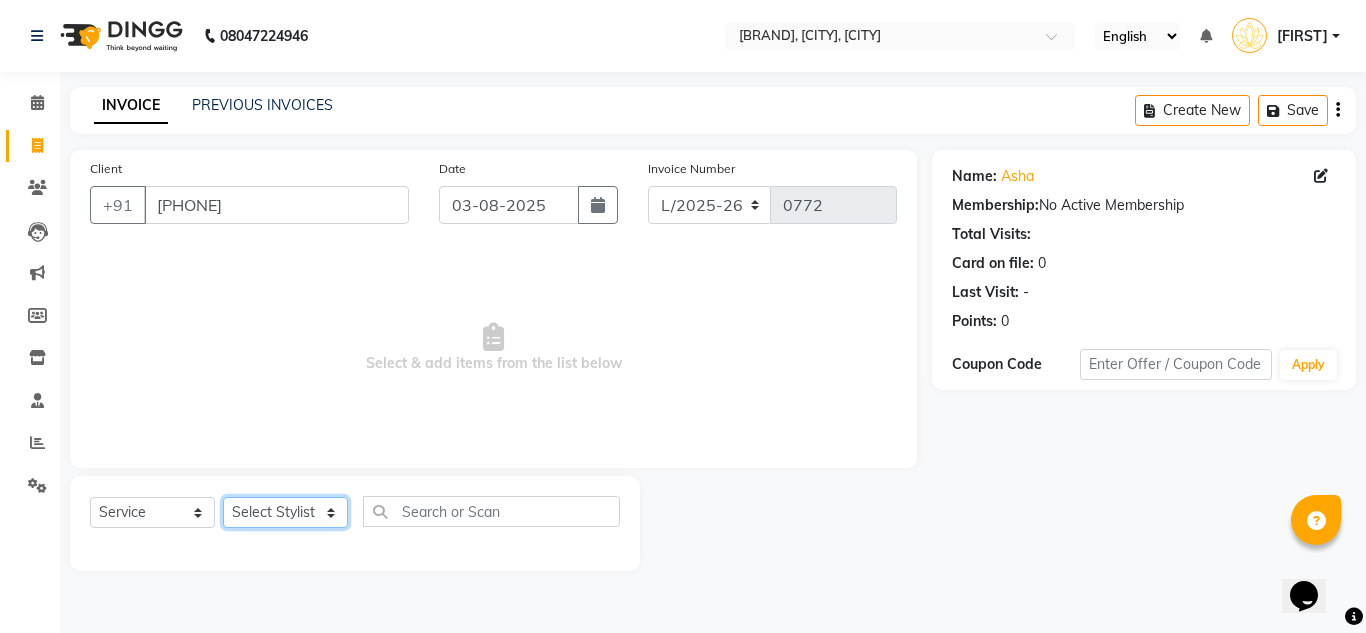 select on "79897" 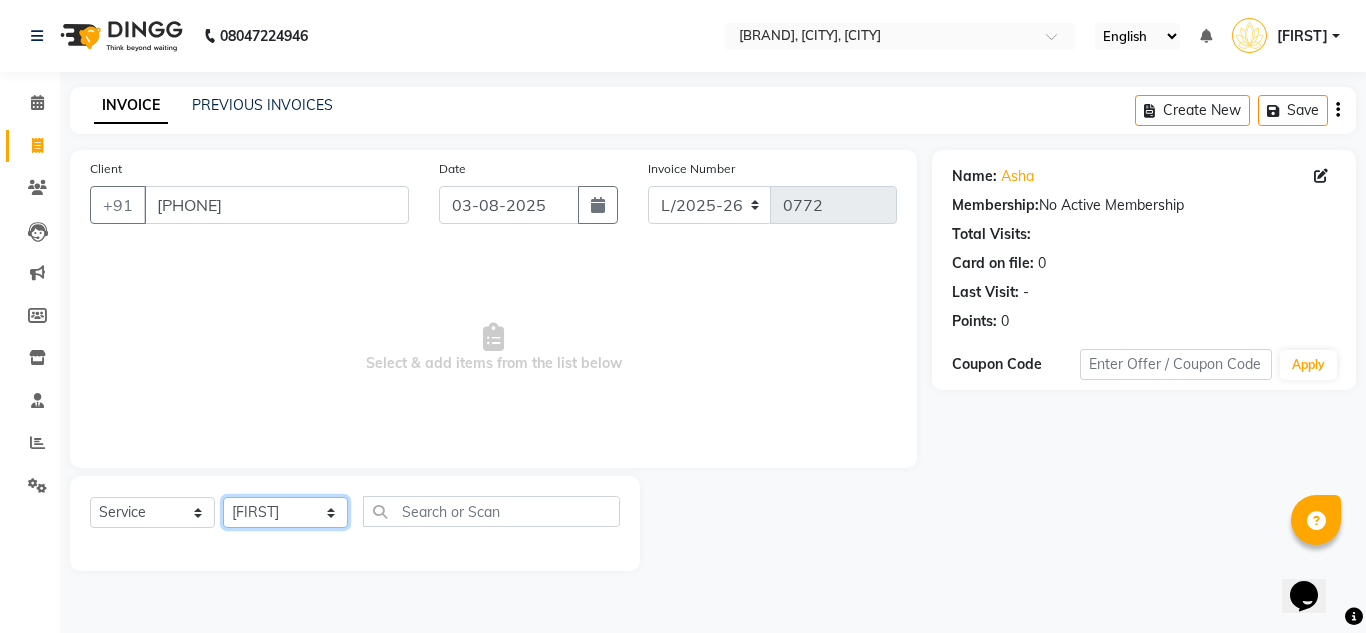 click on "Select Stylist DISHA Kshema Mahima Naflin Ranjini Shahanas" 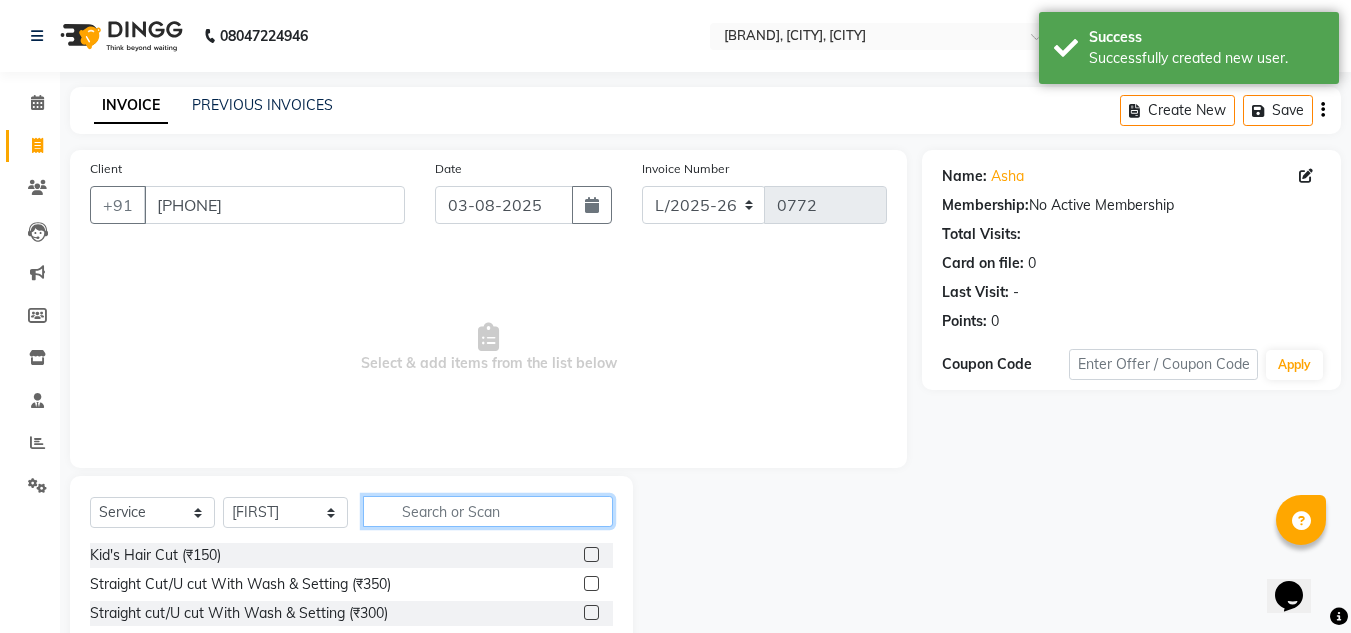 click 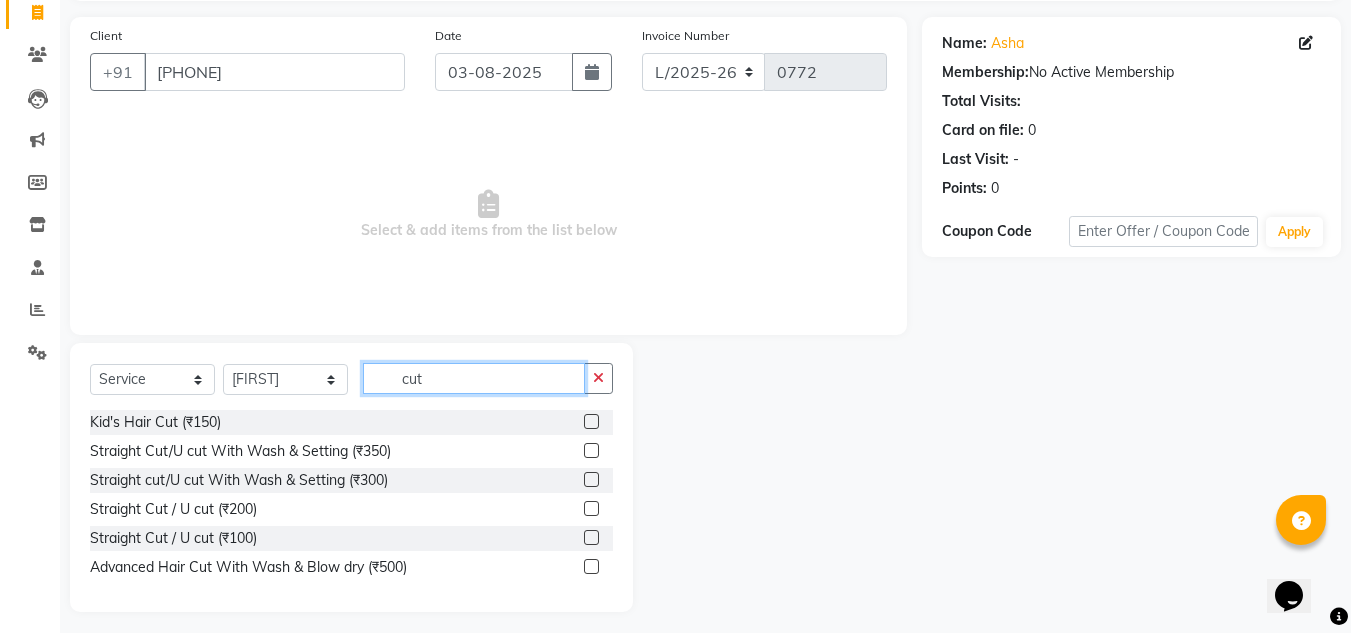 scroll, scrollTop: 142, scrollLeft: 0, axis: vertical 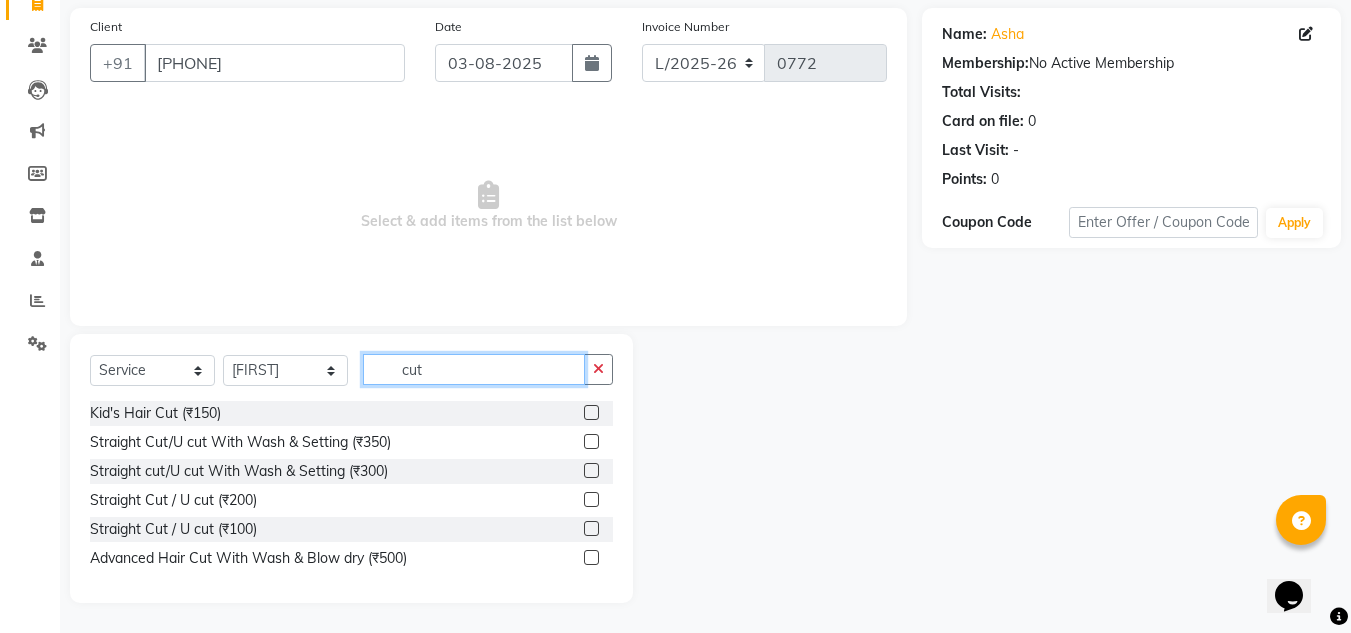 type on "cut" 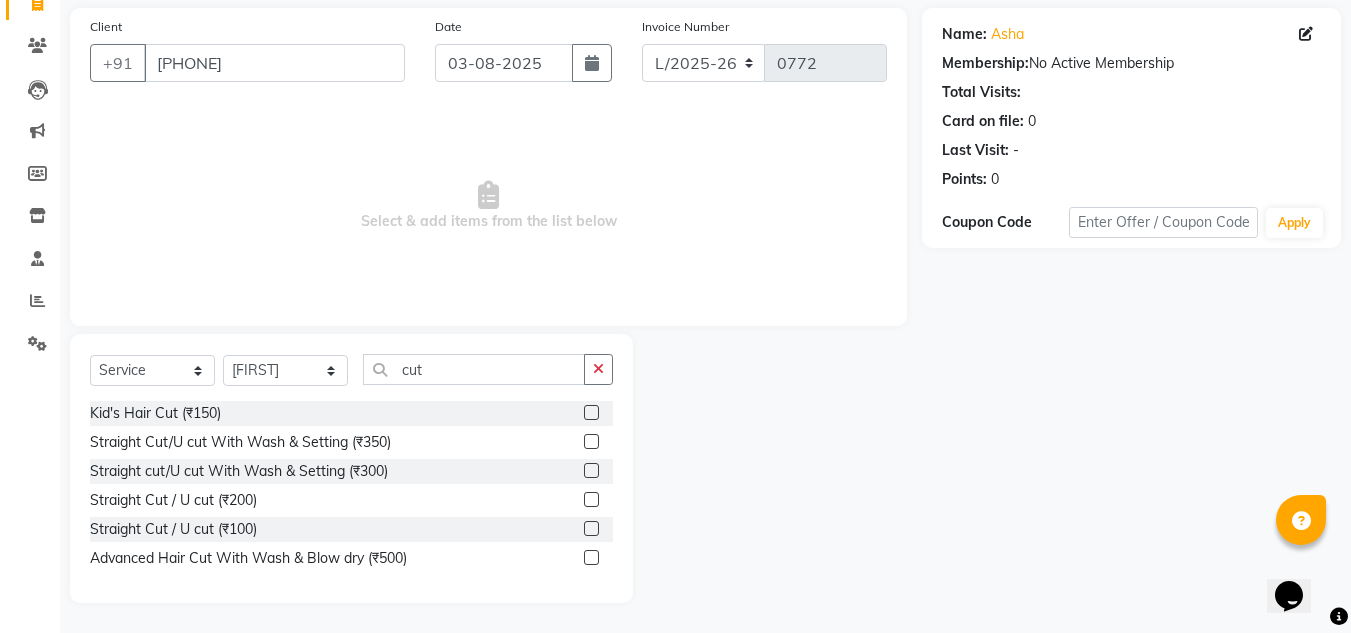 click 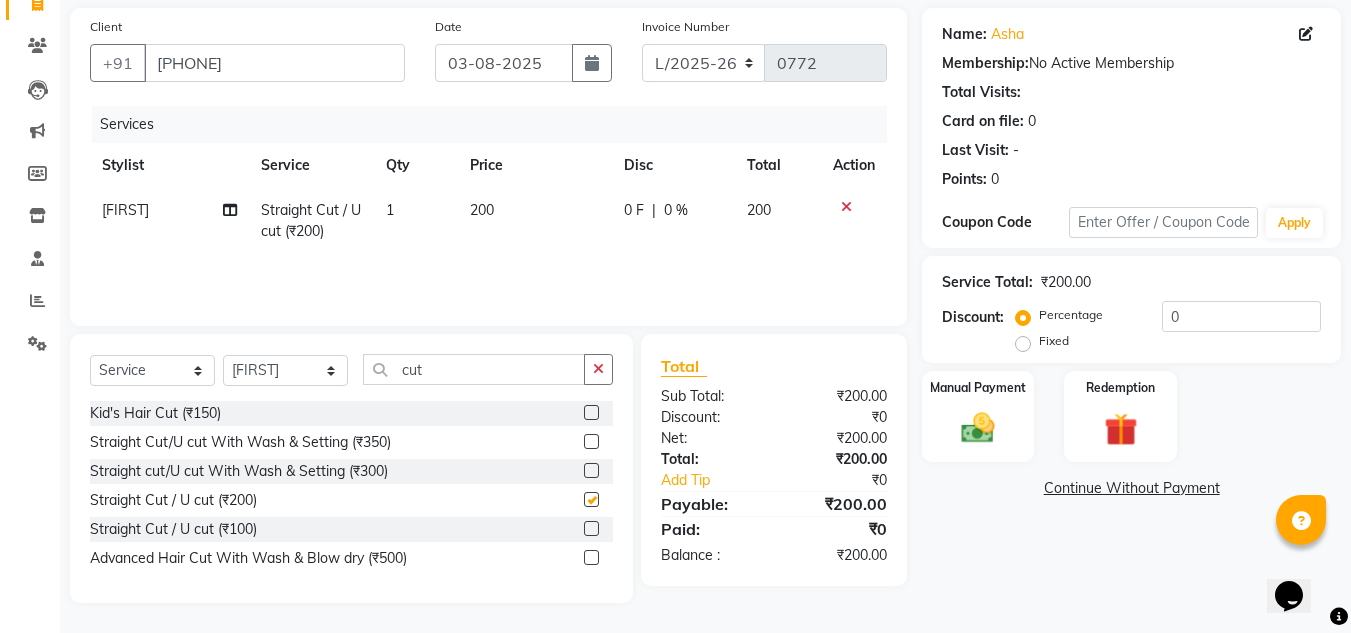 checkbox on "false" 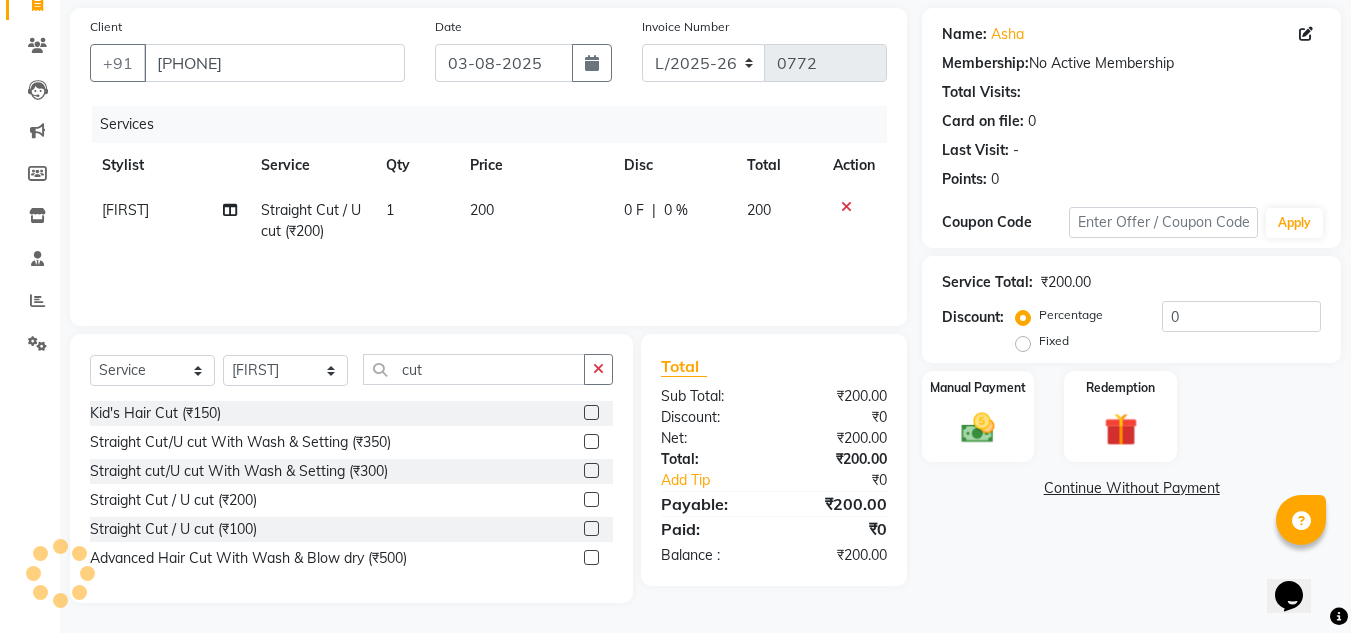 click on "200" 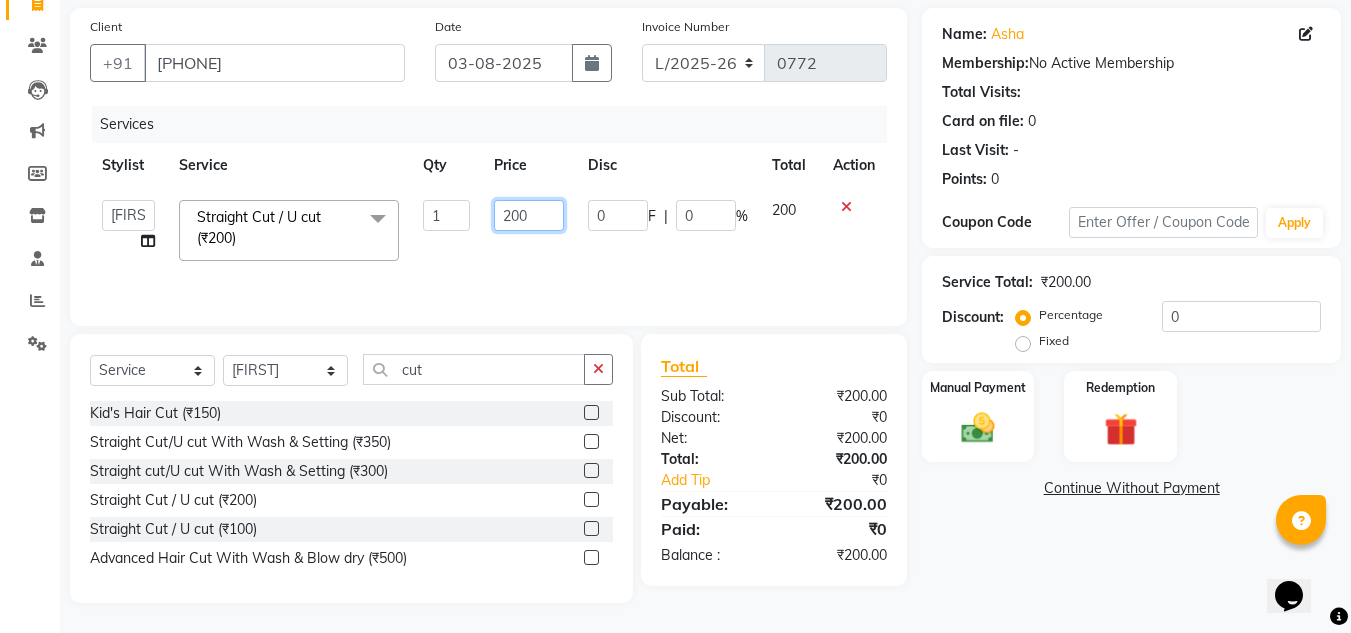 click on "200" 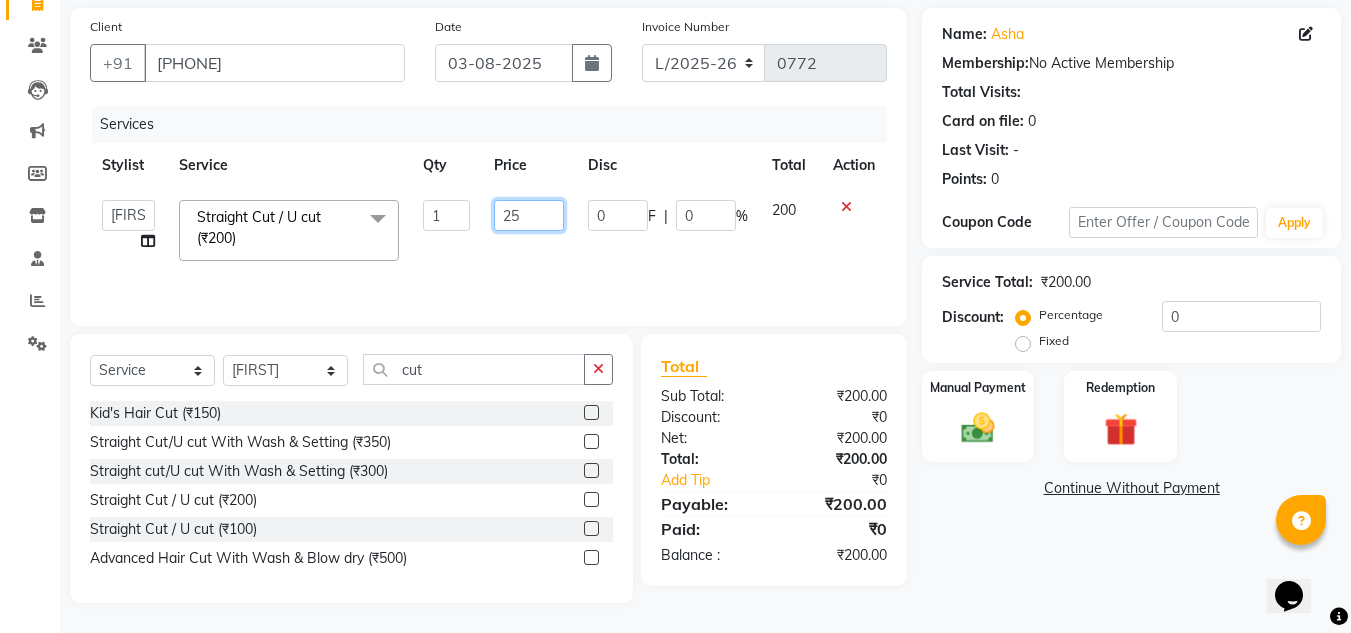 type on "250" 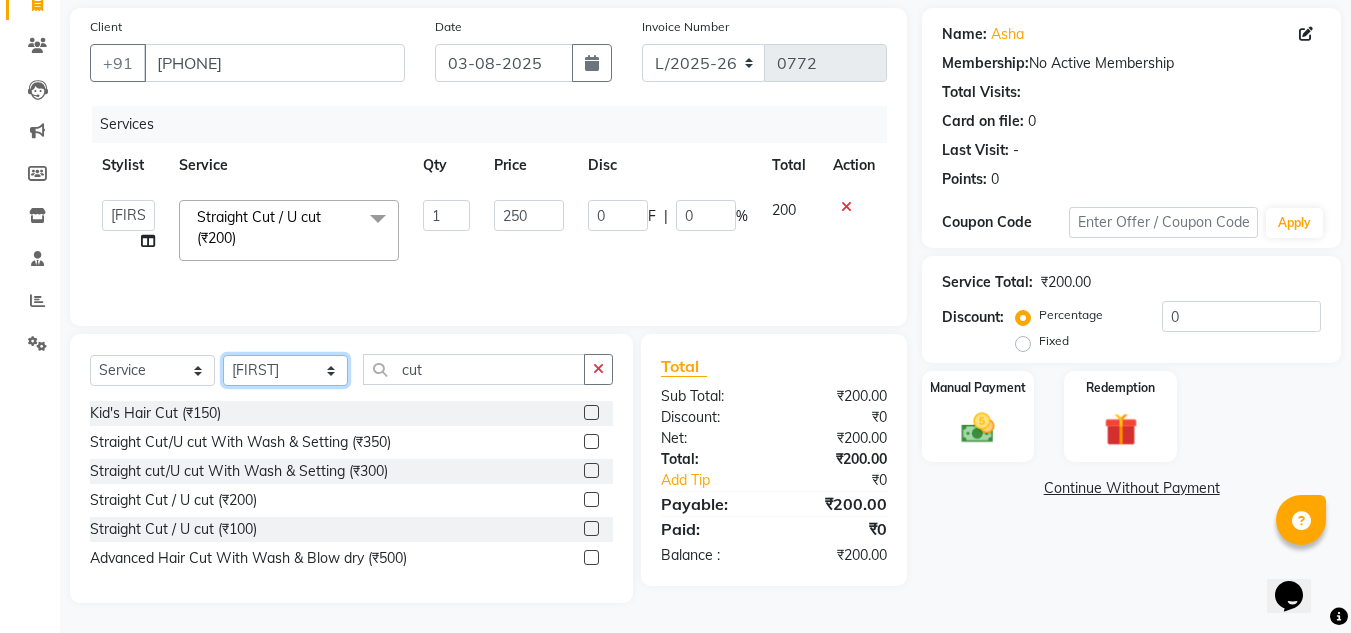 click on "Select Stylist DISHA Kshema Mahima Naflin Ranjini Shahanas" 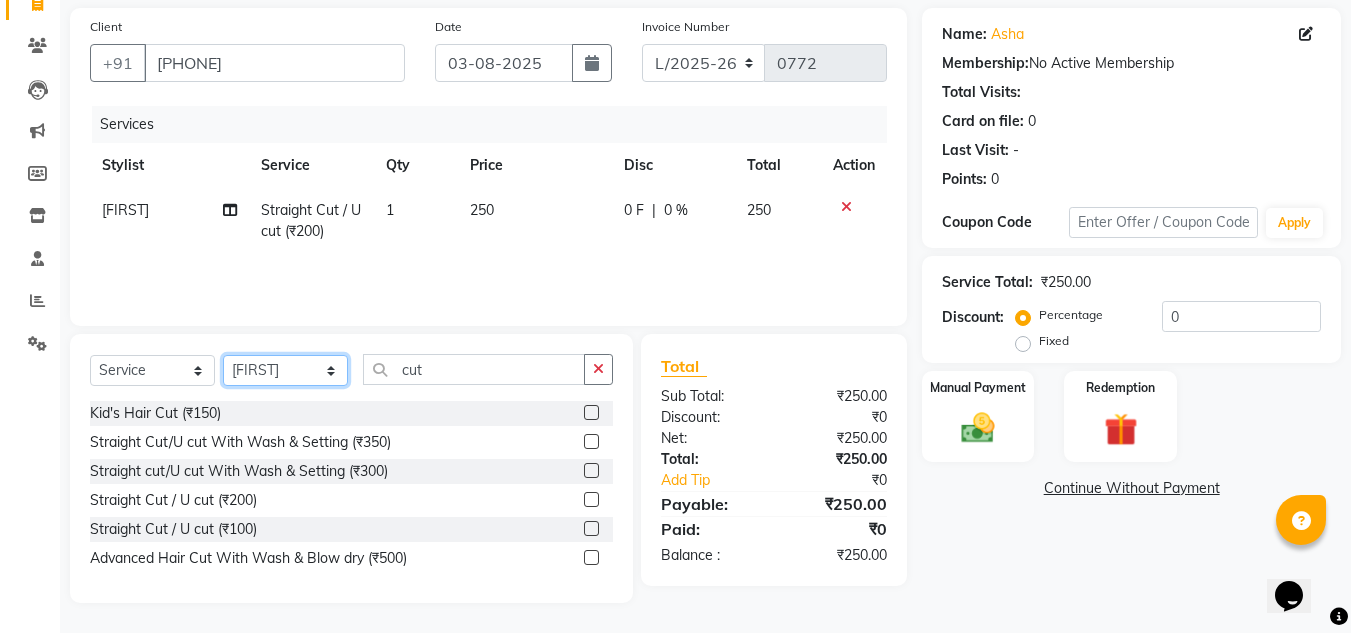 select on "60354" 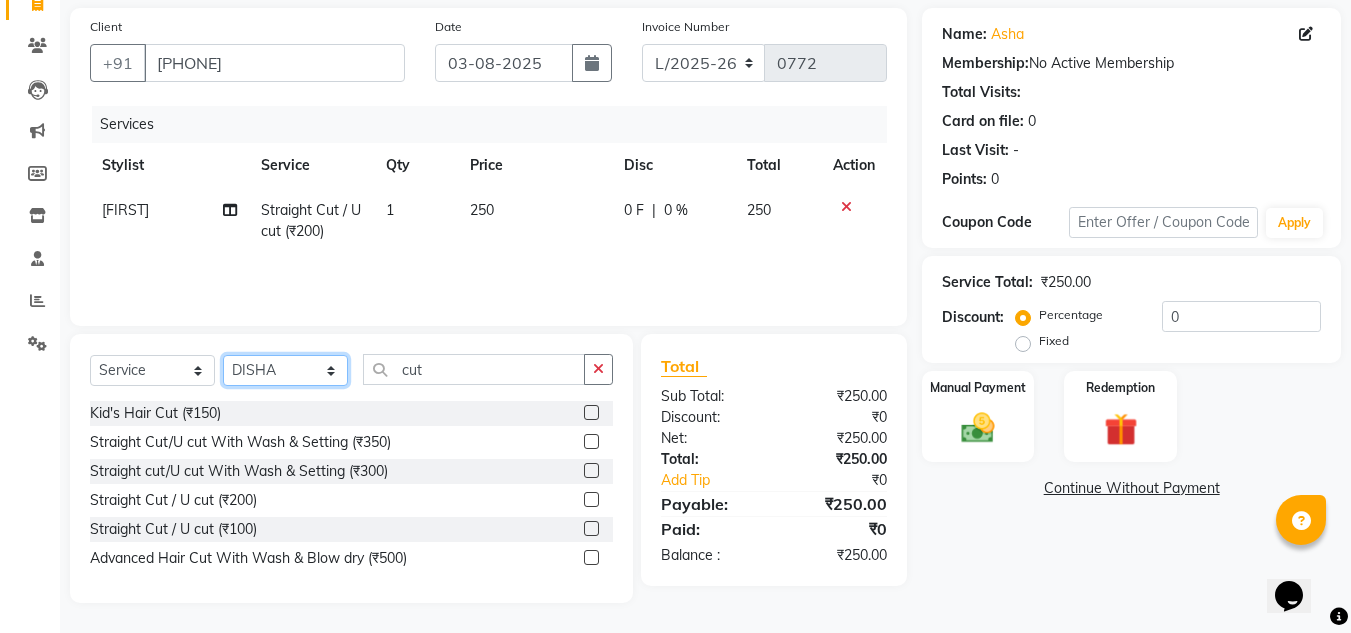 click on "Select Stylist DISHA Kshema Mahima Naflin Ranjini Shahanas" 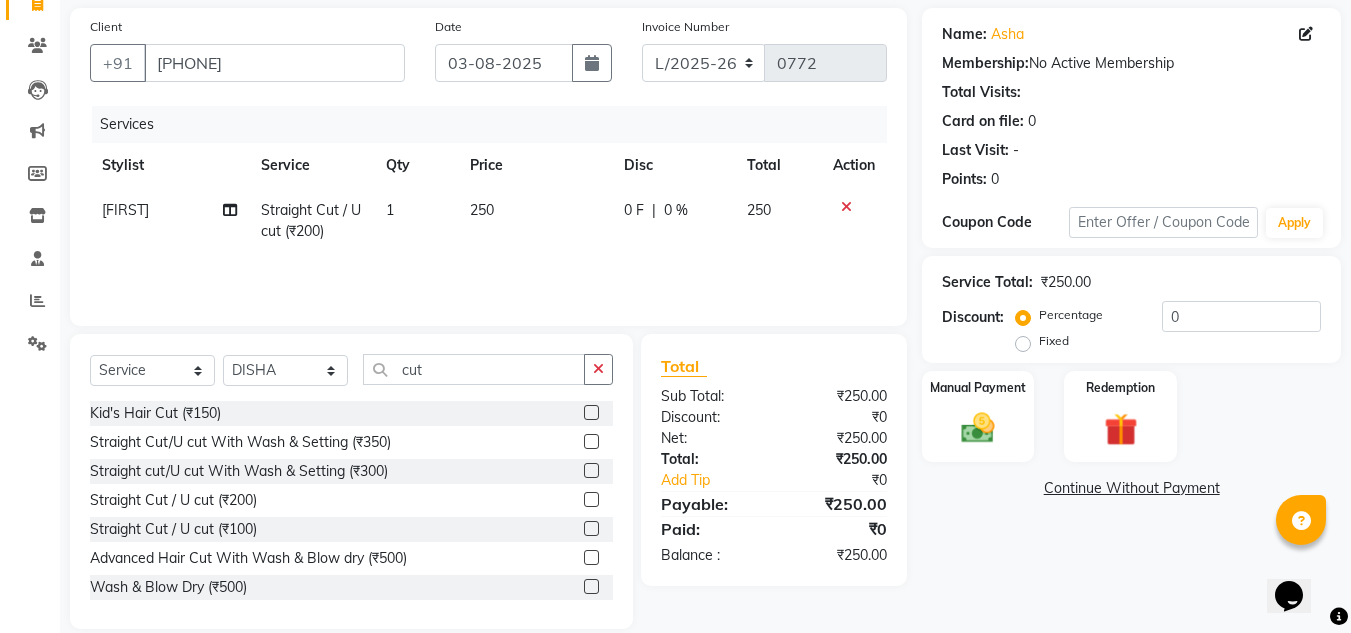 click 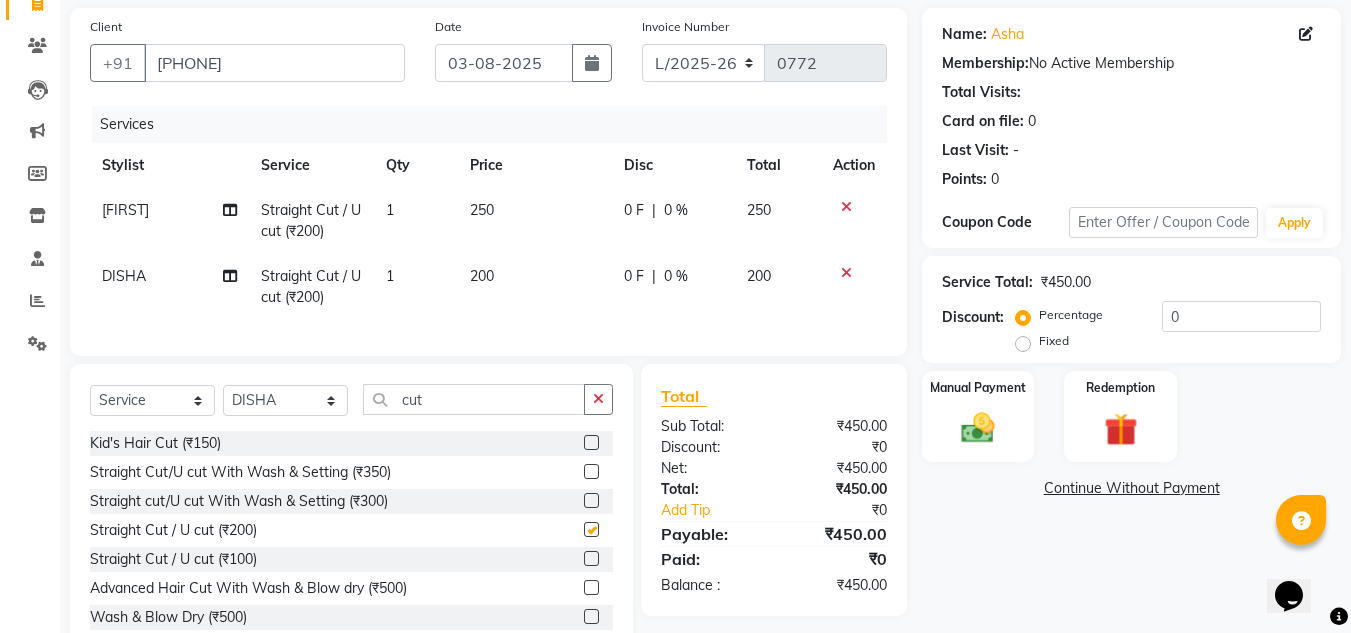 checkbox on "false" 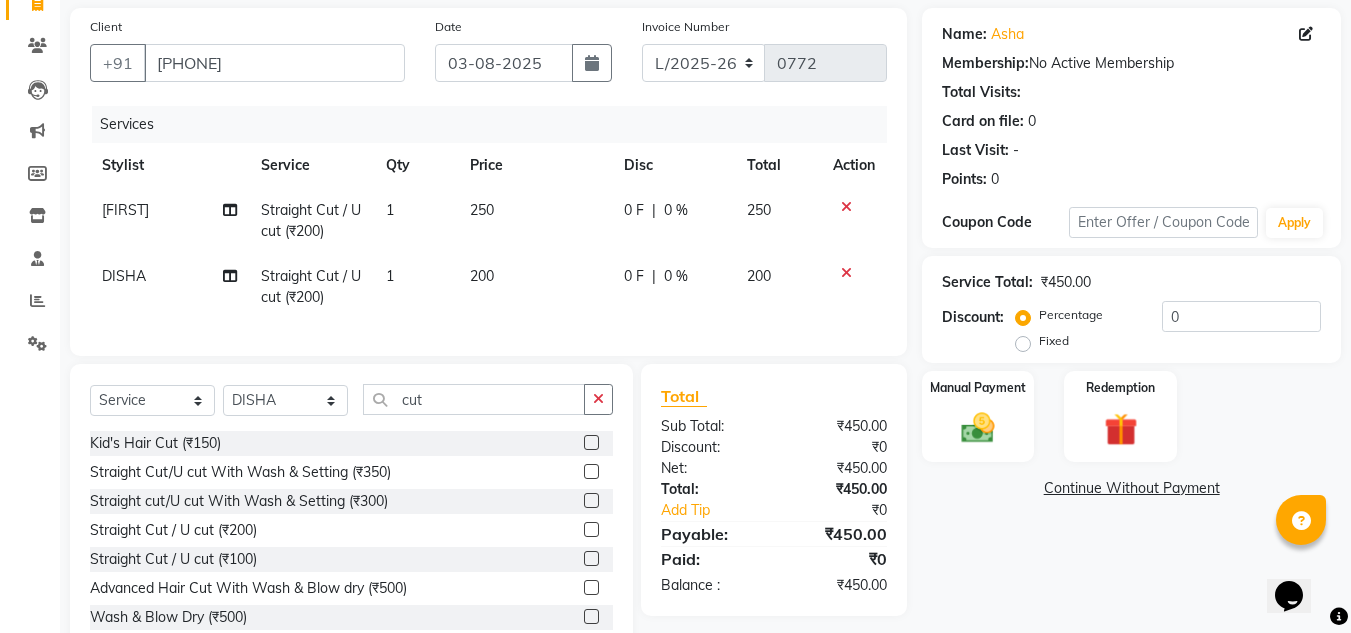 click on "200" 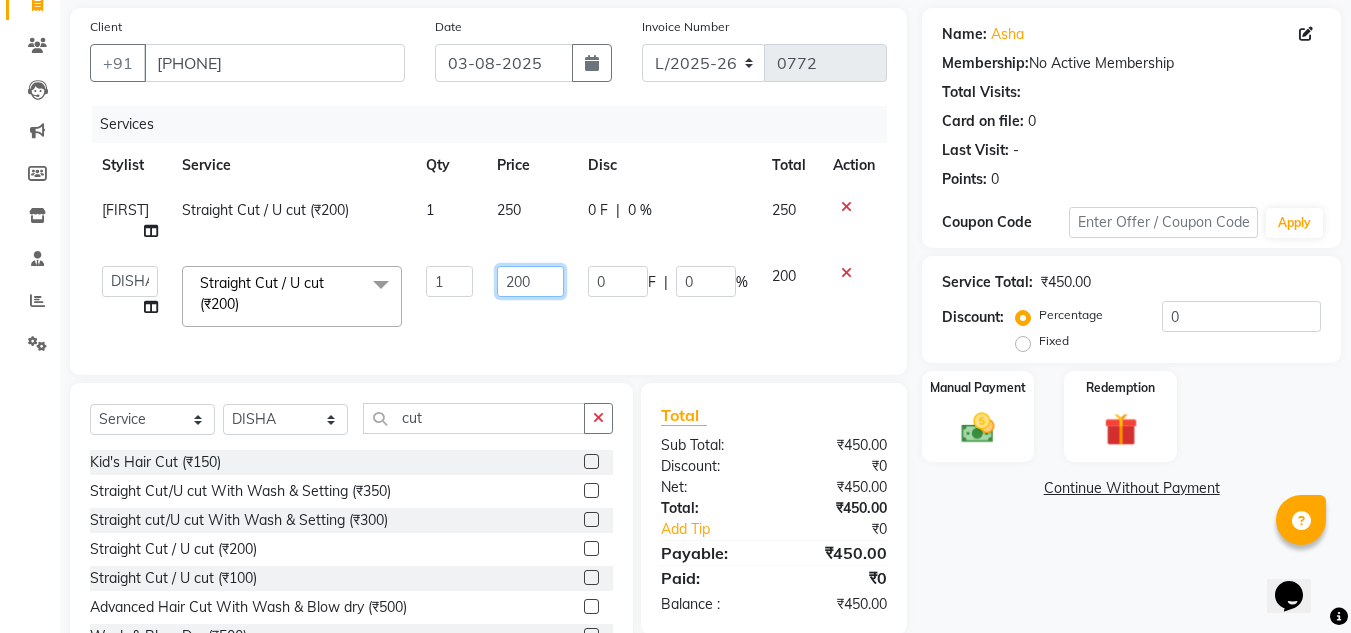 click on "200" 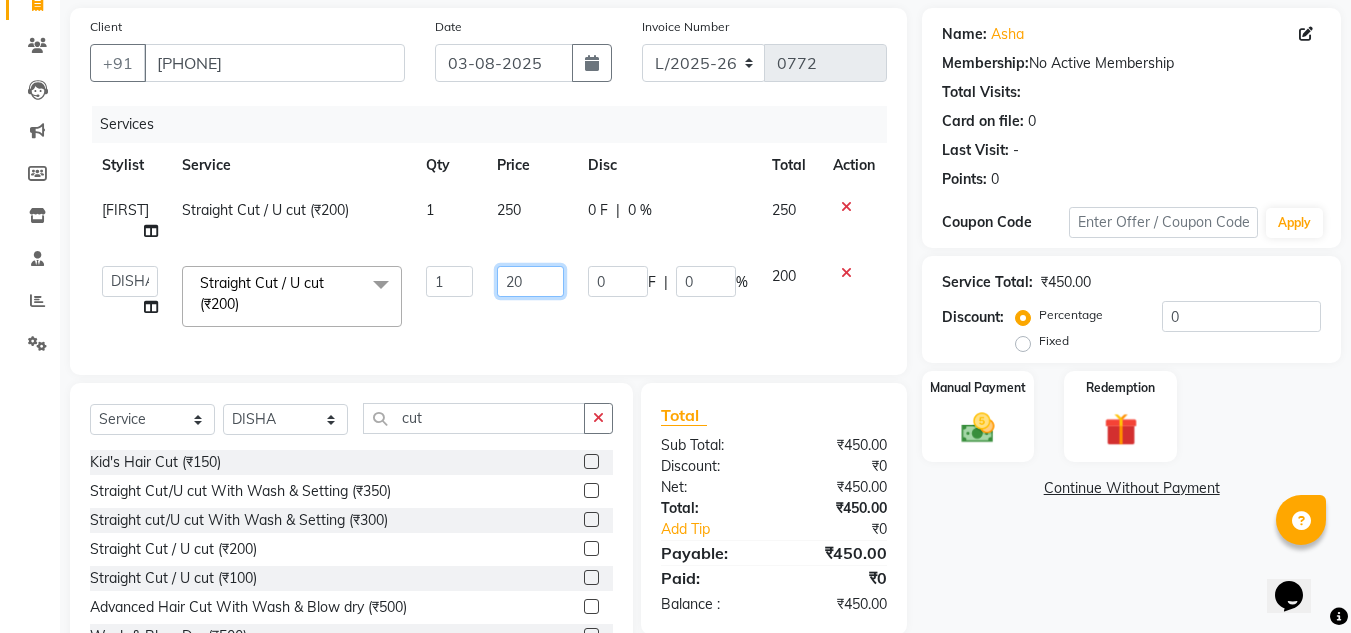 type on "250" 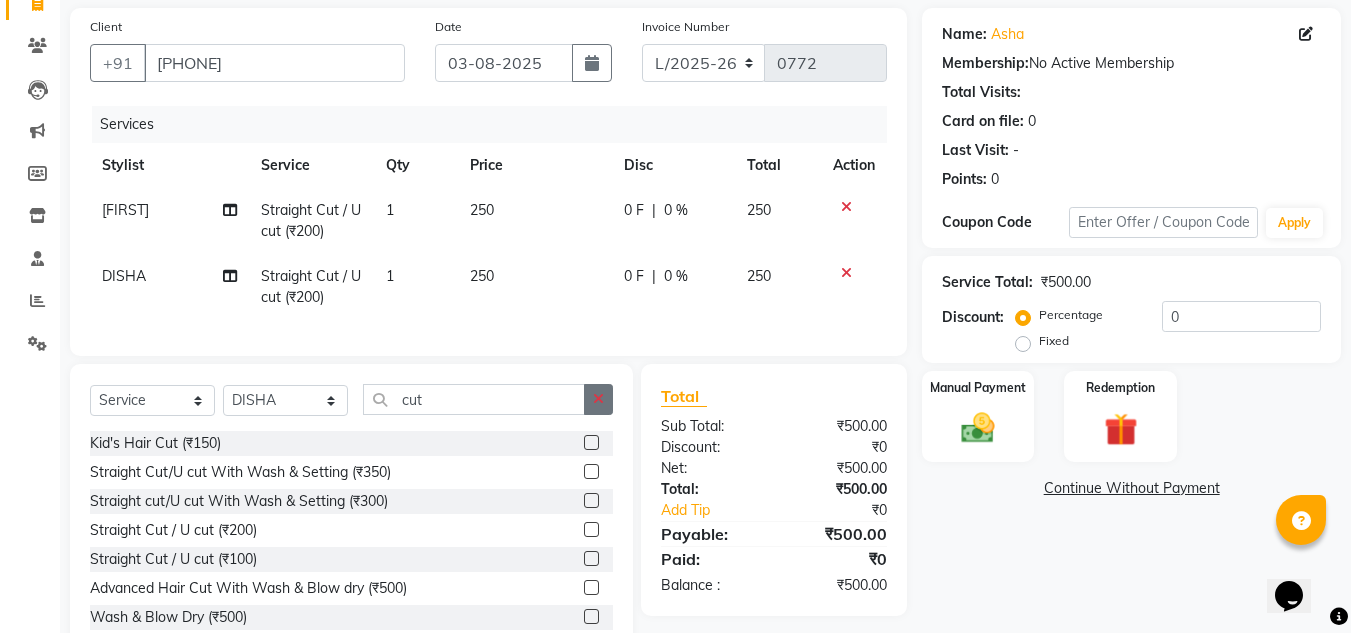 click on "Select Service Product Membership Package Voucher Prepaid Gift Card Select Stylist [FIRST] [FIRST] [FIRST] [FIRST] [FIRST] cut" 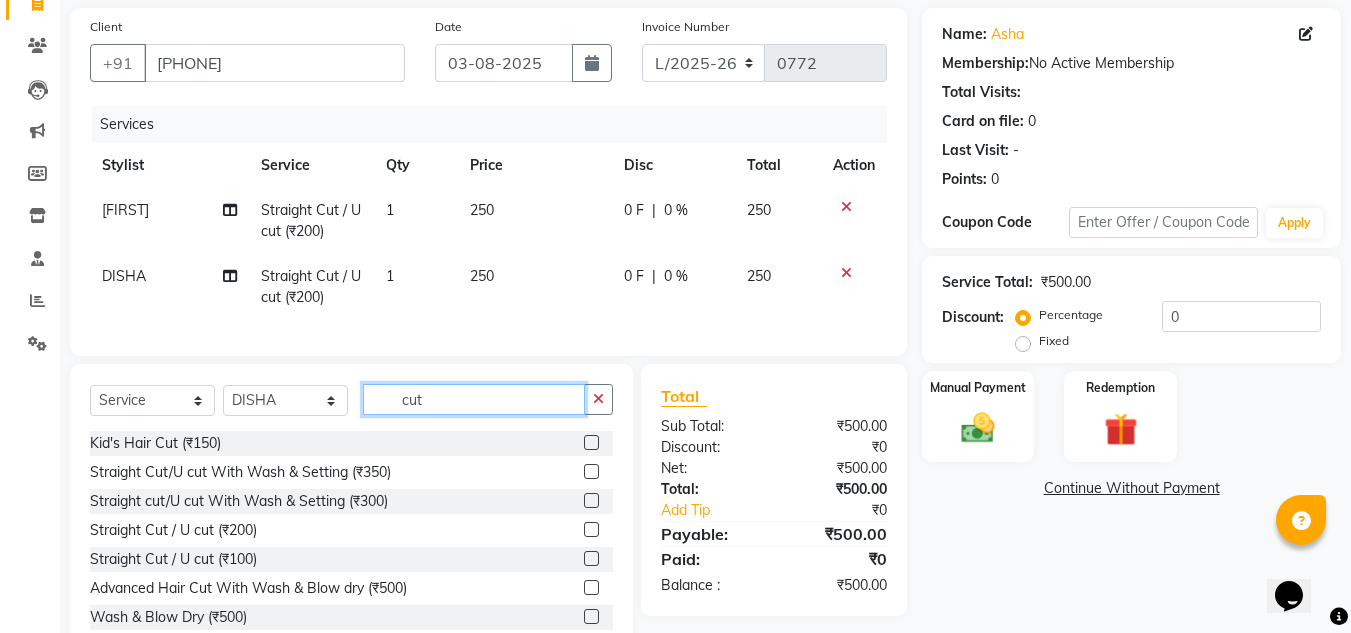 click on "cut" 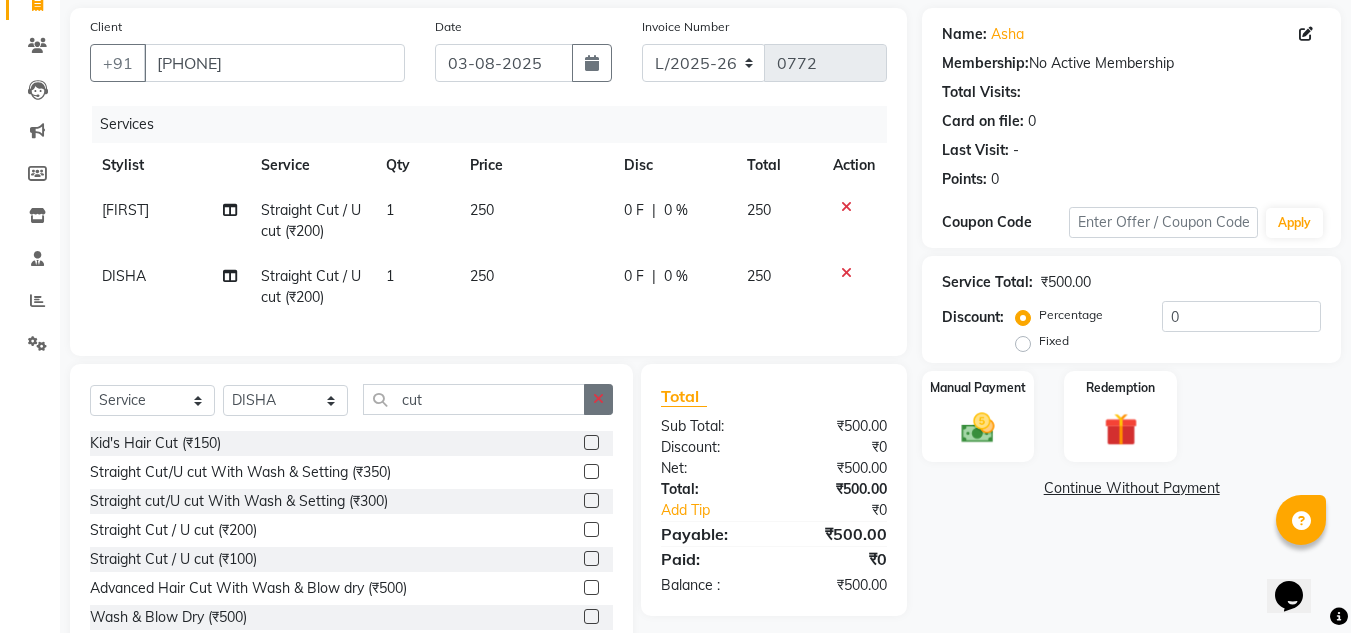 click 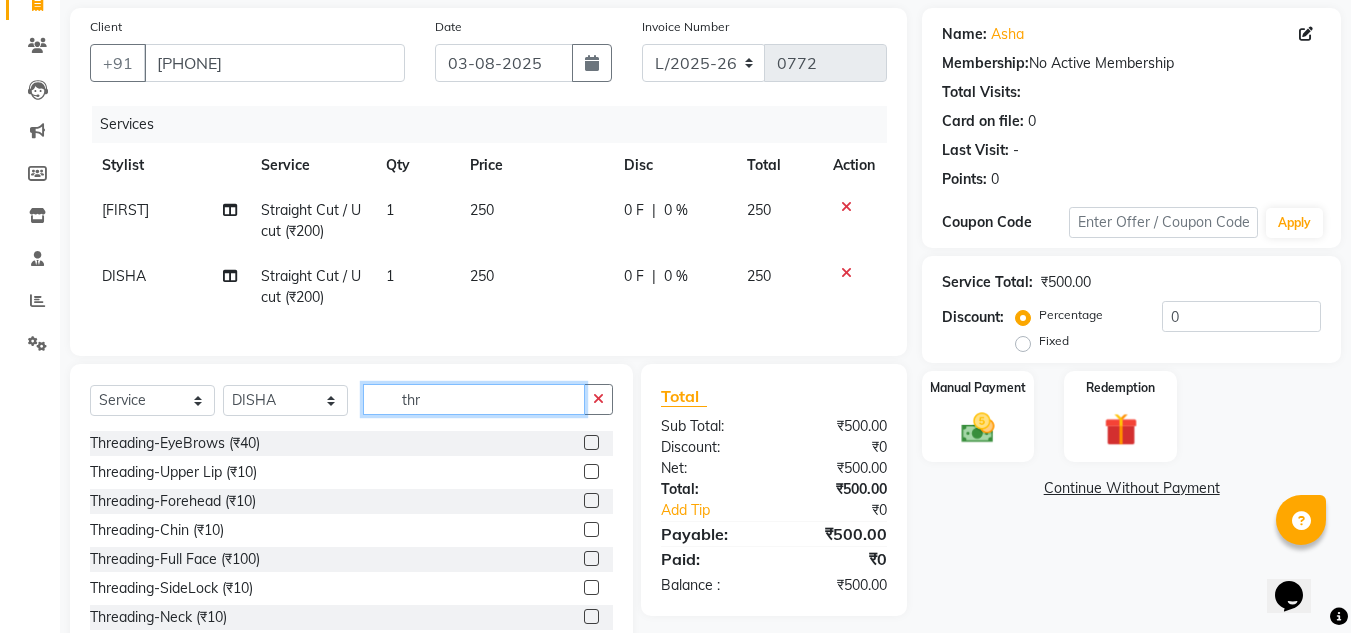 type on "thr" 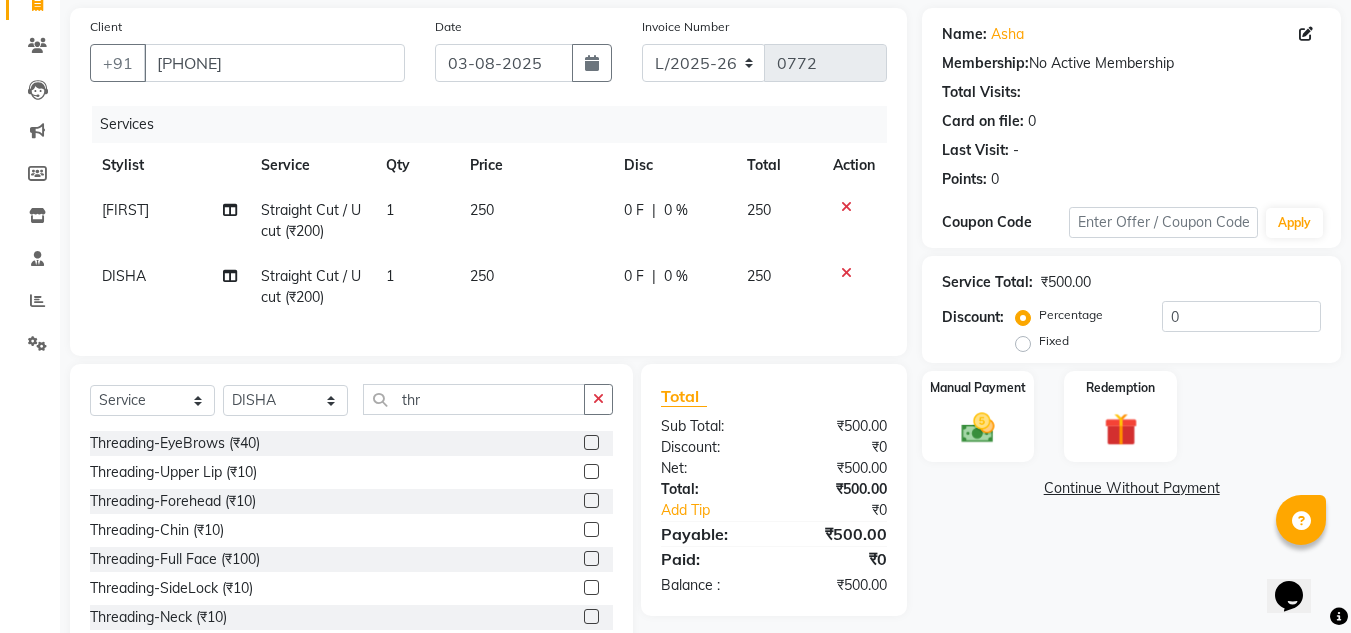 click 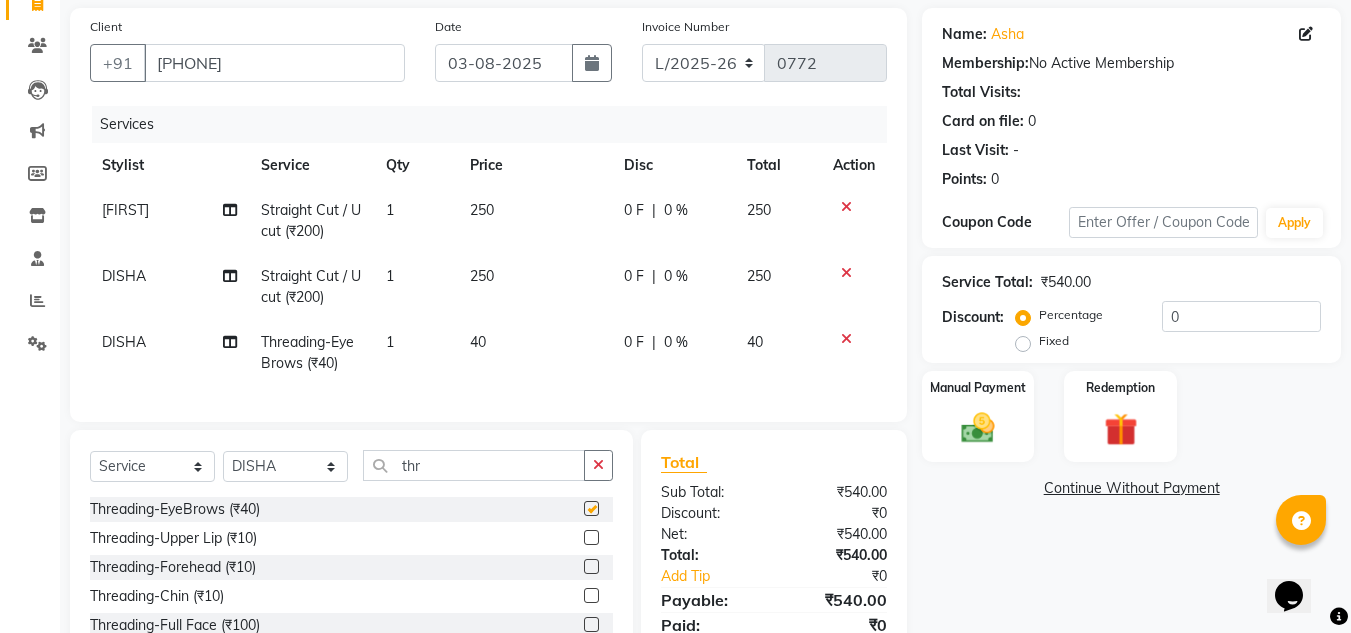 checkbox on "false" 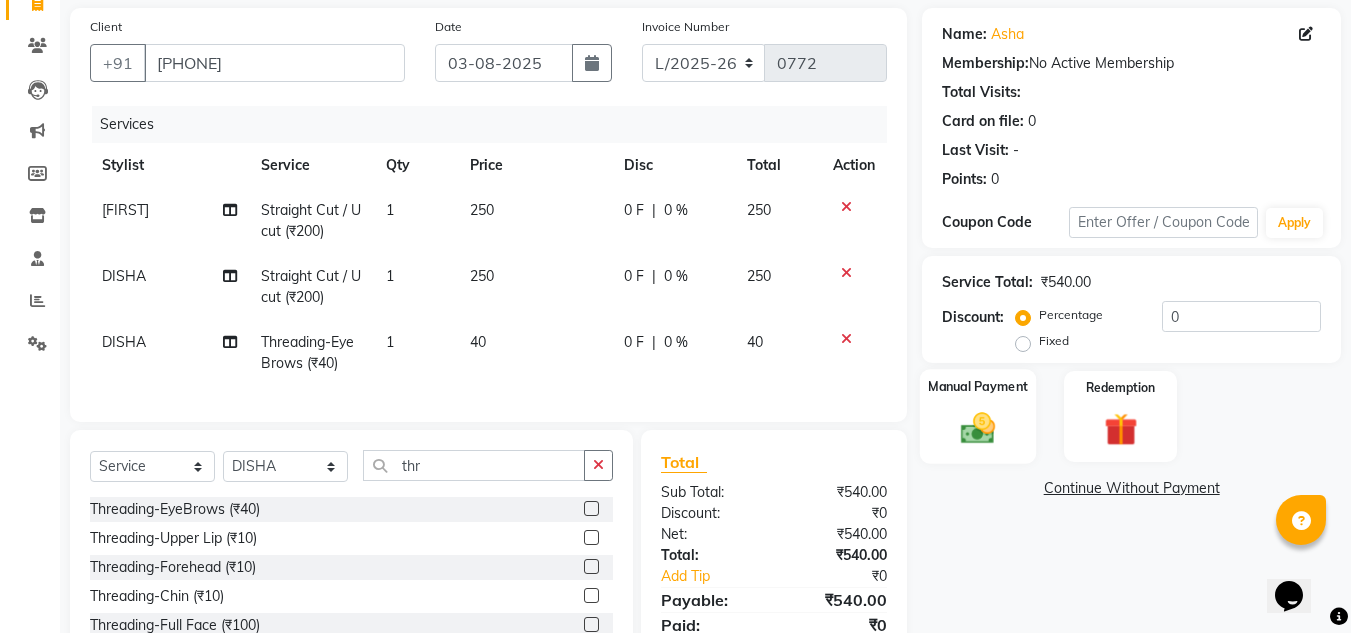 click 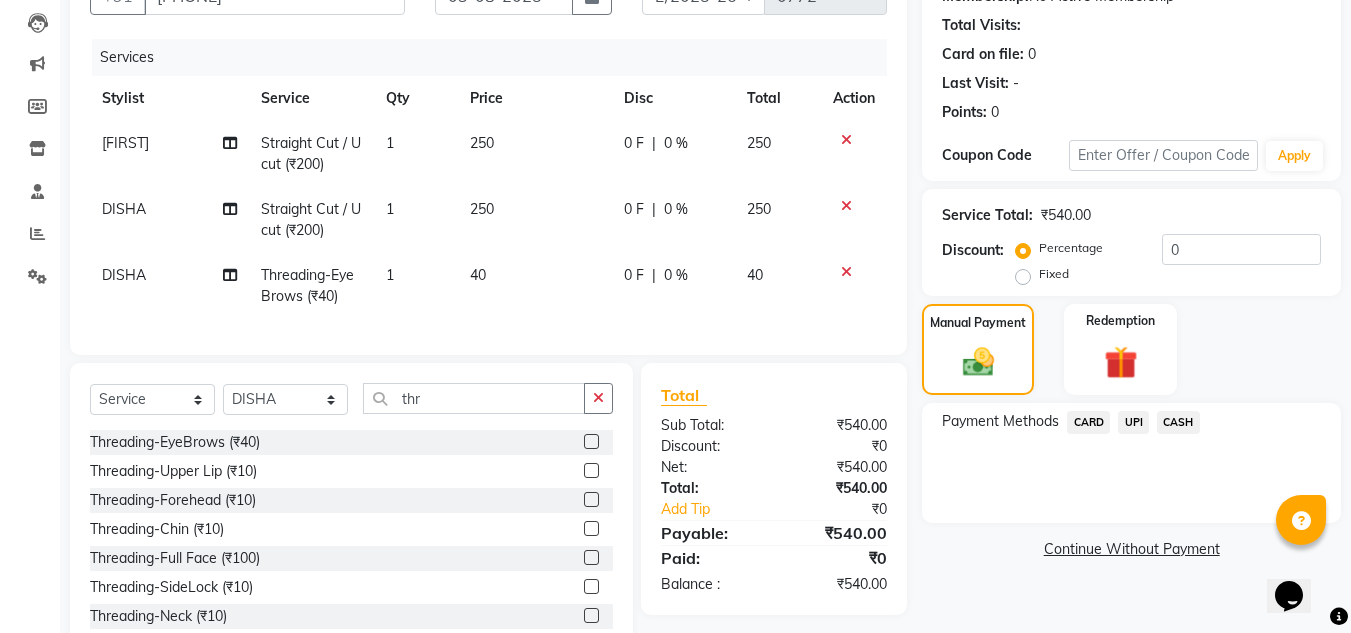 scroll, scrollTop: 279, scrollLeft: 0, axis: vertical 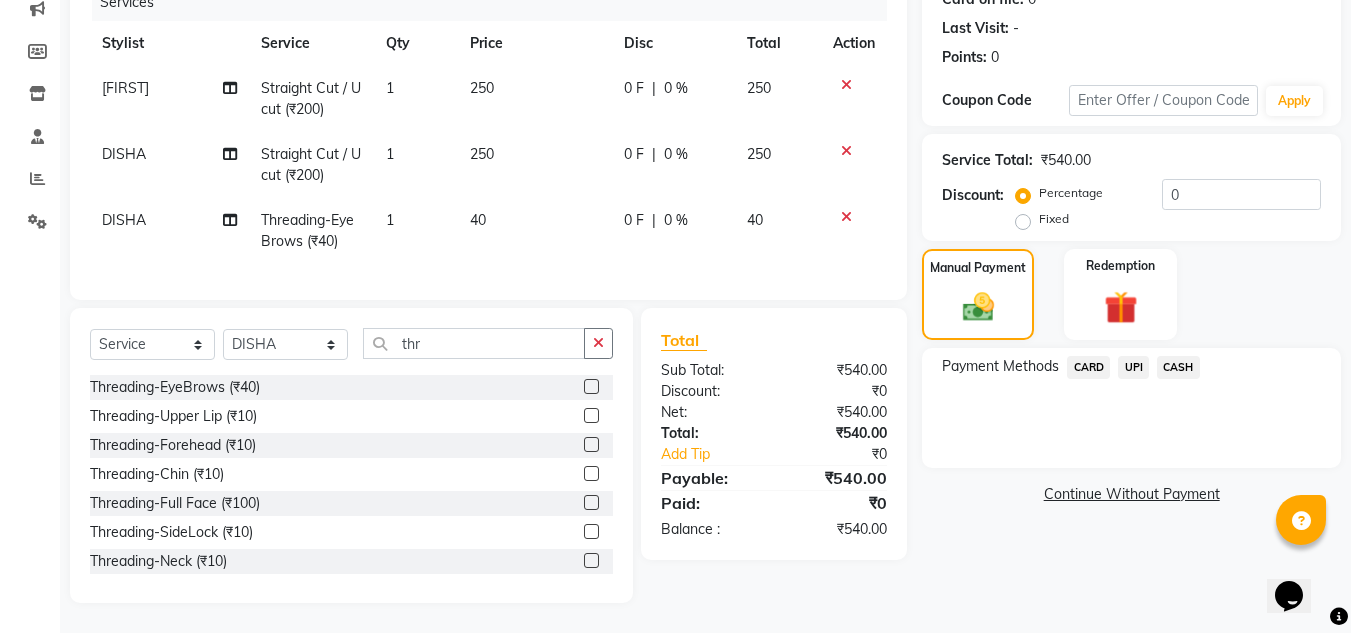 click on "UPI" 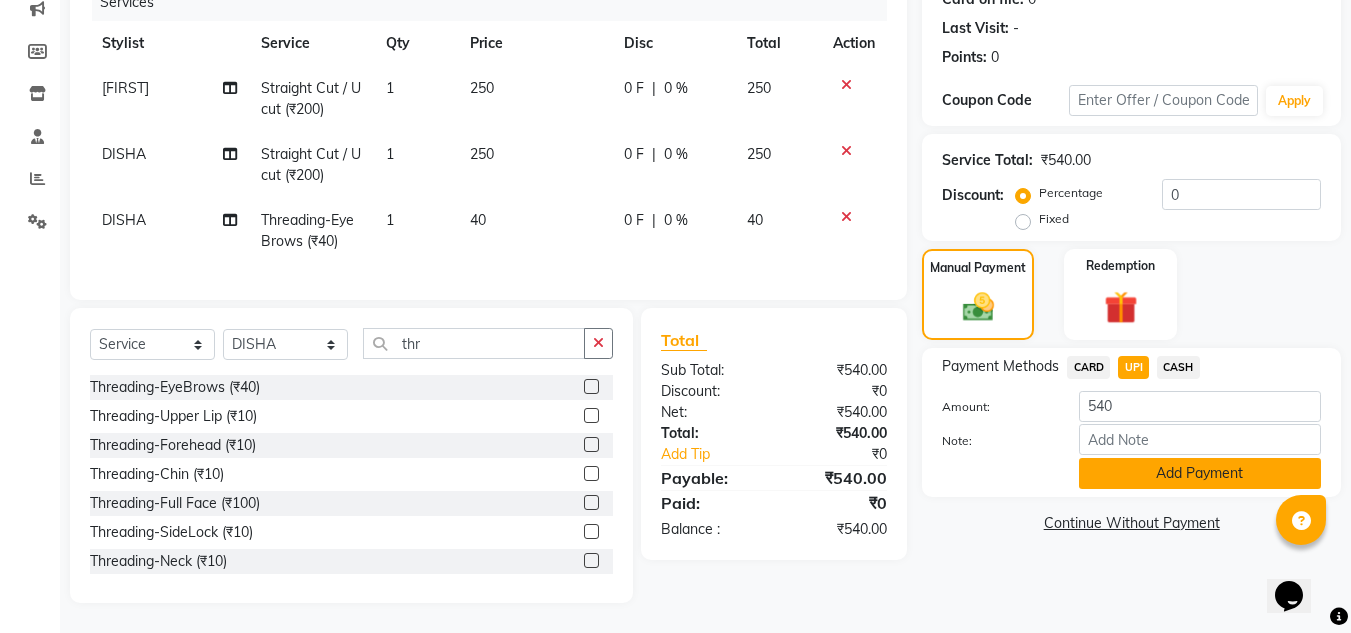 click on "Add Payment" 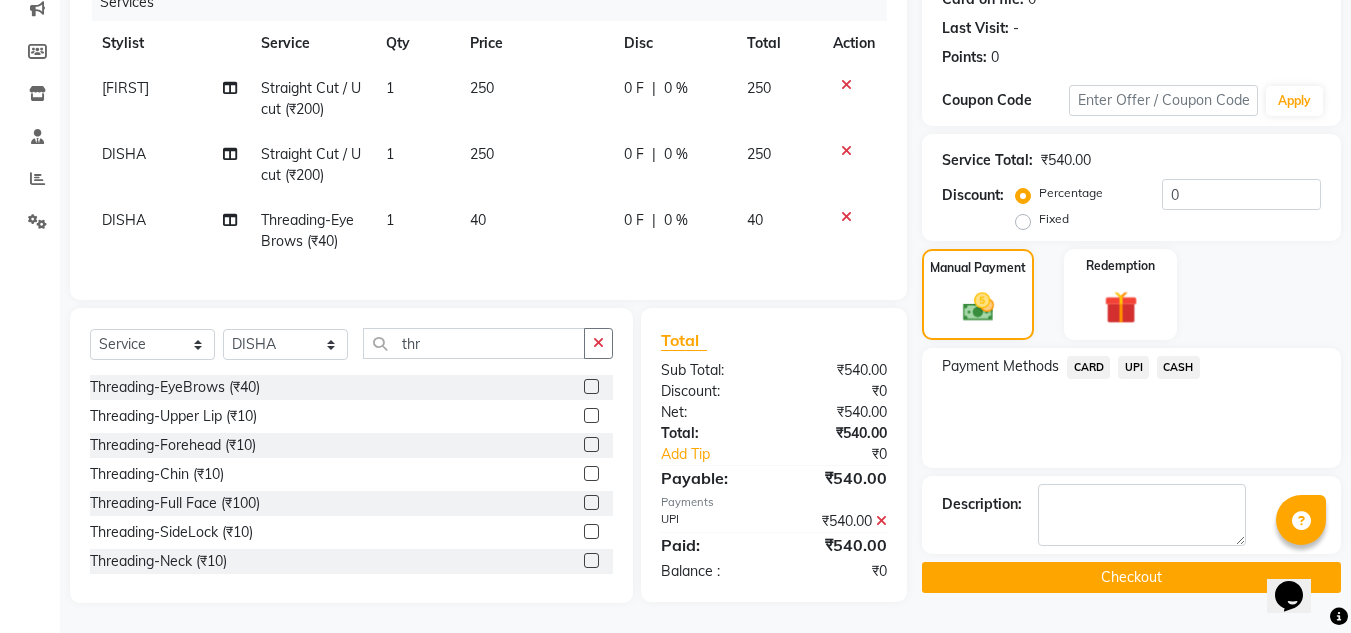 click on "Checkout" 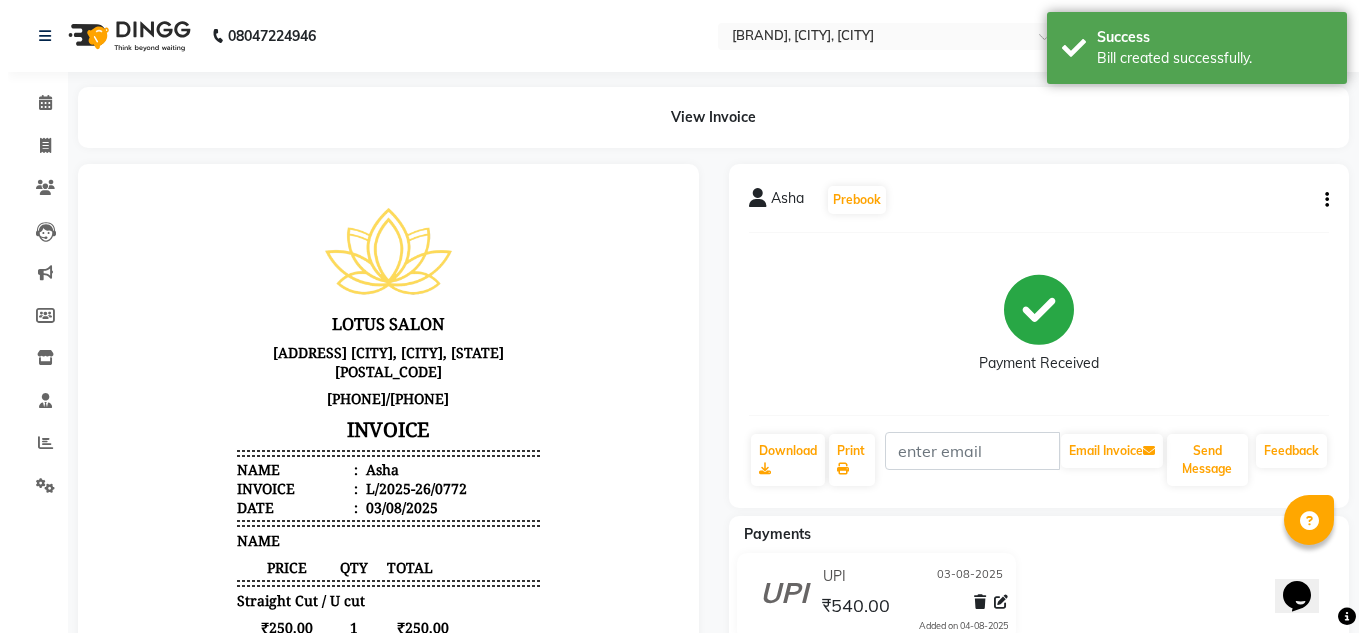scroll, scrollTop: 0, scrollLeft: 0, axis: both 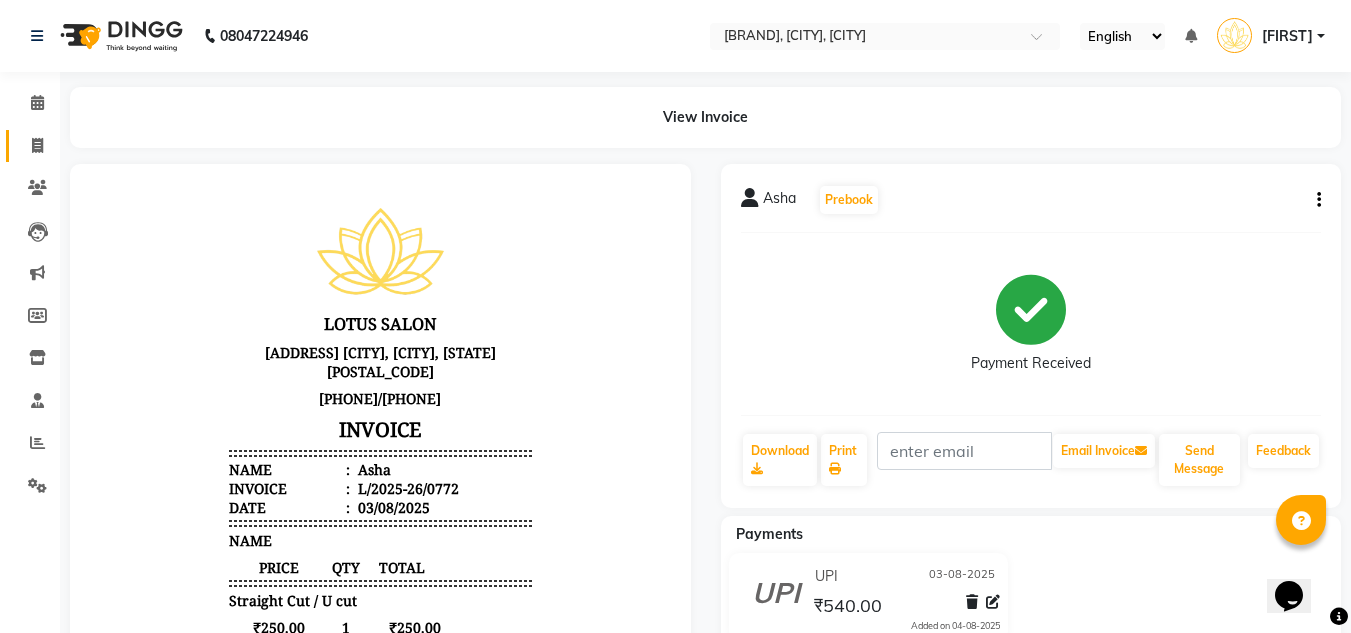 click on "Invoice" 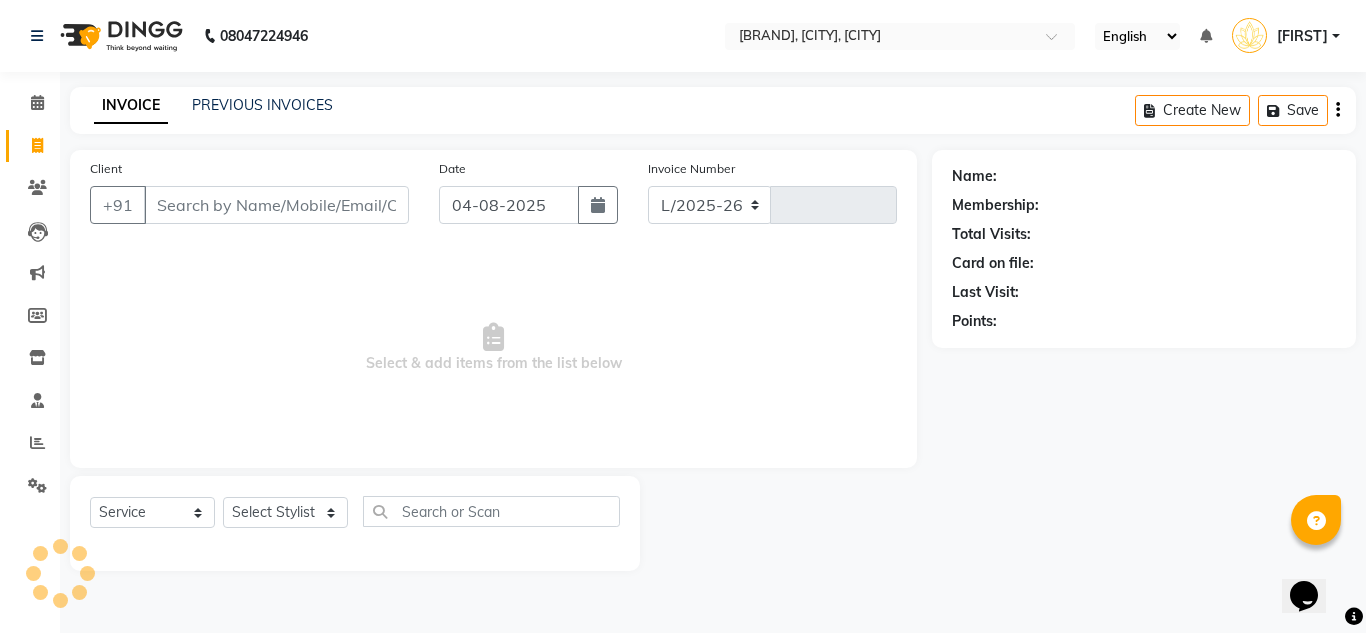 select on "8188" 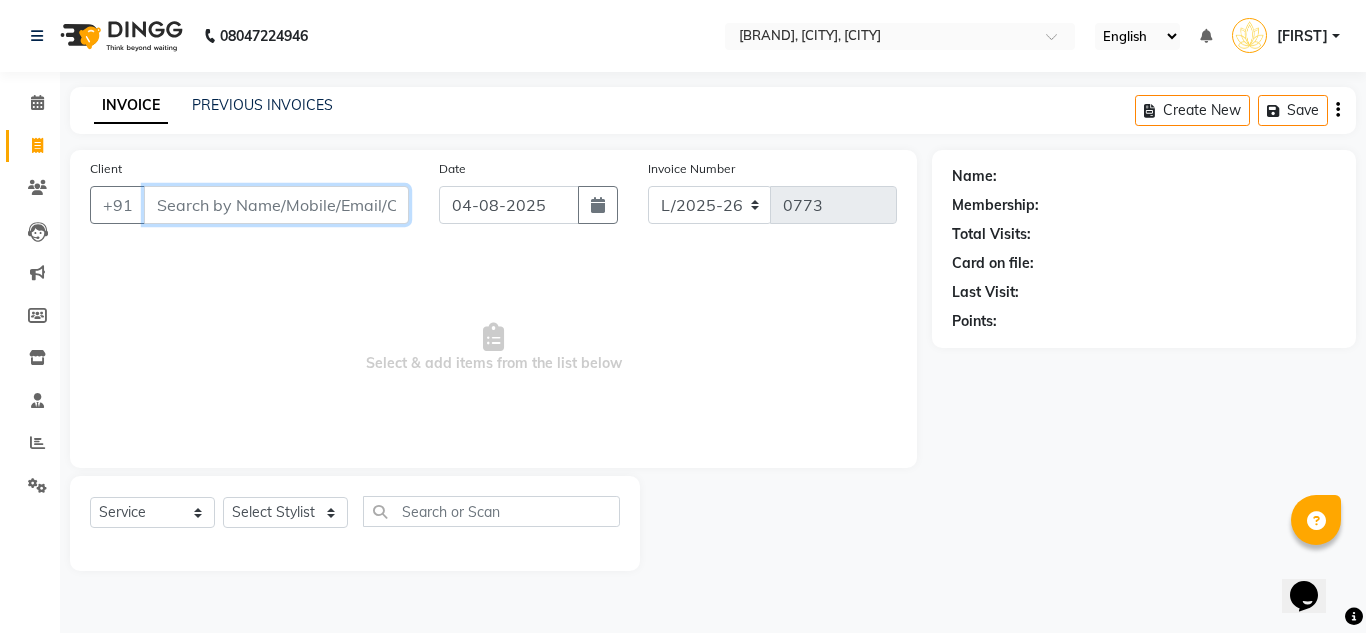 paste on "[PHONE]" 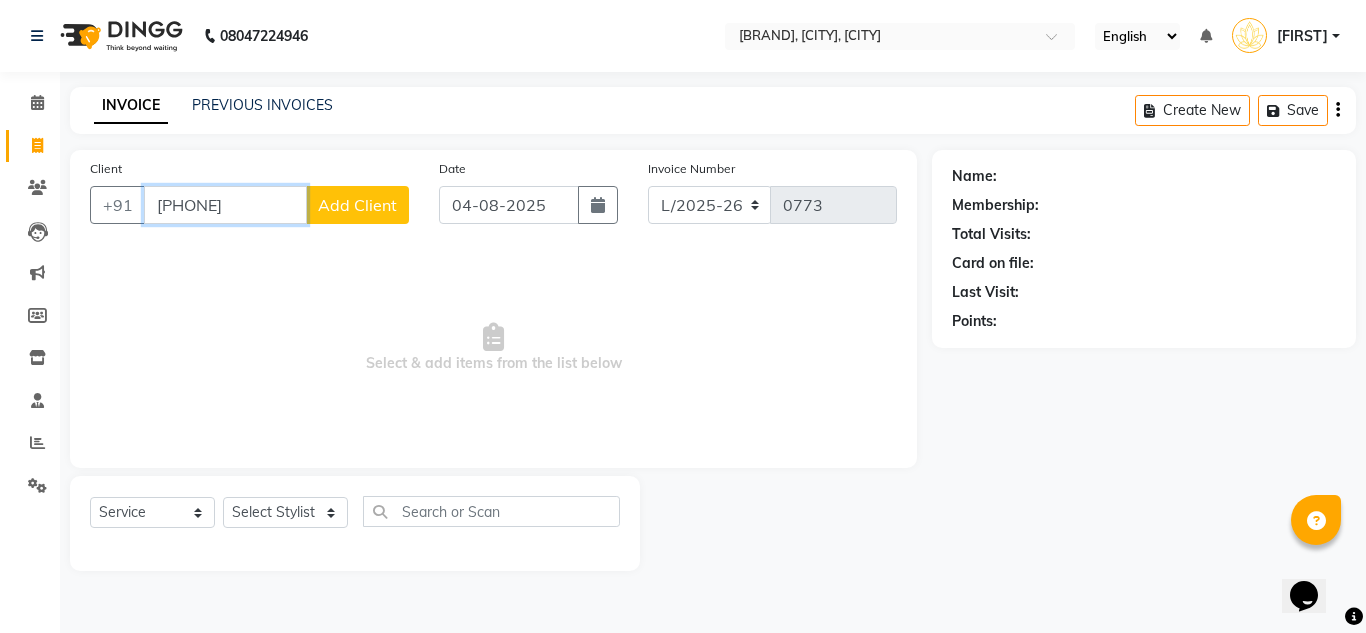 type on "[PHONE]" 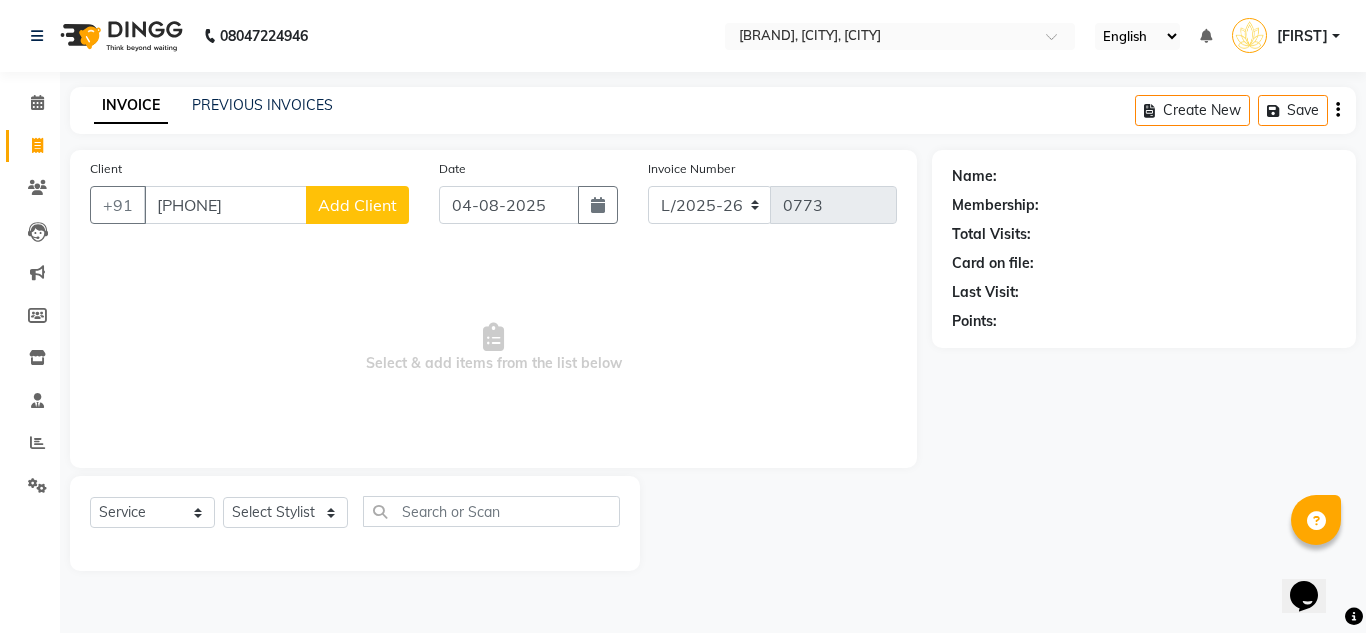click on "Add Client" 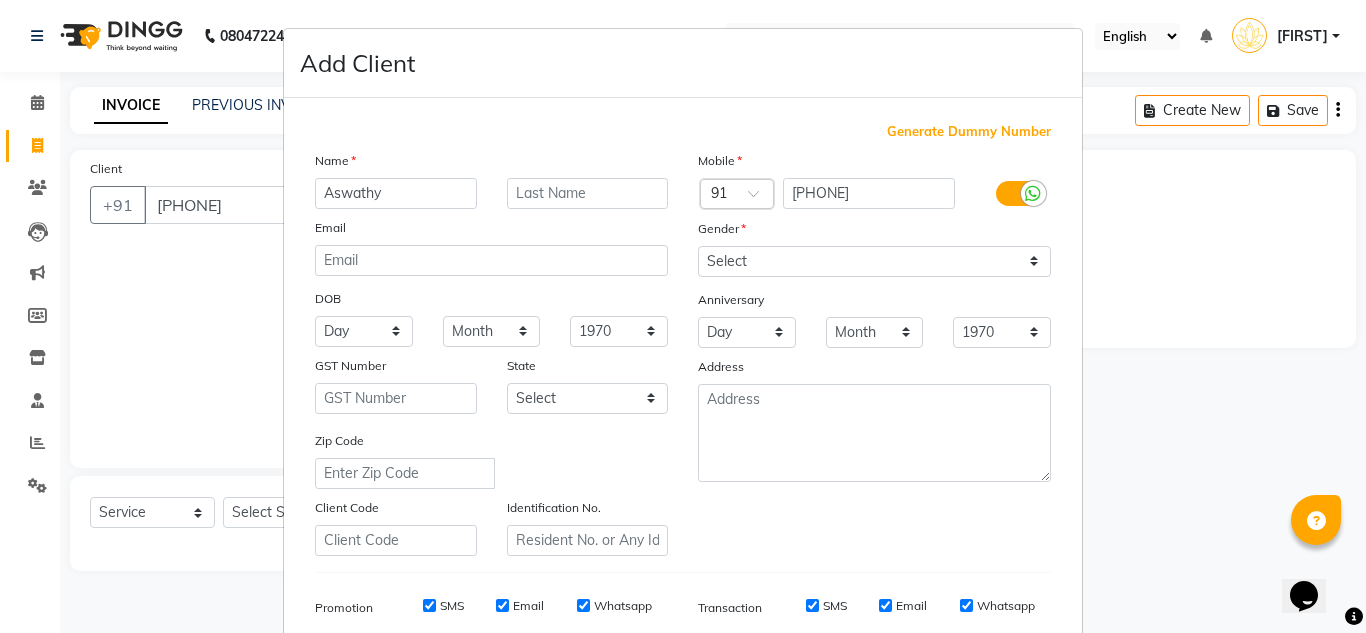 type on "Aswathy" 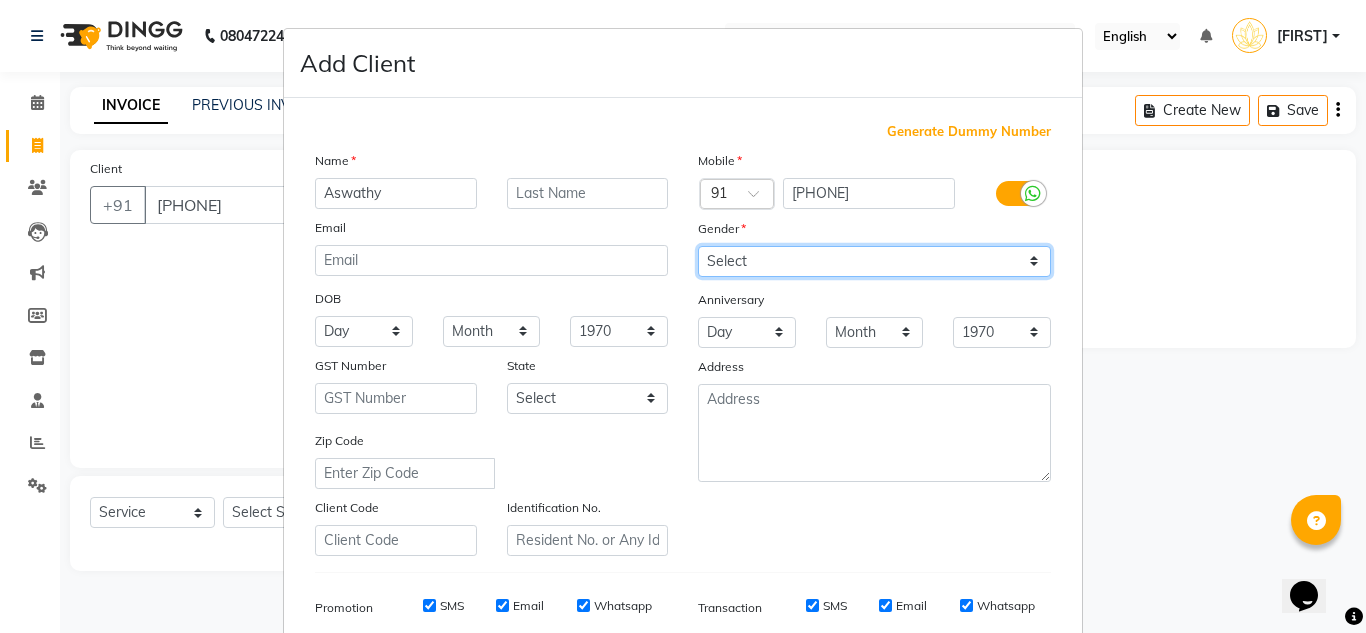 click on "Select Male Female Other Prefer Not To Say" at bounding box center [874, 261] 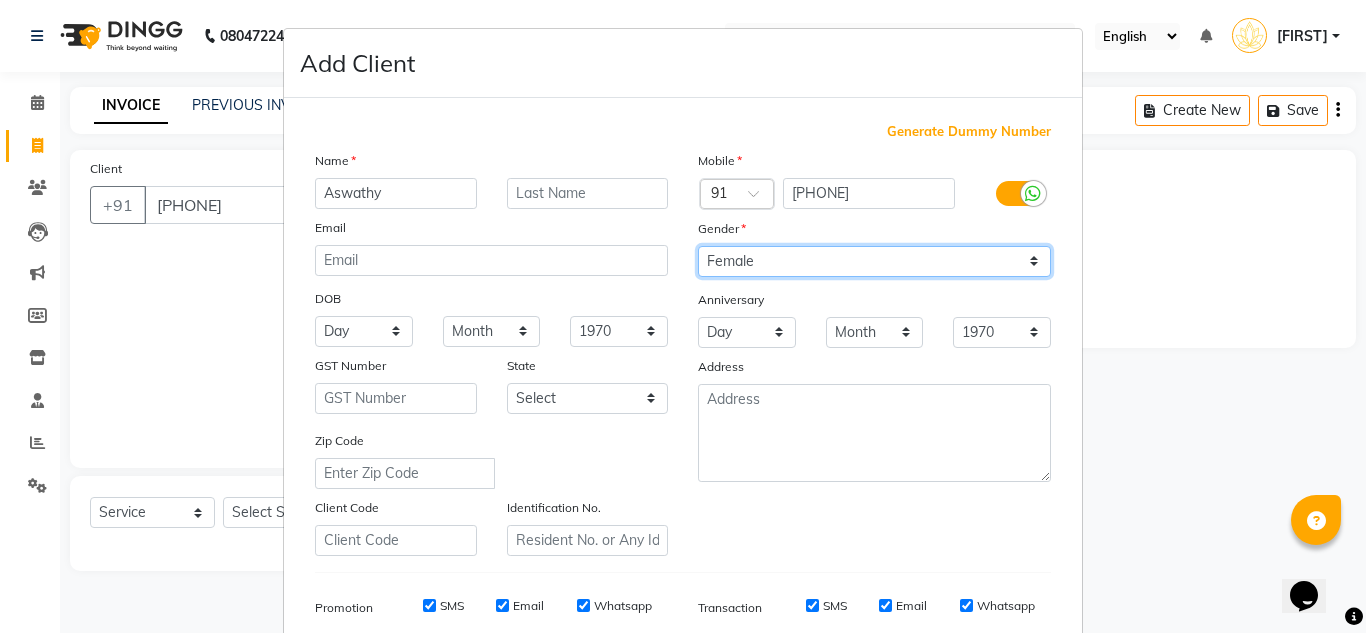 click on "Select Male Female Other Prefer Not To Say" at bounding box center [874, 261] 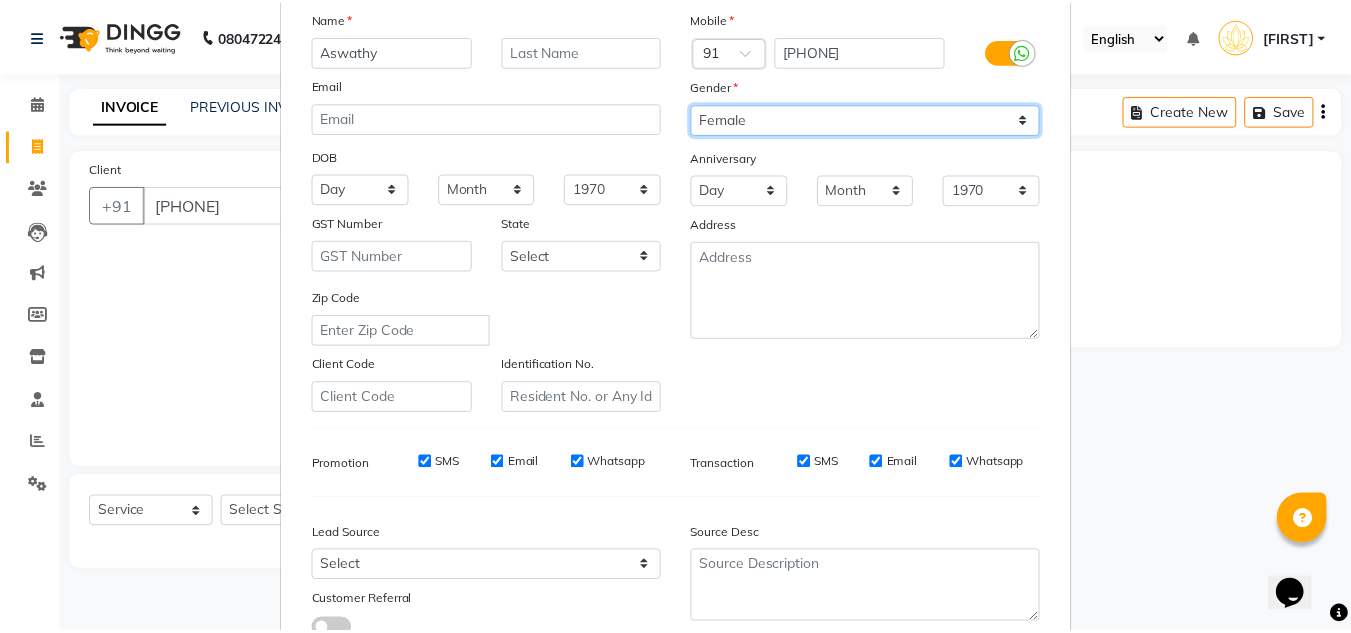 scroll, scrollTop: 290, scrollLeft: 0, axis: vertical 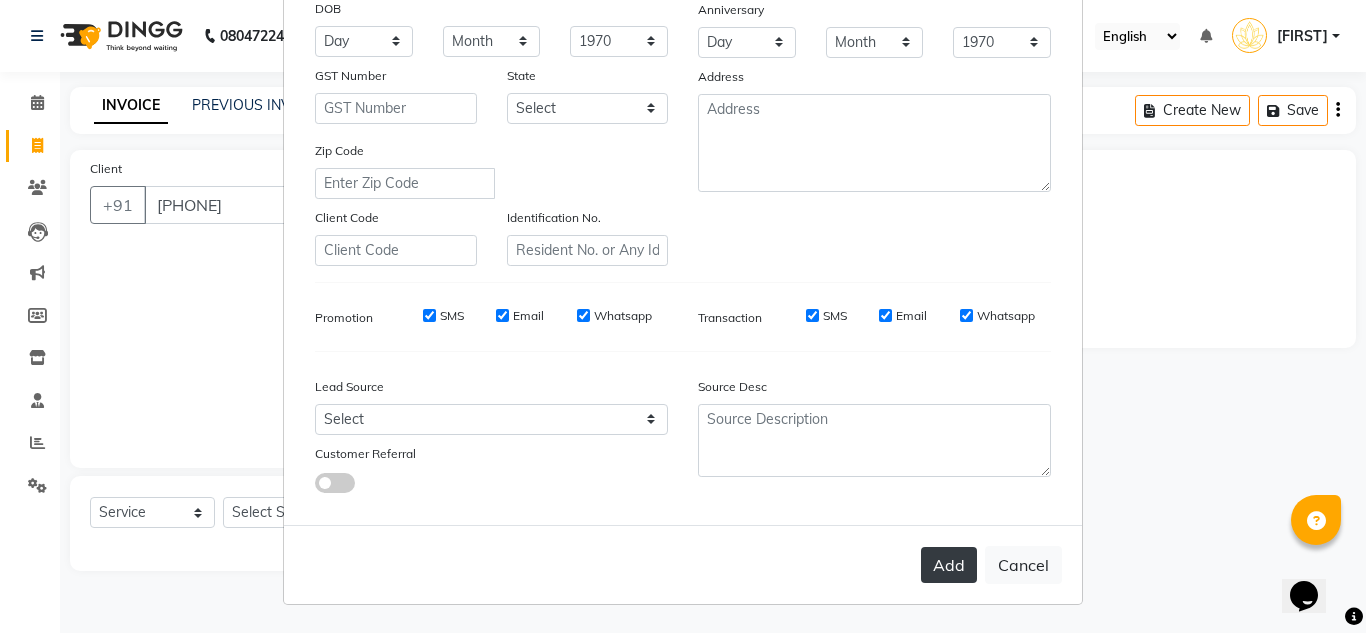 click on "Add" at bounding box center (949, 565) 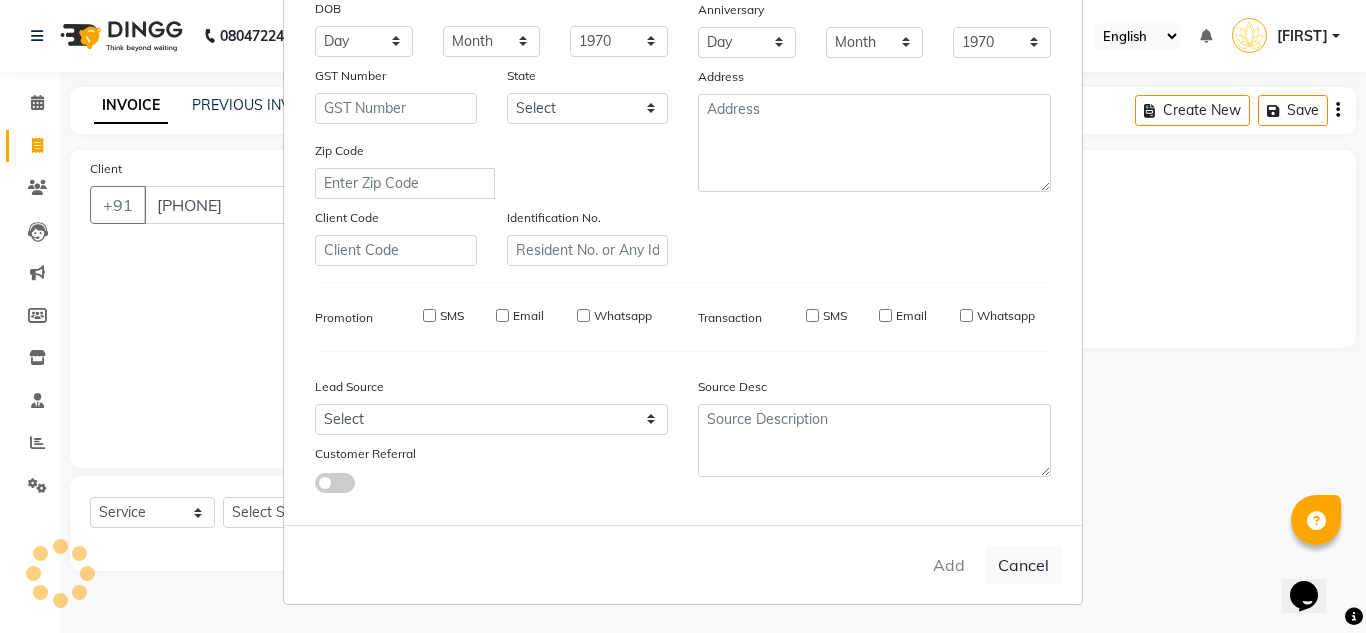 type 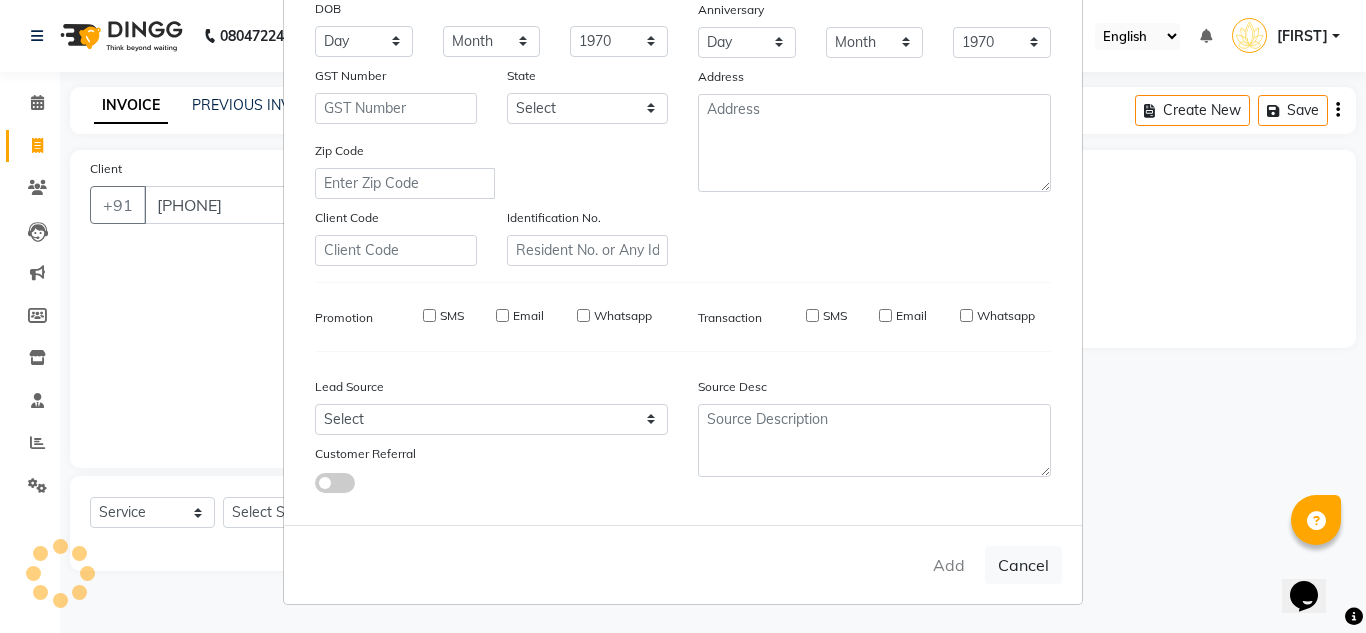select 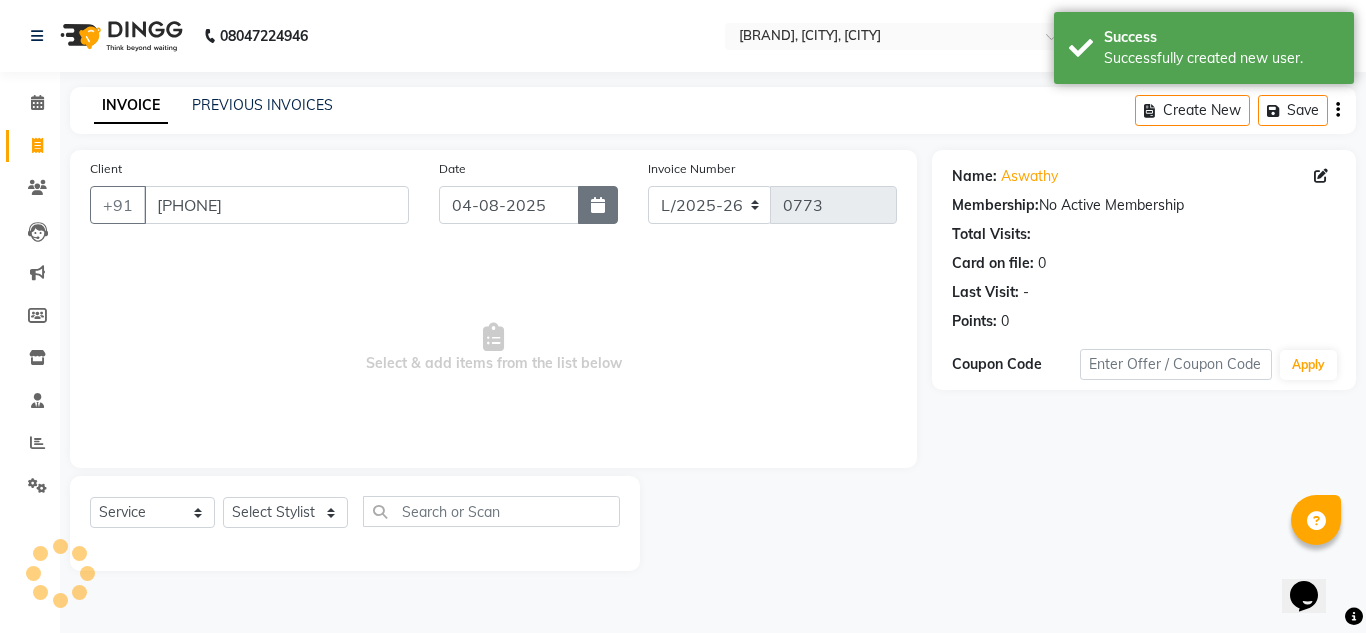 click 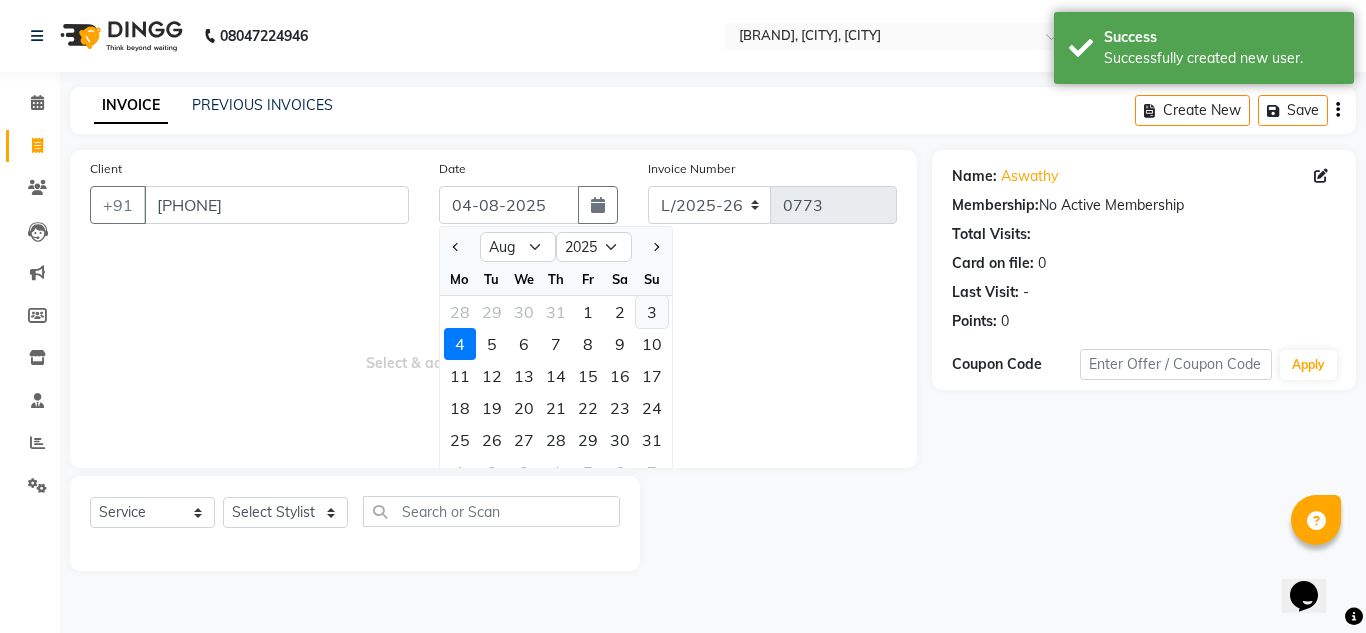 click on "3" 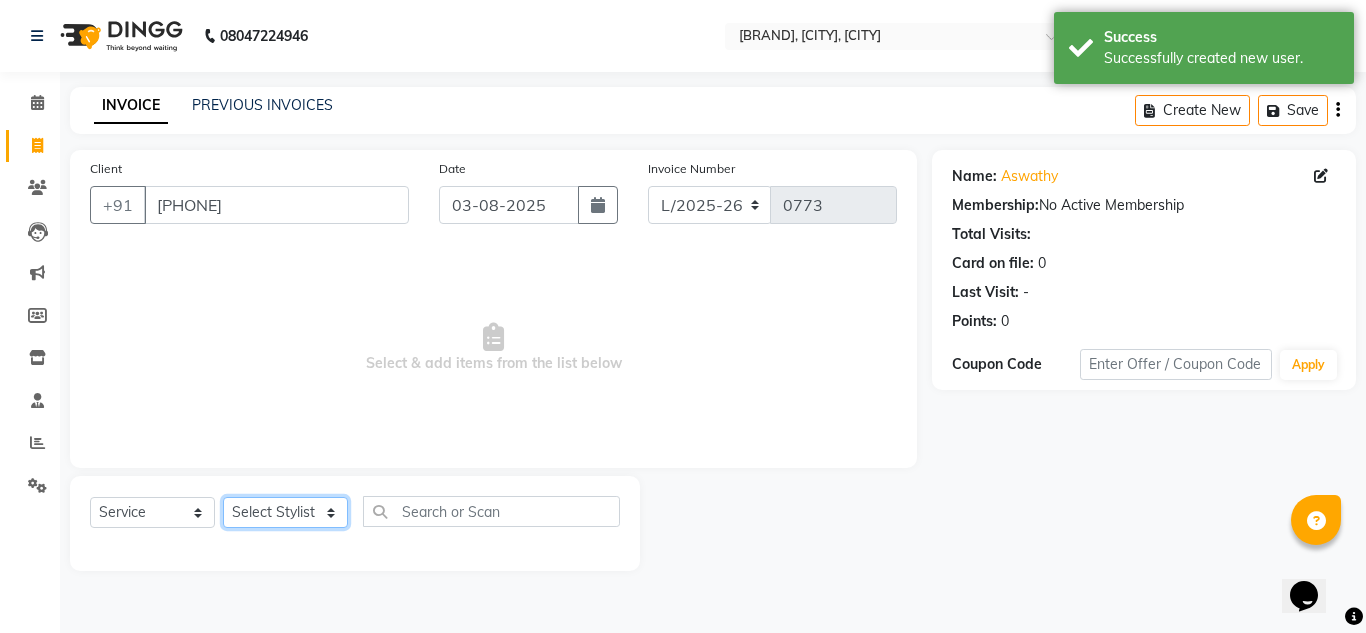 click on "Select Stylist DISHA Kshema Mahima Naflin Ranjini Shahanas" 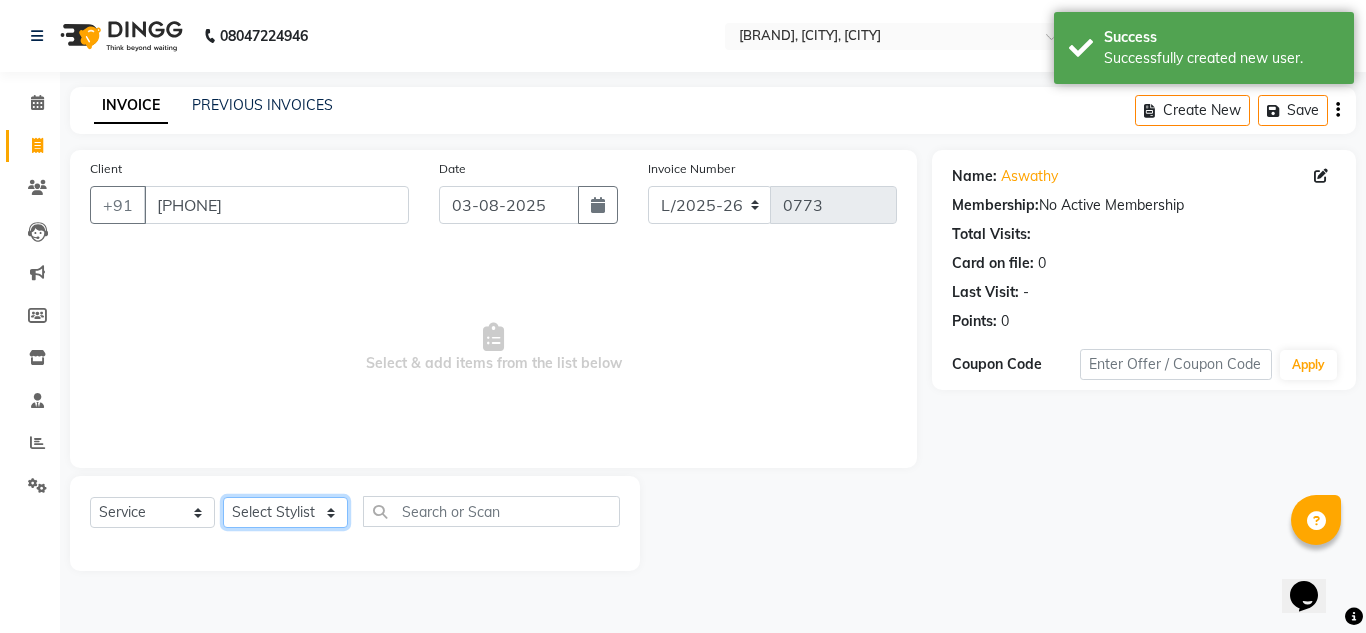 click on "Select Stylist DISHA Kshema Mahima Naflin Ranjini Shahanas" 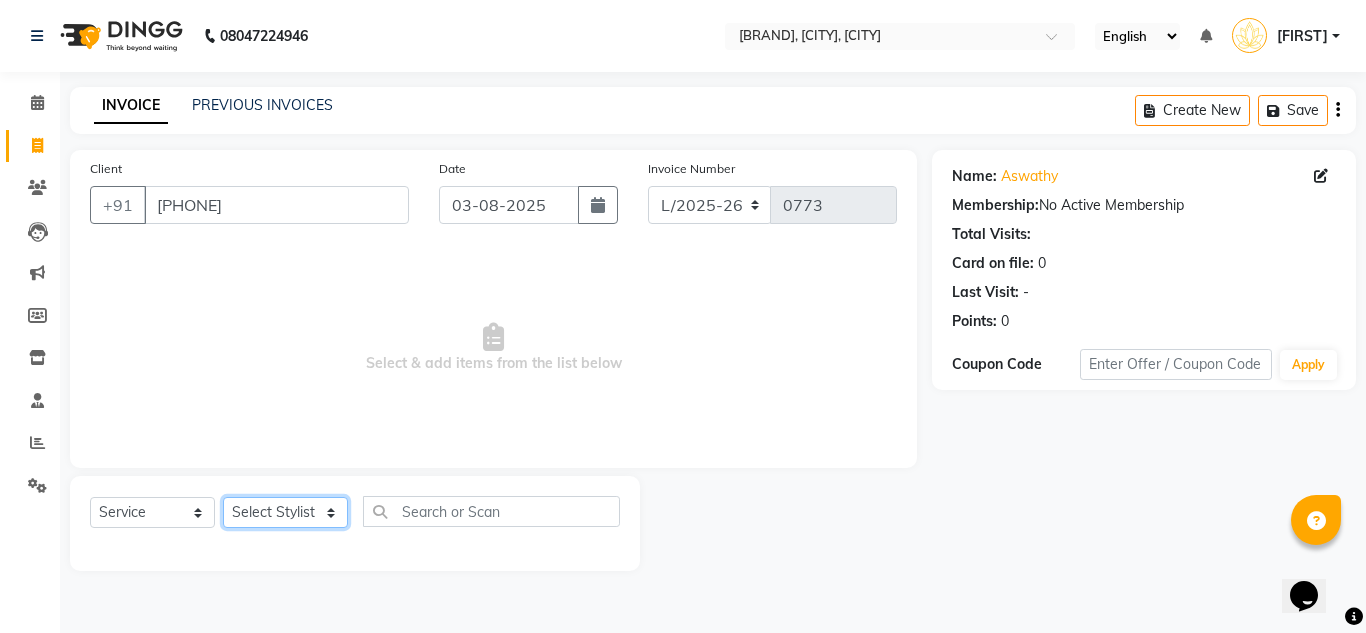 drag, startPoint x: 295, startPoint y: 513, endPoint x: 295, endPoint y: 500, distance: 13 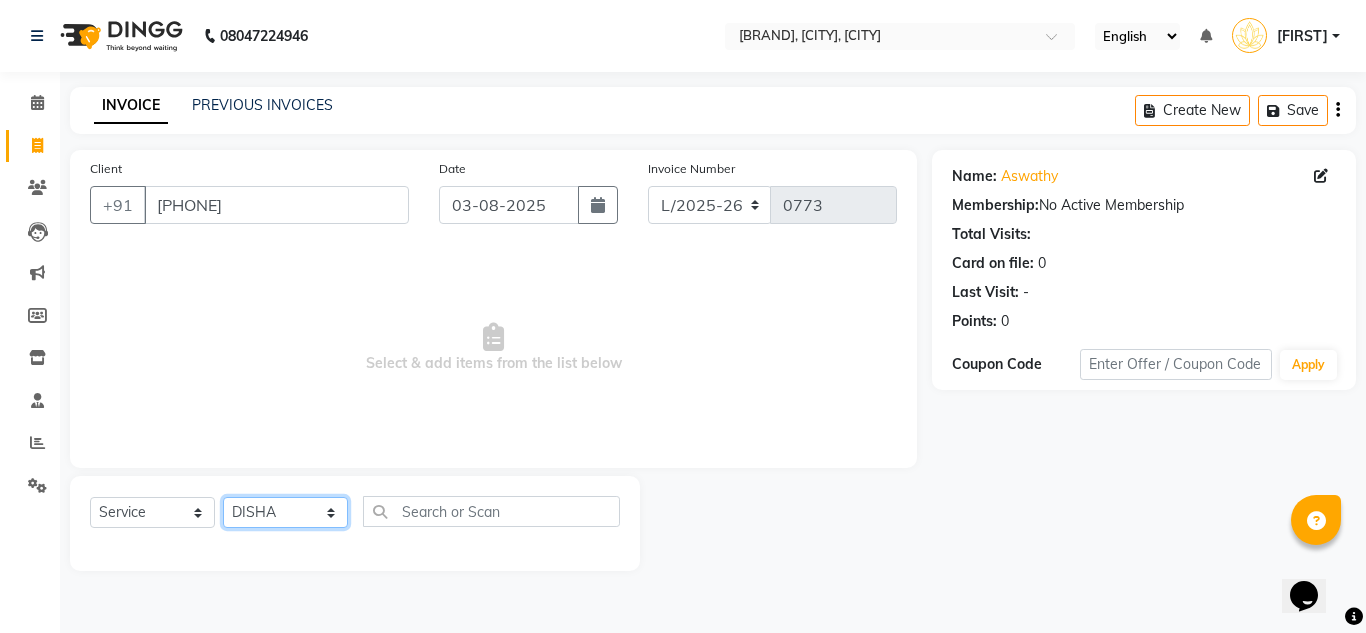 click on "Select Stylist DISHA Kshema Mahima Naflin Ranjini Shahanas" 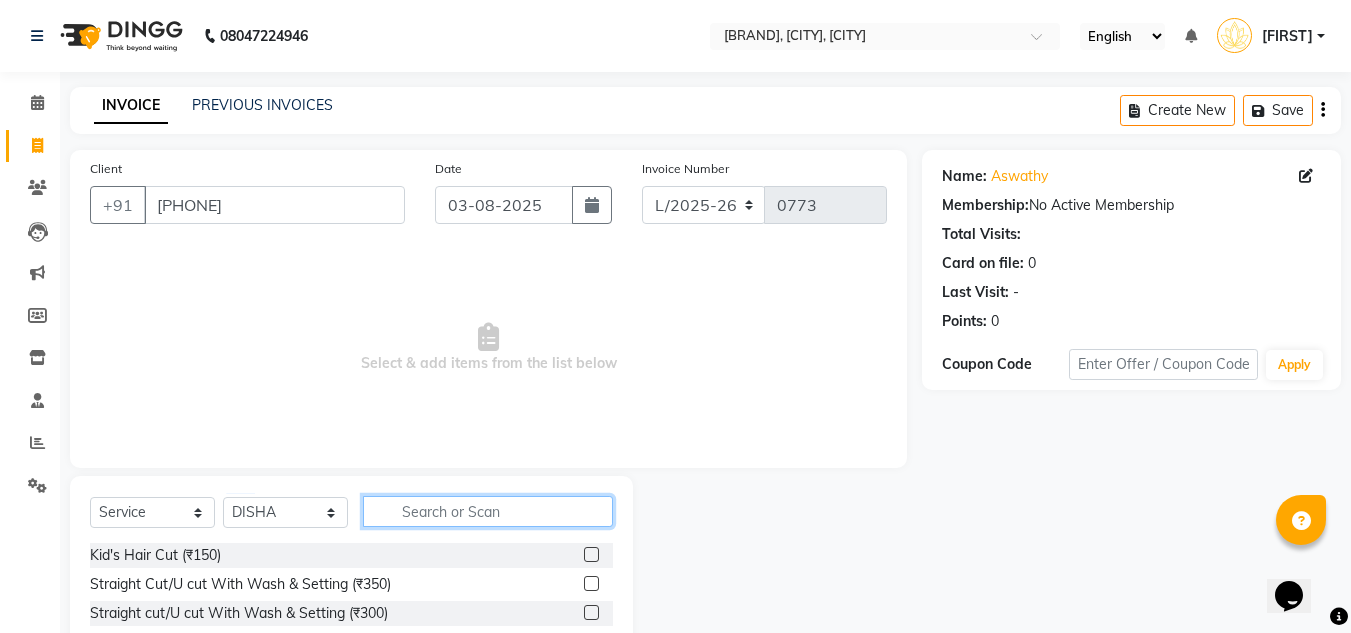 click 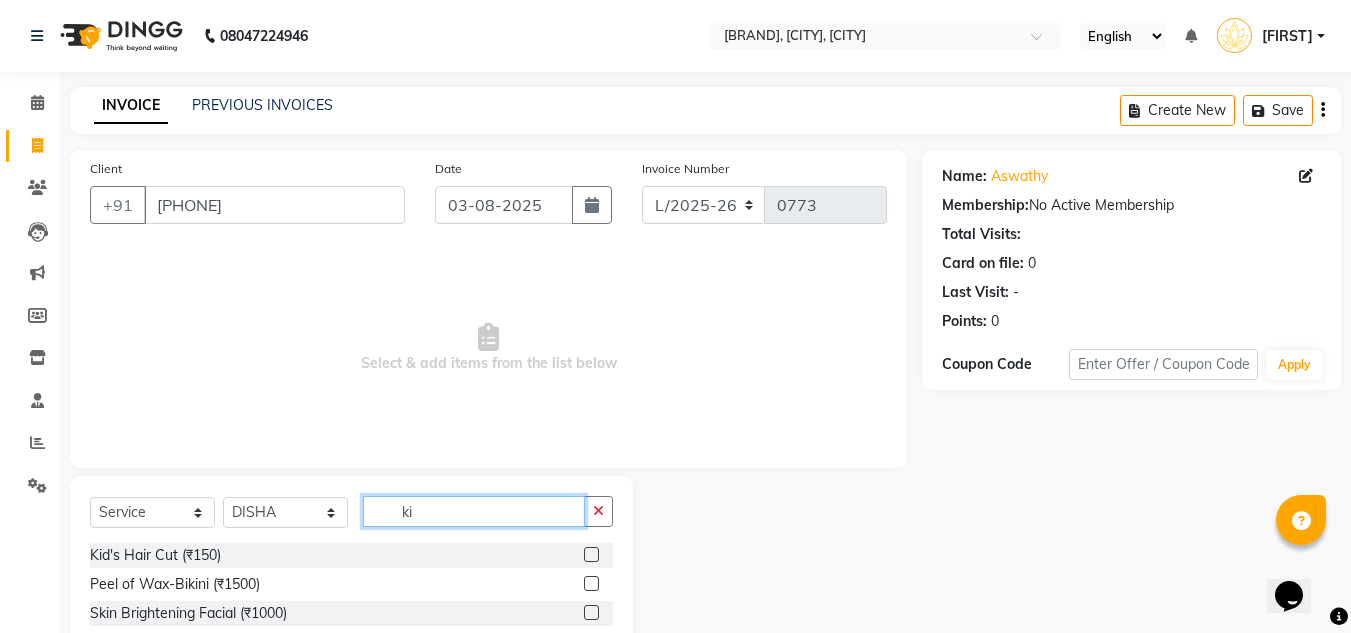 type on "ki" 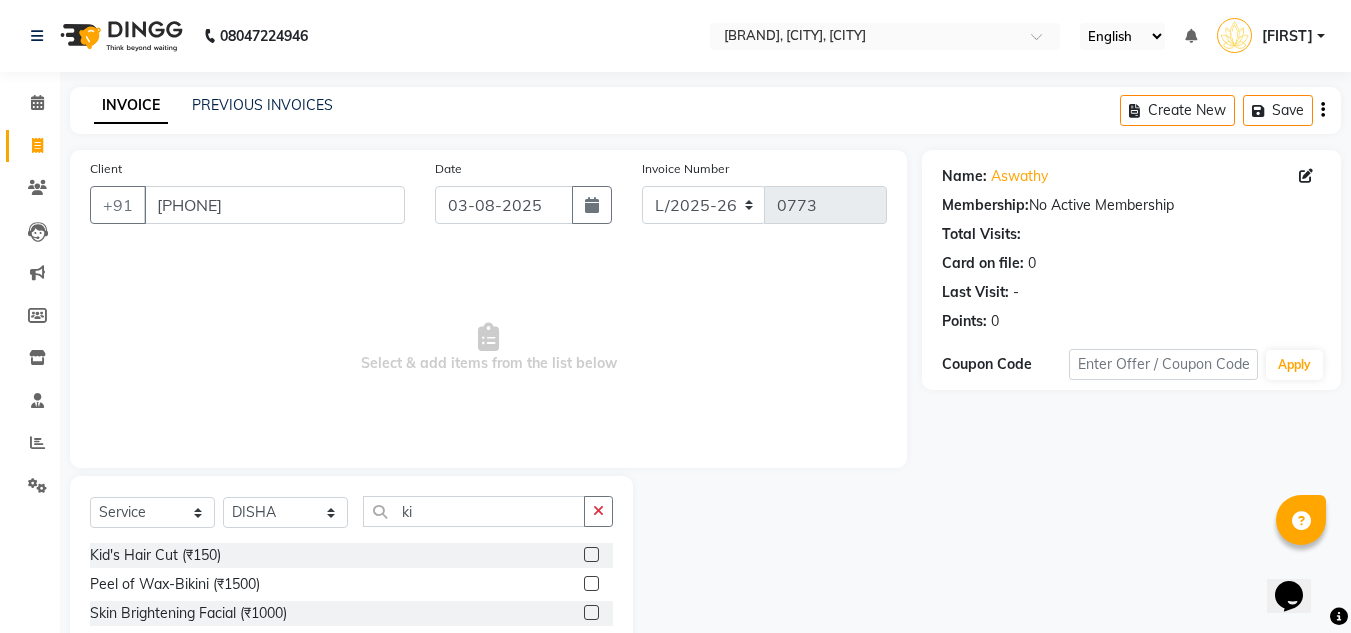 click 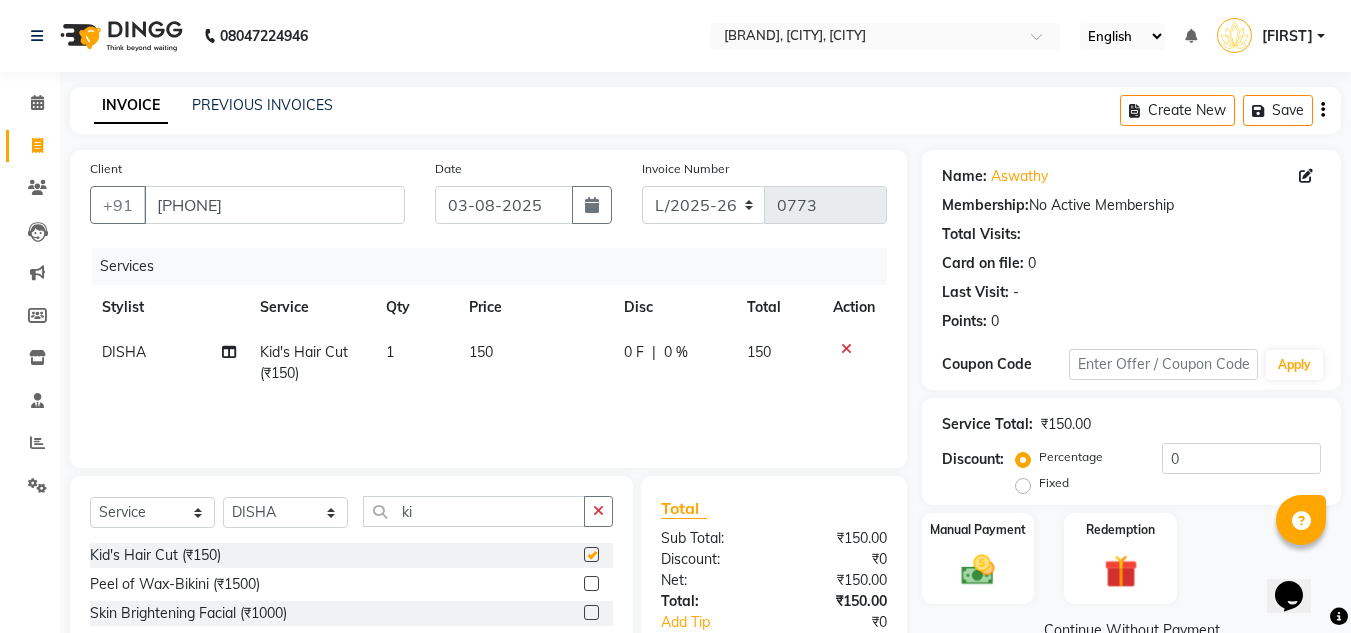 checkbox on "false" 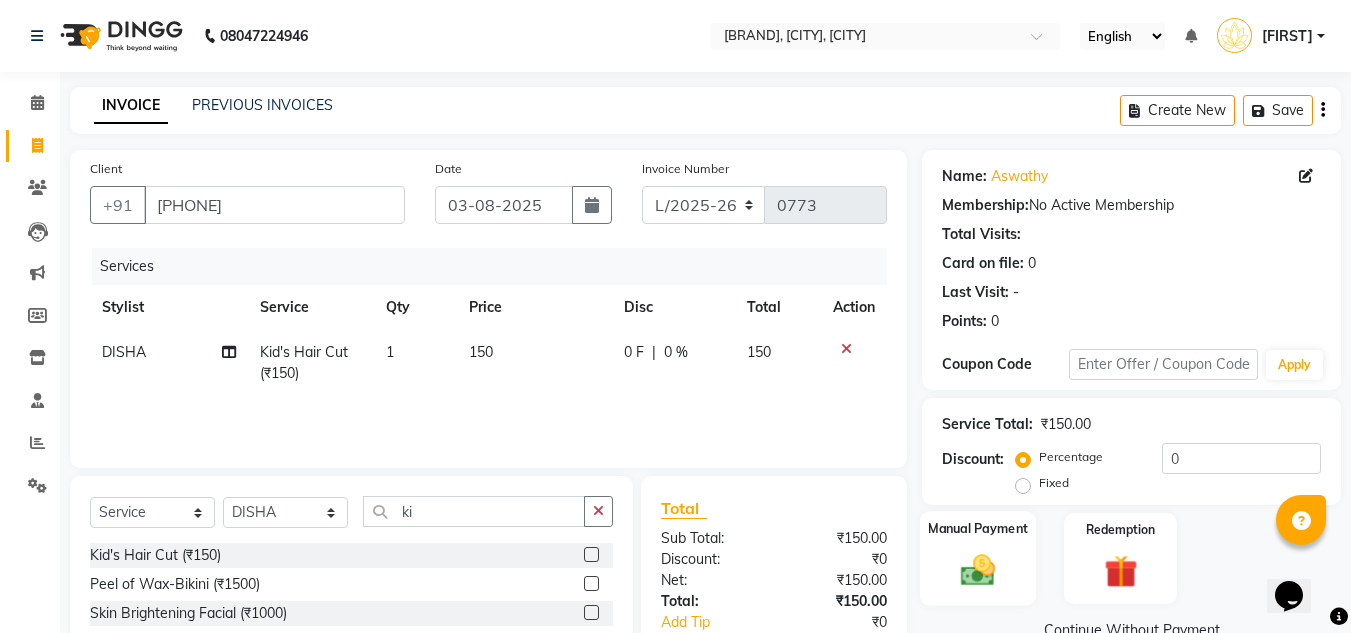 click 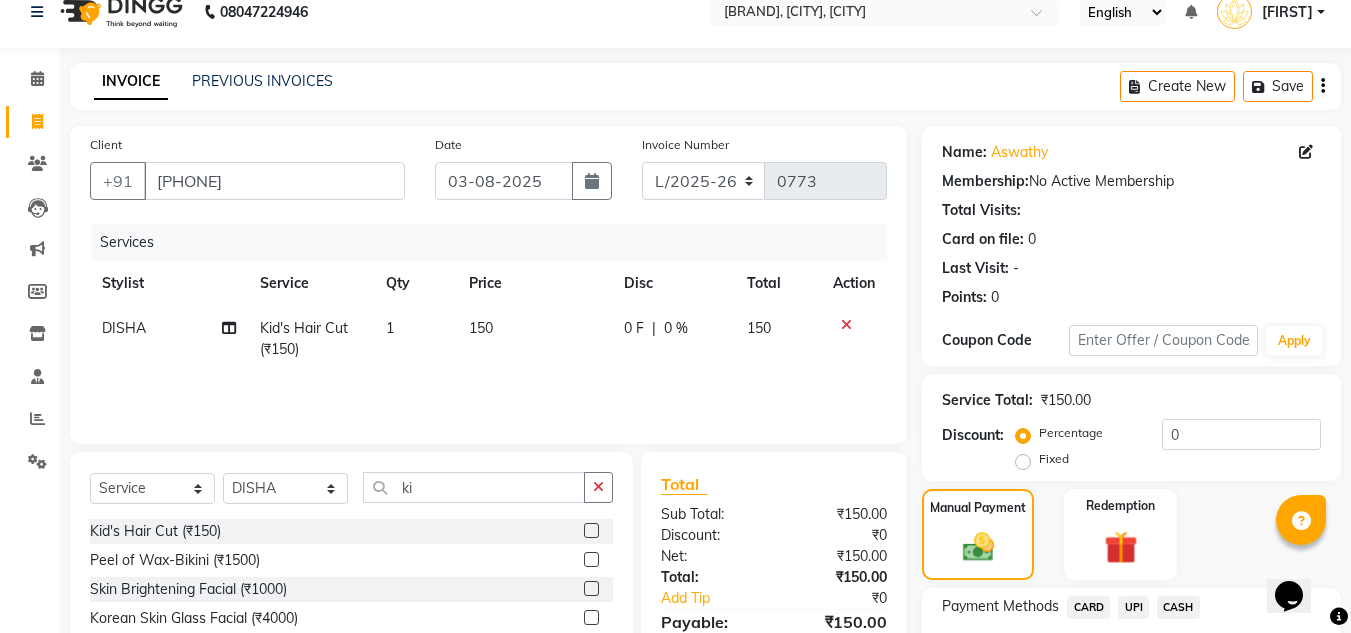 scroll, scrollTop: 170, scrollLeft: 0, axis: vertical 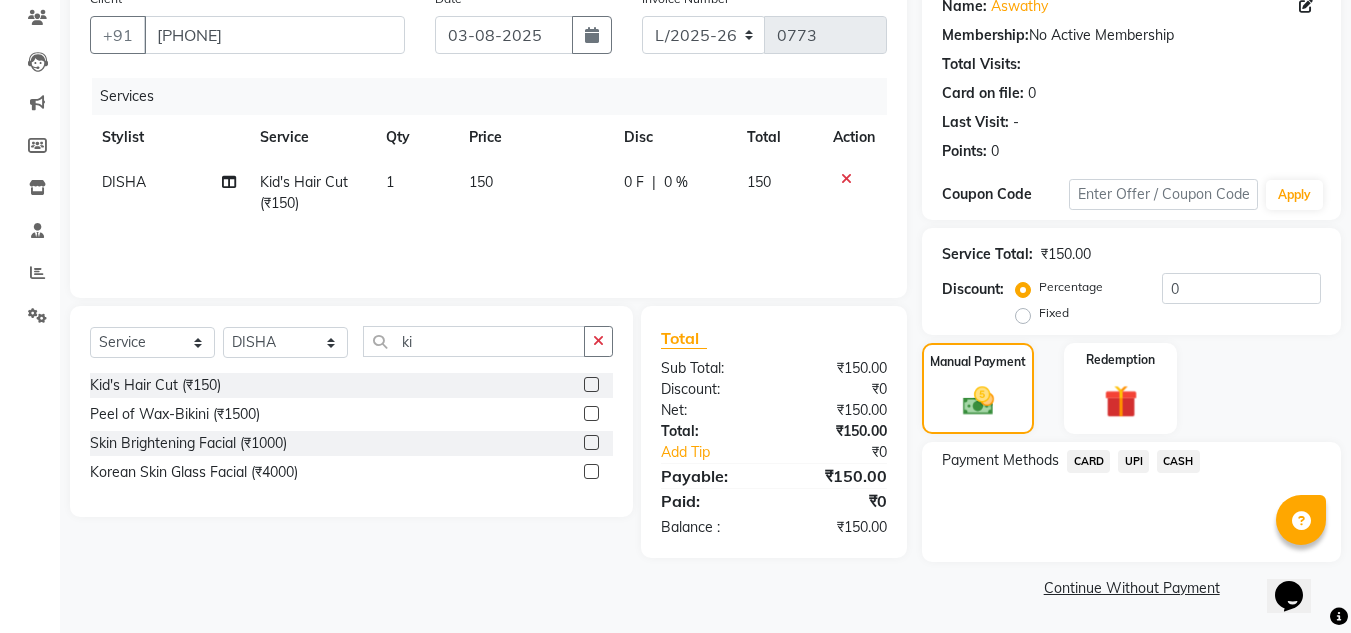 click on "UPI" 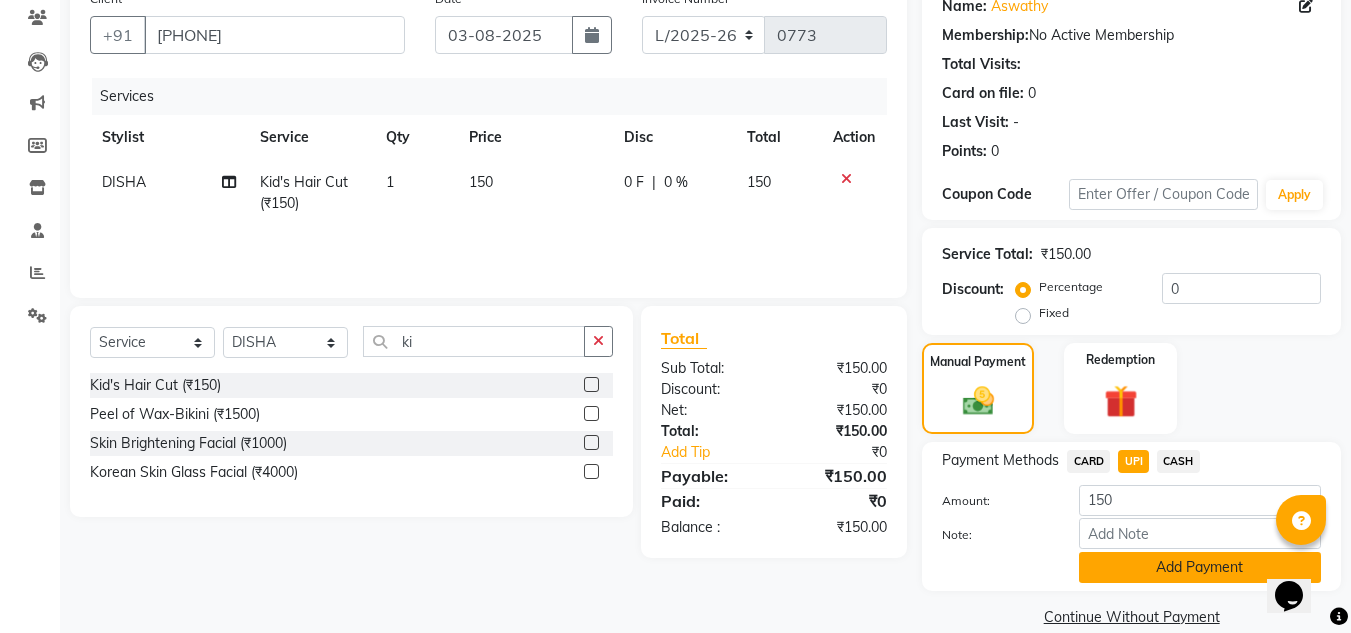 click on "Add Payment" 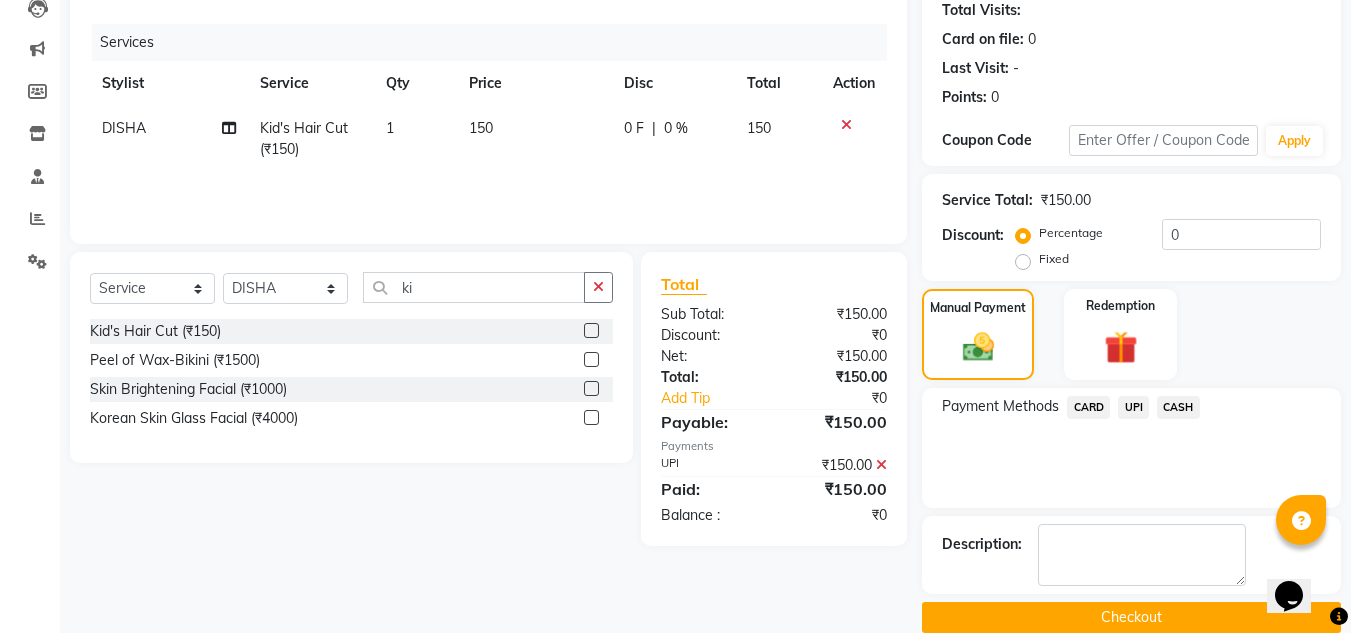 scroll, scrollTop: 254, scrollLeft: 0, axis: vertical 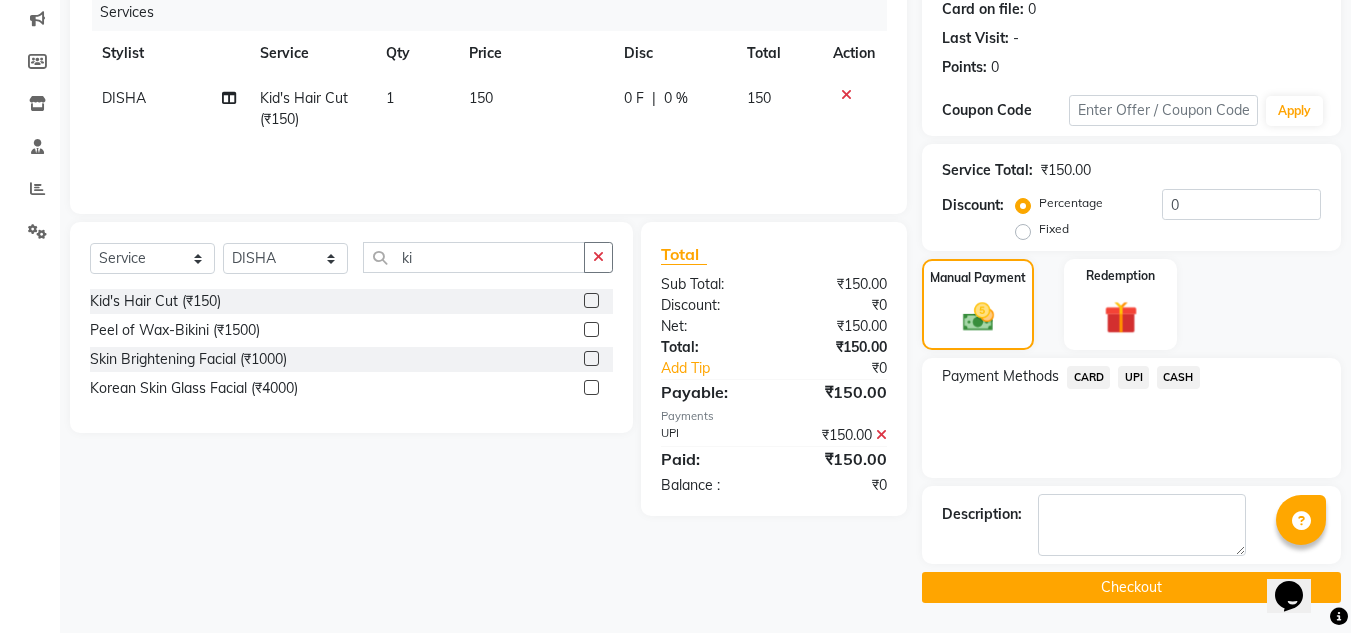 click on "Checkout" 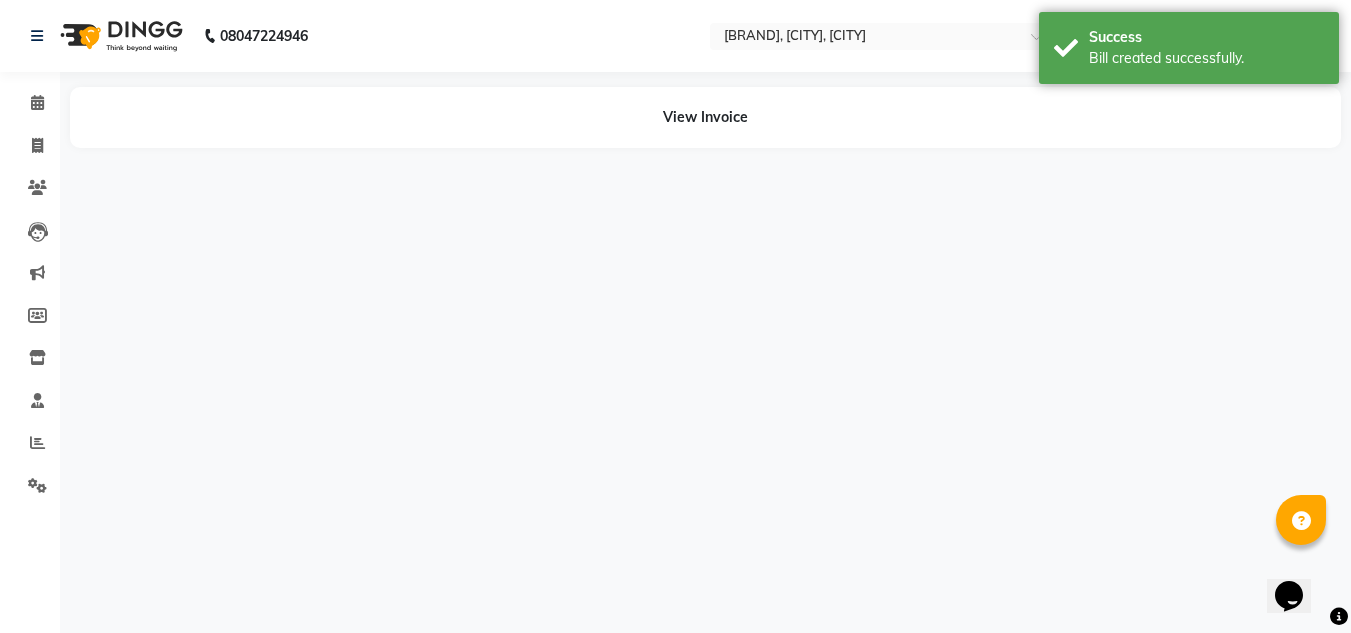 scroll, scrollTop: 0, scrollLeft: 0, axis: both 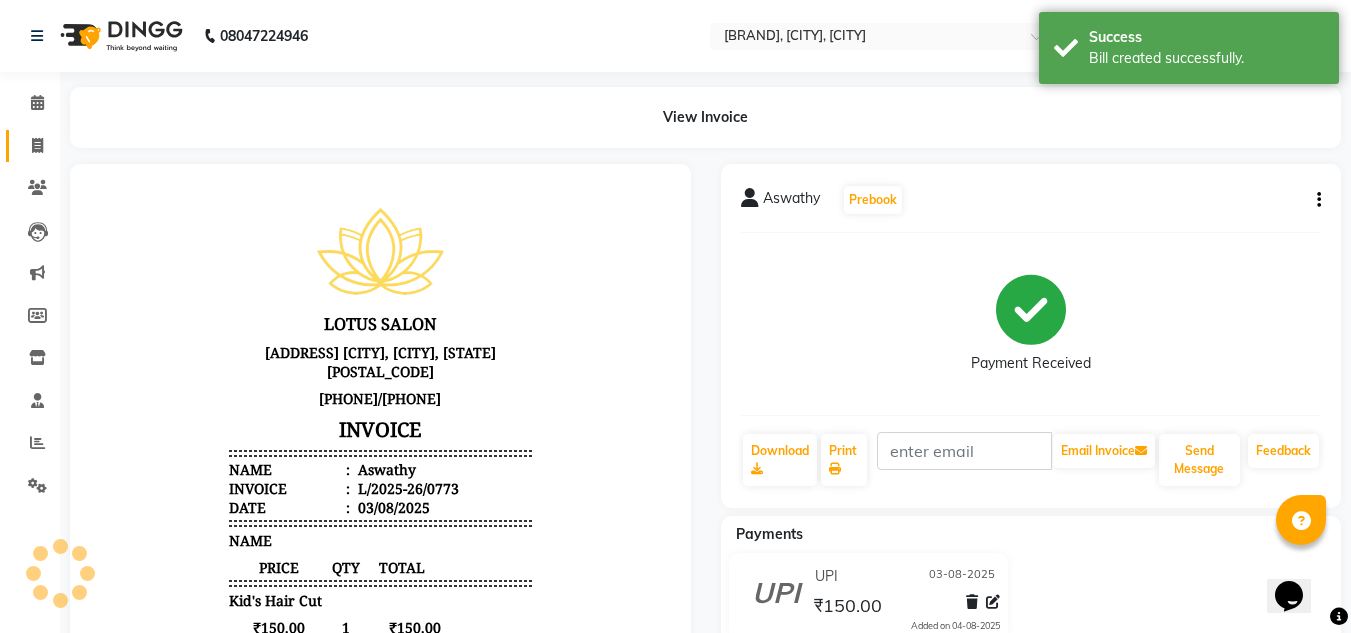click 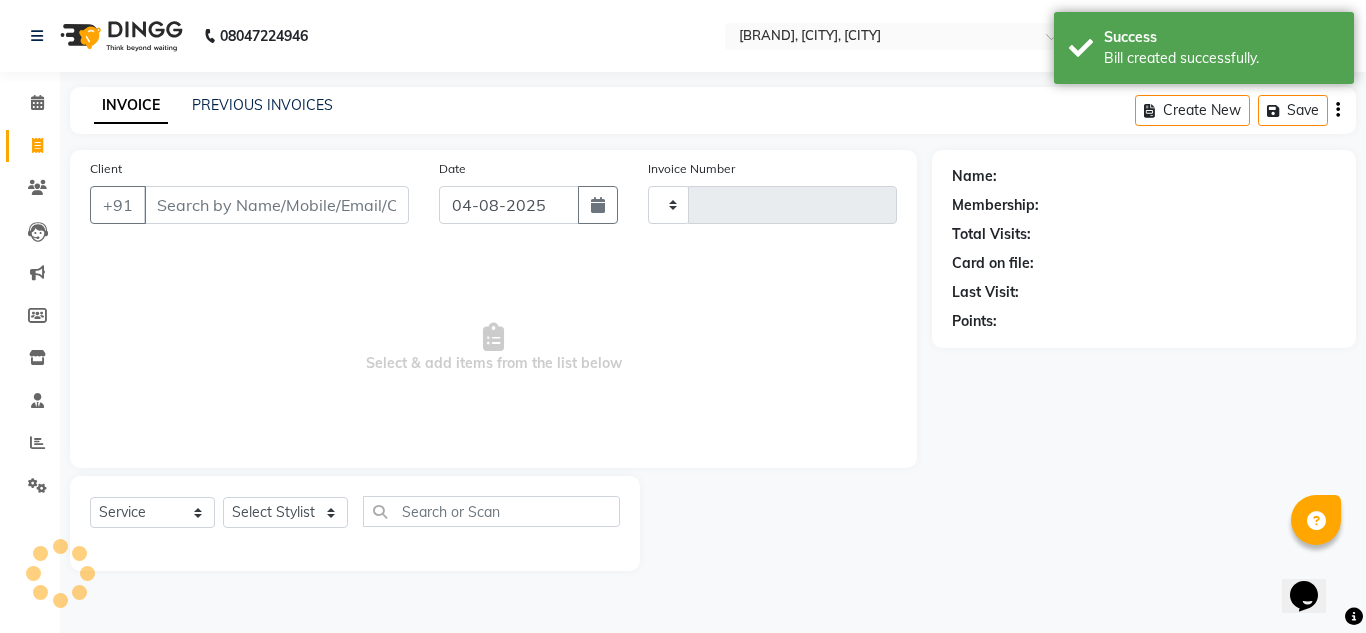 type on "0774" 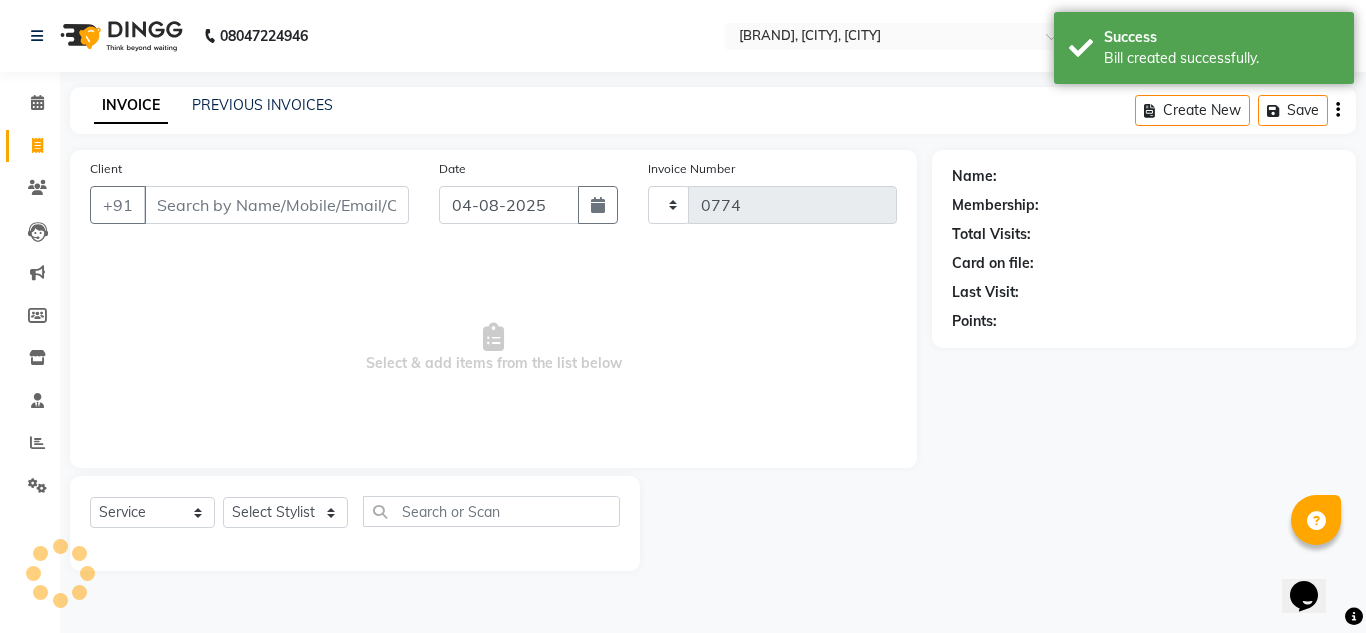select on "8188" 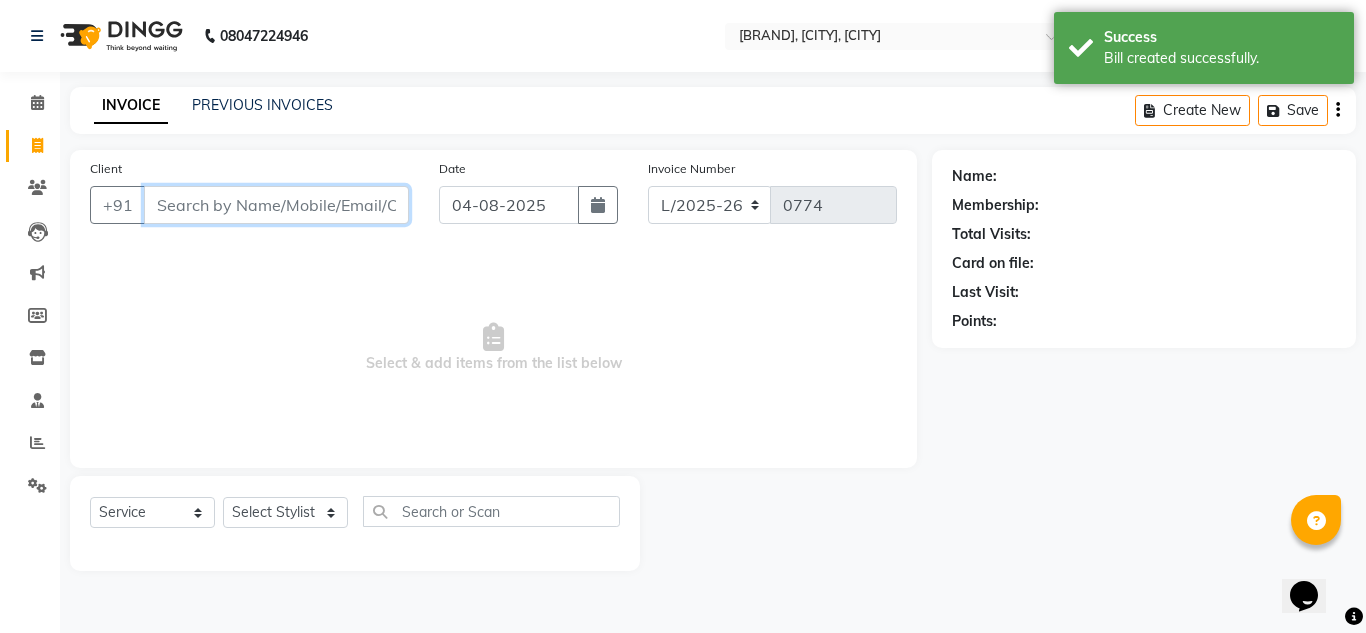 paste on "[PHONE]" 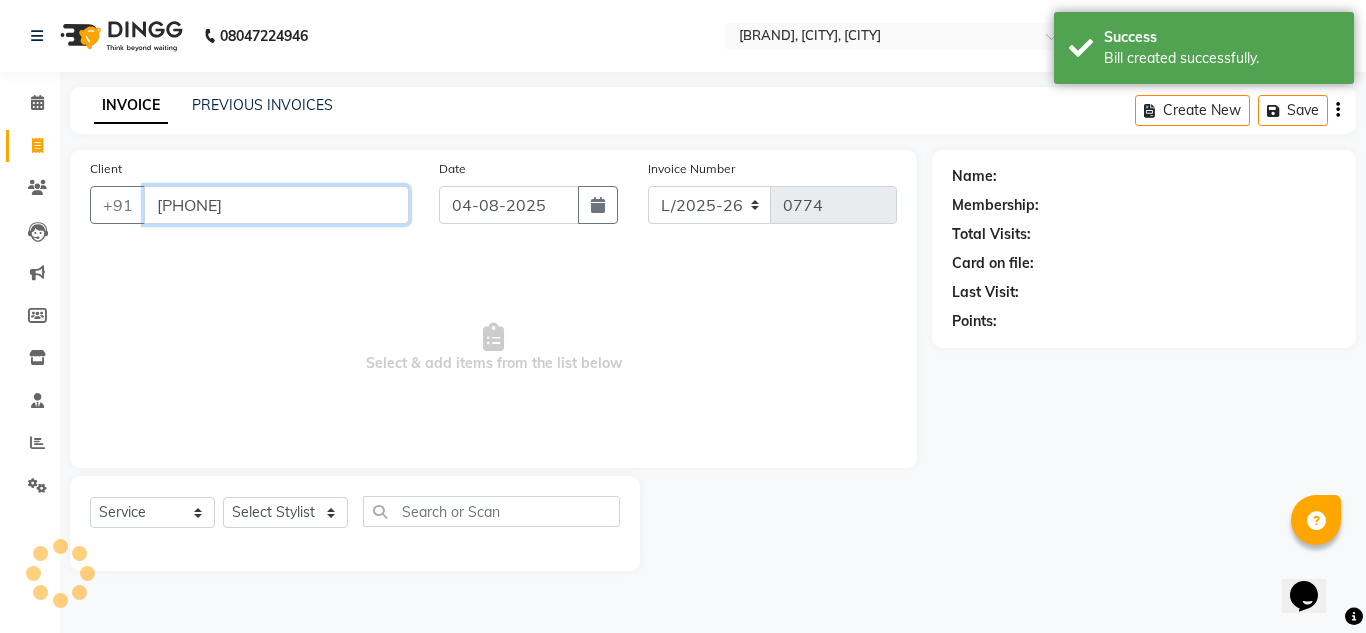 type on "[PHONE]" 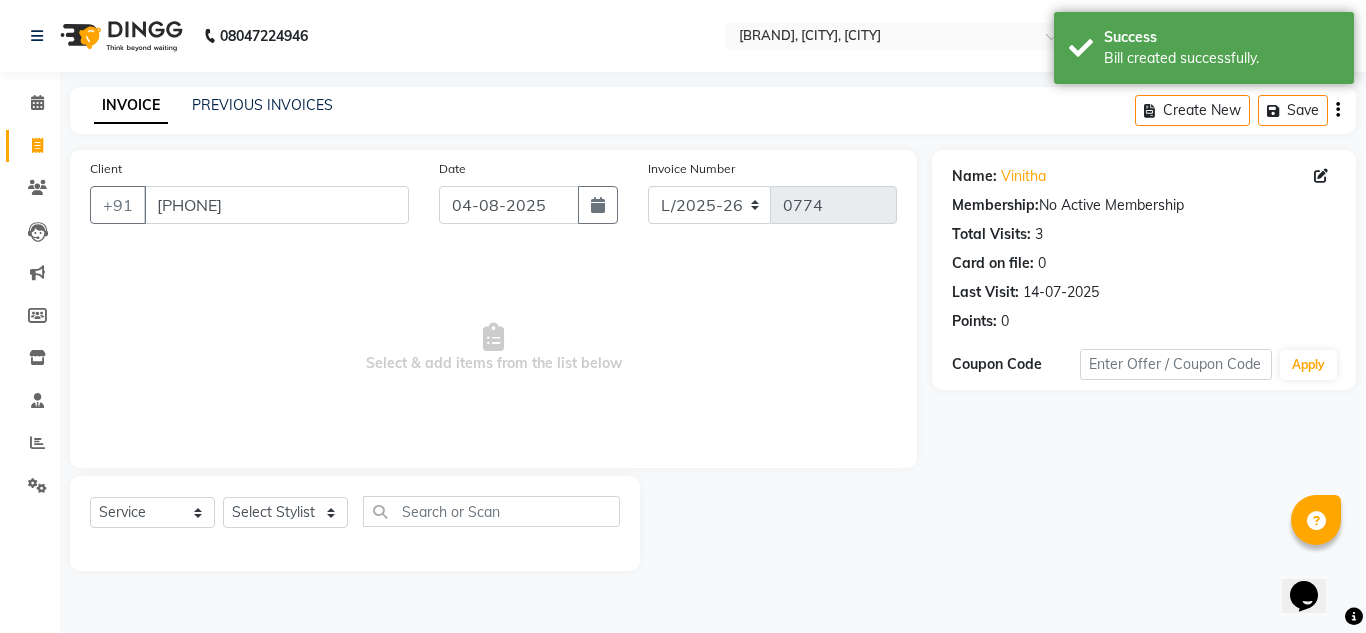 drag, startPoint x: 590, startPoint y: 210, endPoint x: 595, endPoint y: 225, distance: 15.811388 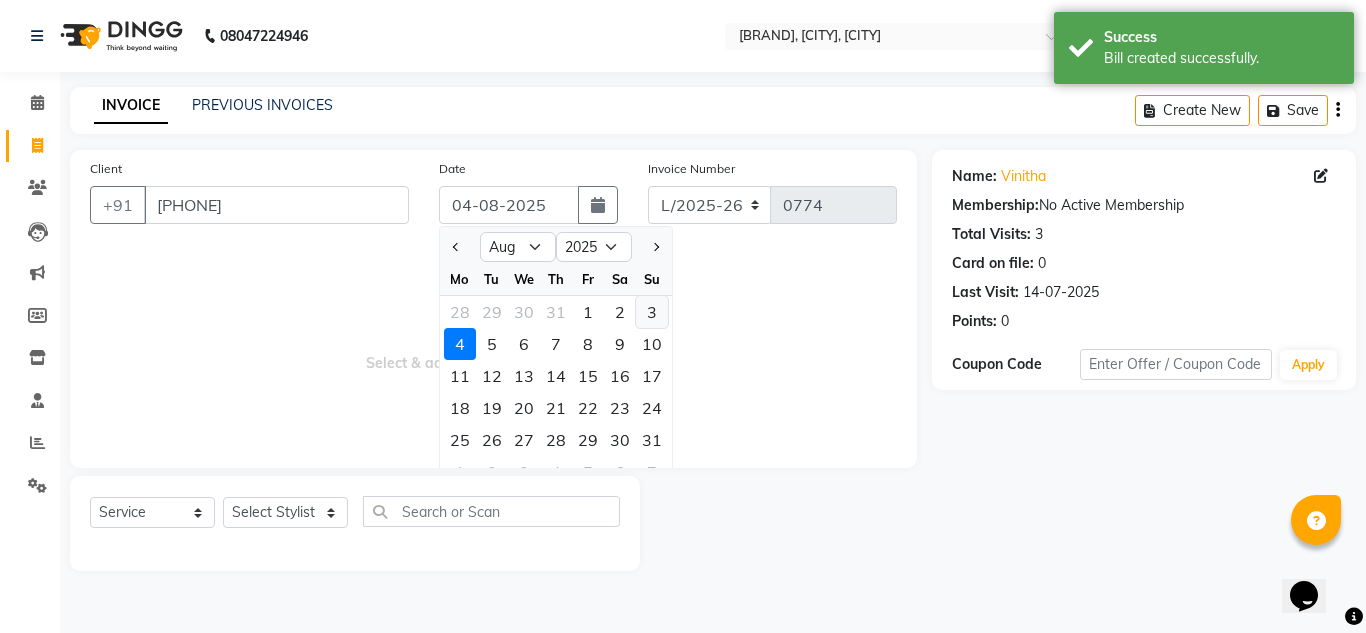 click on "3" 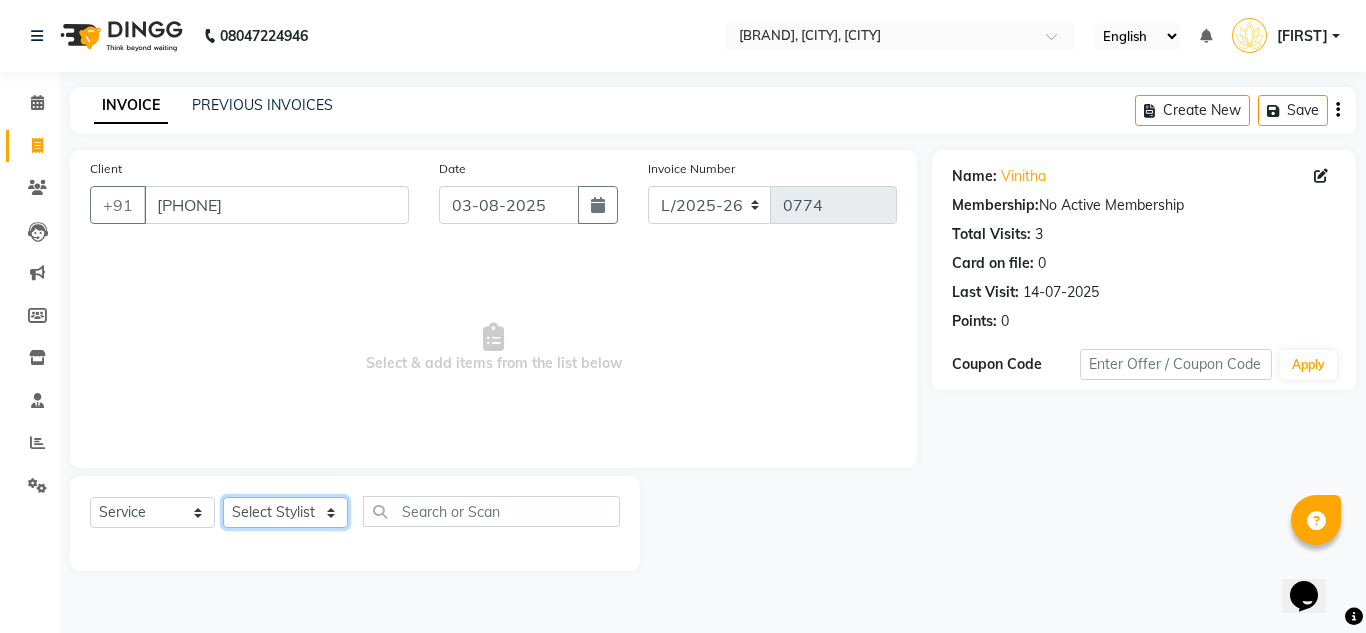 click on "Select Stylist DISHA Kshema Mahima Naflin Ranjini Shahanas" 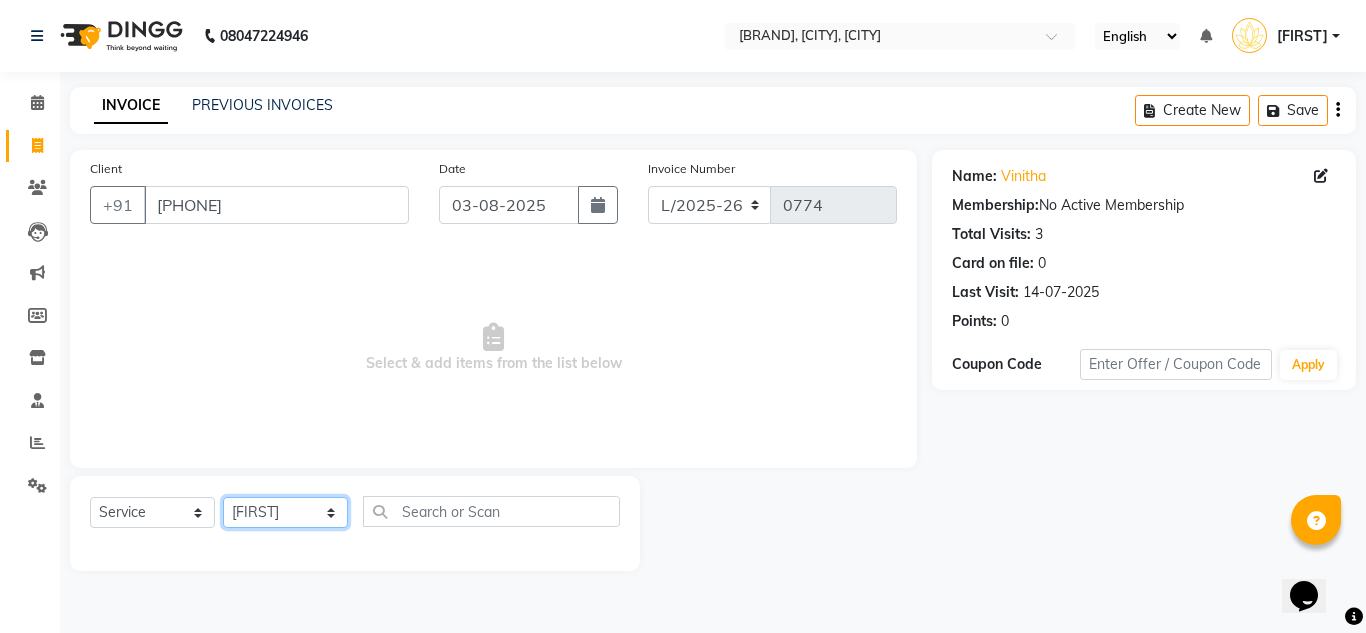 click on "Select Stylist DISHA Kshema Mahima Naflin Ranjini Shahanas" 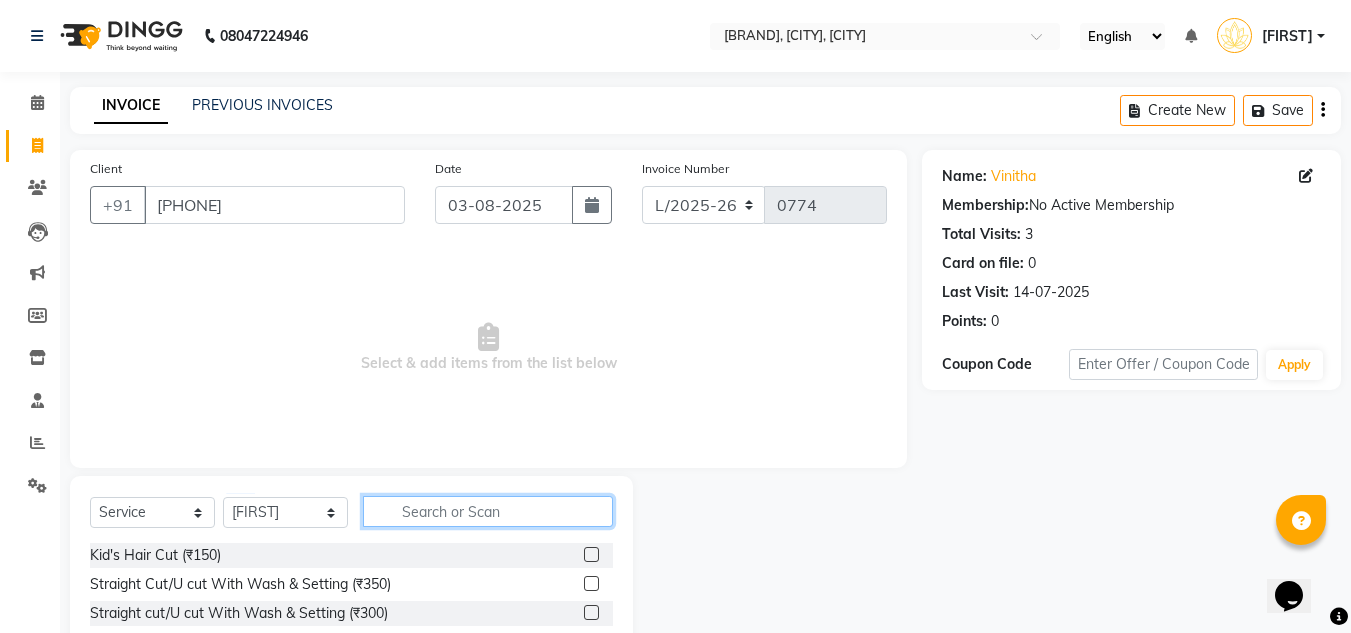 click 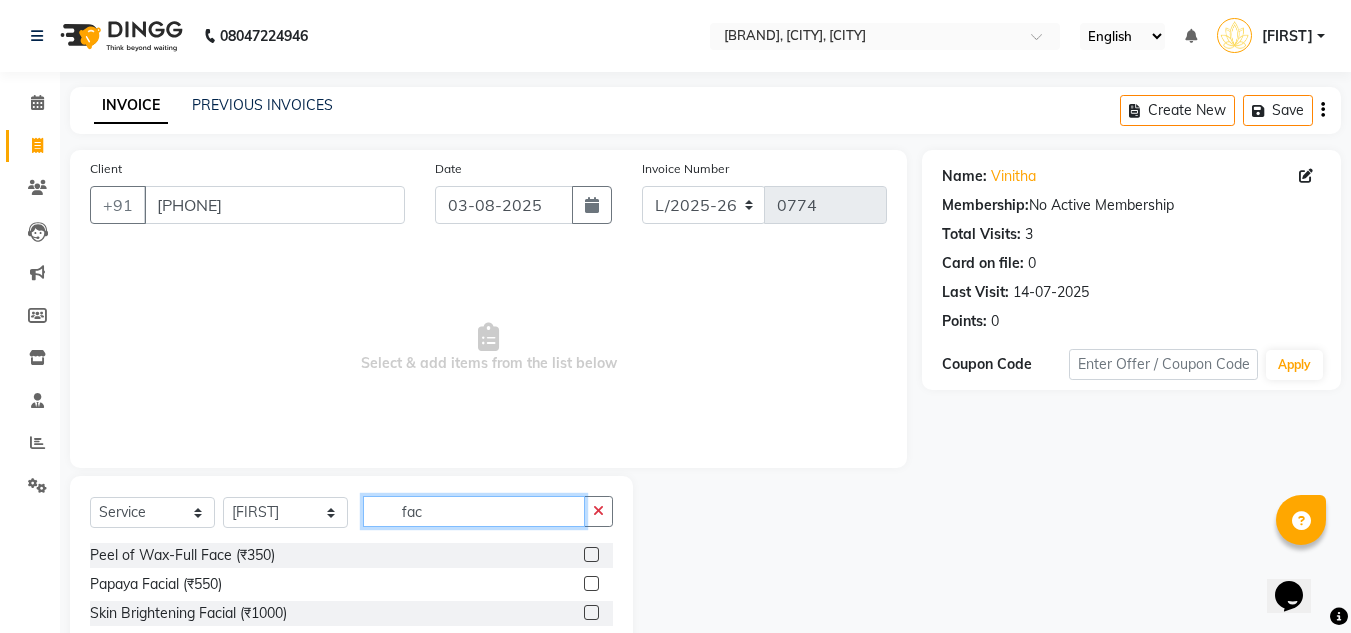 type on "fac" 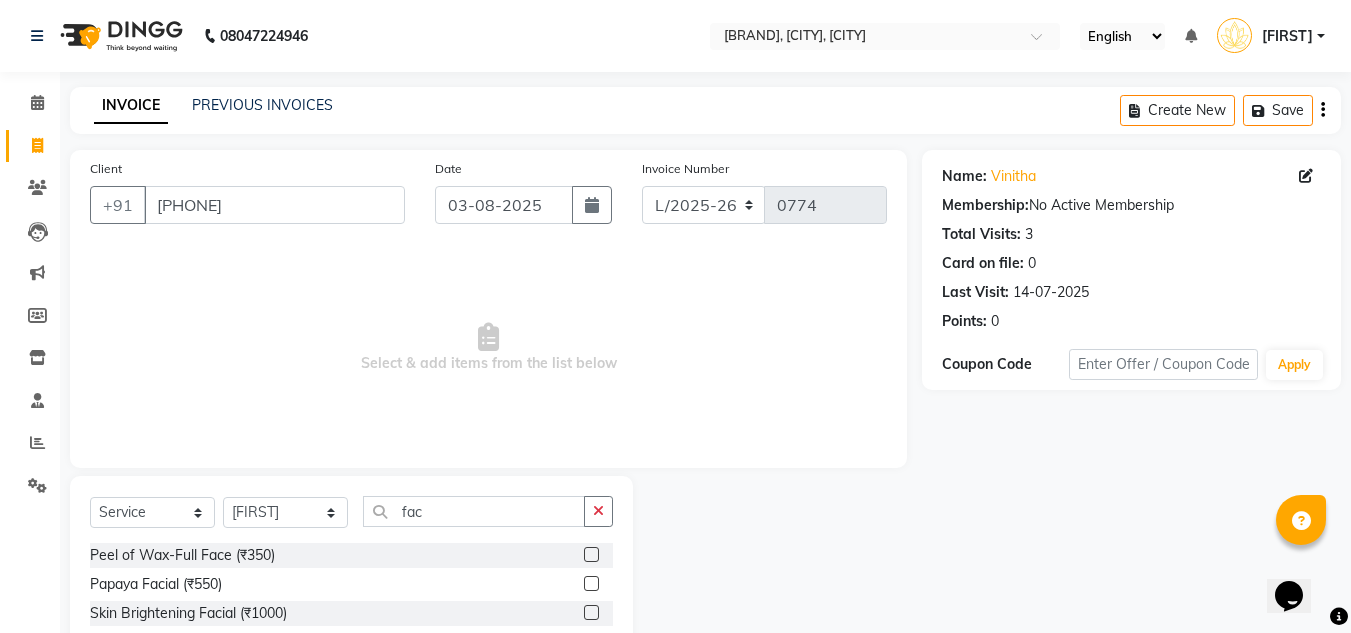 drag, startPoint x: 582, startPoint y: 584, endPoint x: 581, endPoint y: 569, distance: 15.033297 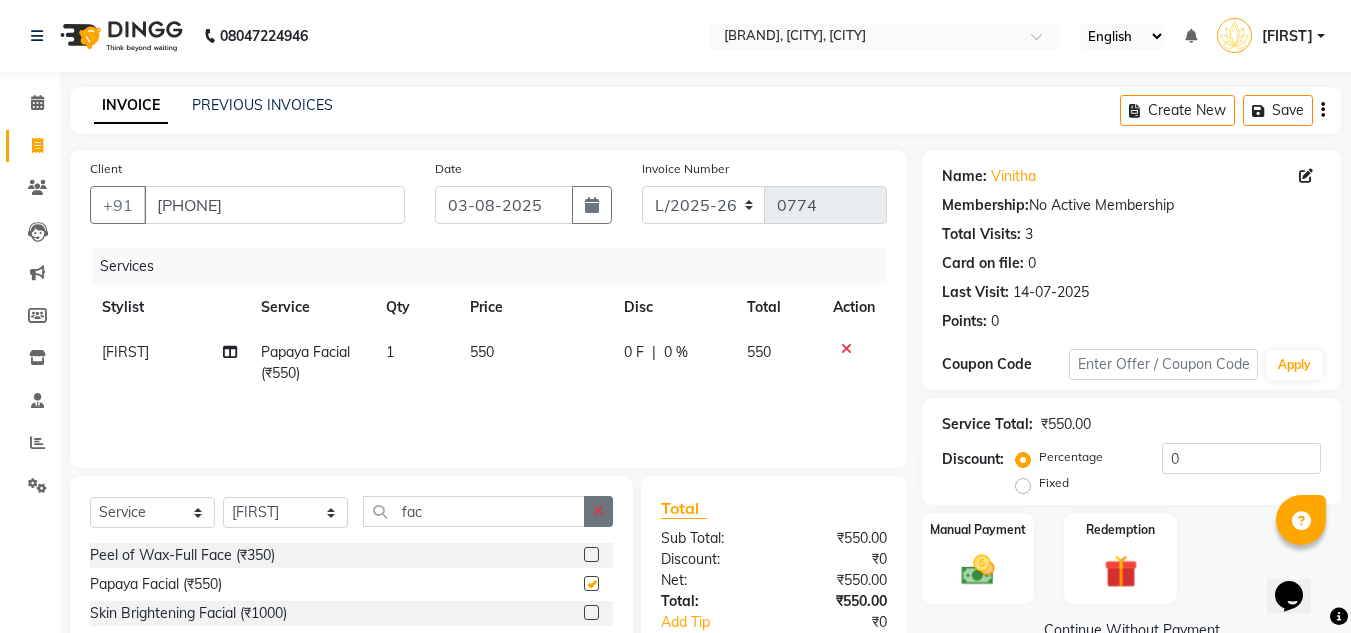 checkbox on "false" 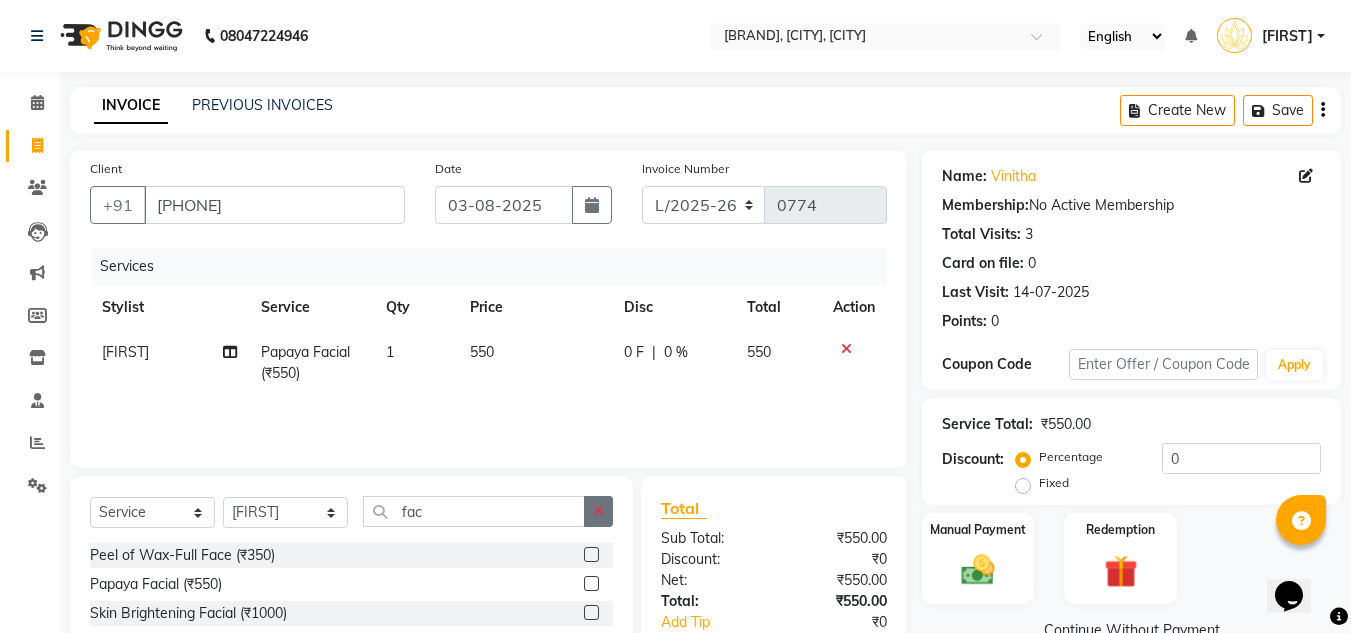 click 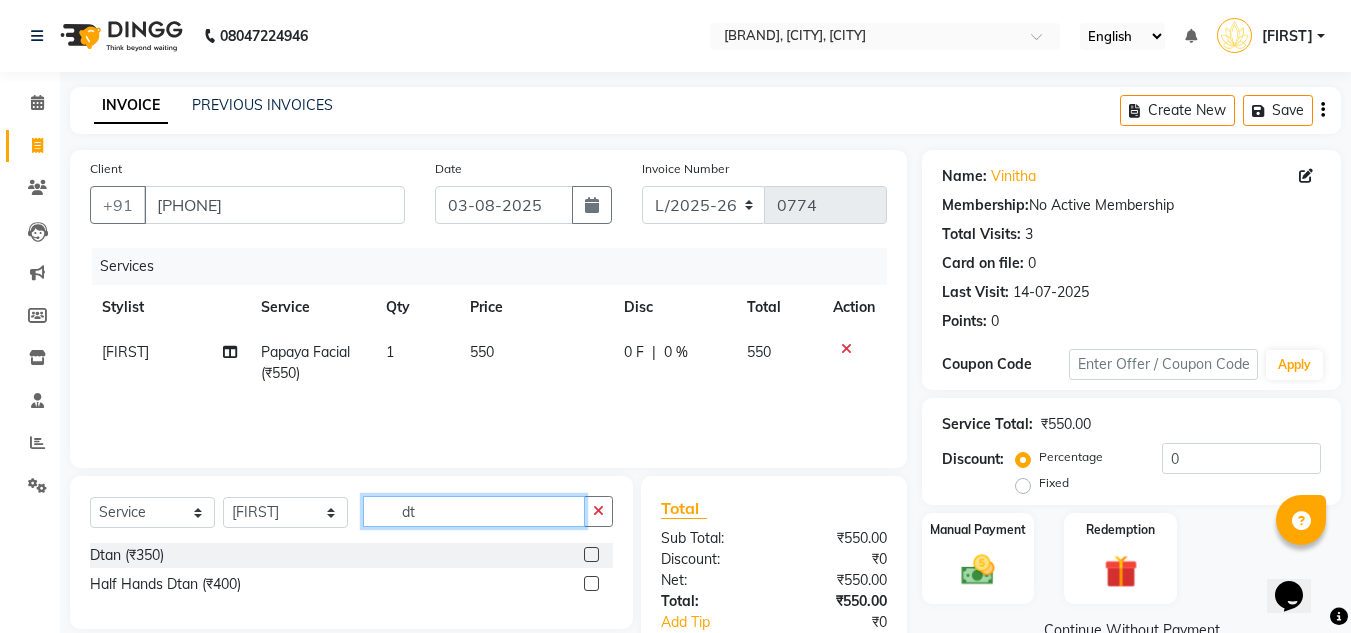 type on "dt" 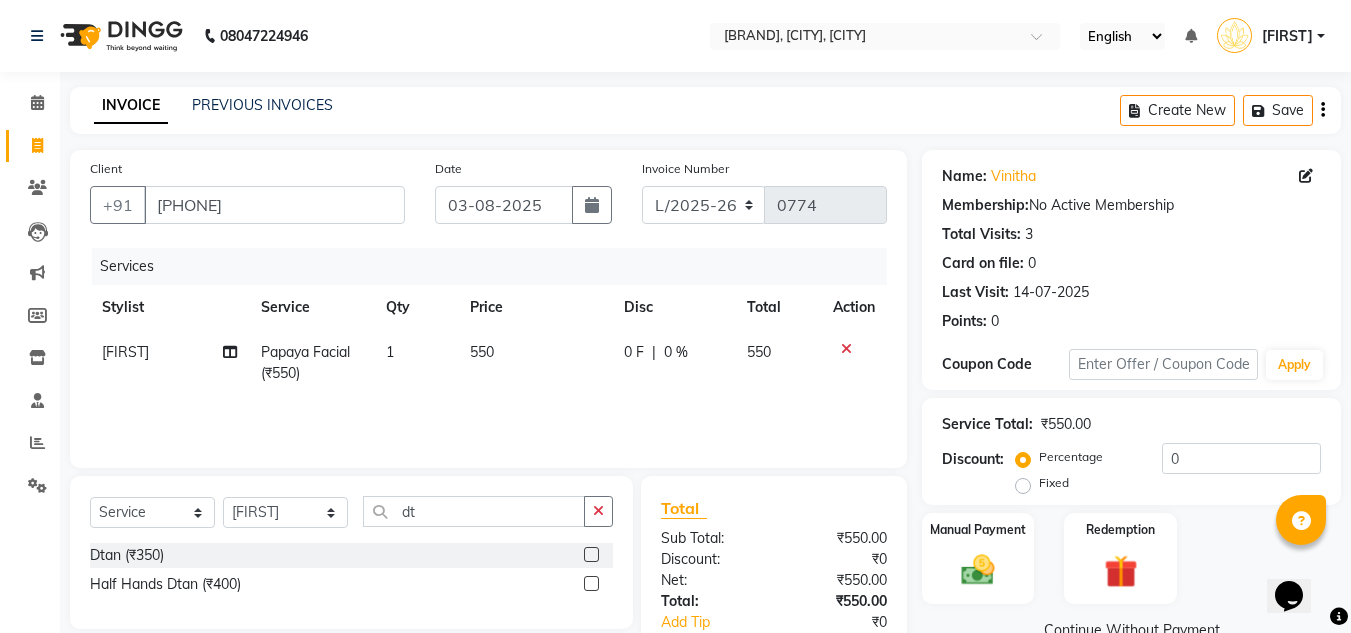 click 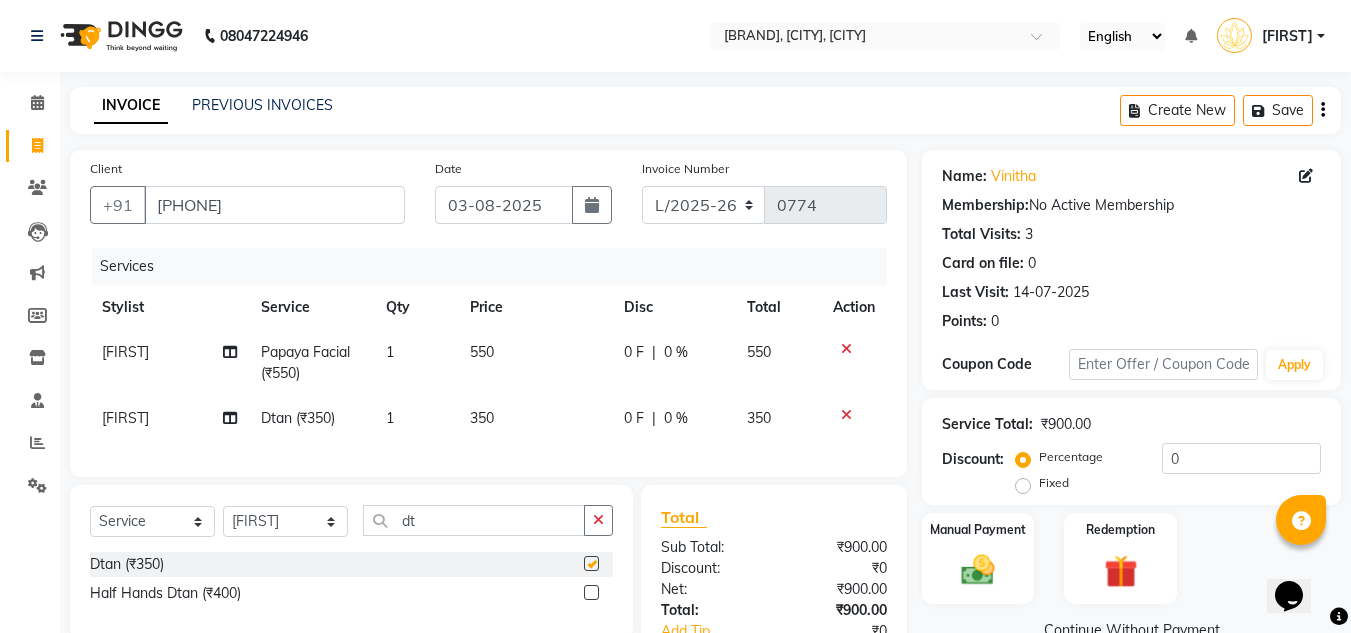 checkbox on "false" 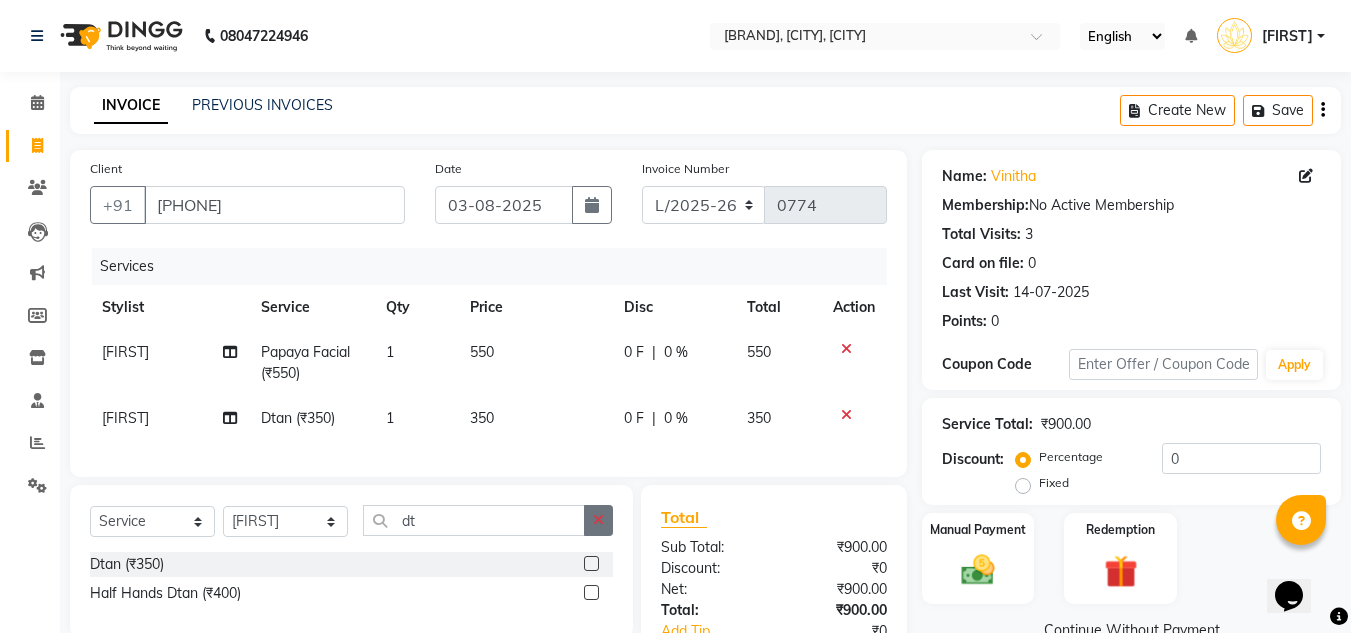 click 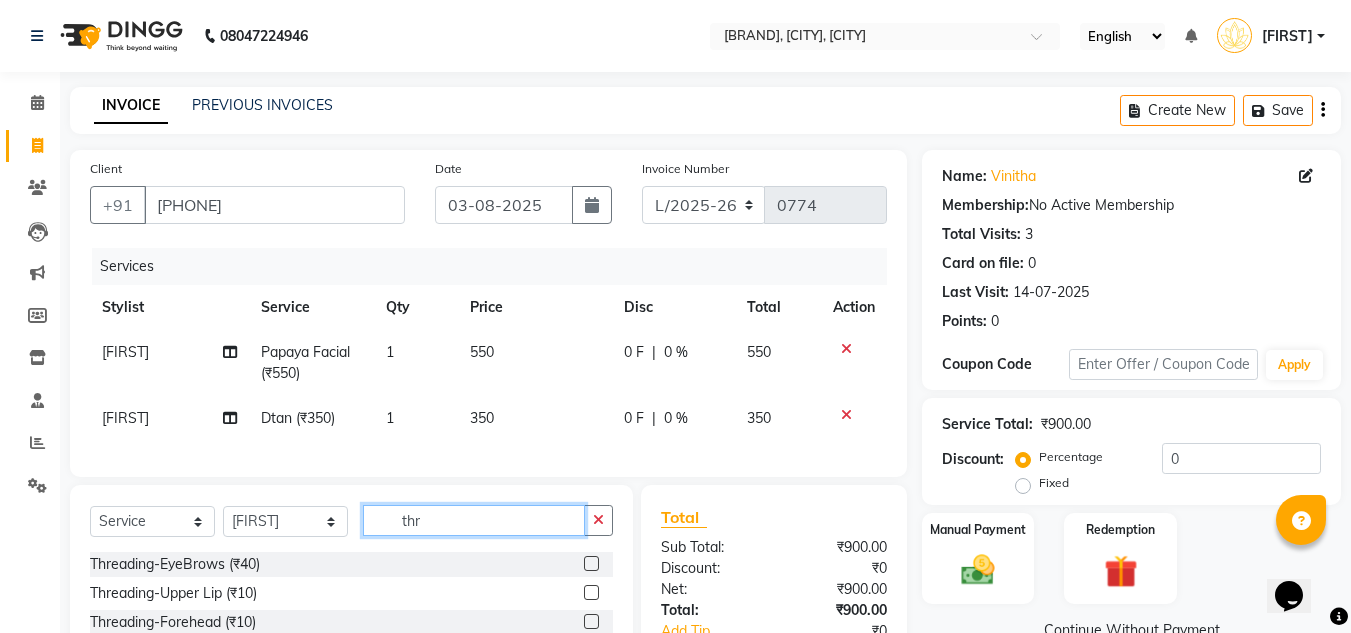 type on "thr" 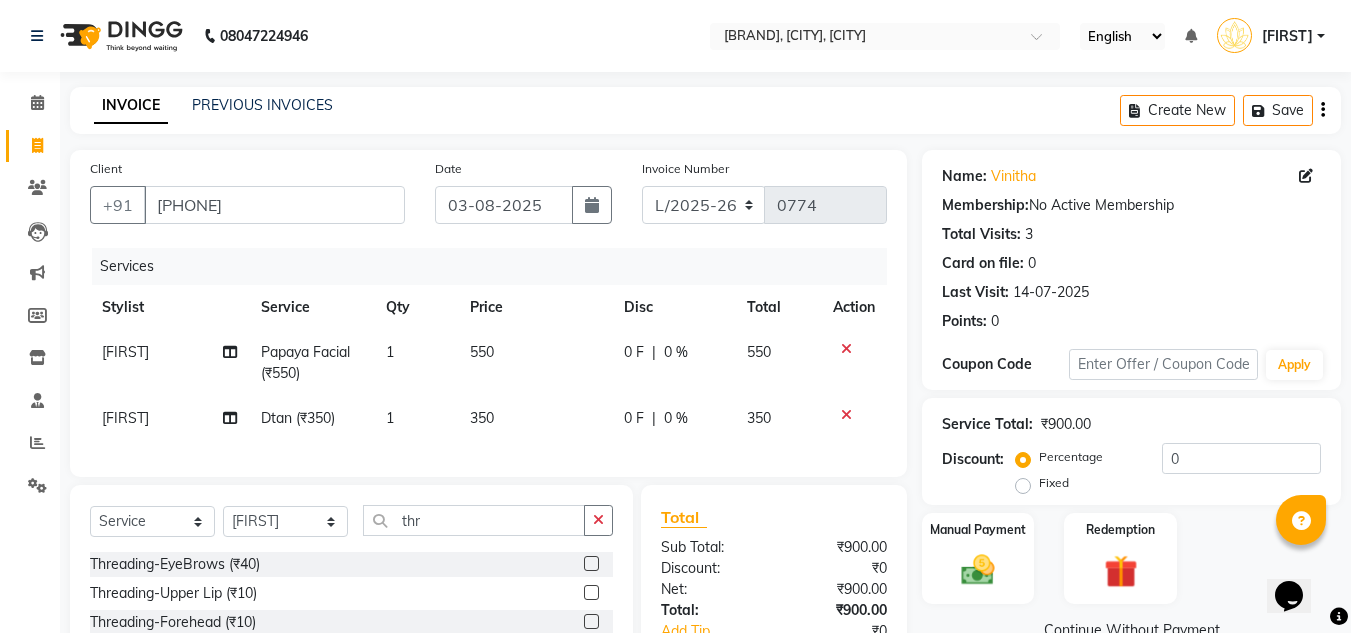 click 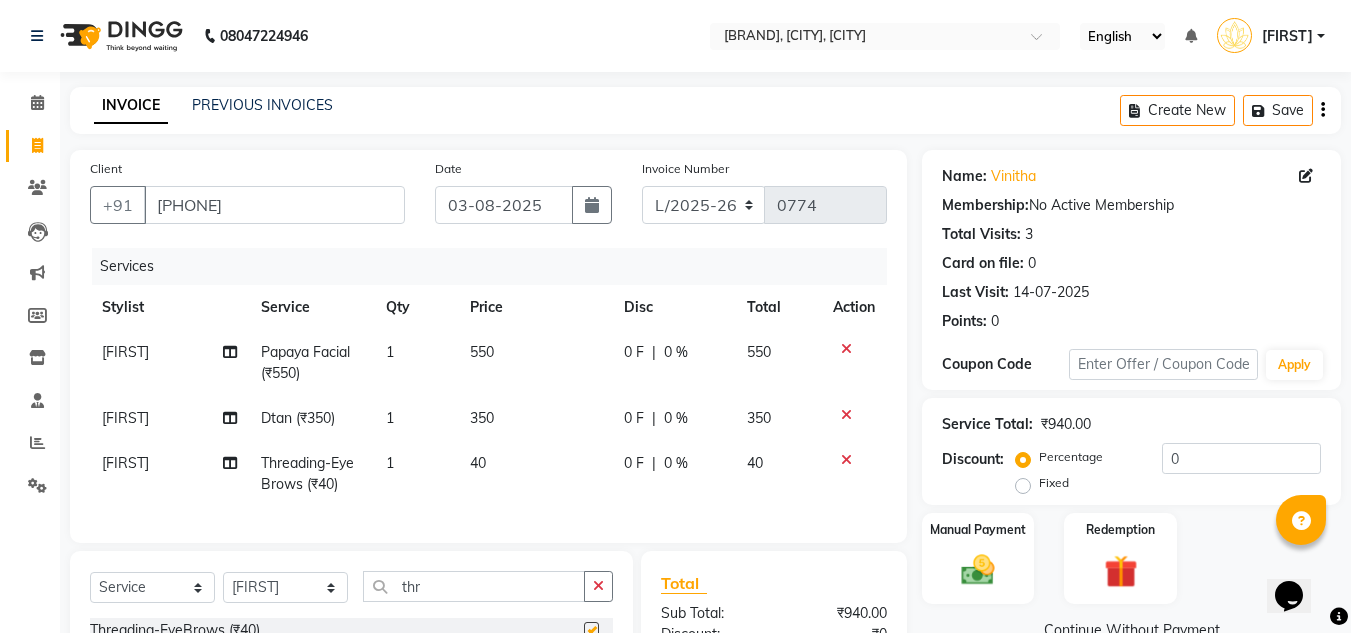 checkbox on "false" 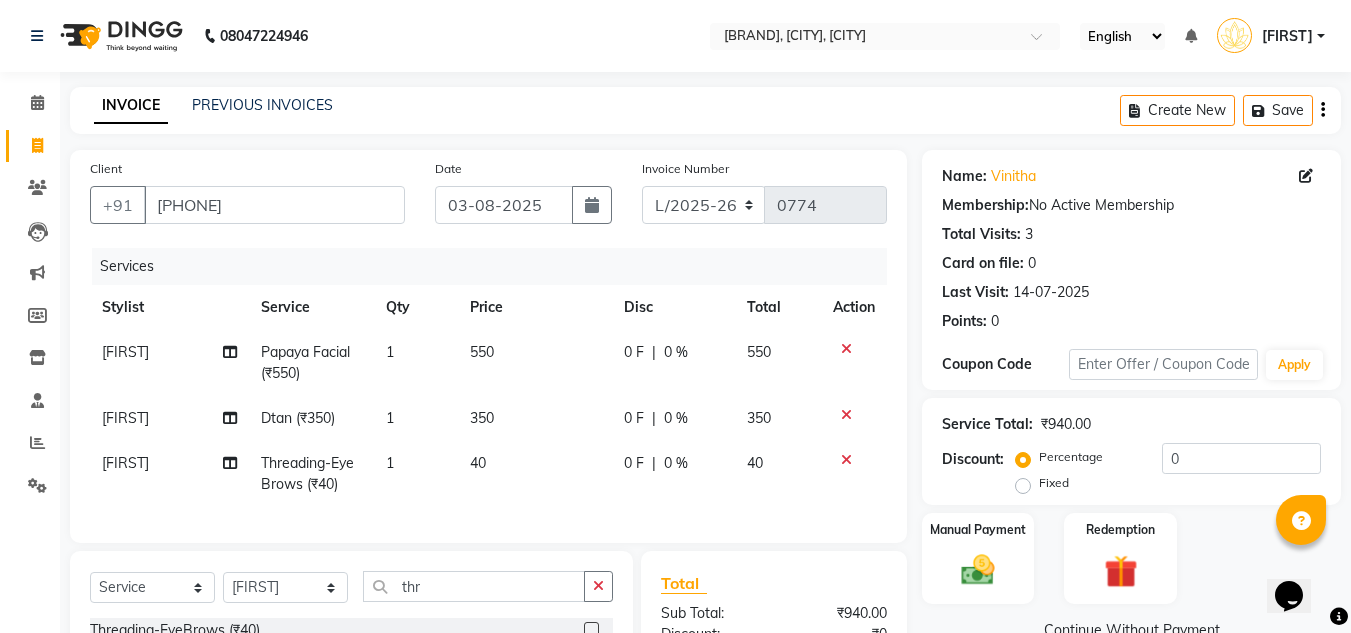 click on "0 %" 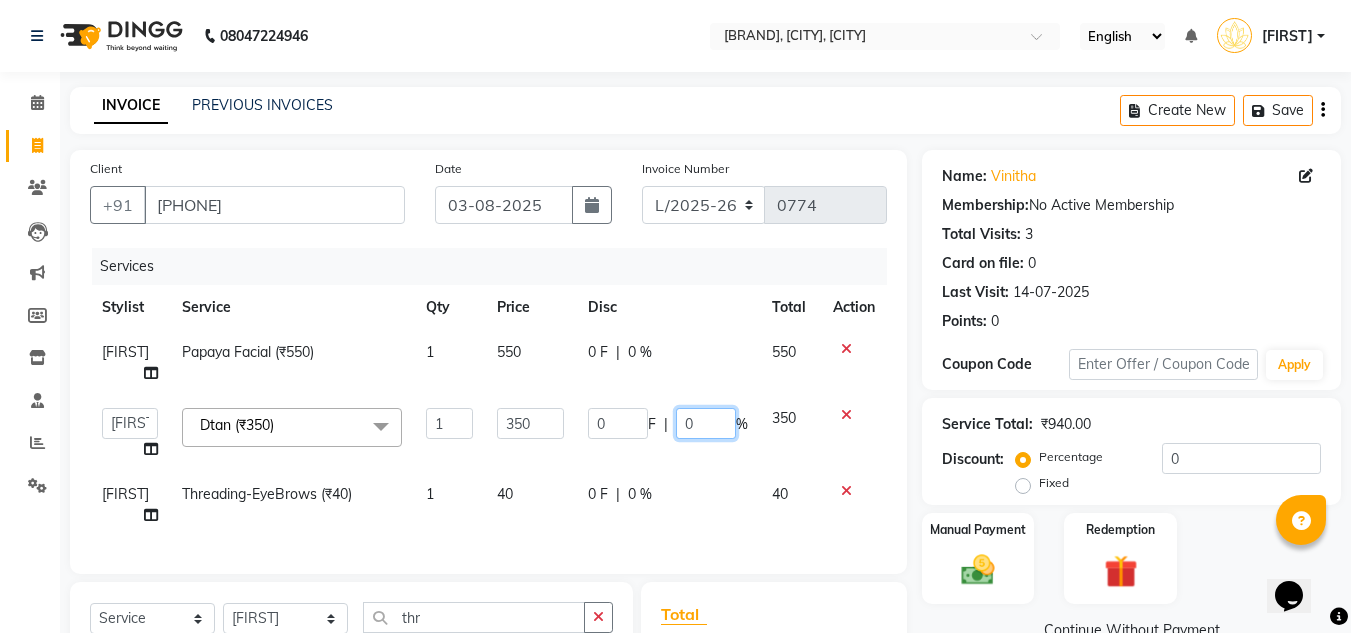 click on "0" 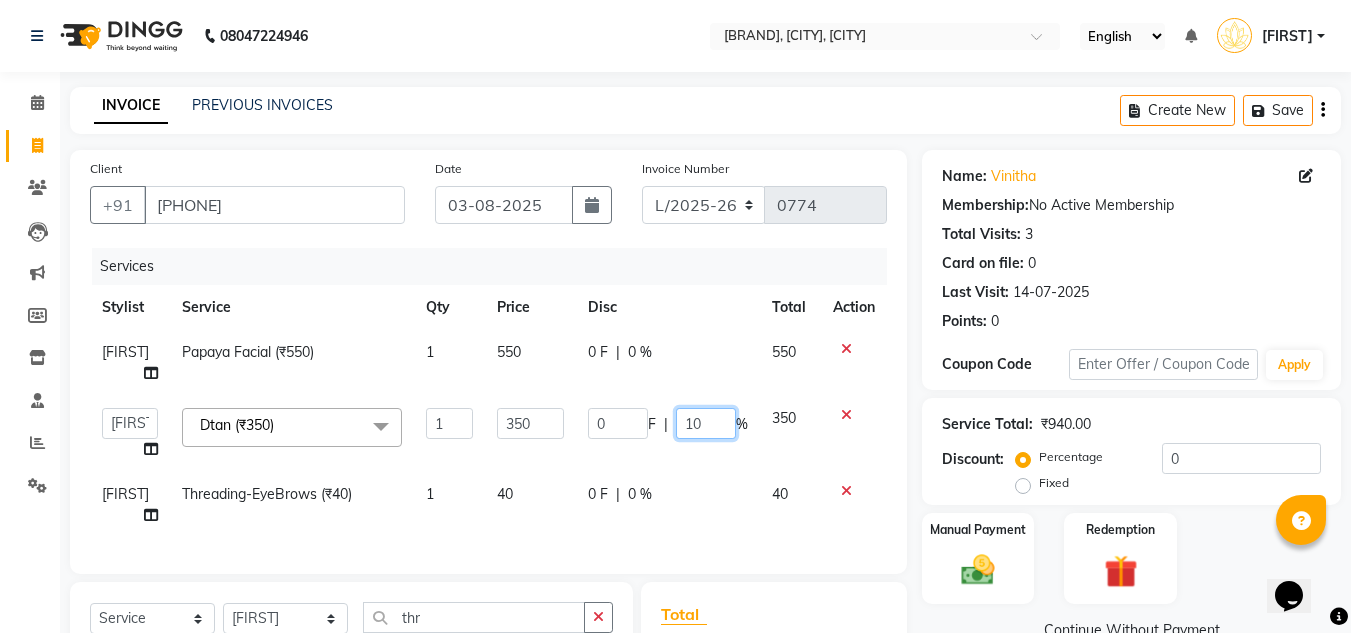 type on "100" 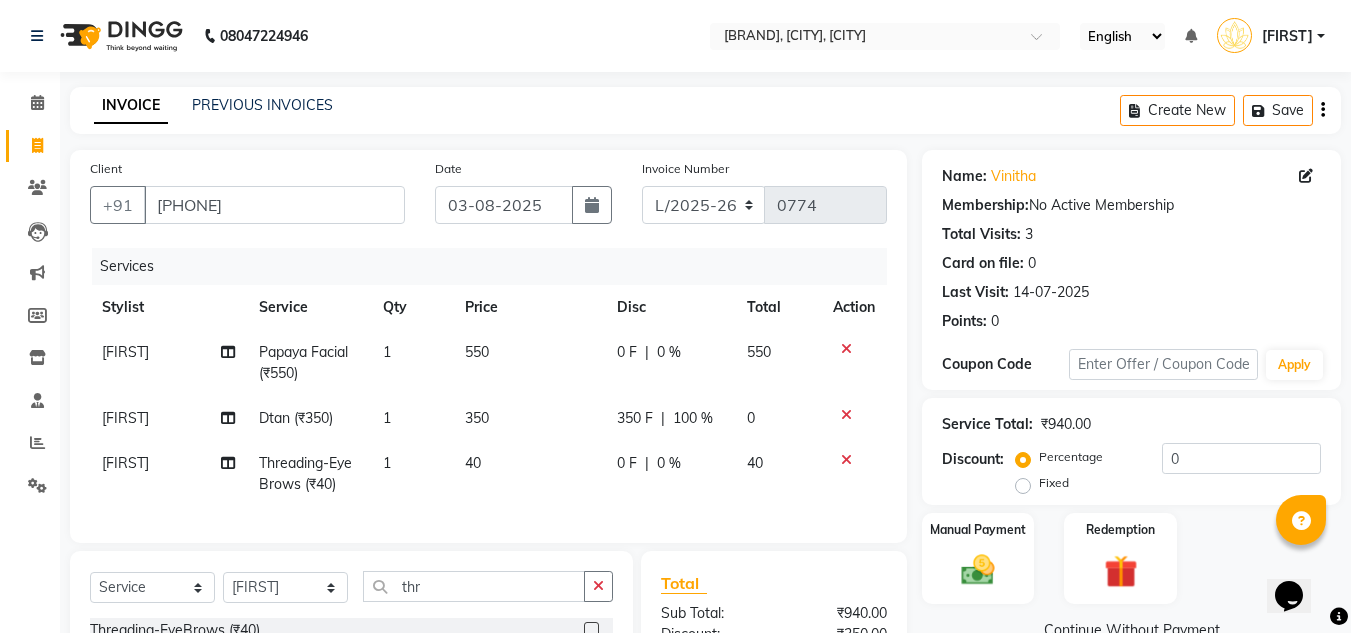 click on "[FIRST] (₹550) 1 550 0 F | 0 % 550 [FIRST] (₹350) 1 350 350 F | 100 % 0 [FIRST] - [EYES] (₹40) 1 40 0 F | 0 % 40" 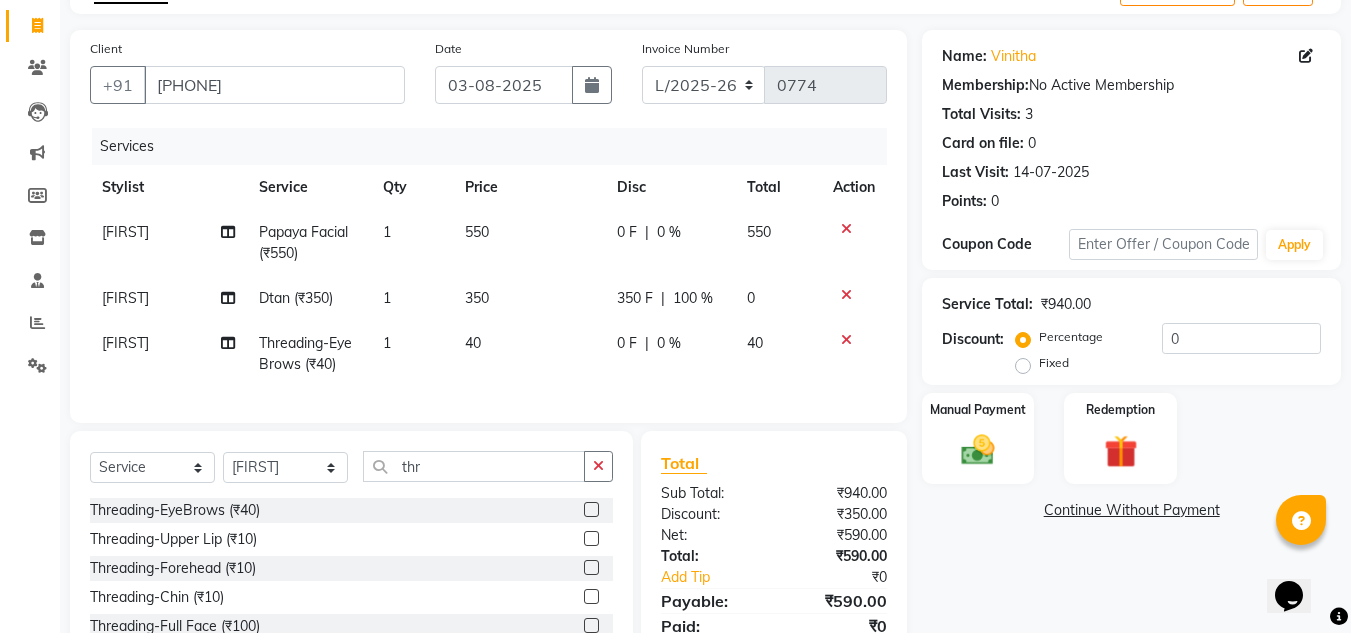 scroll, scrollTop: 258, scrollLeft: 0, axis: vertical 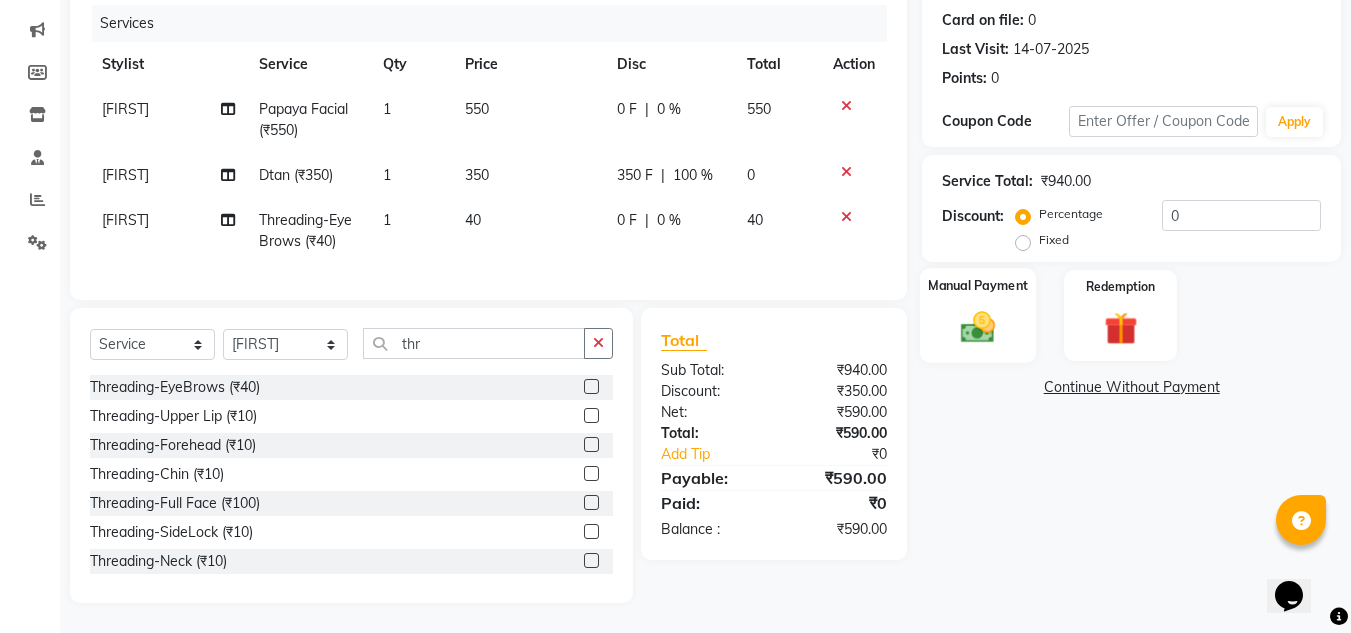 click on "Manual Payment" 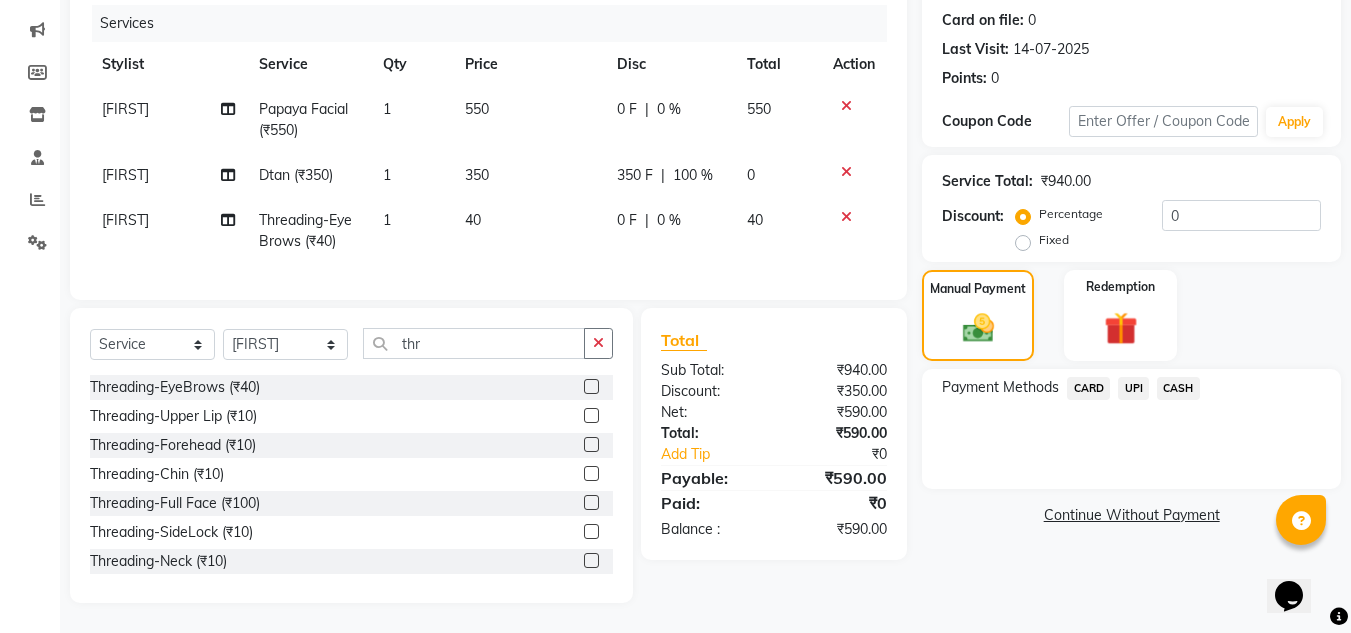 click on "UPI" 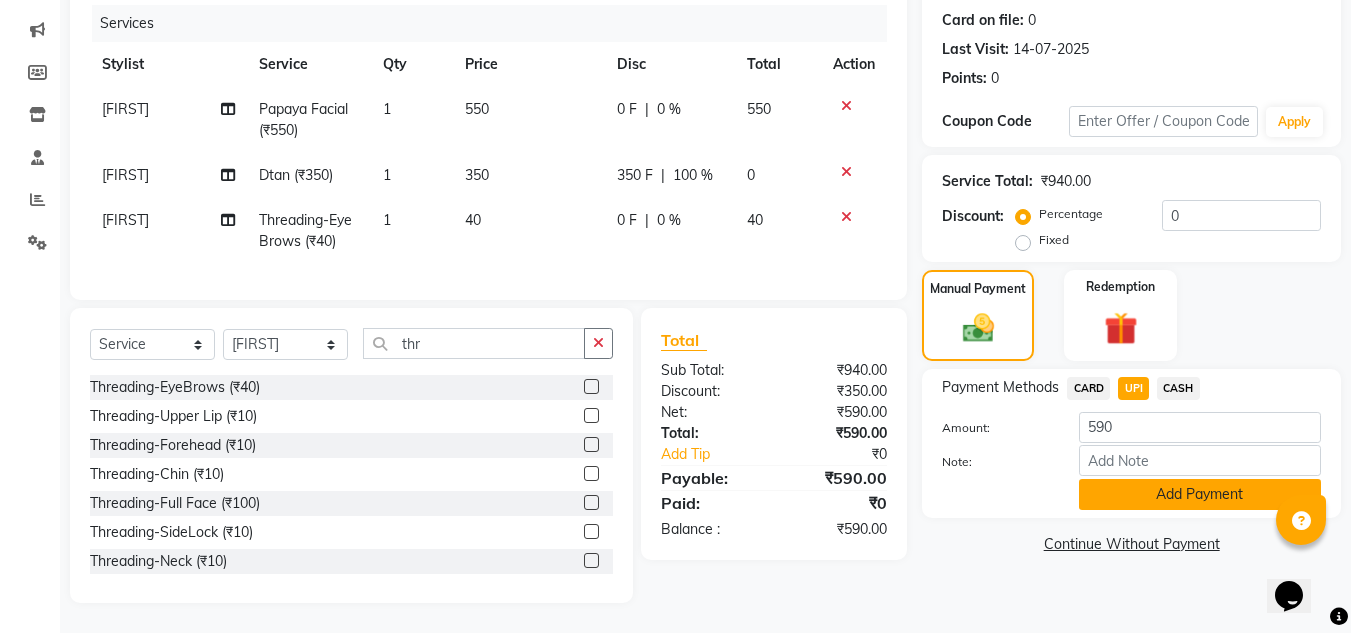 click on "Add Payment" 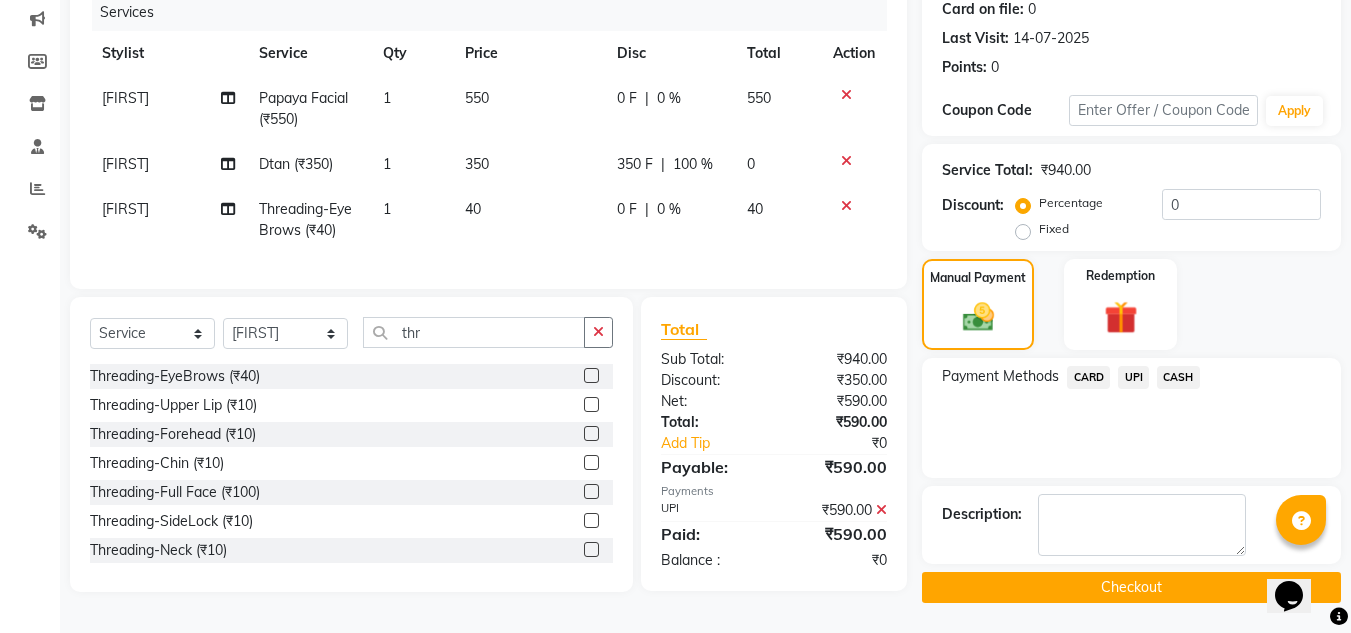 click on "Checkout" 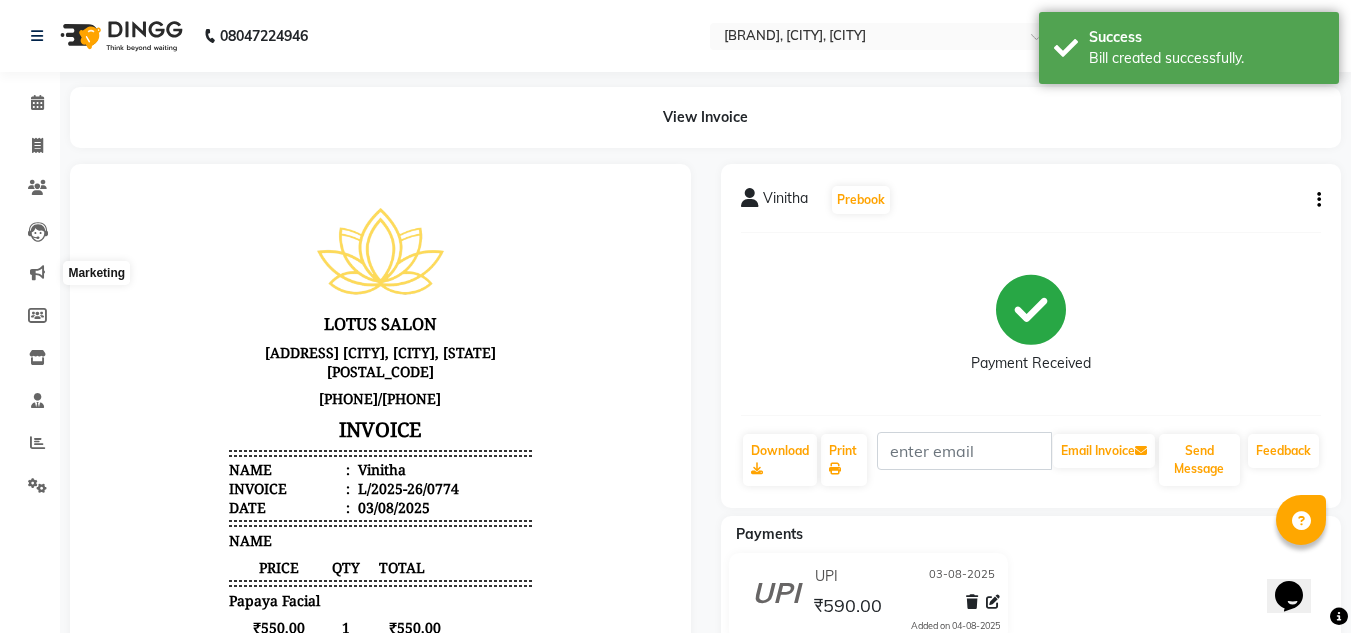 scroll, scrollTop: 0, scrollLeft: 0, axis: both 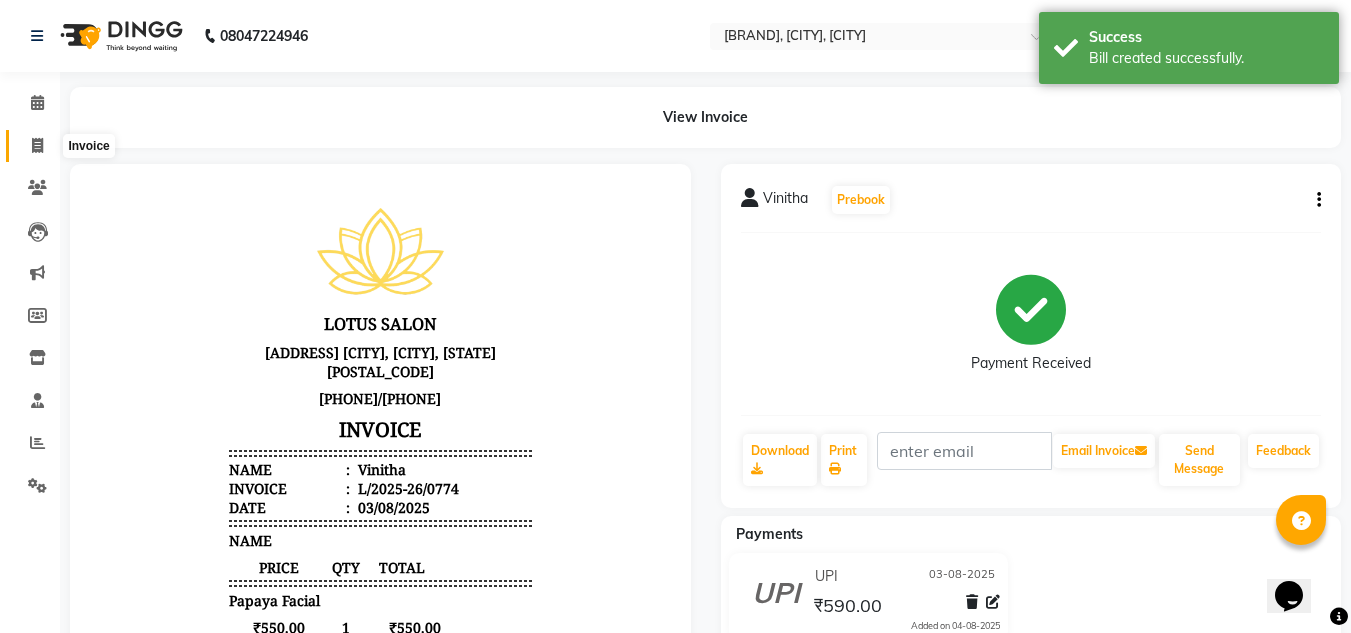 click 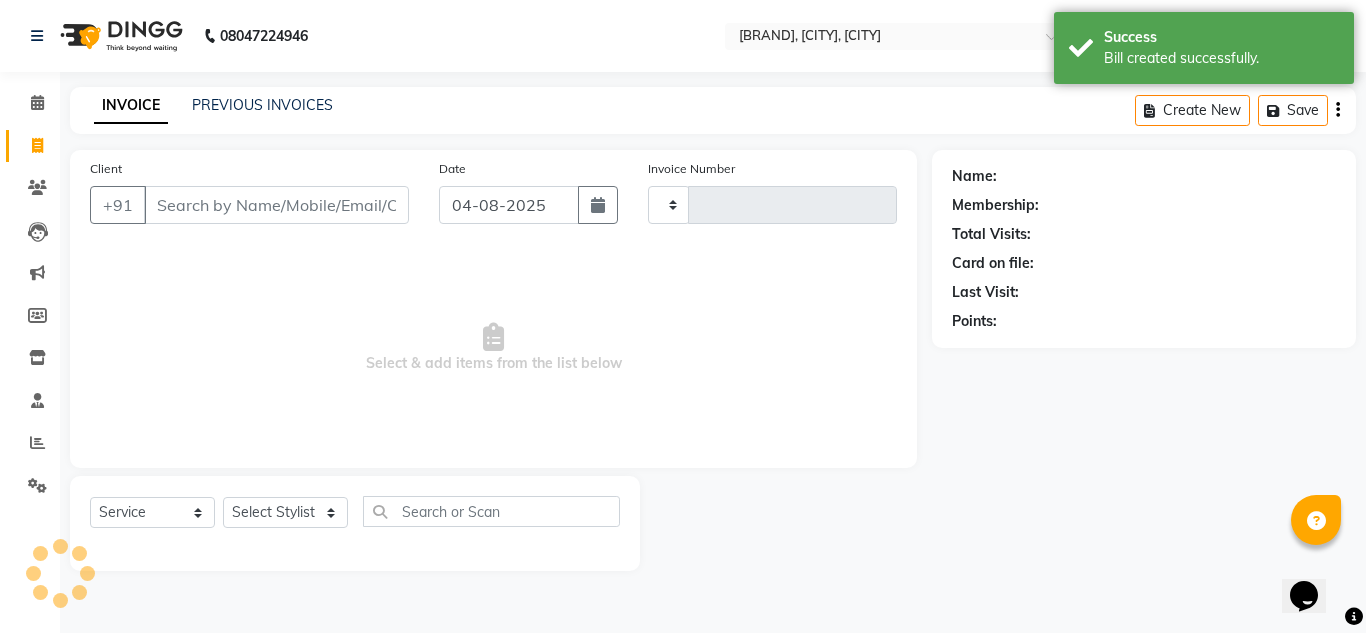 type on "0775" 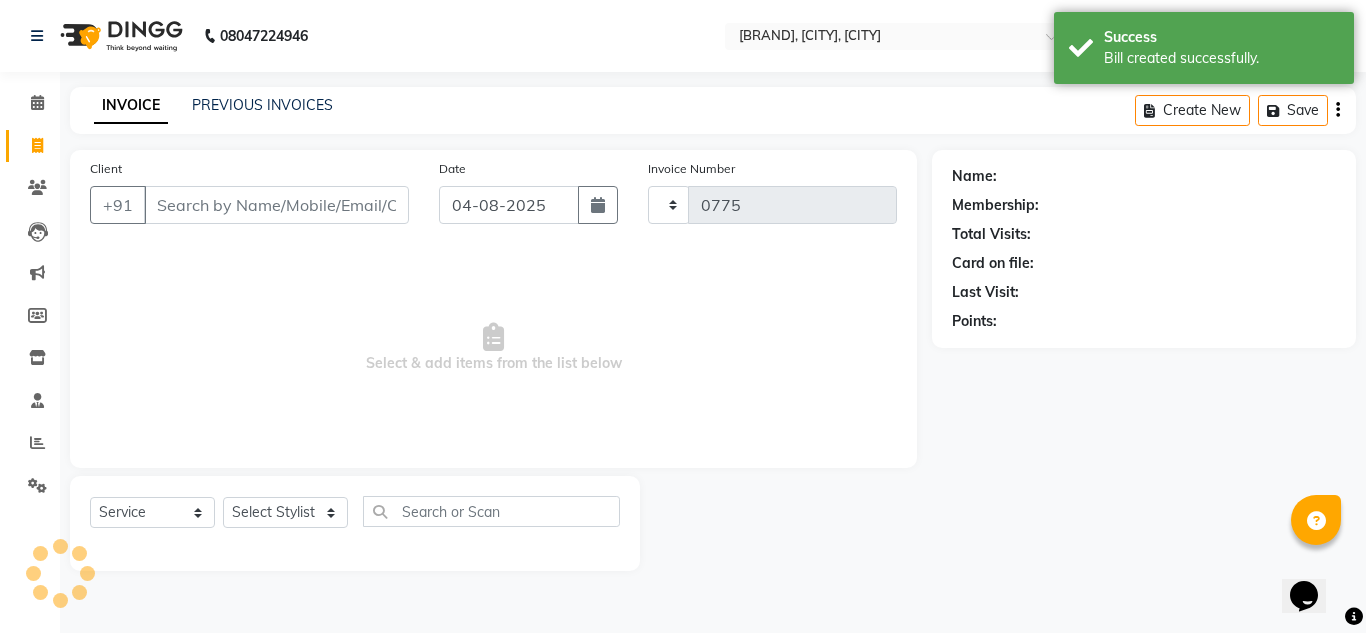 select on "8188" 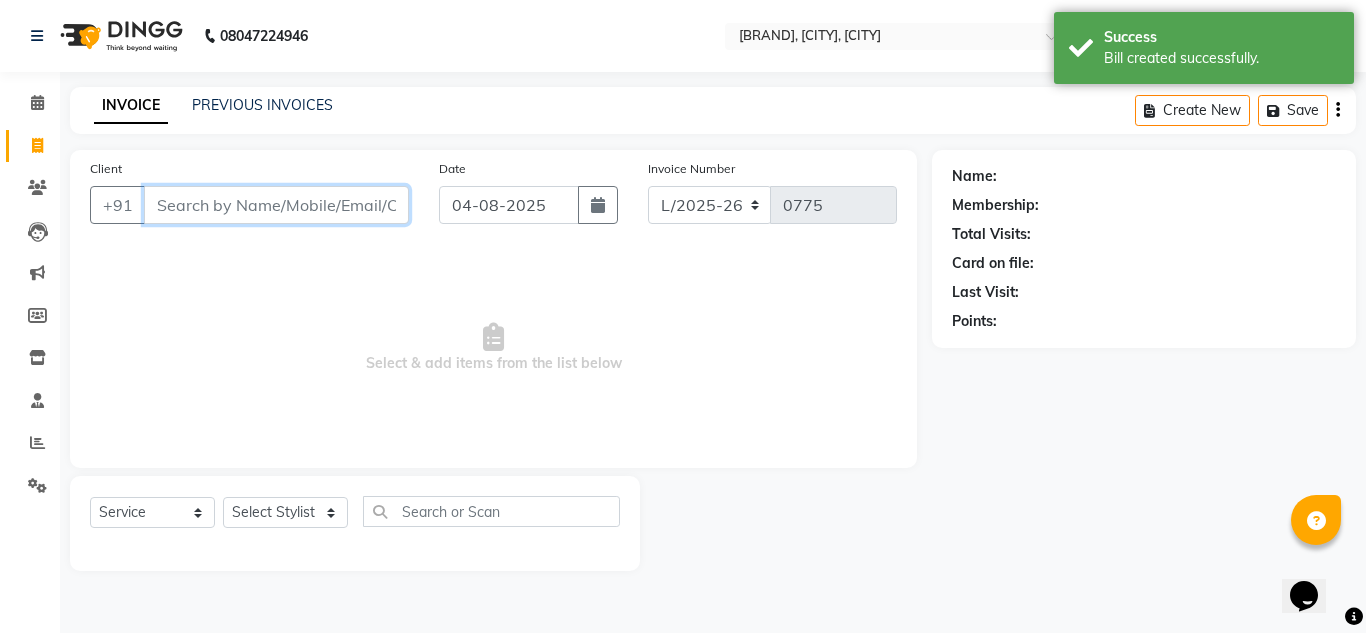 paste on "[PHONE]" 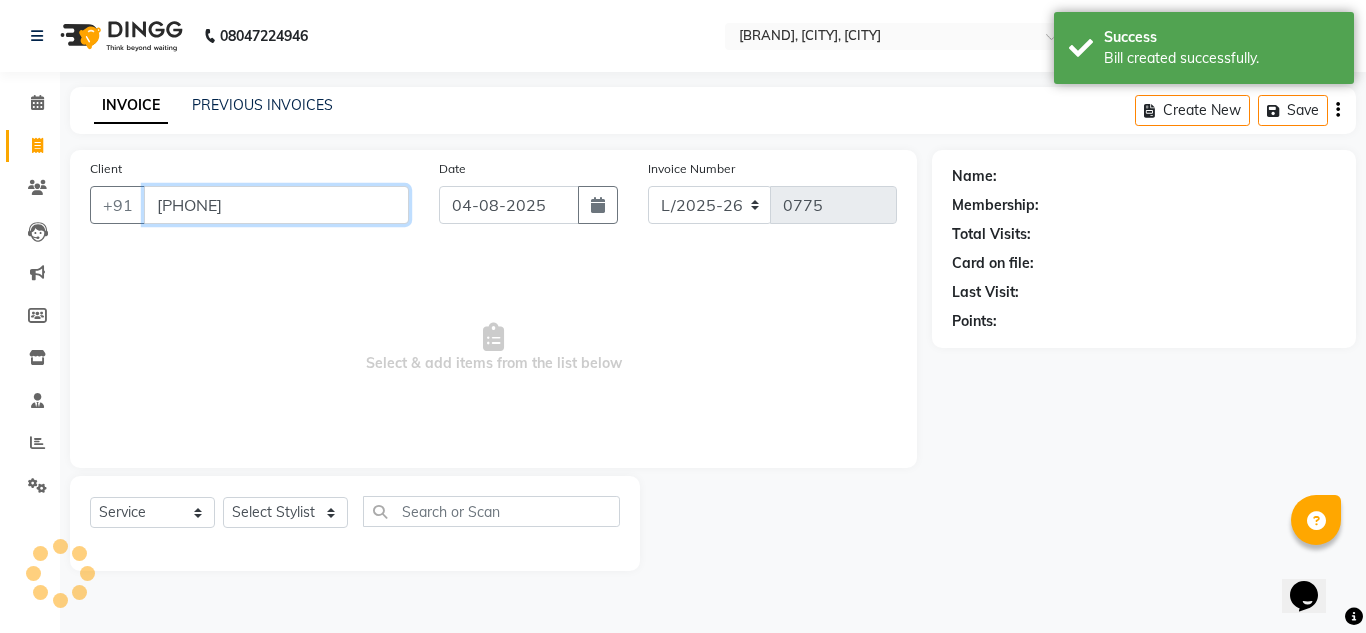 type on "[PHONE]" 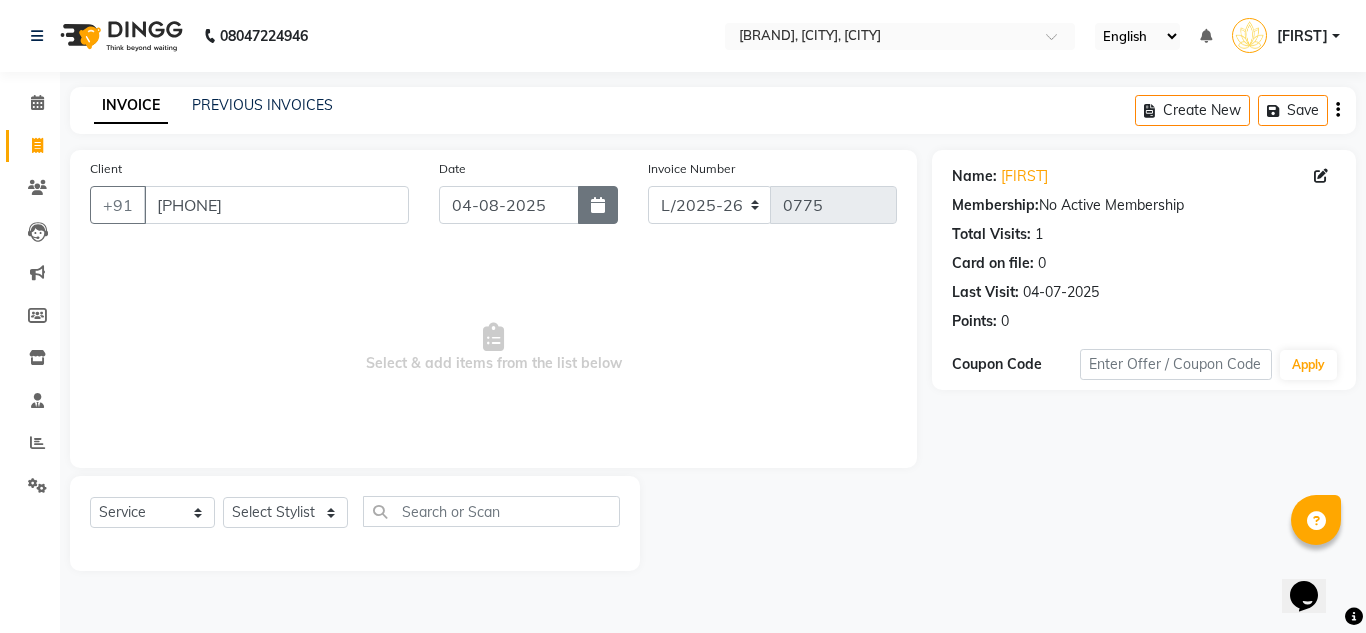 click 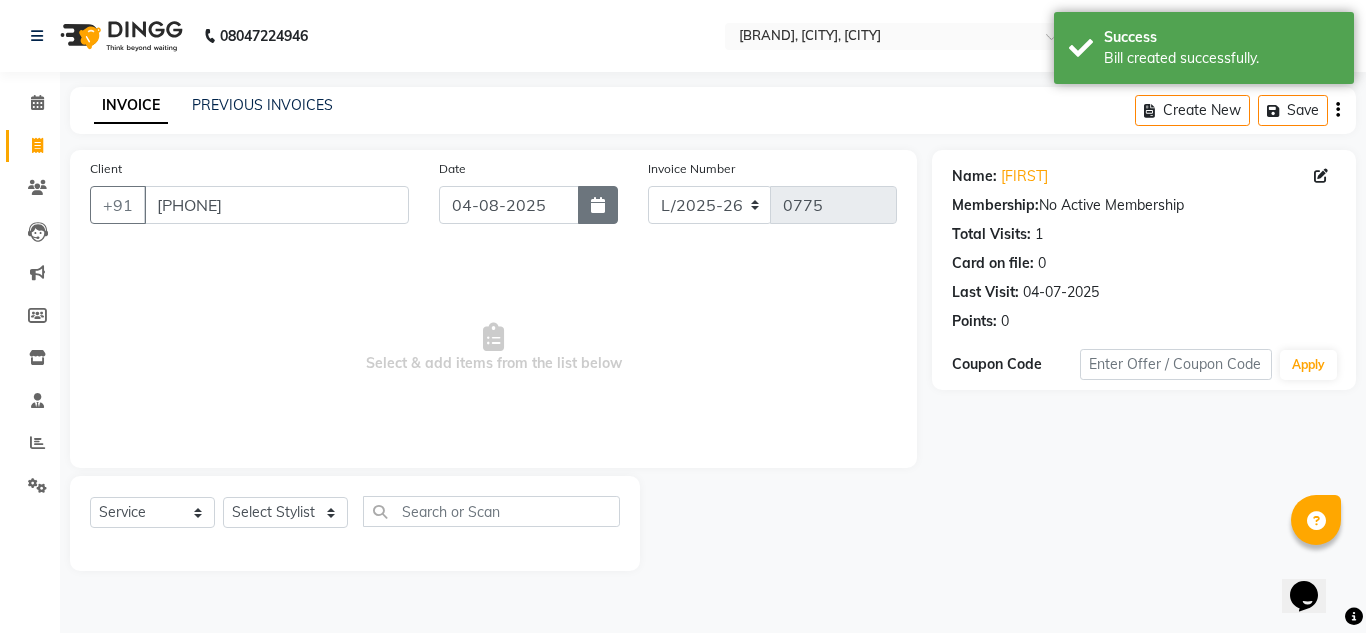 select on "8" 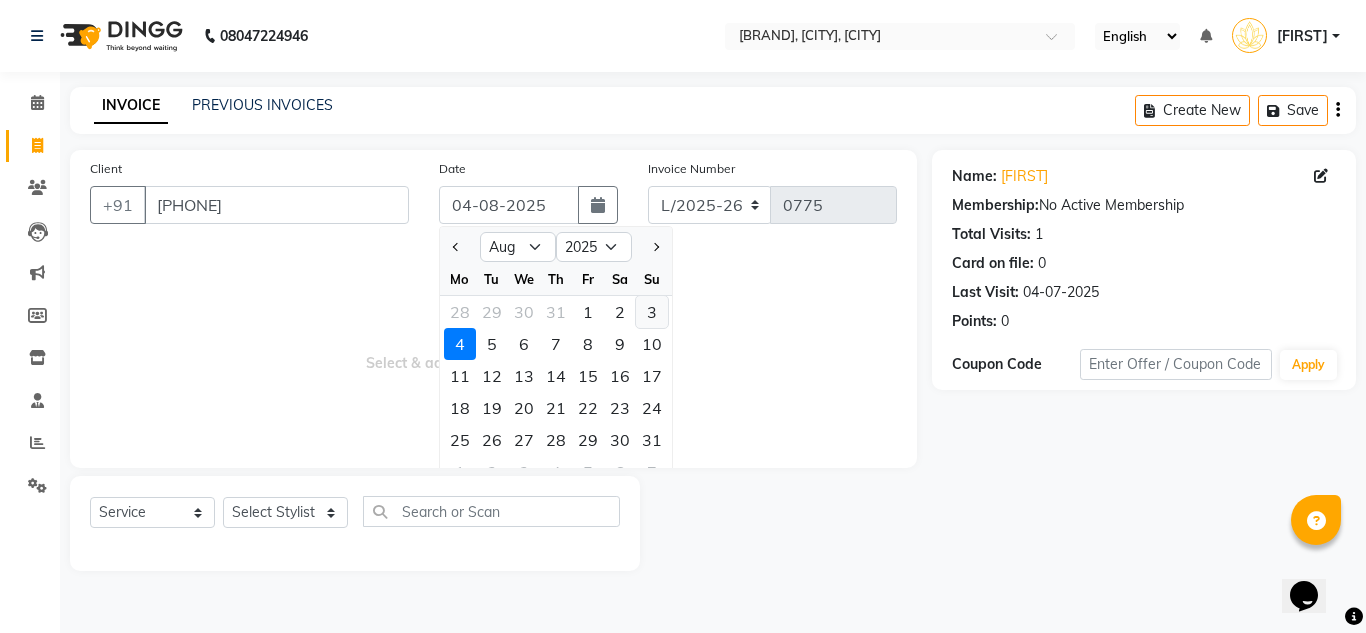 click on "3" 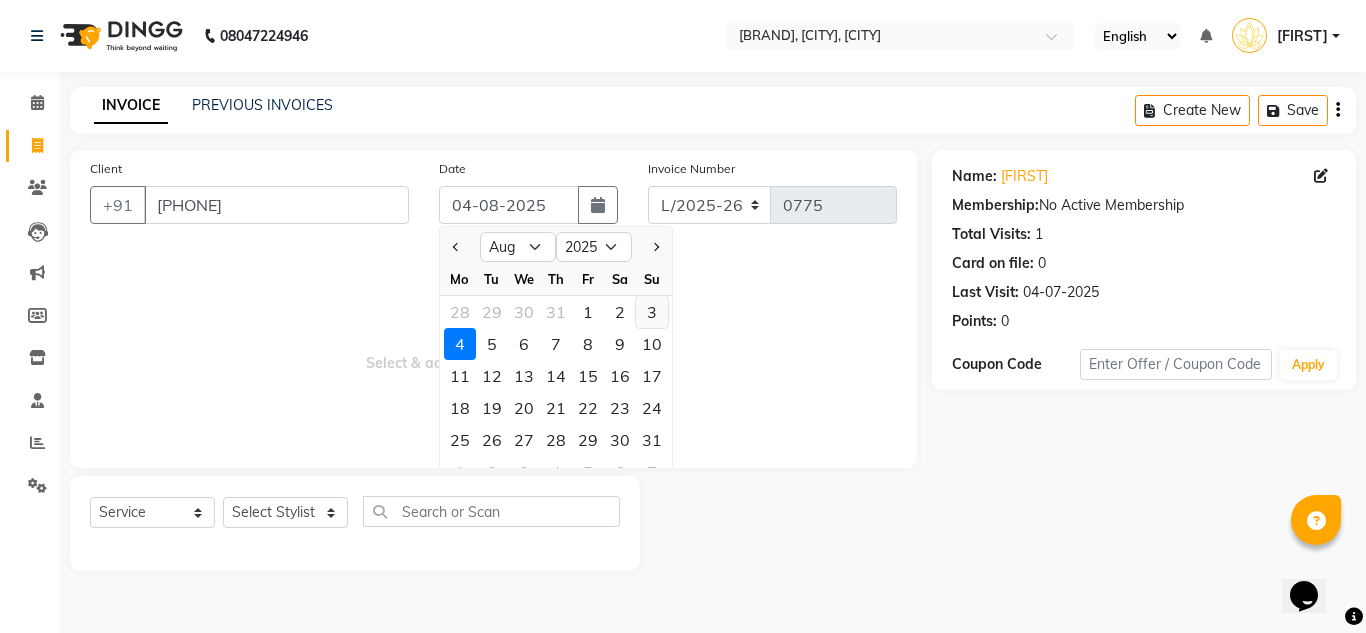 type on "03-08-2025" 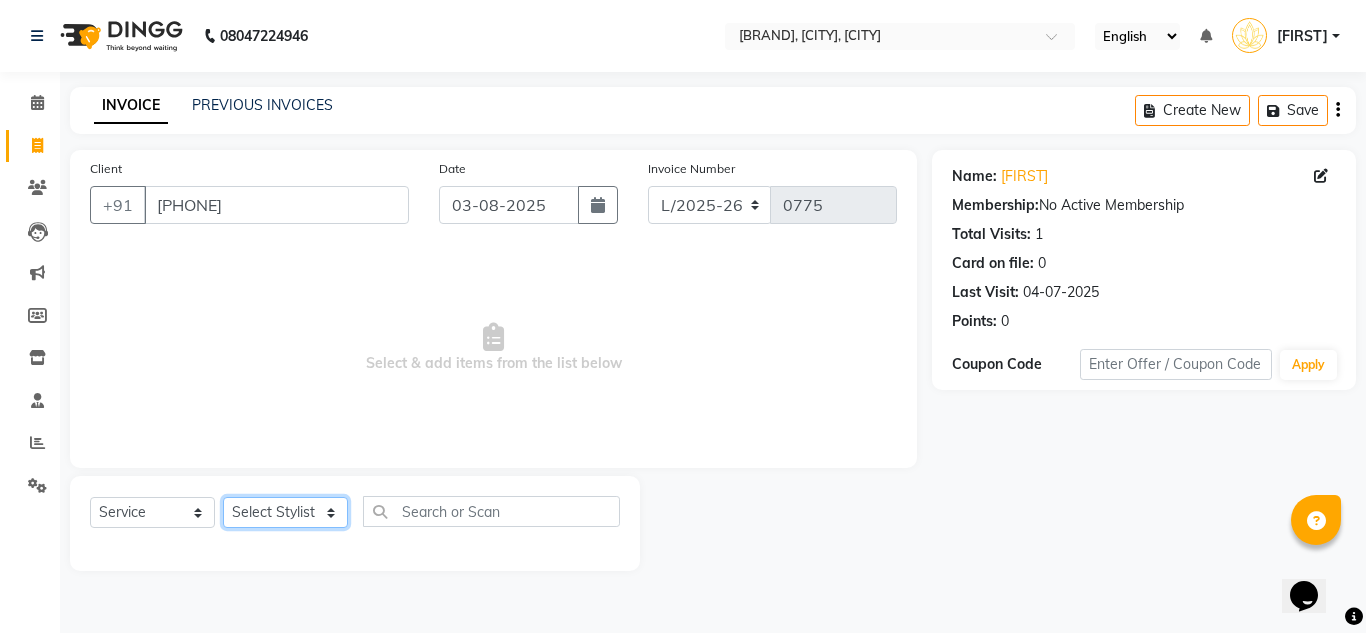 click on "Select Stylist DISHA Kshema Mahima Naflin Ranjini Shahanas" 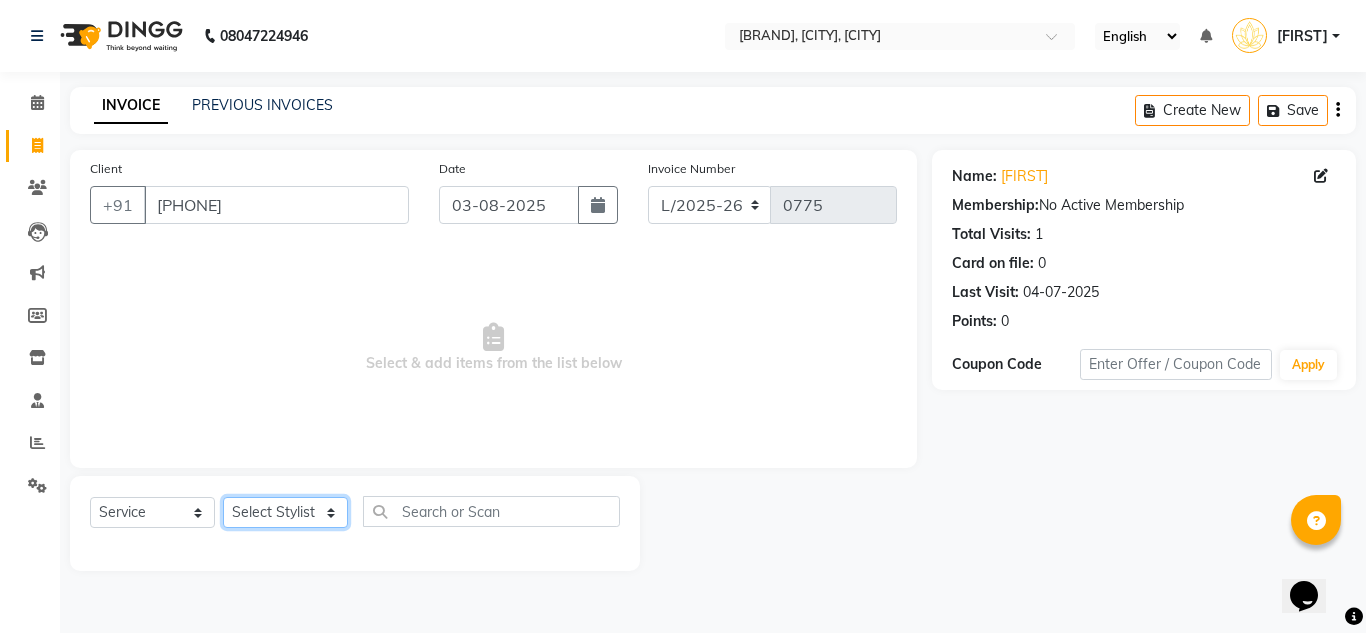 click on "Select Stylist DISHA Kshema Mahima Naflin Ranjini Shahanas" 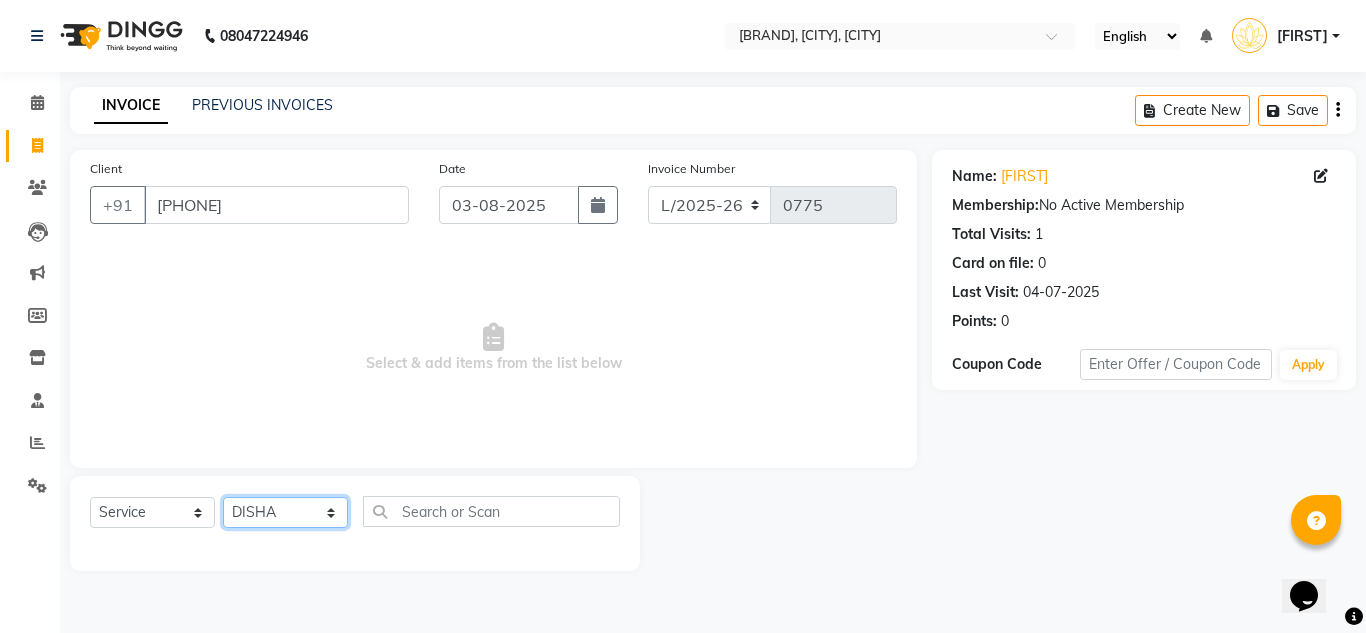 click on "Select Stylist DISHA Kshema Mahima Naflin Ranjini Shahanas" 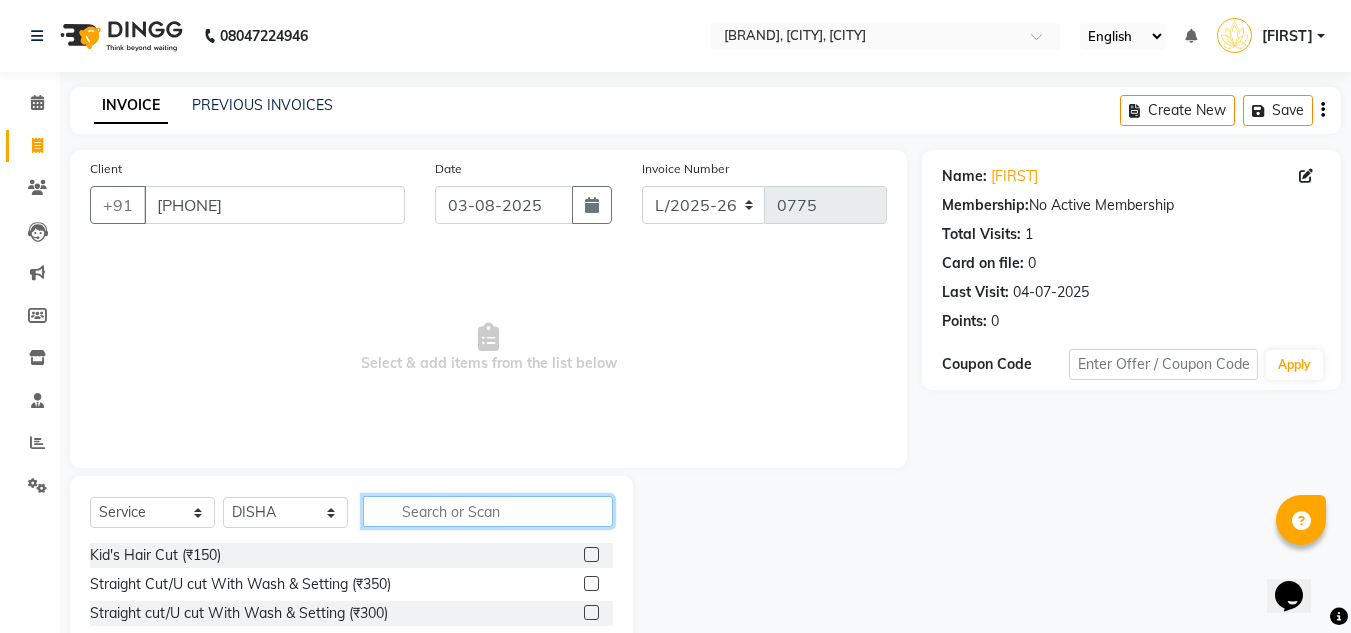 click 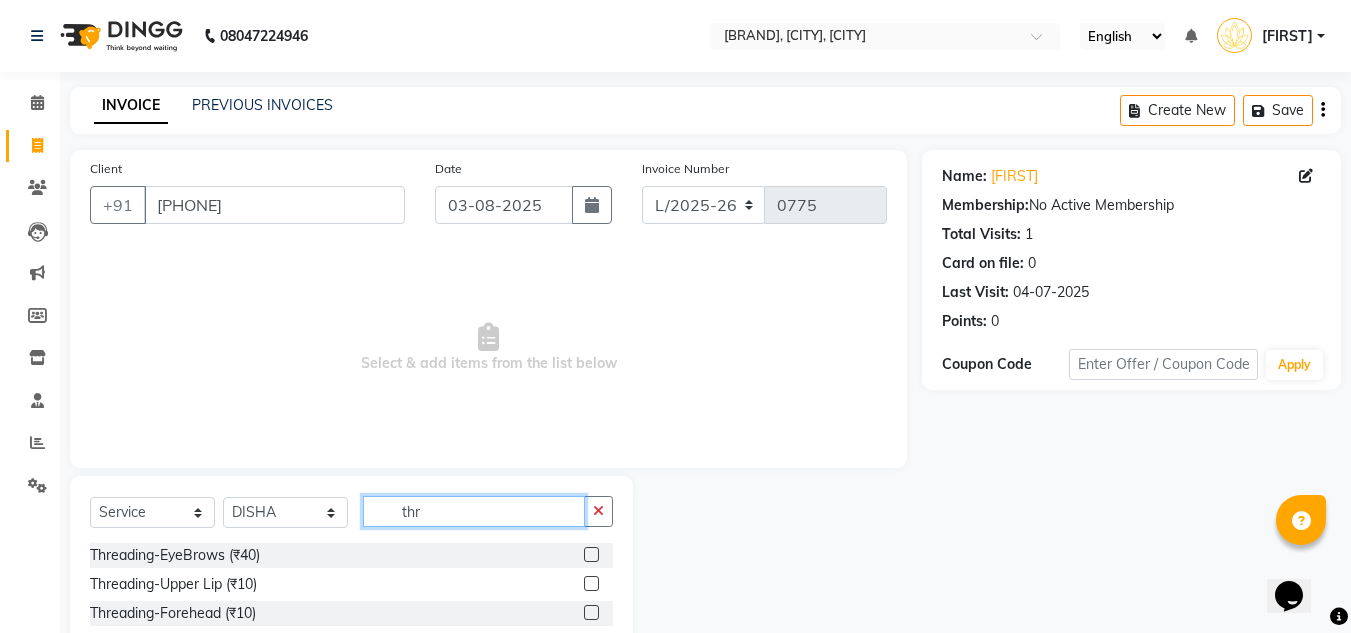 type on "thr" 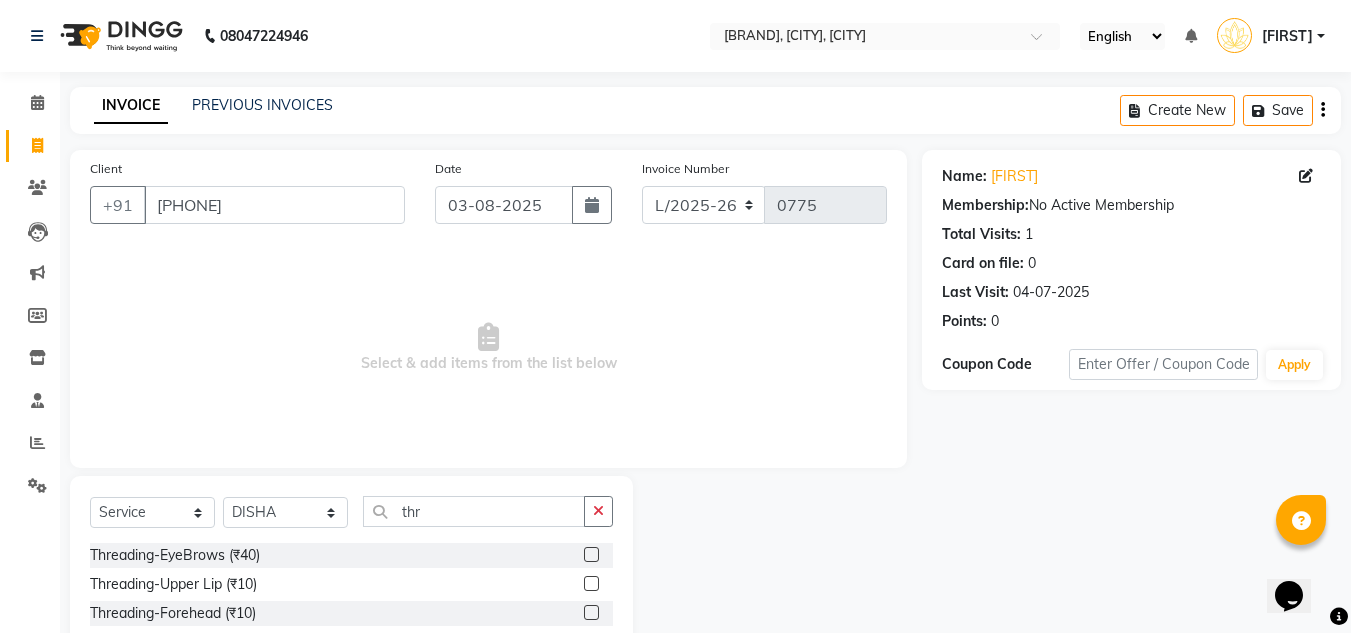 click 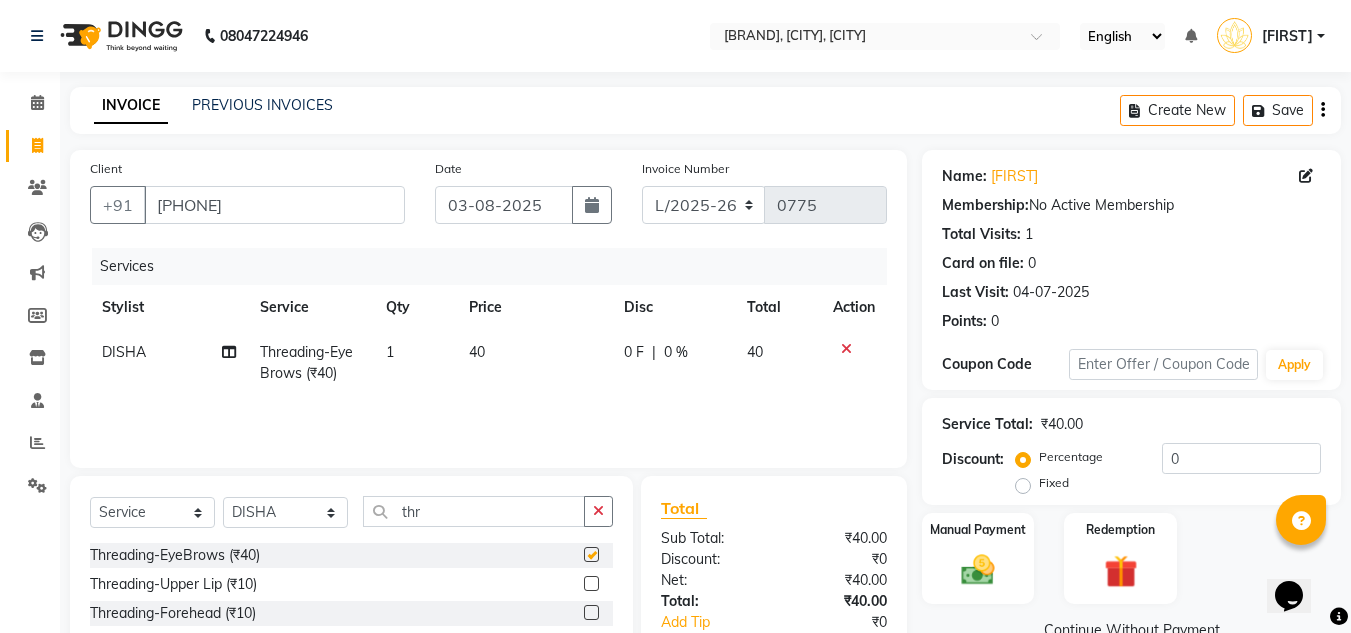 checkbox on "false" 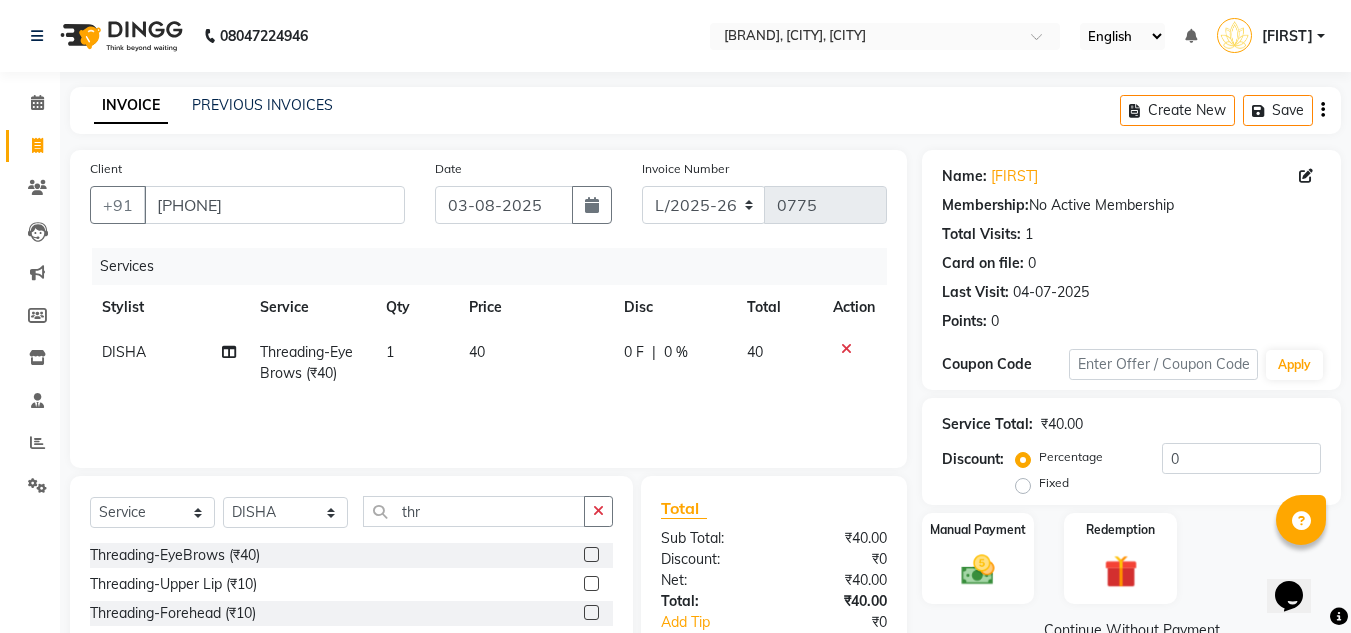 drag, startPoint x: 579, startPoint y: 581, endPoint x: 522, endPoint y: 513, distance: 88.72993 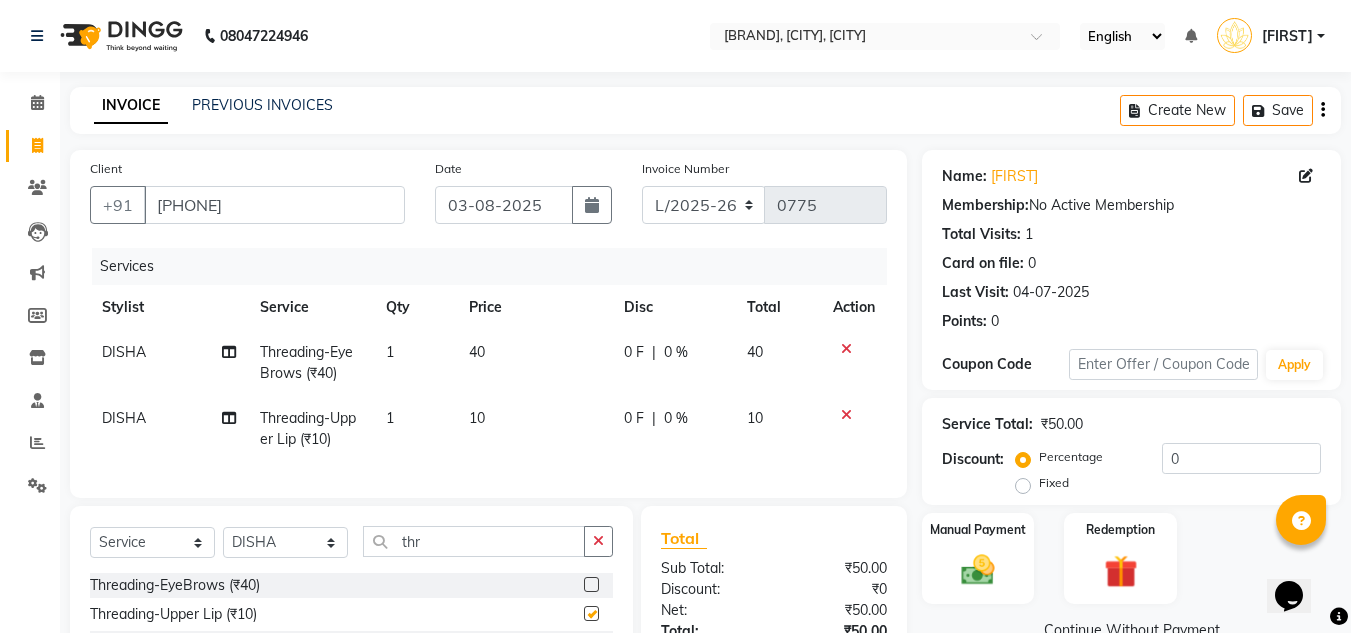 checkbox on "false" 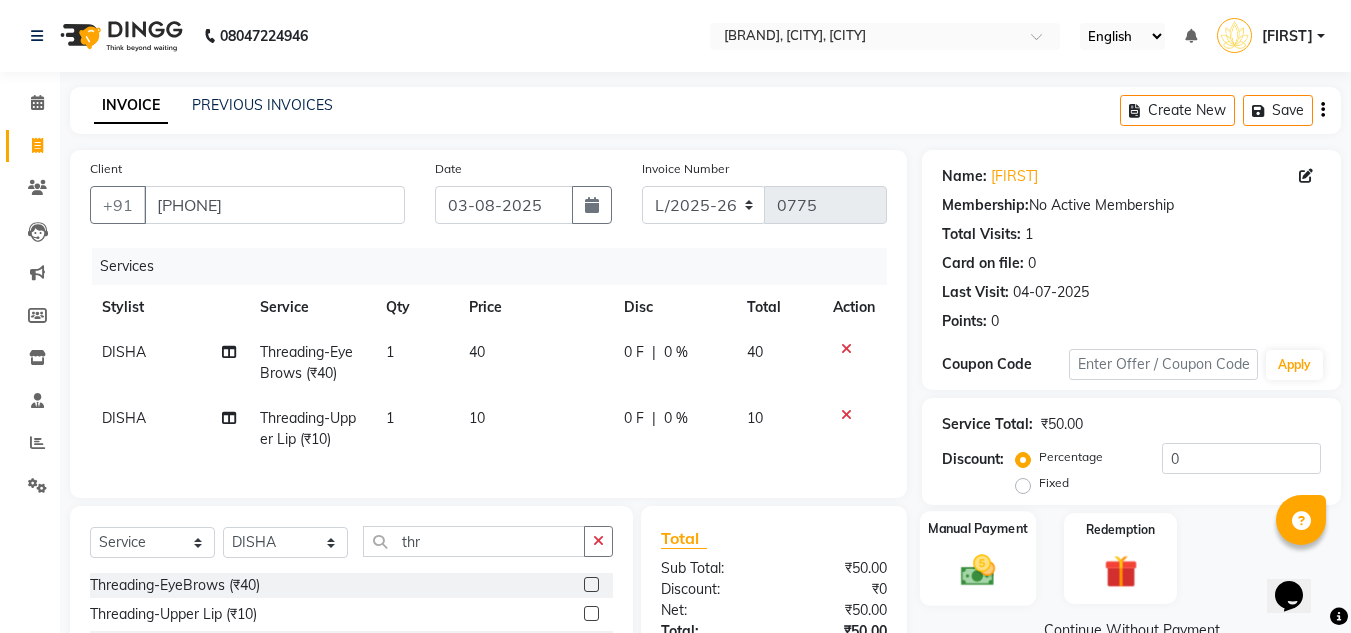 click on "Manual Payment" 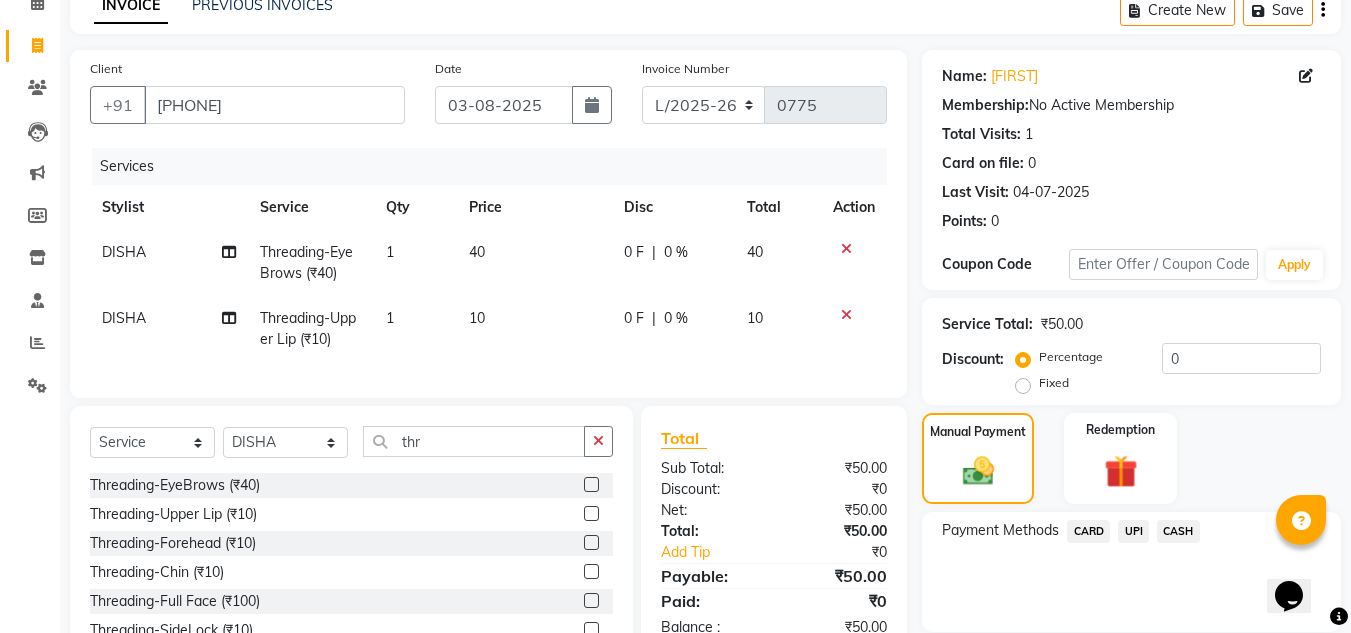 scroll, scrollTop: 213, scrollLeft: 0, axis: vertical 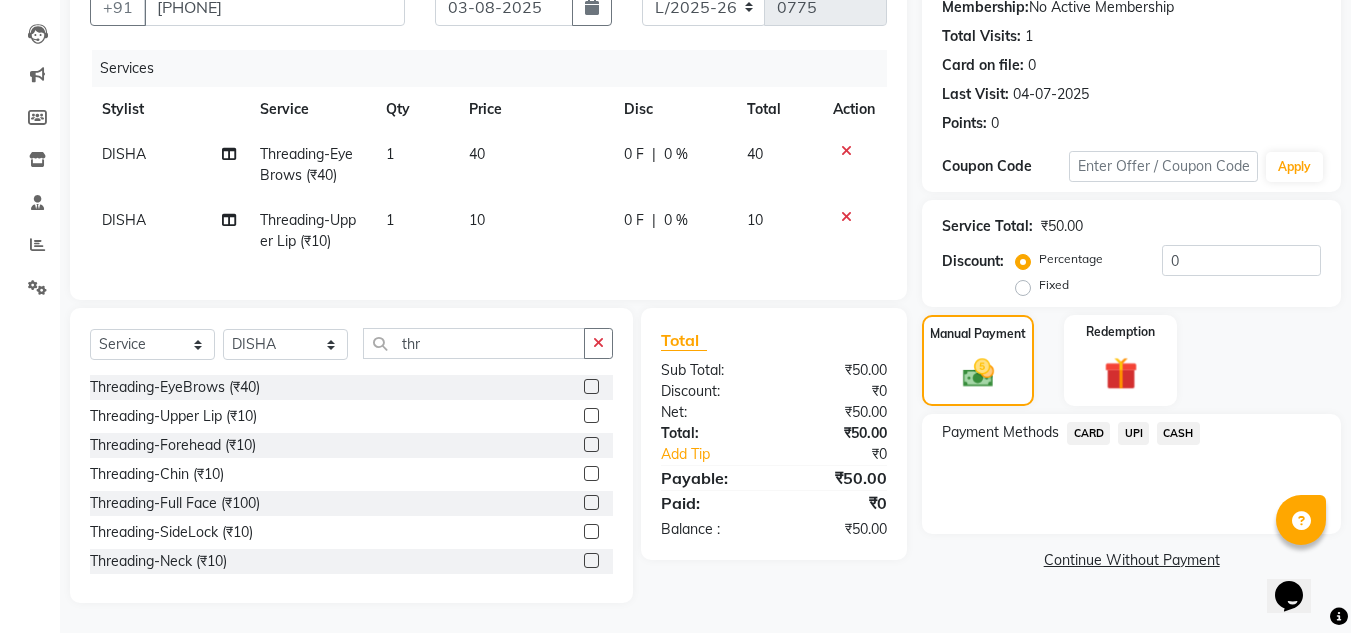 click on "UPI" 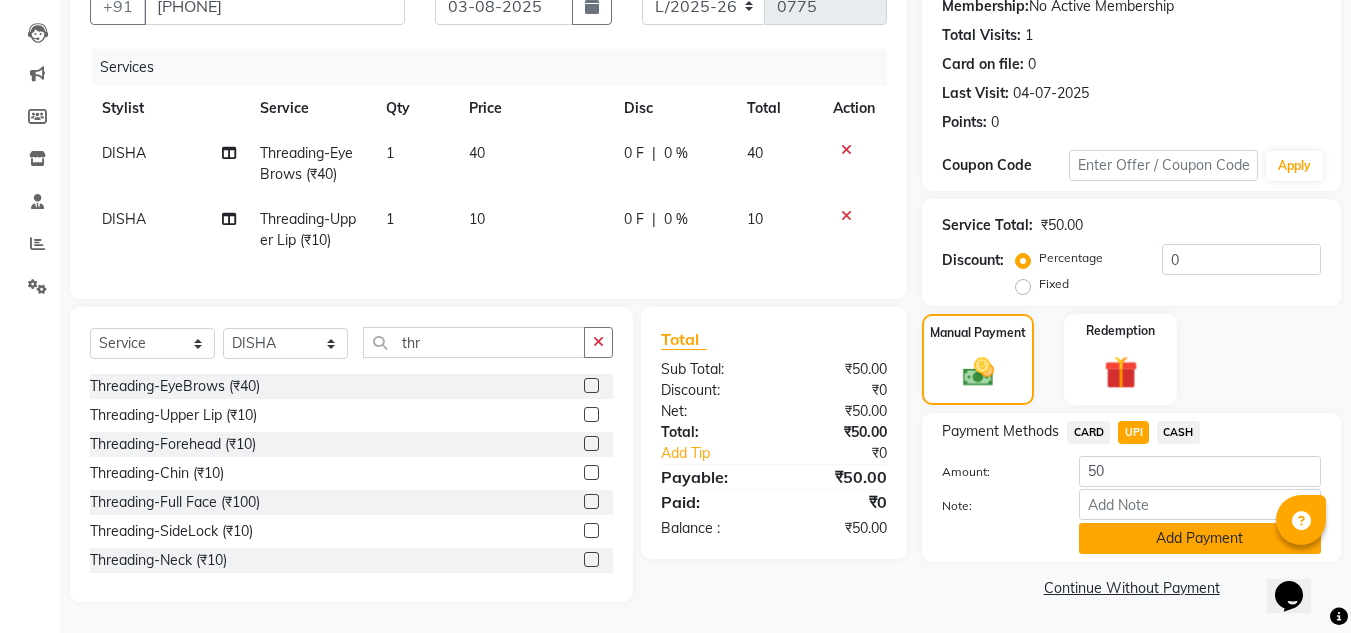 click on "Add Payment" 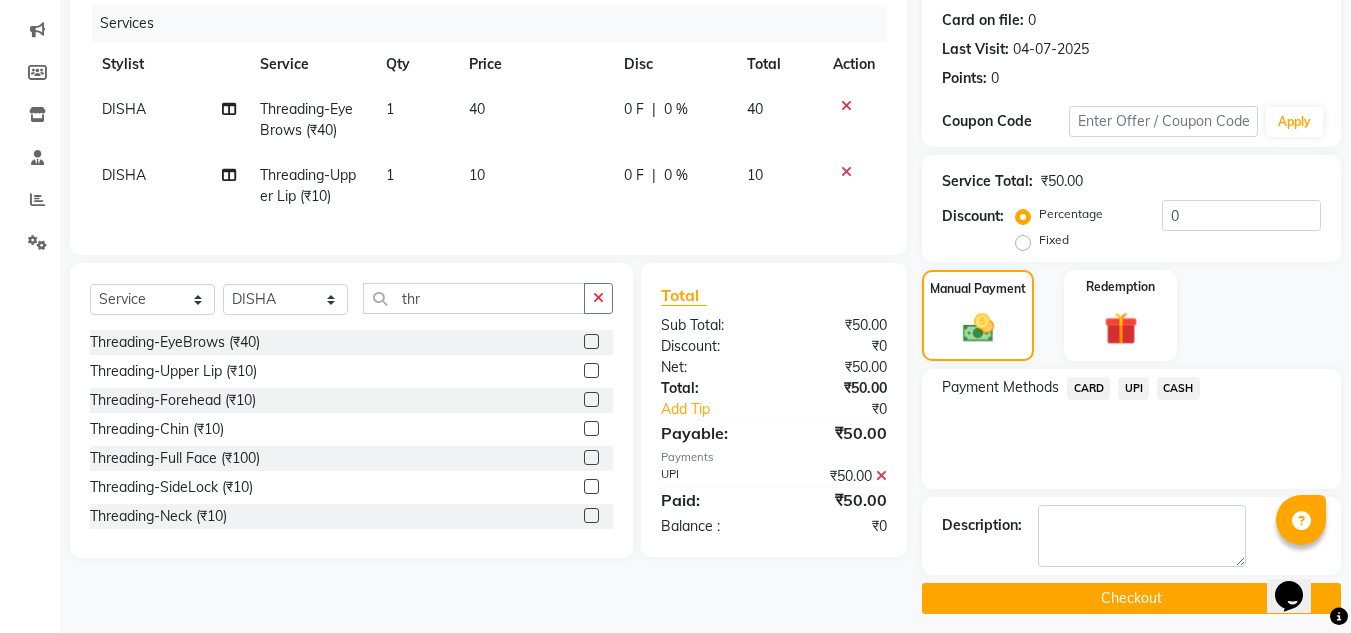 scroll, scrollTop: 254, scrollLeft: 0, axis: vertical 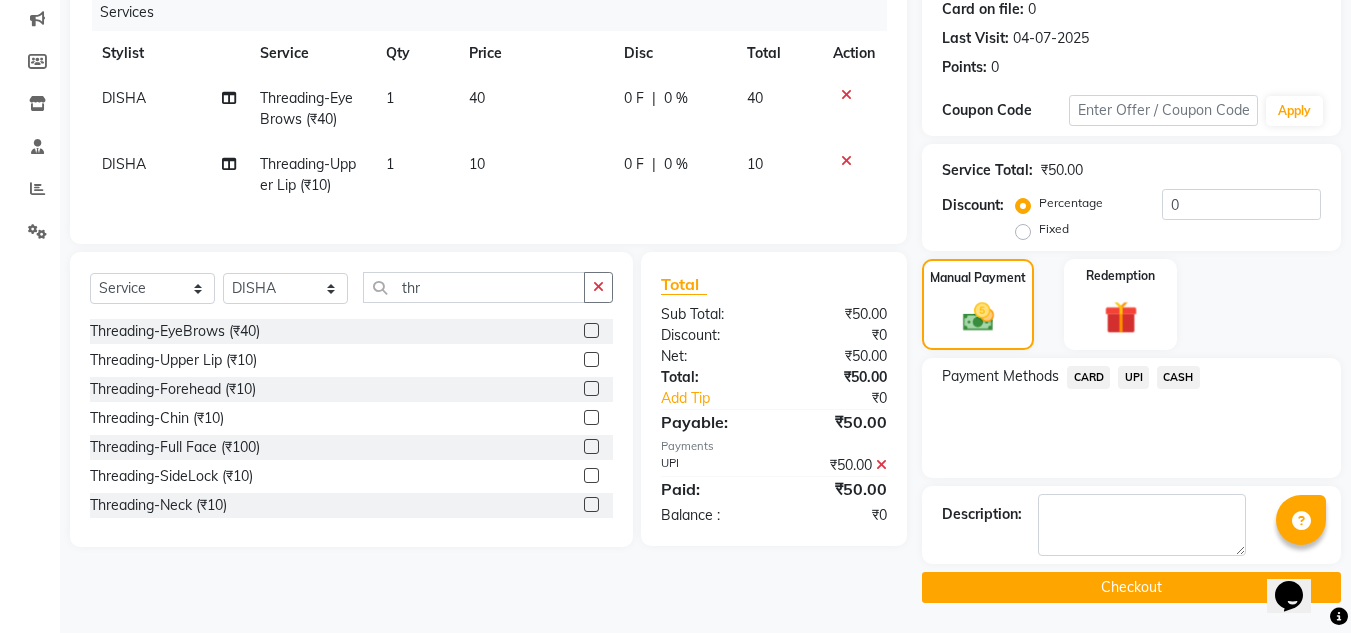 click on "Checkout" 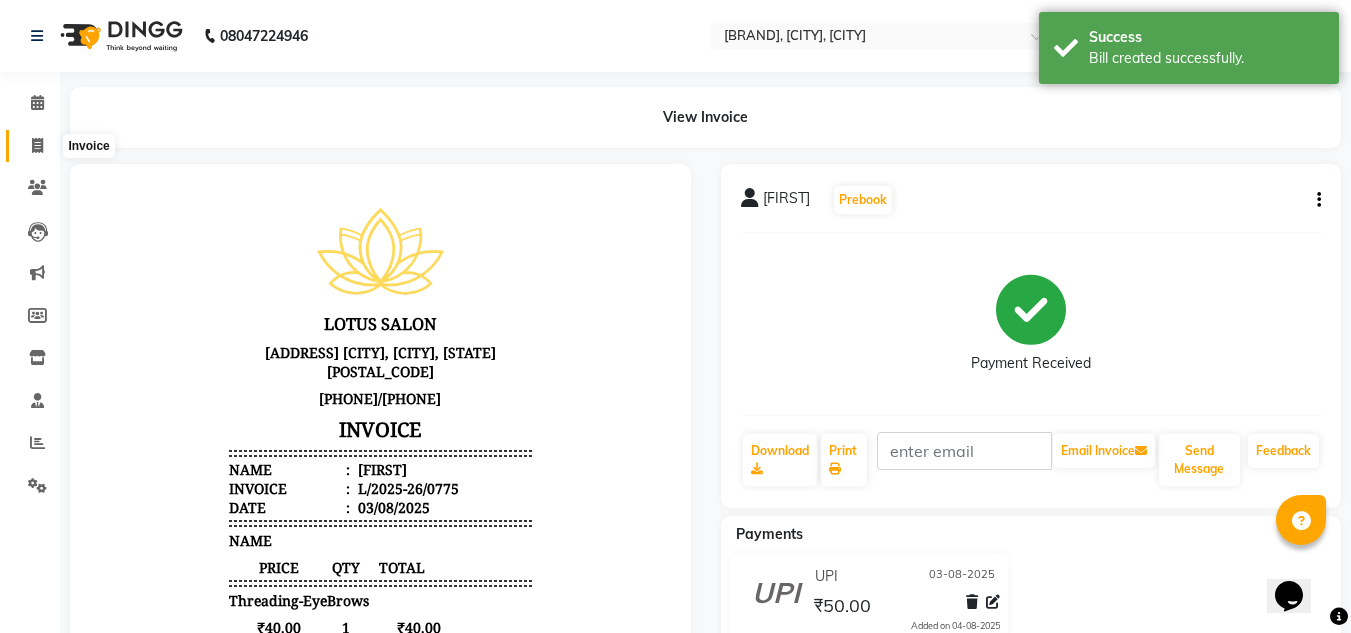 scroll, scrollTop: 0, scrollLeft: 0, axis: both 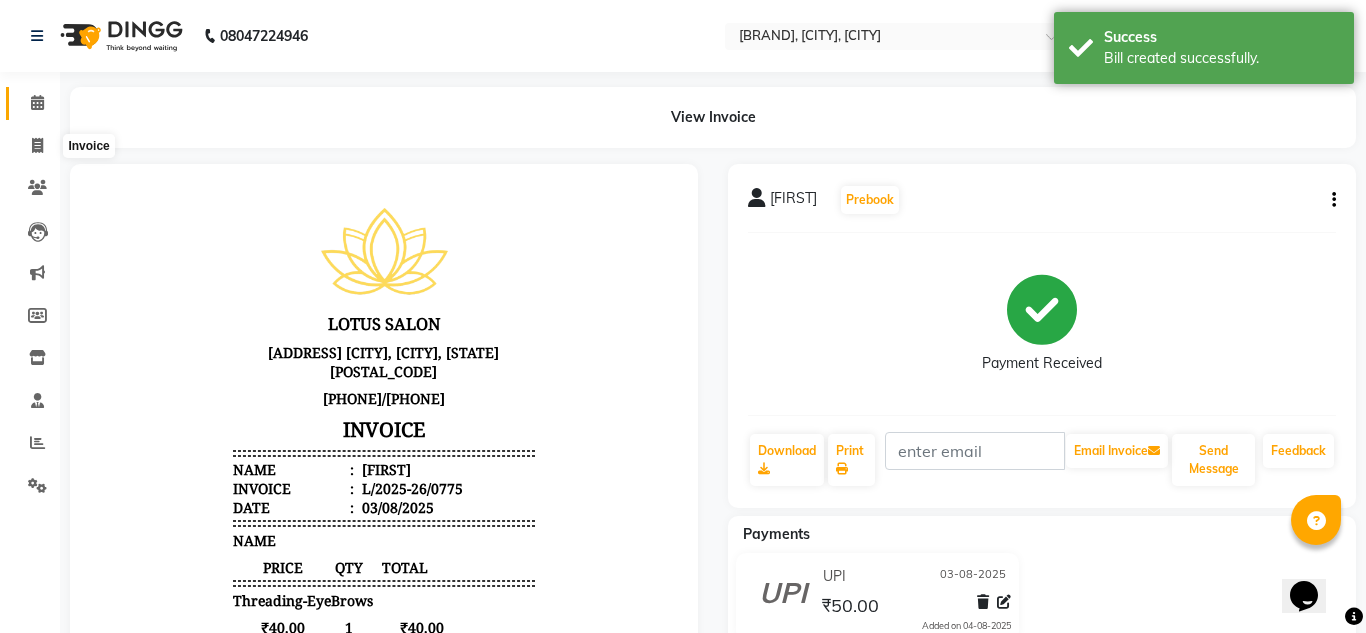 select on "service" 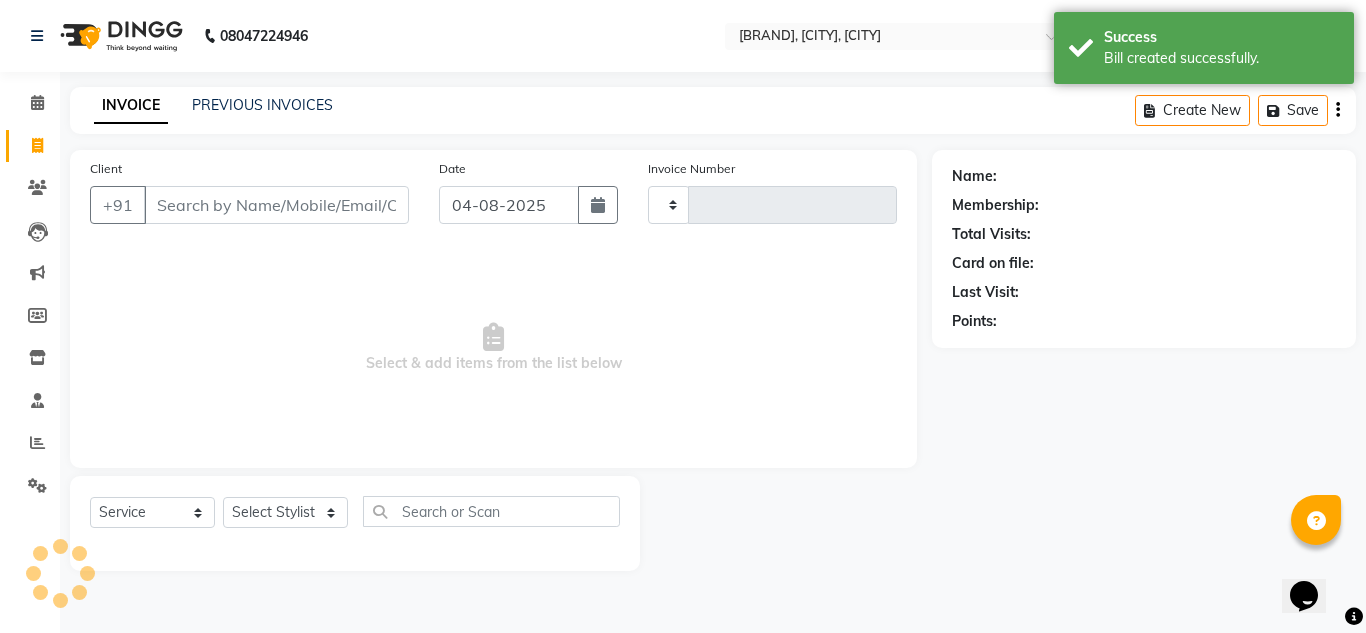 type on "0776" 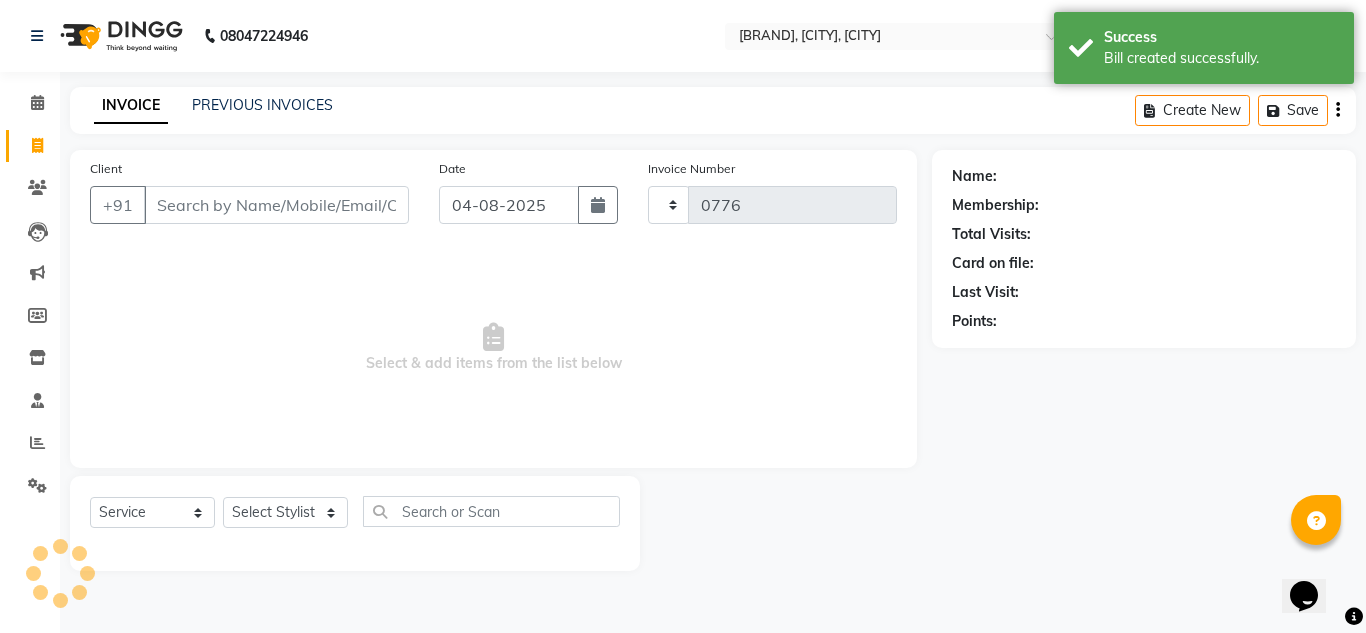 select on "8188" 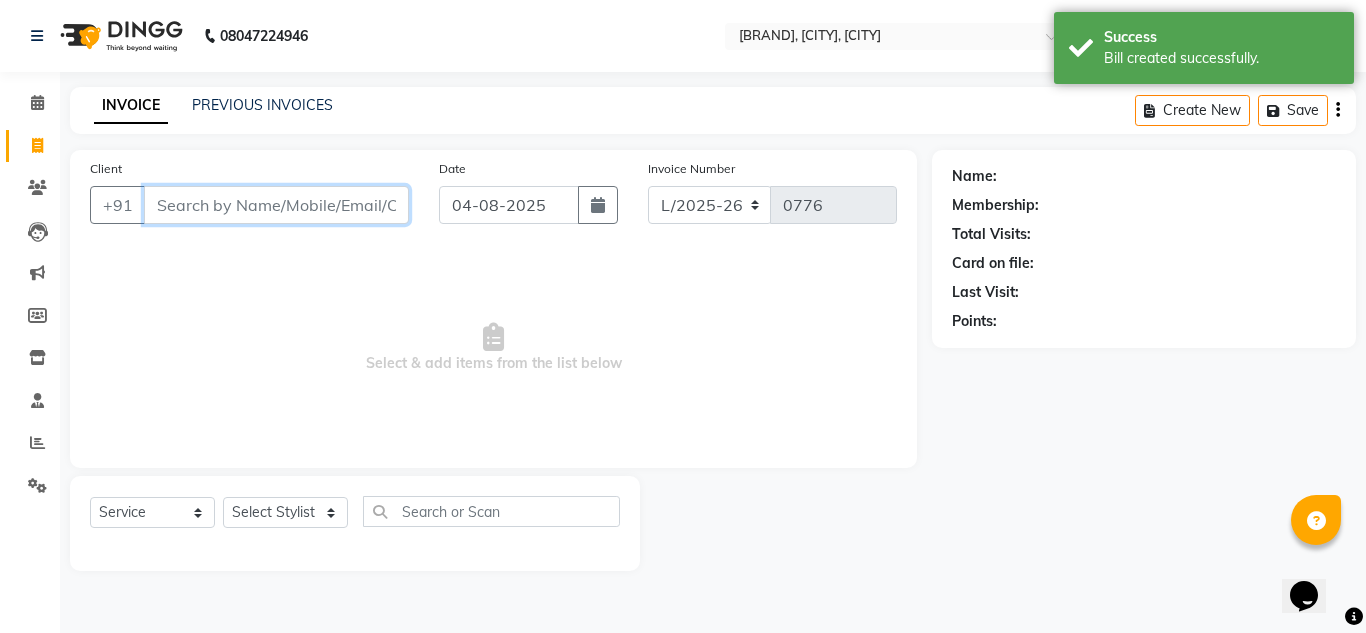 paste on "[PHONE]" 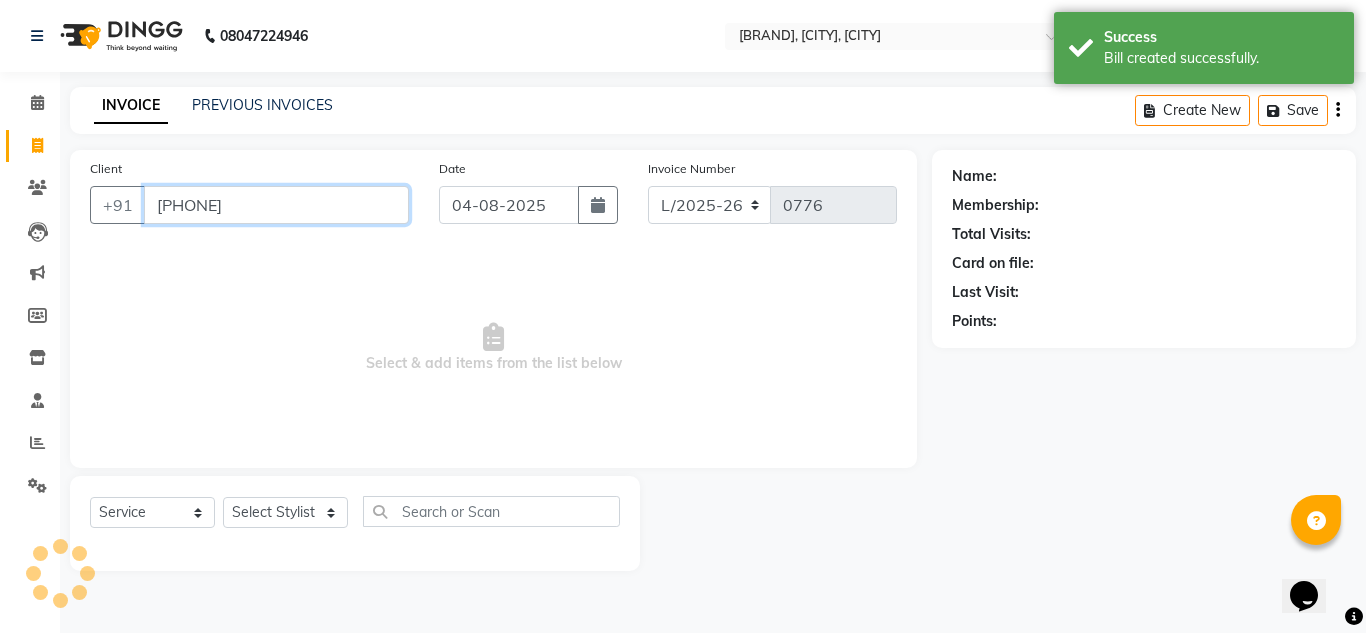 type on "[PHONE]" 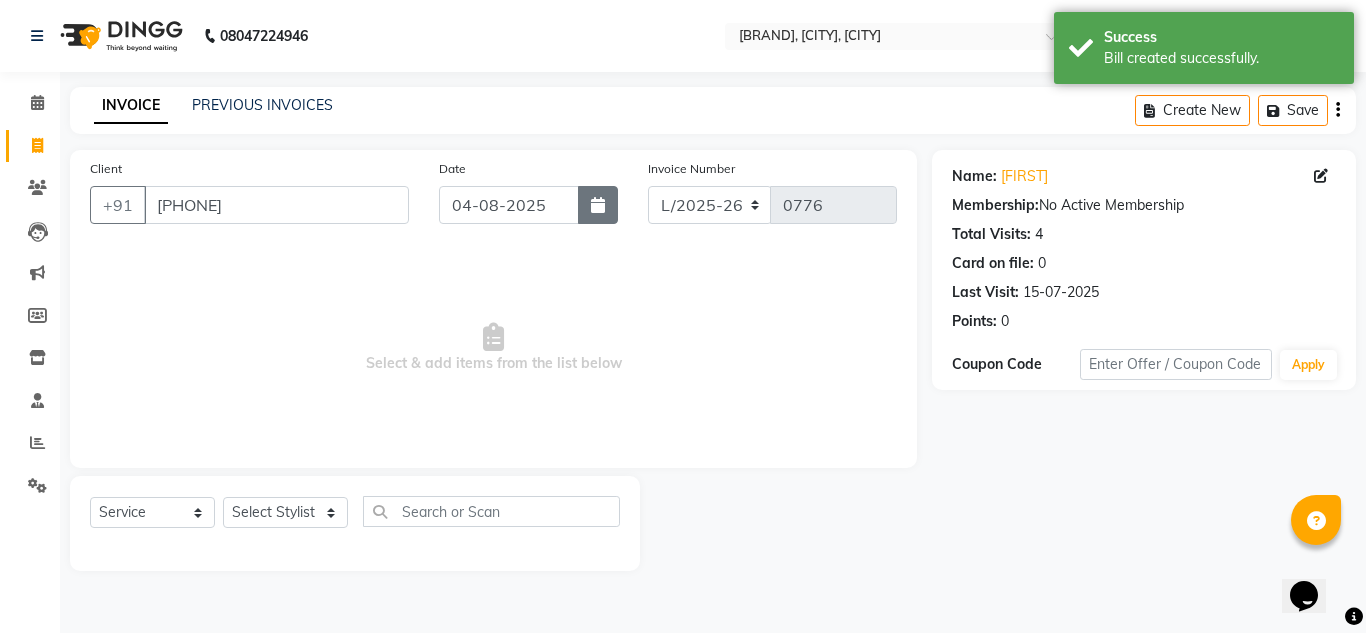 click 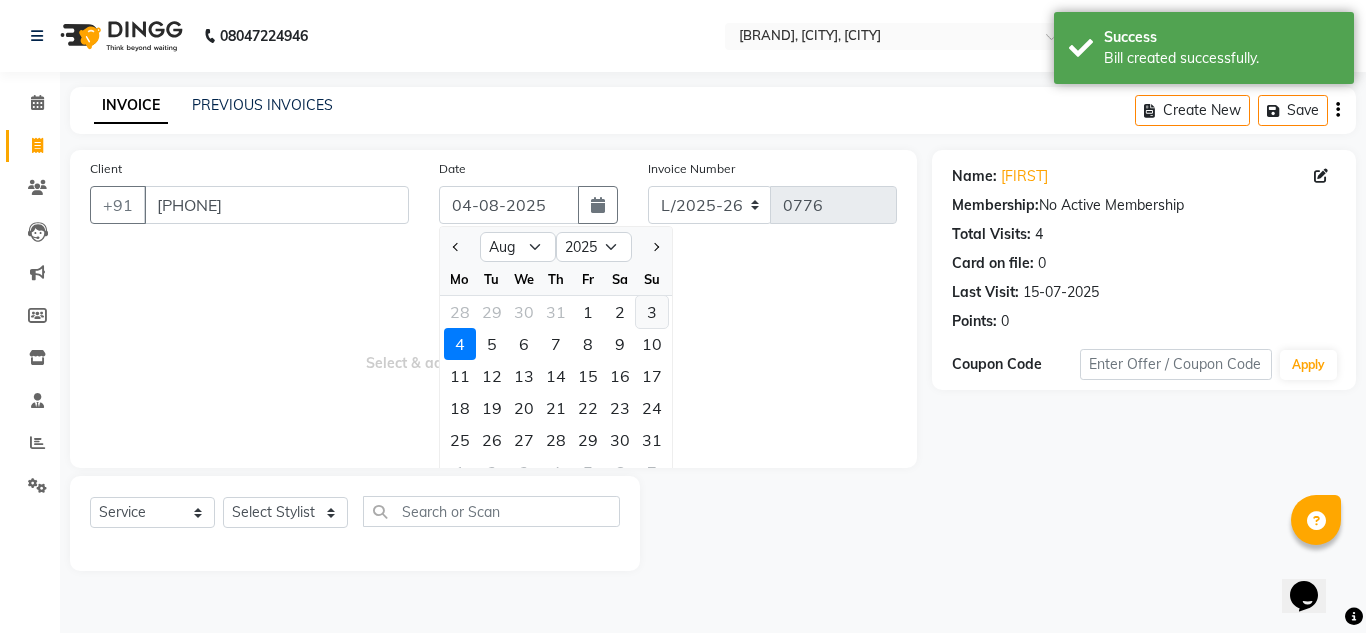 click on "3" 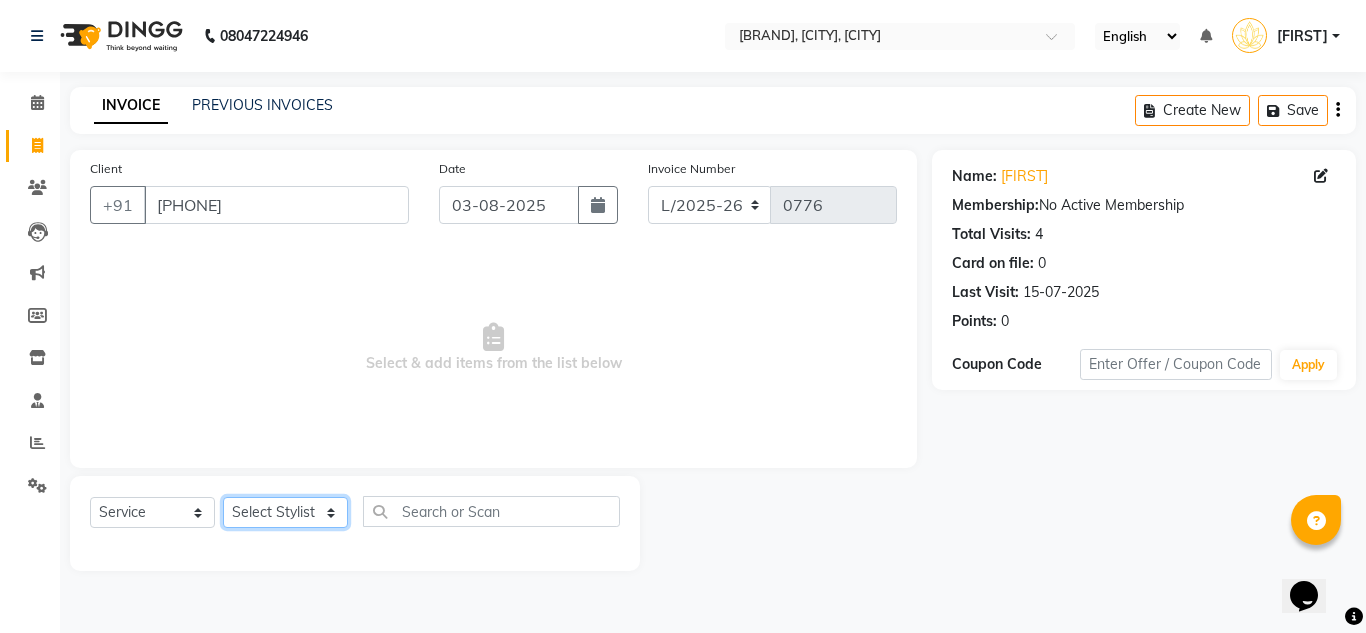 click on "Select Stylist DISHA Kshema Mahima Naflin Ranjini Shahanas" 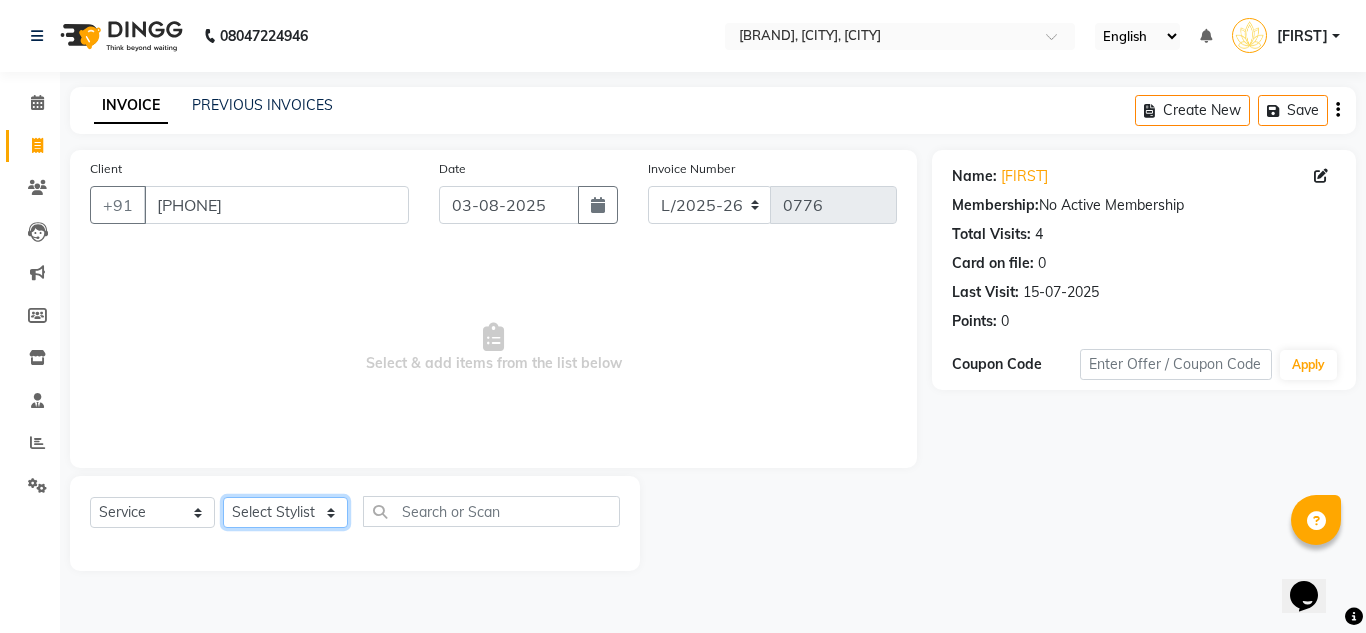 select on "60354" 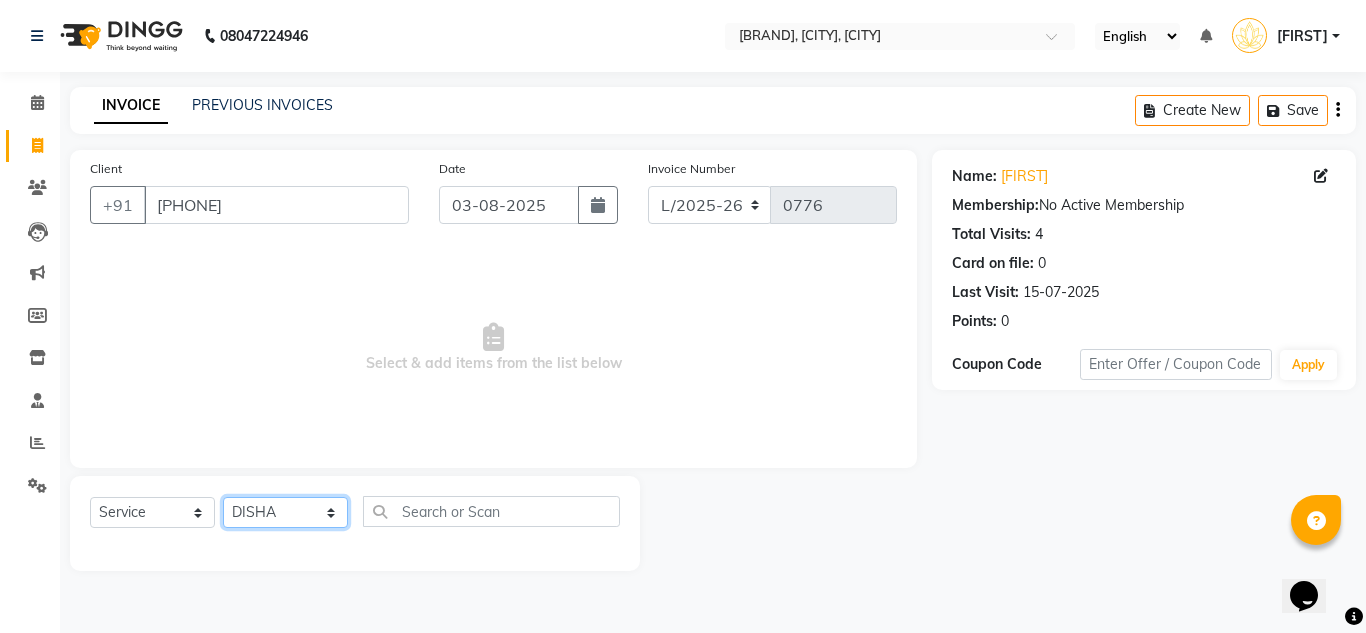 click on "Select Stylist DISHA Kshema Mahima Naflin Ranjini Shahanas" 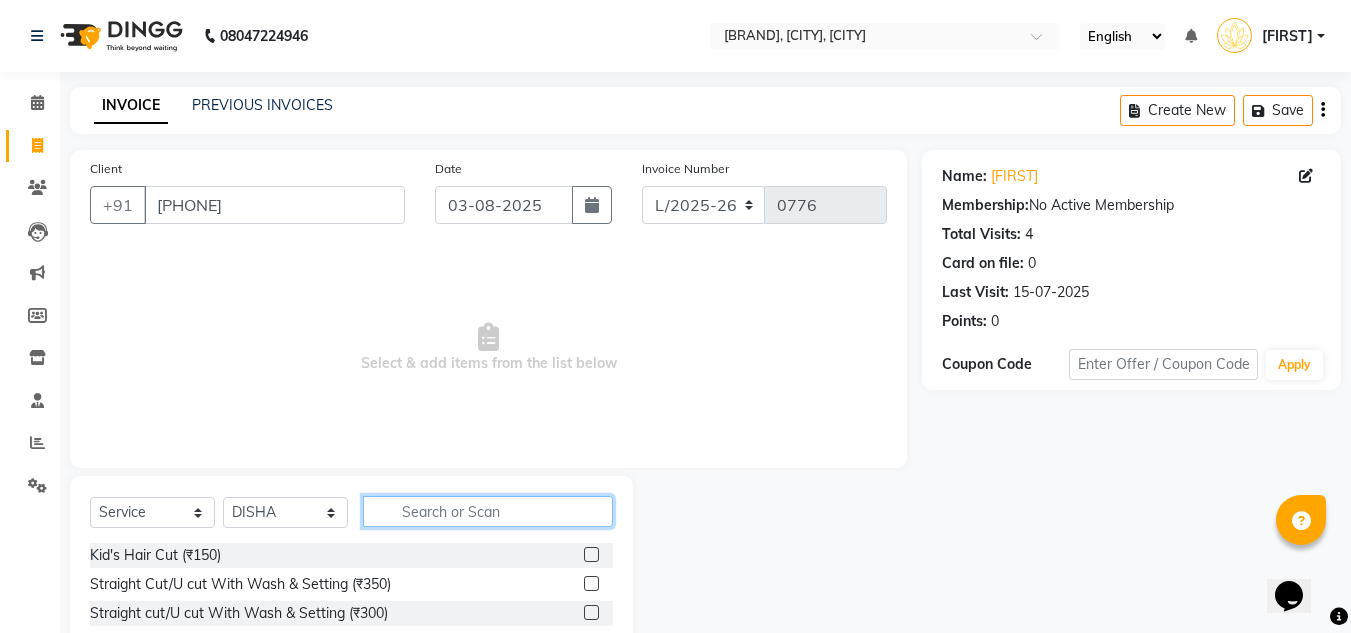 click 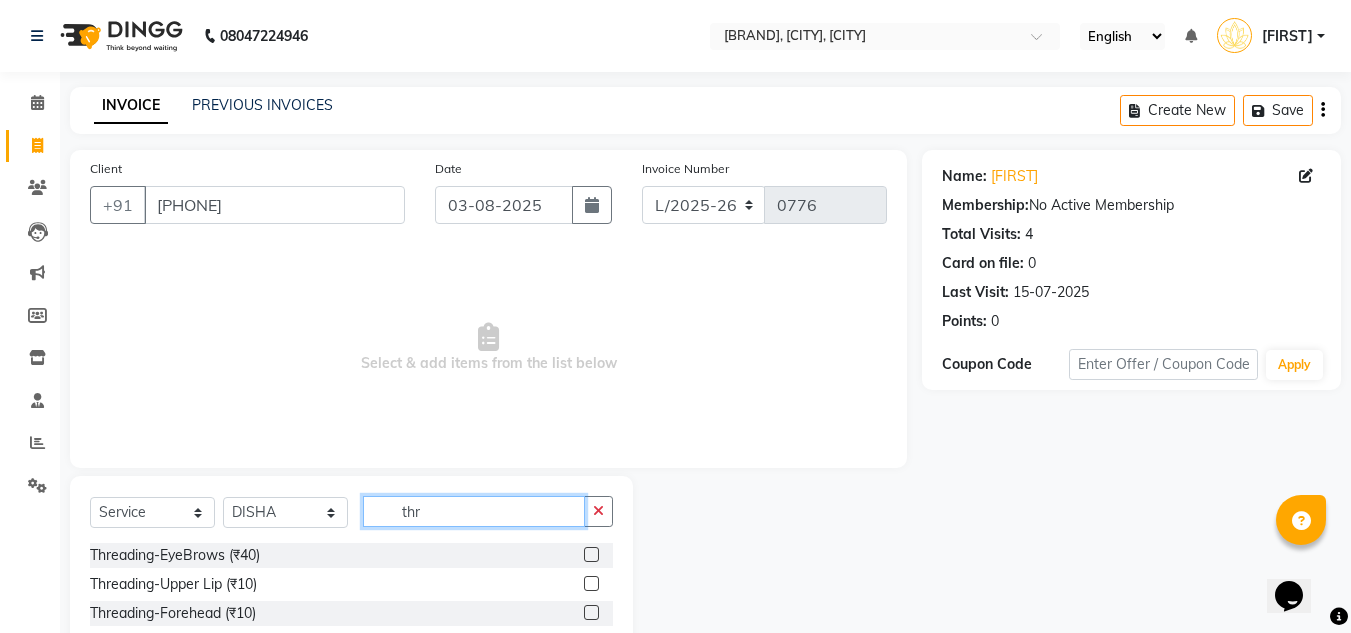type on "thr" 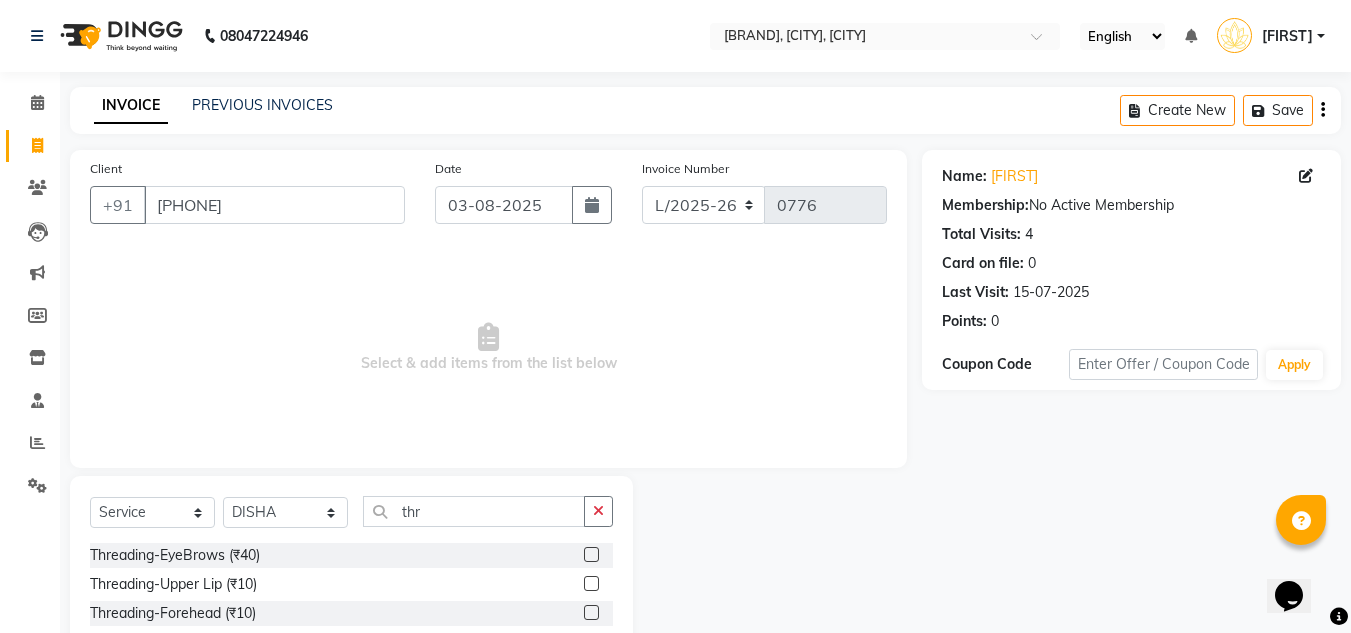 click 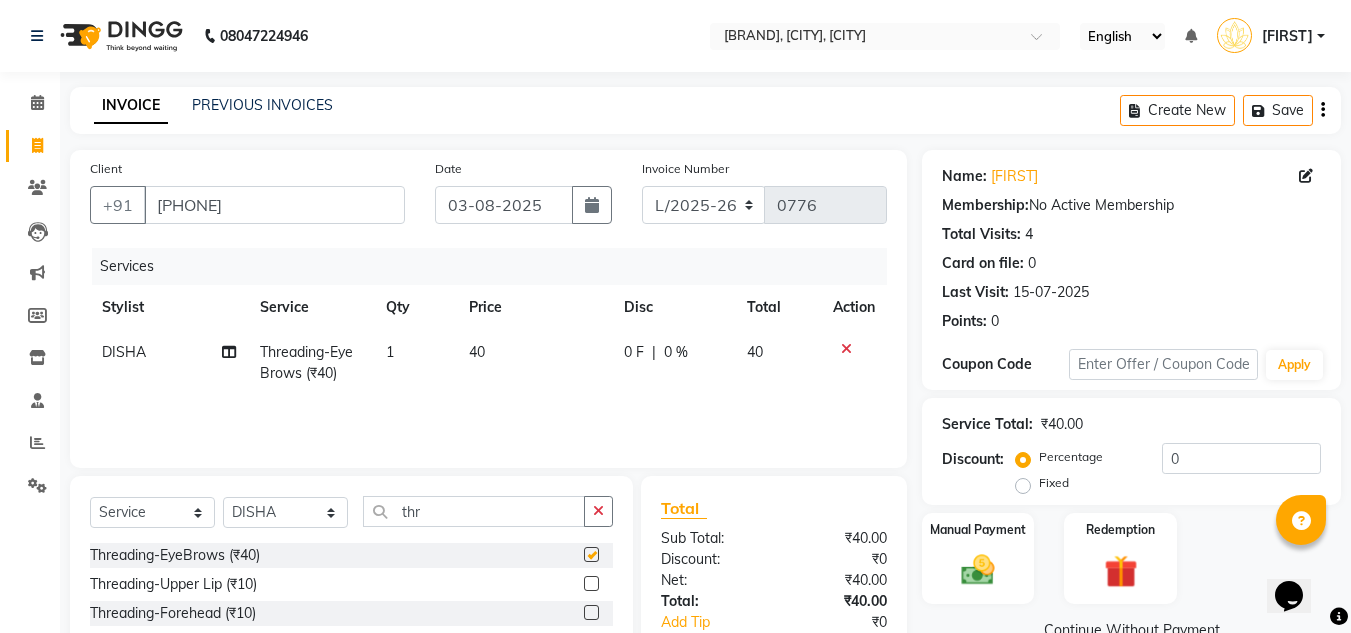 checkbox on "false" 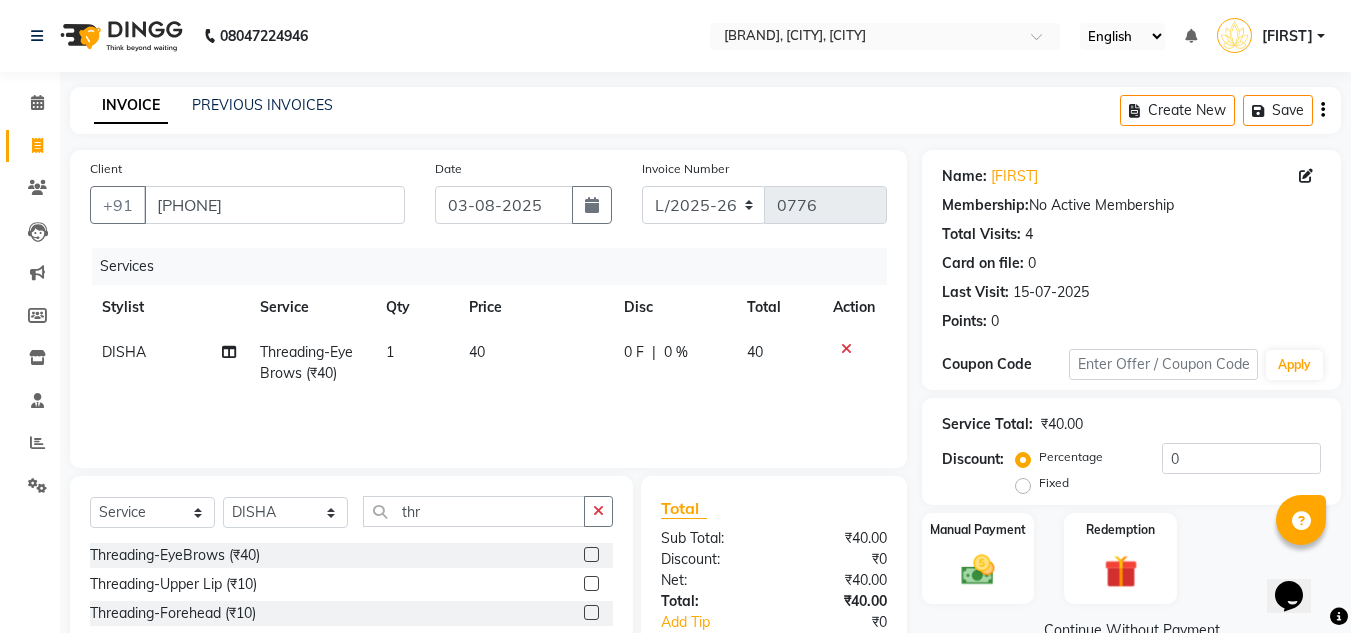 click 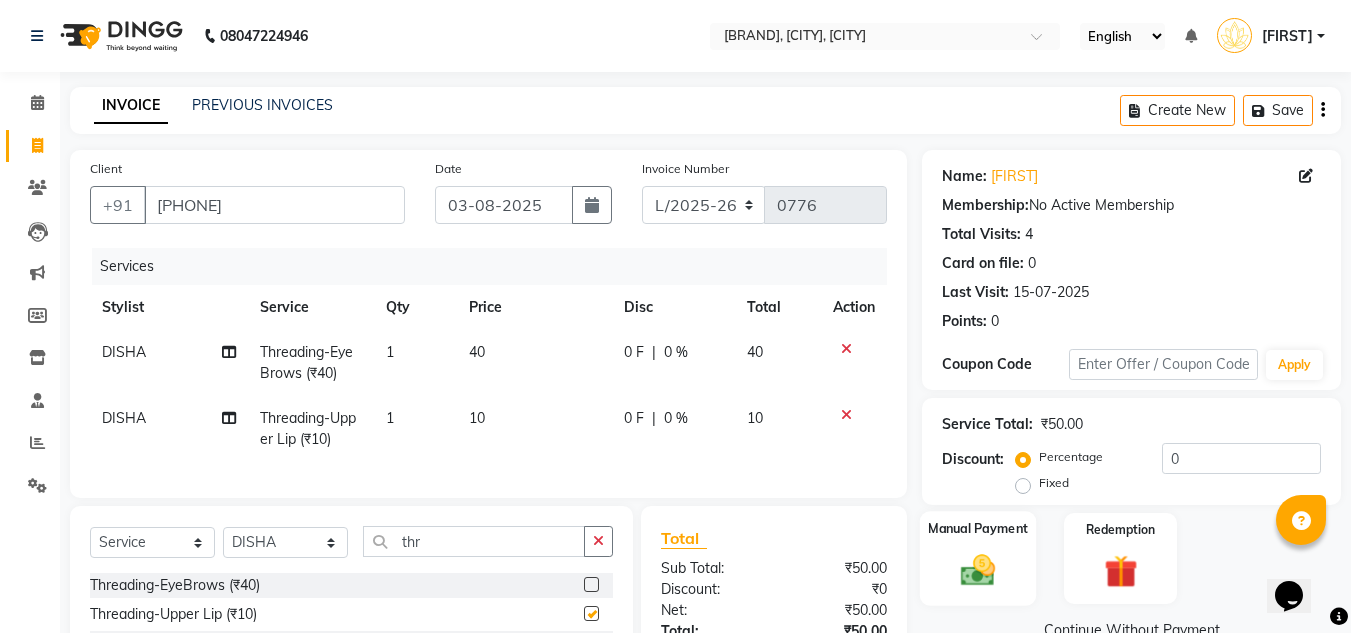 checkbox on "false" 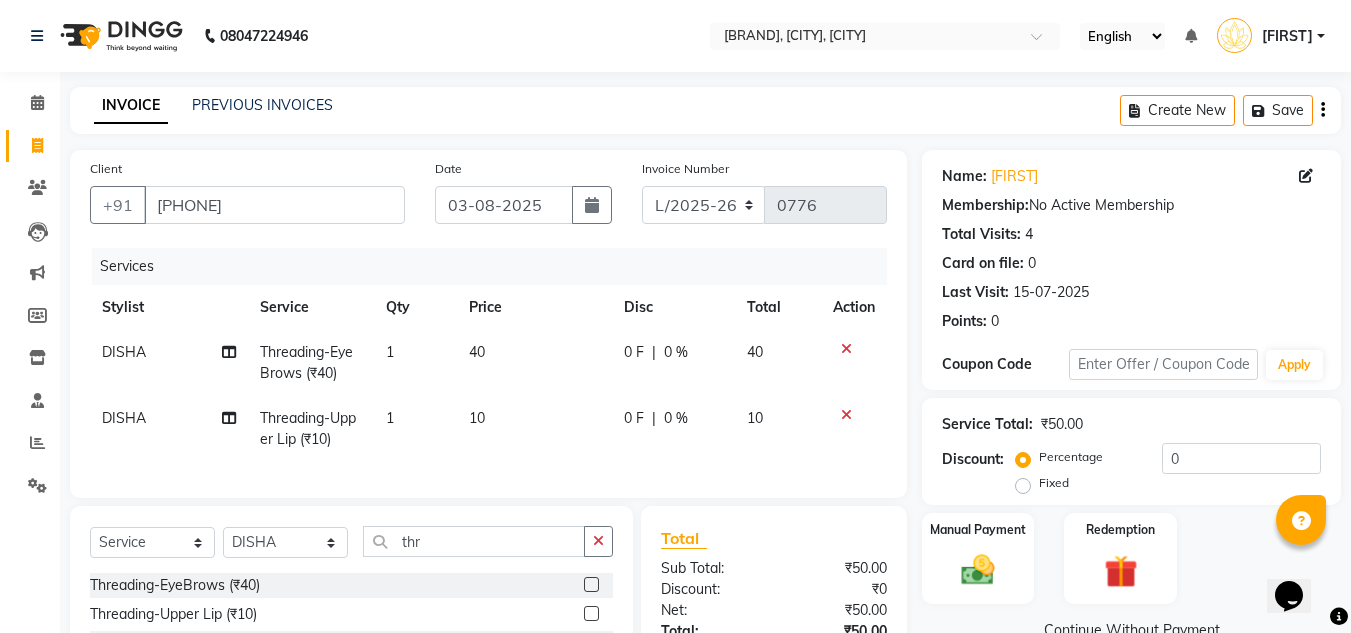 drag, startPoint x: 985, startPoint y: 577, endPoint x: 1046, endPoint y: 579, distance: 61.03278 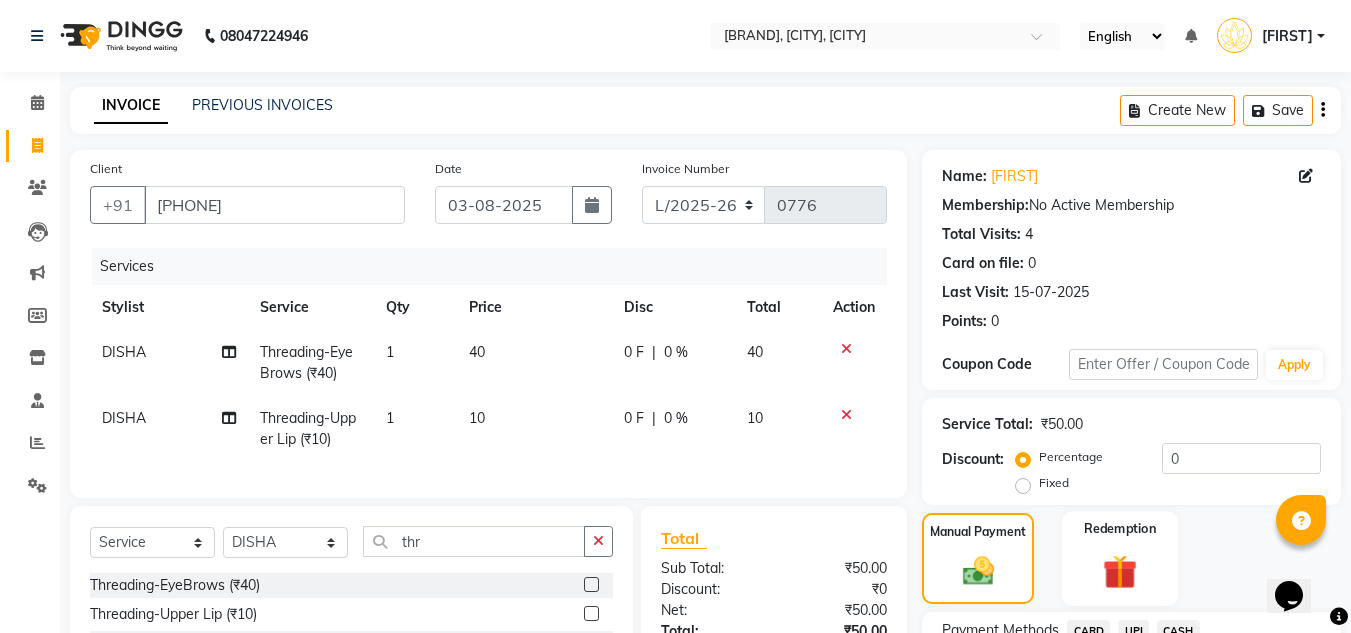 scroll, scrollTop: 200, scrollLeft: 0, axis: vertical 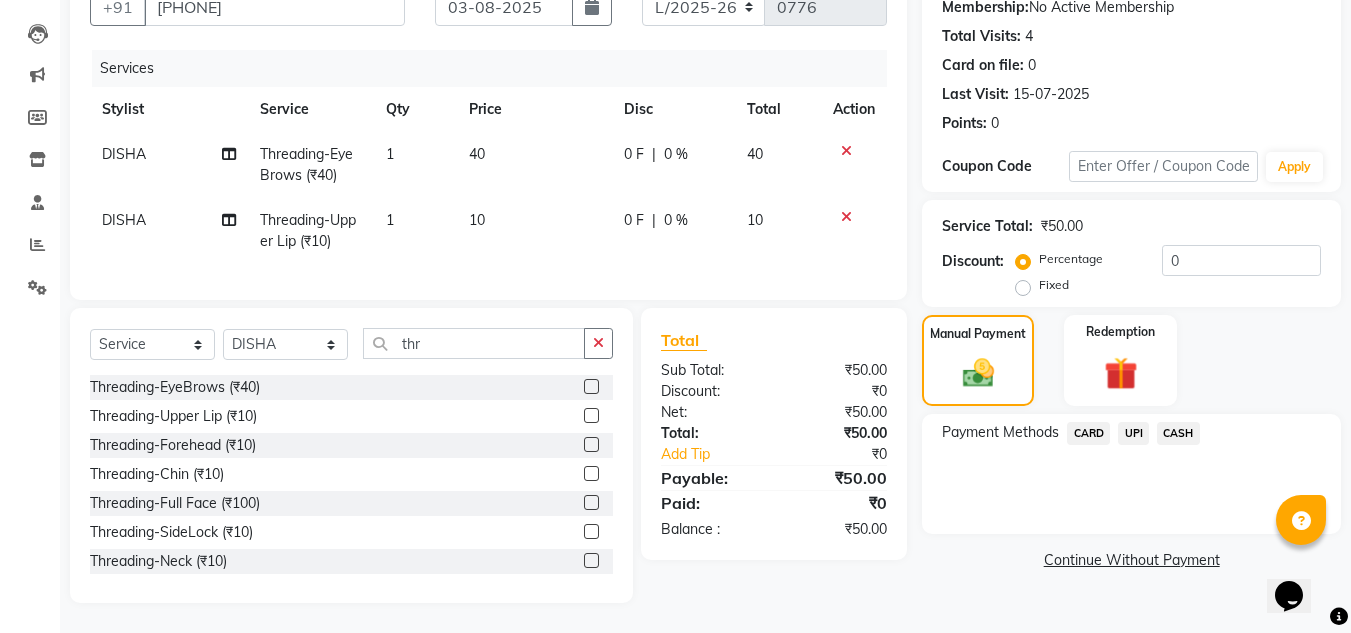 click on "UPI" 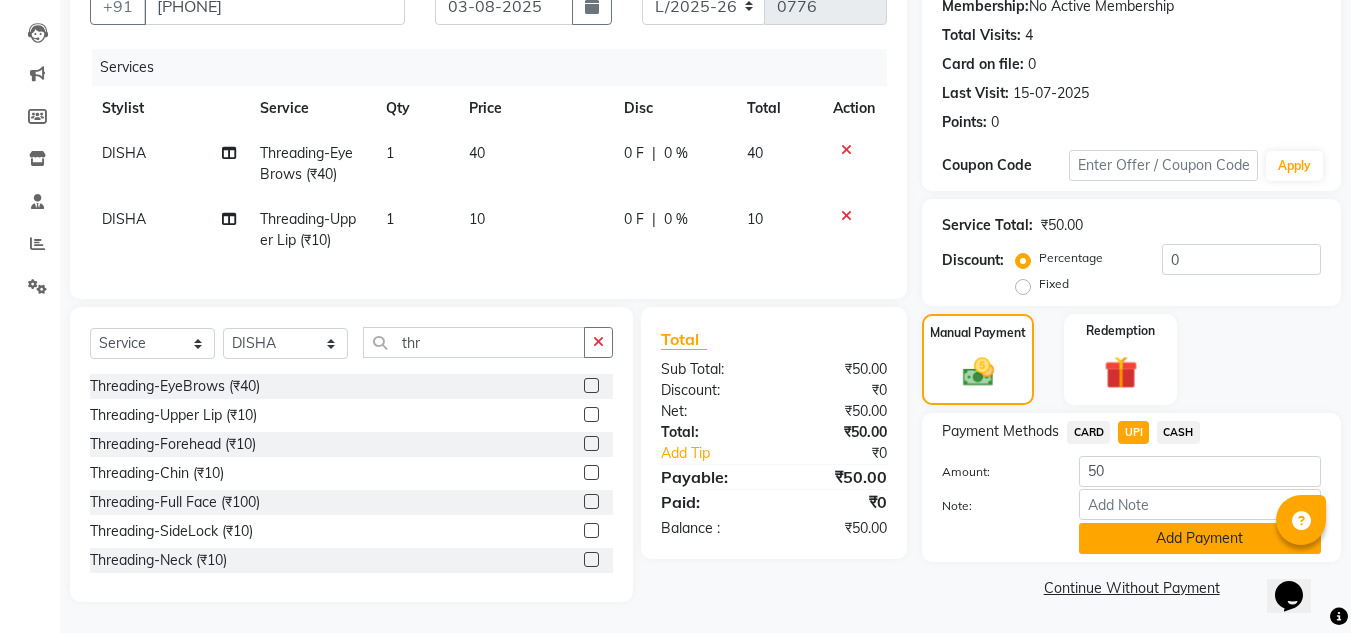 click on "Add Payment" 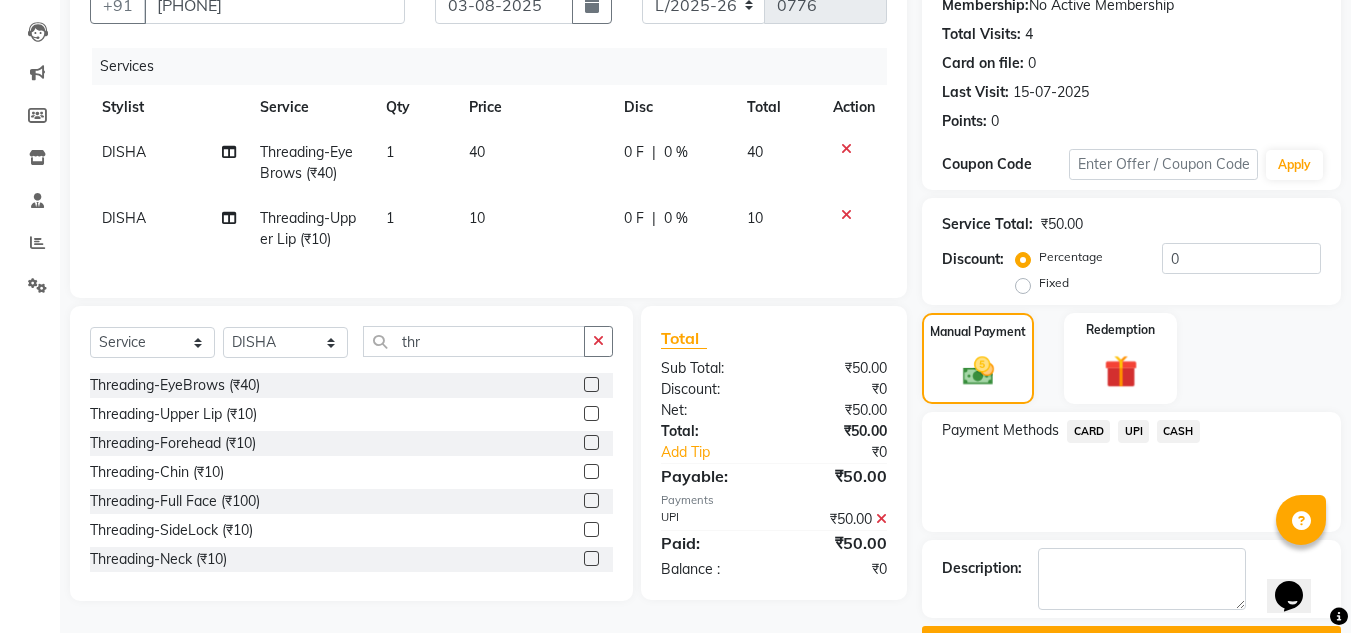 scroll, scrollTop: 254, scrollLeft: 0, axis: vertical 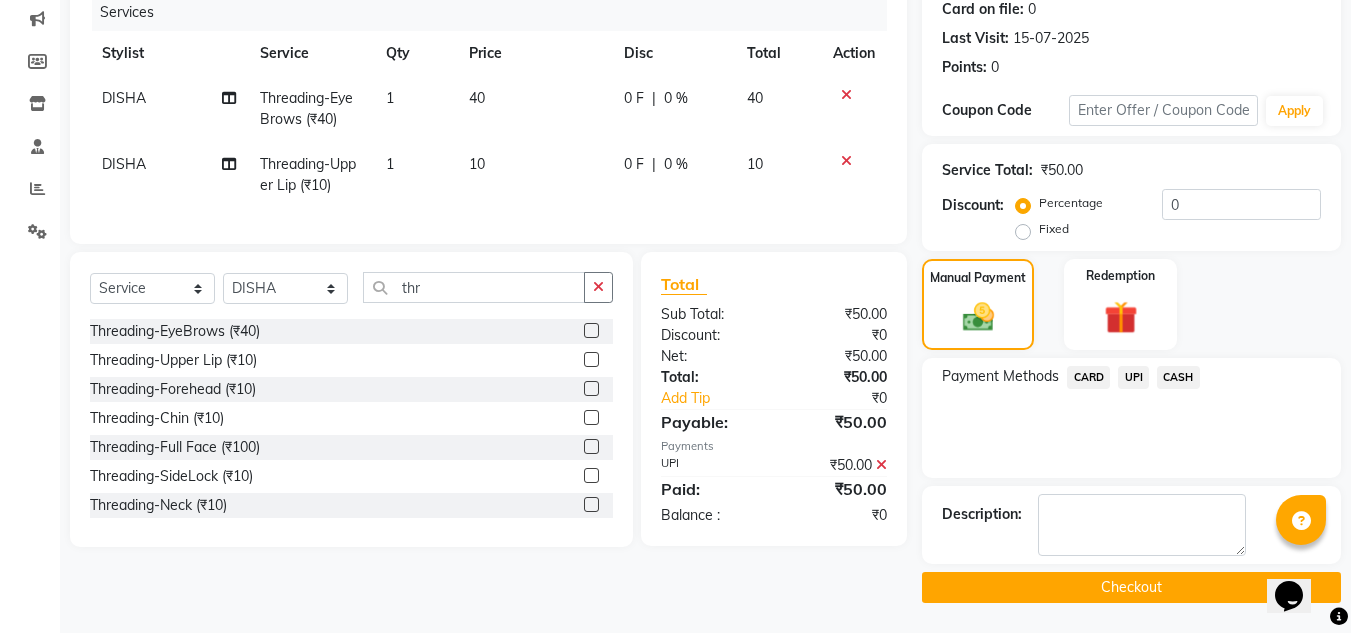 click on "Checkout" 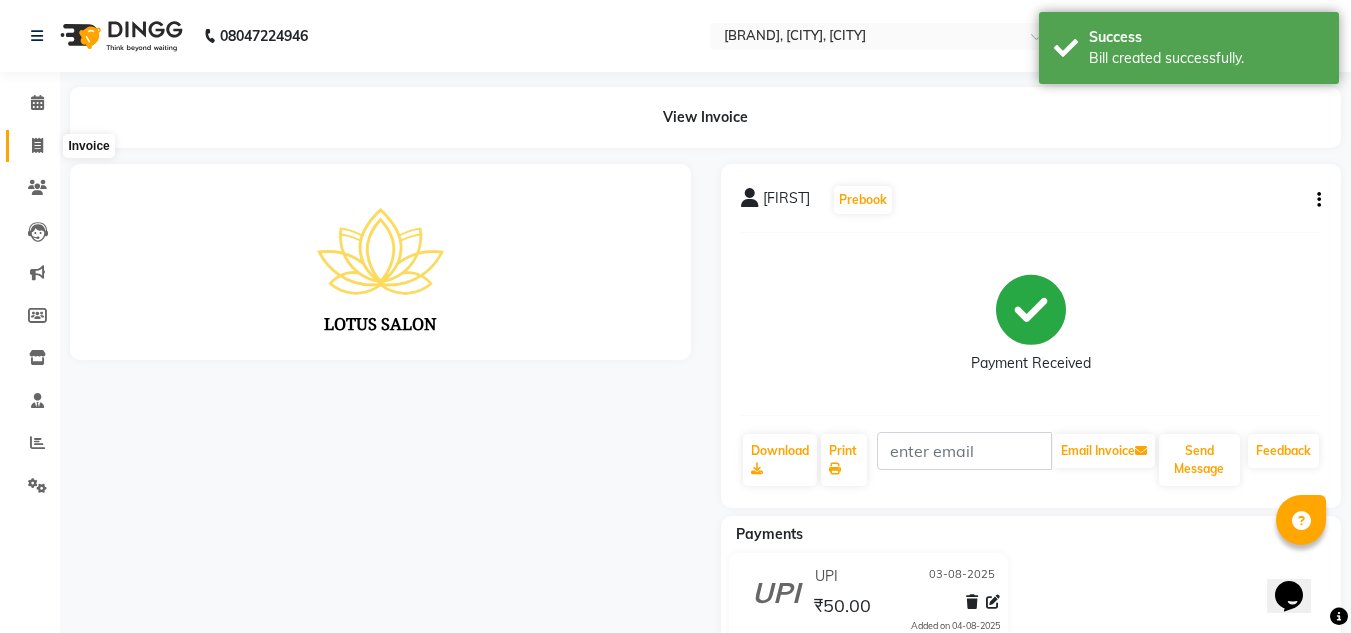scroll, scrollTop: 0, scrollLeft: 0, axis: both 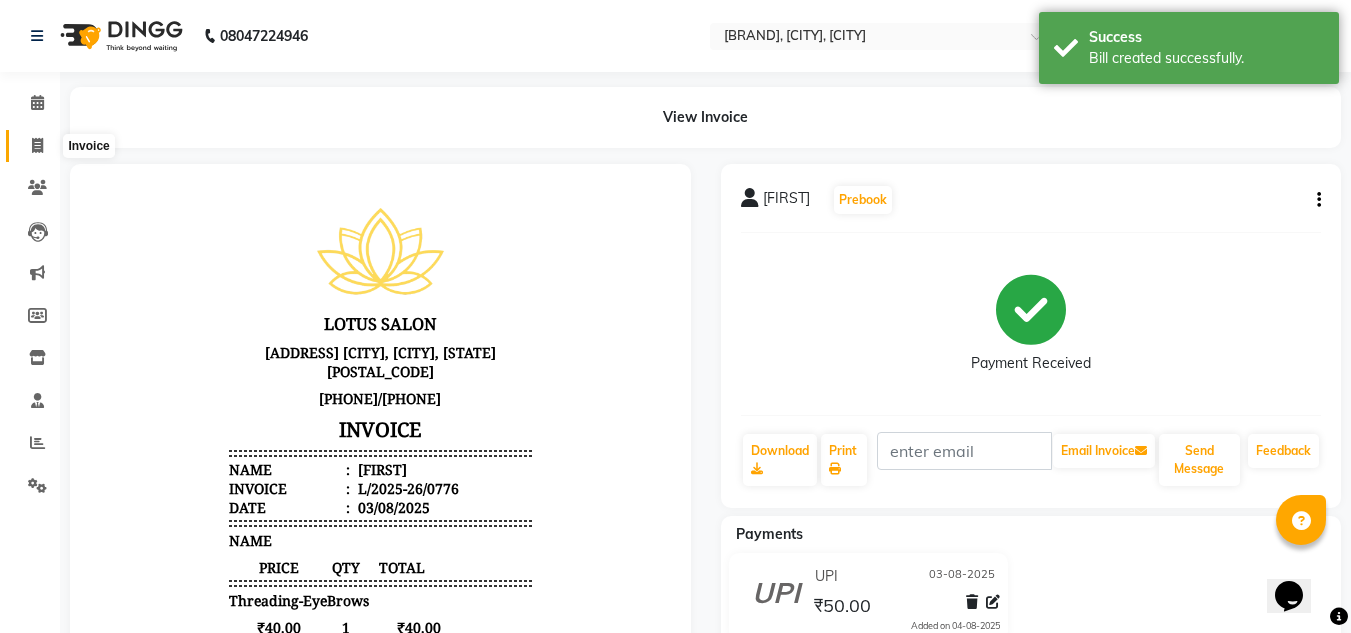 click 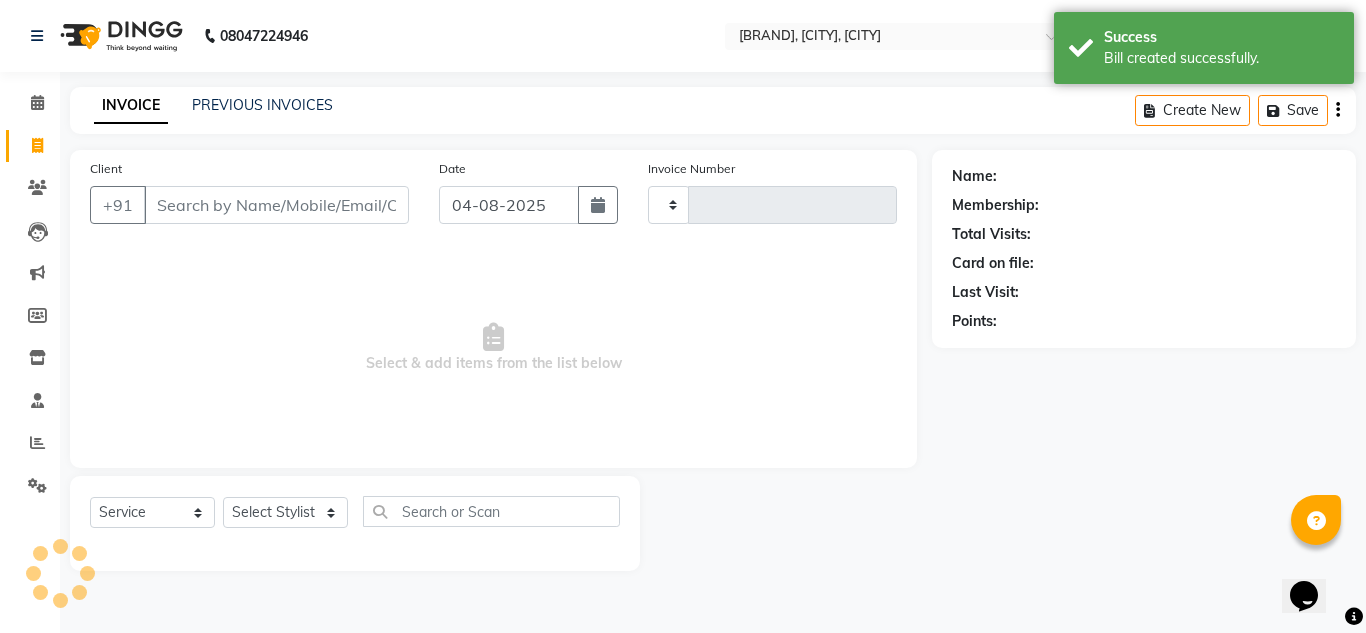 type on "0777" 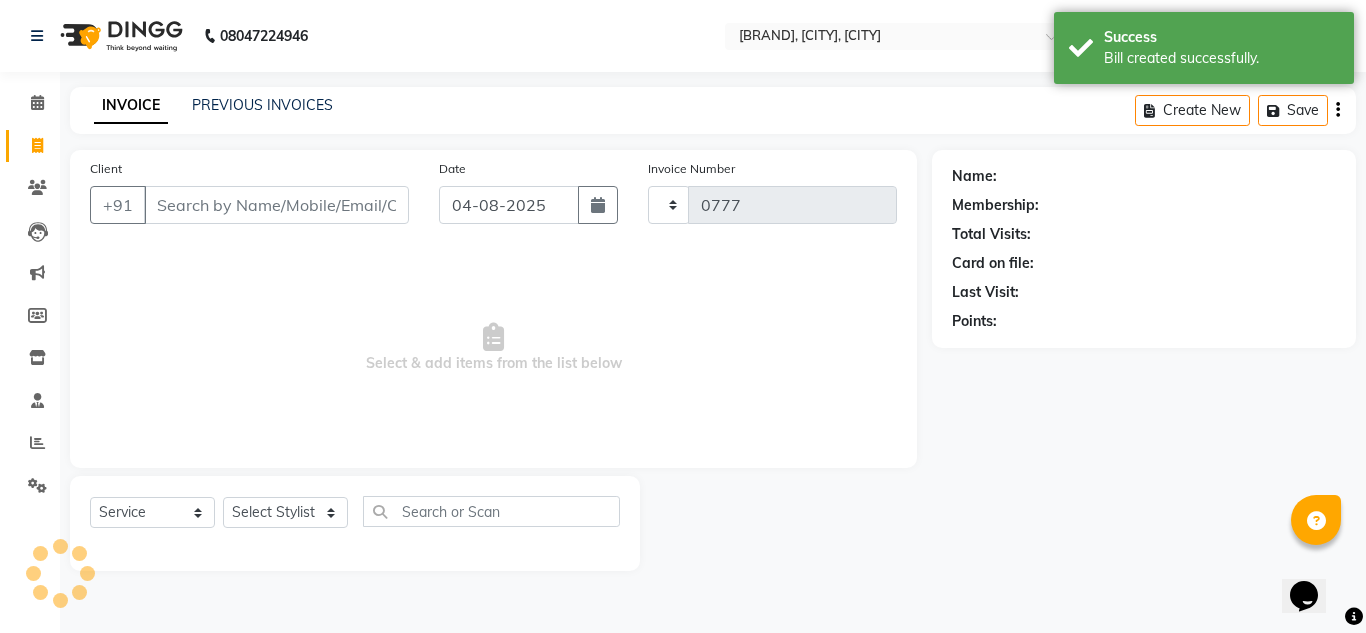 select on "8188" 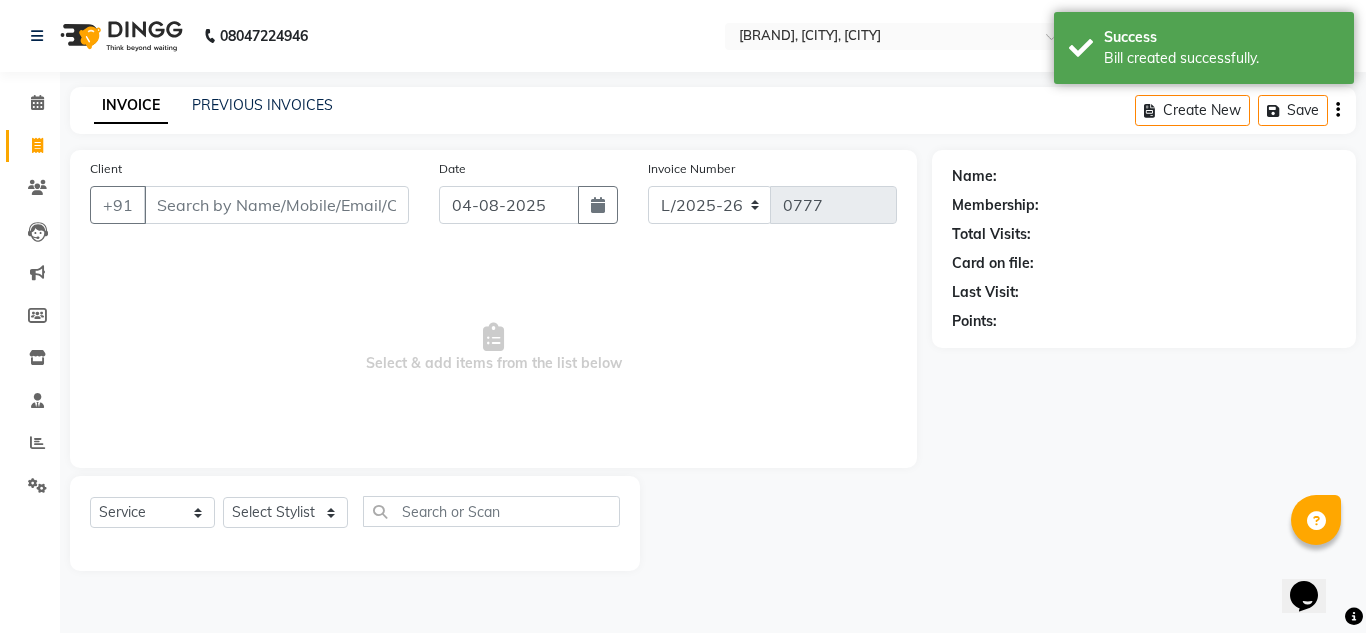 click 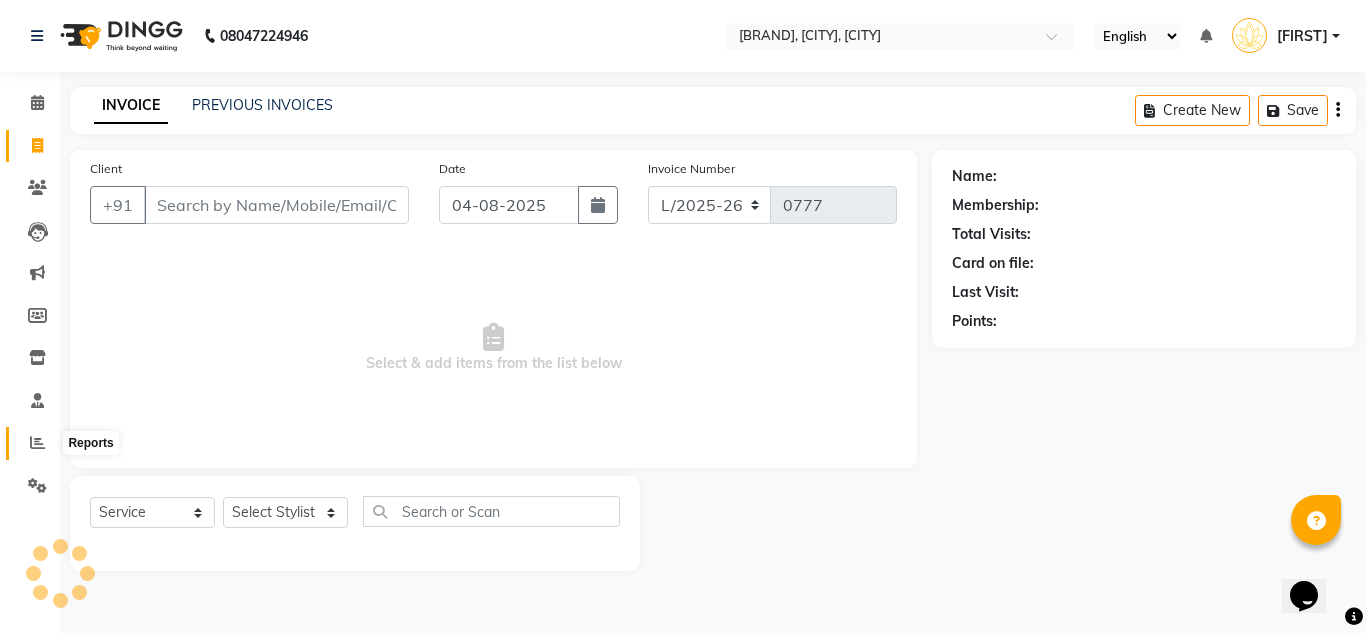 click 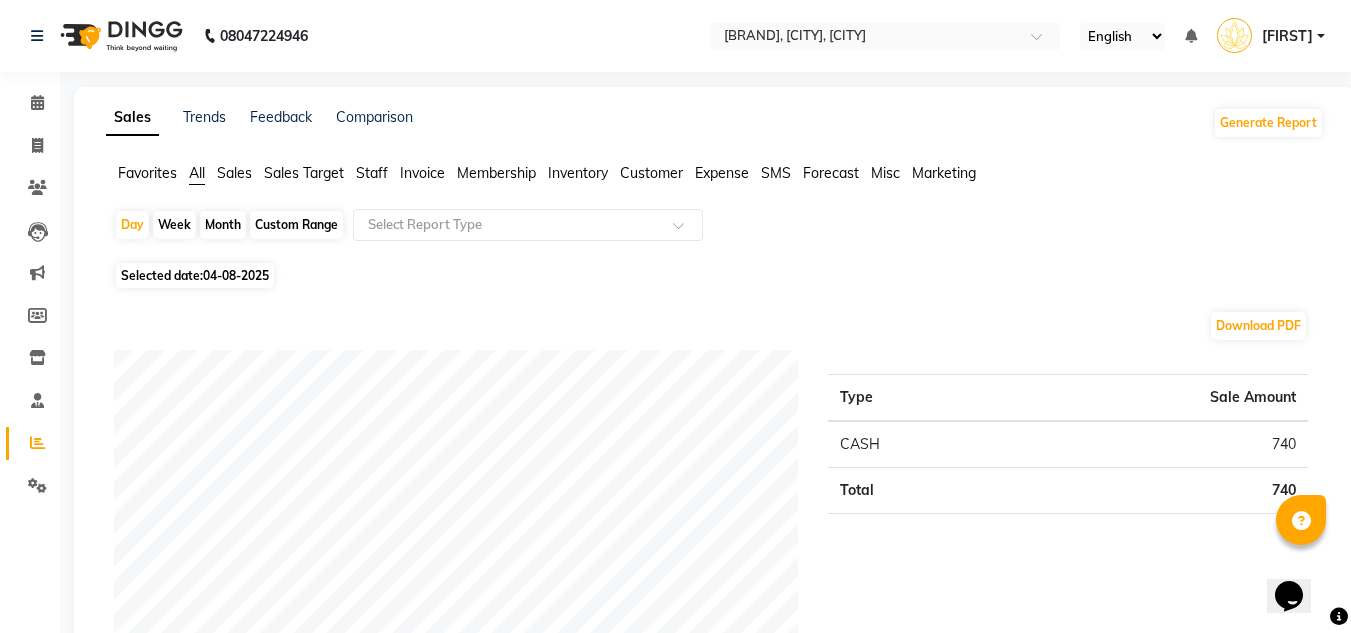 click on "04-08-2025" 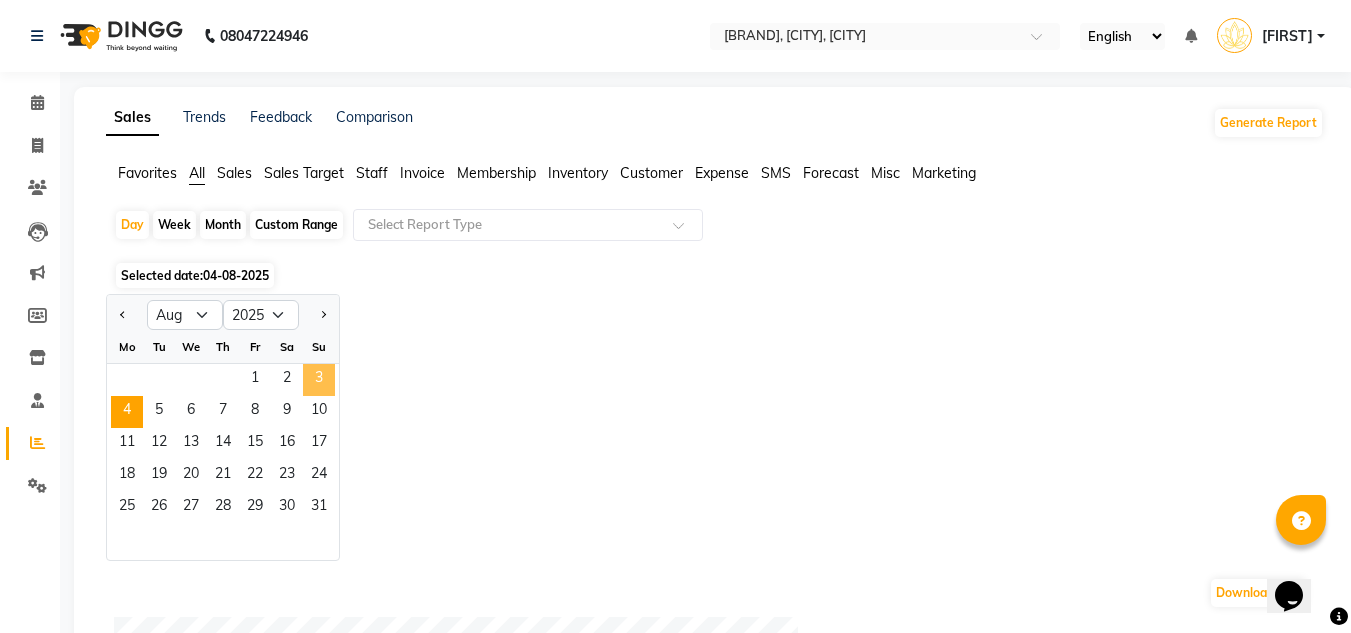 click on "3" 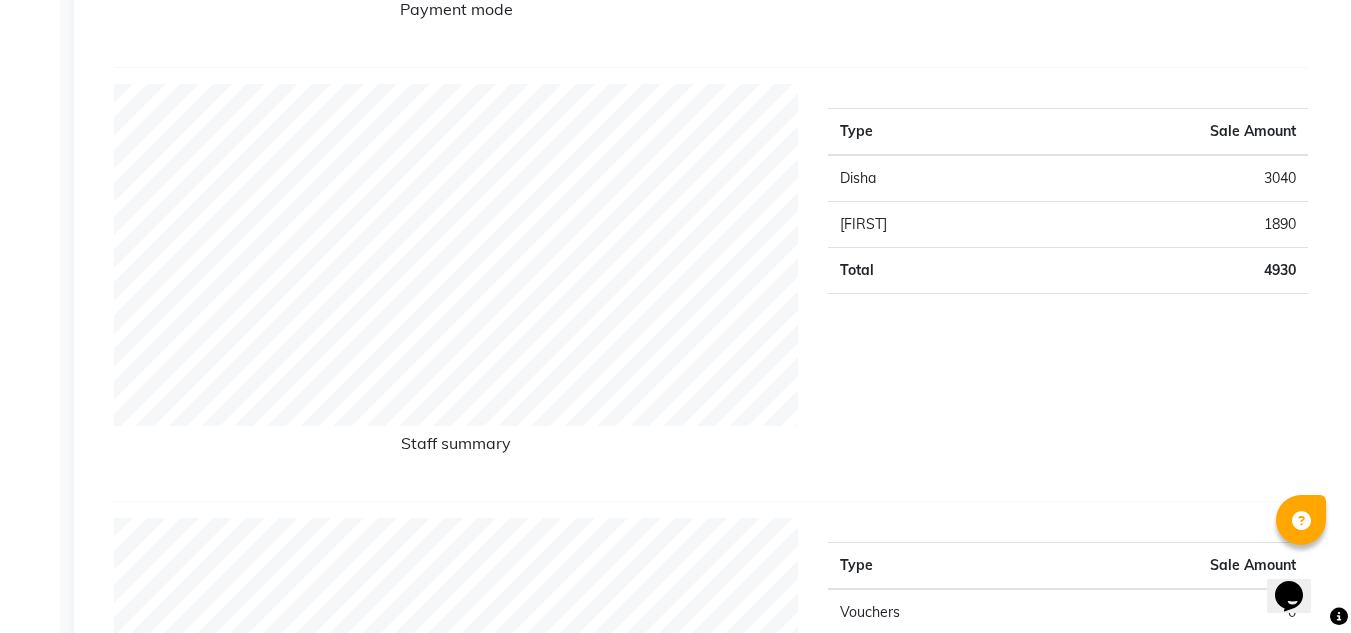 scroll, scrollTop: 400, scrollLeft: 0, axis: vertical 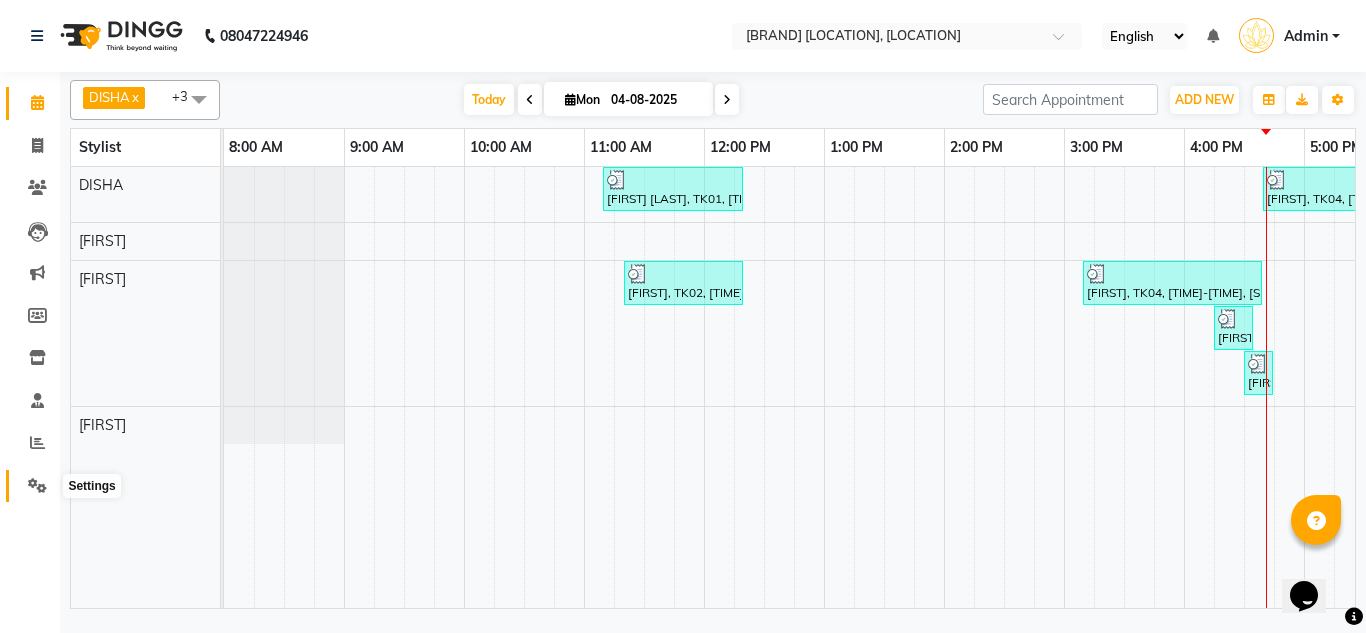 click 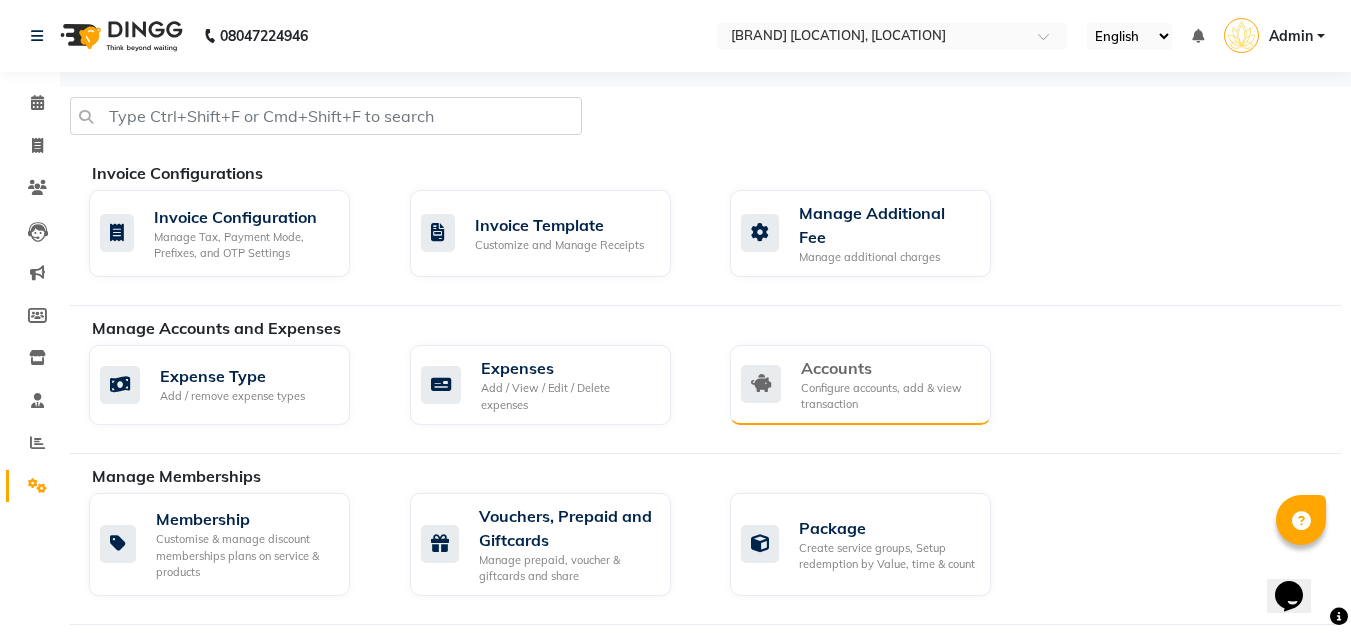 click on "Configure accounts, add & view transaction" 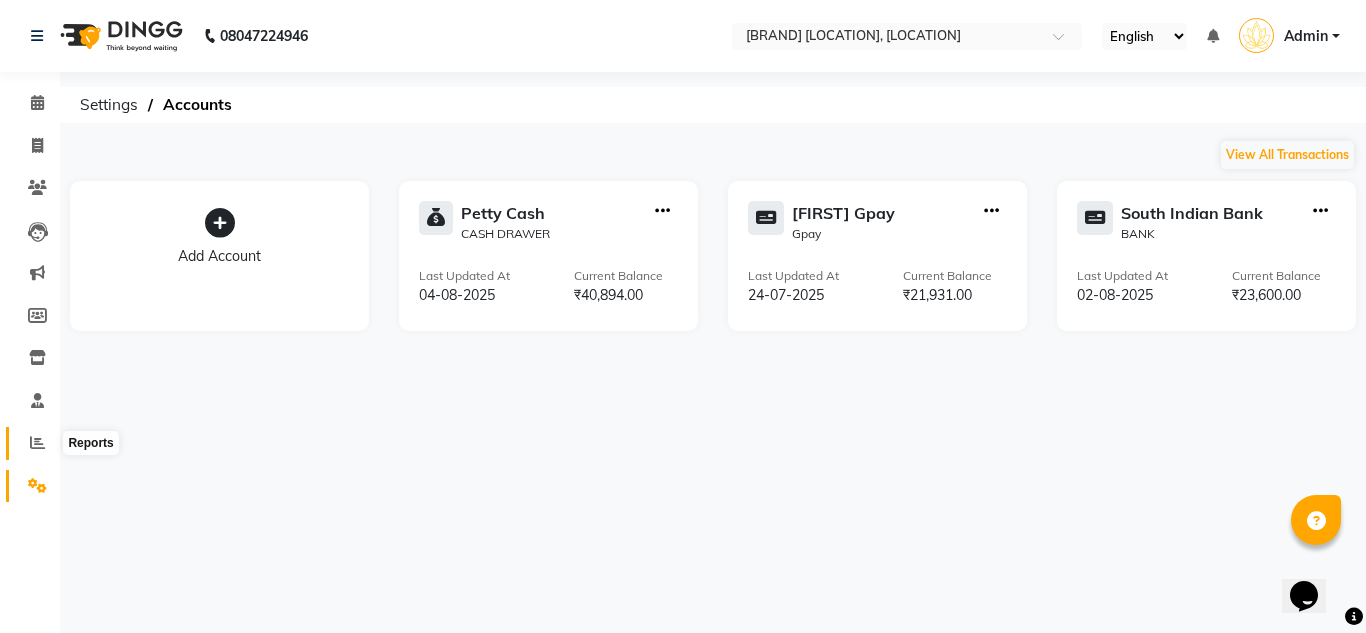 click 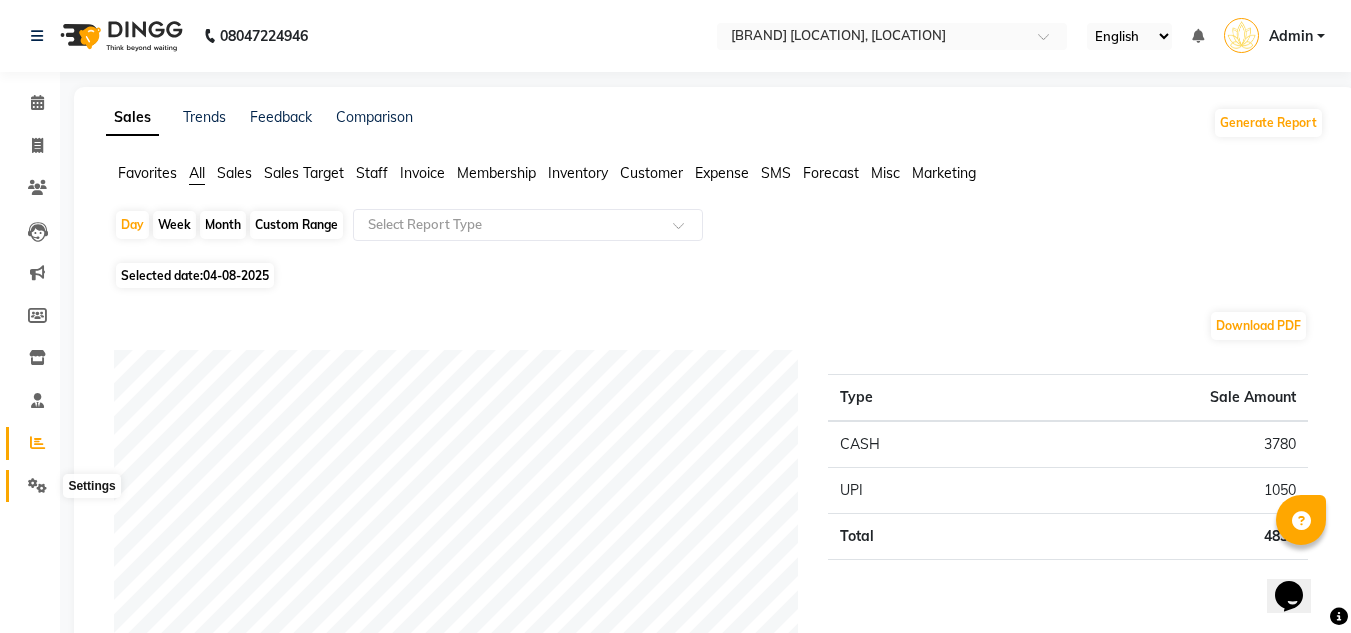 click 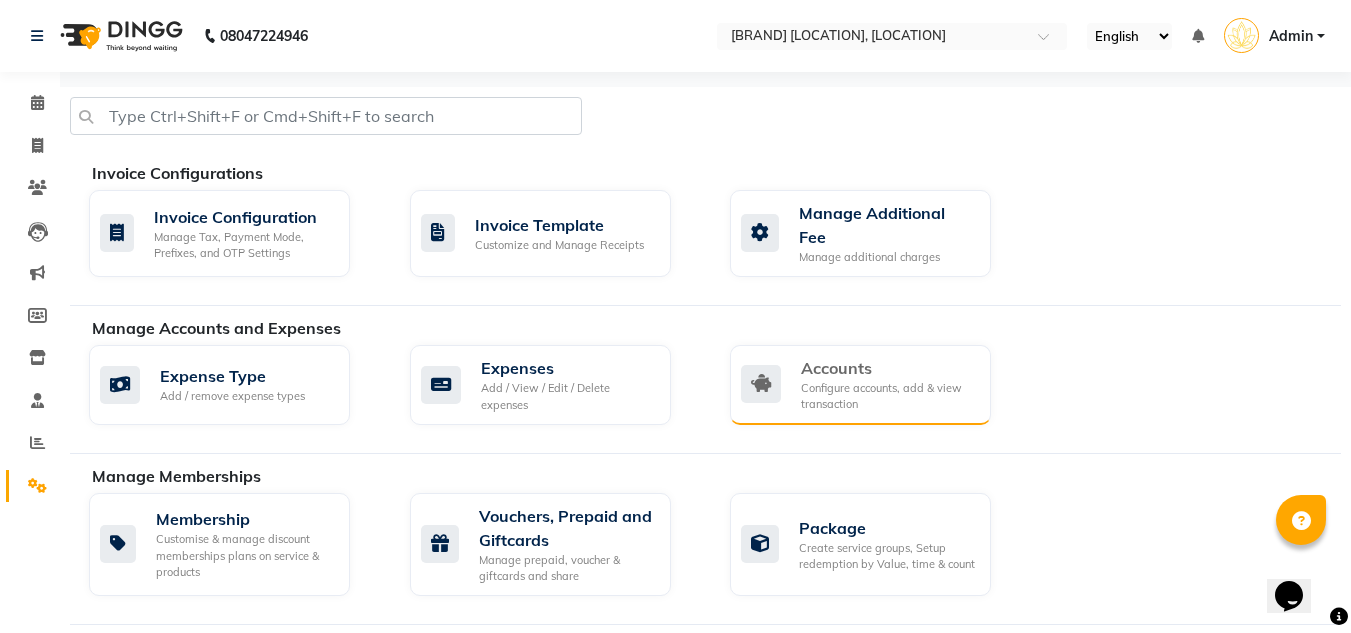 click 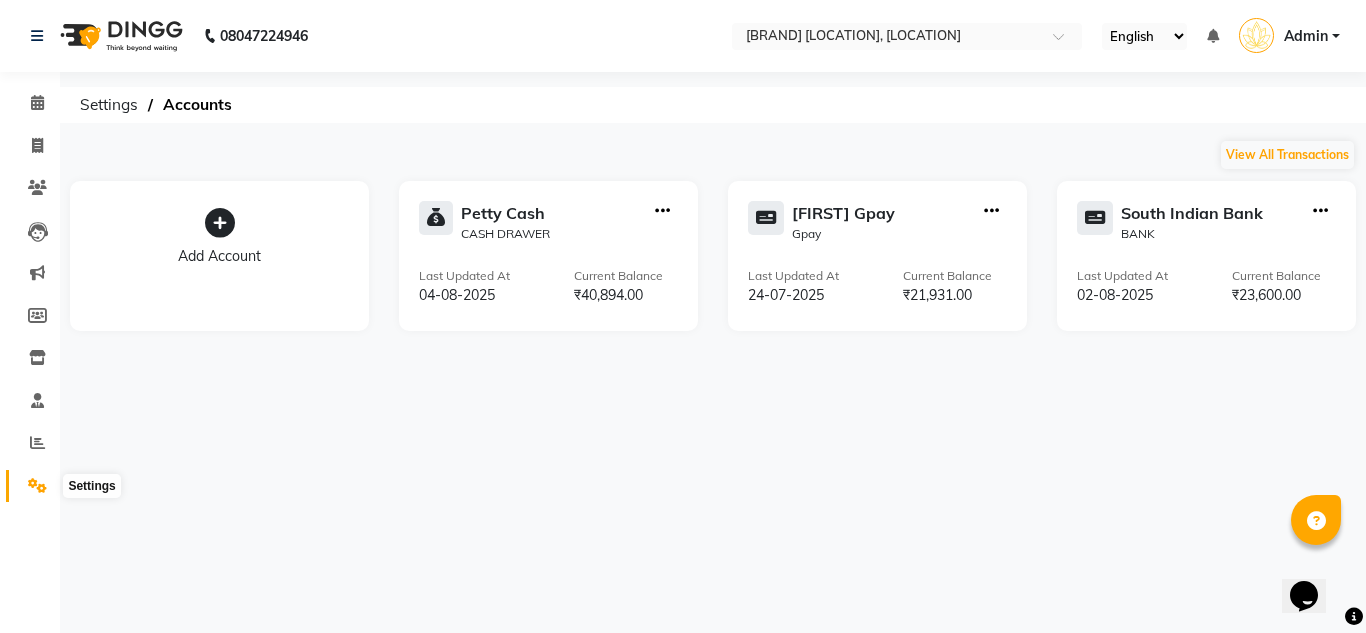 click 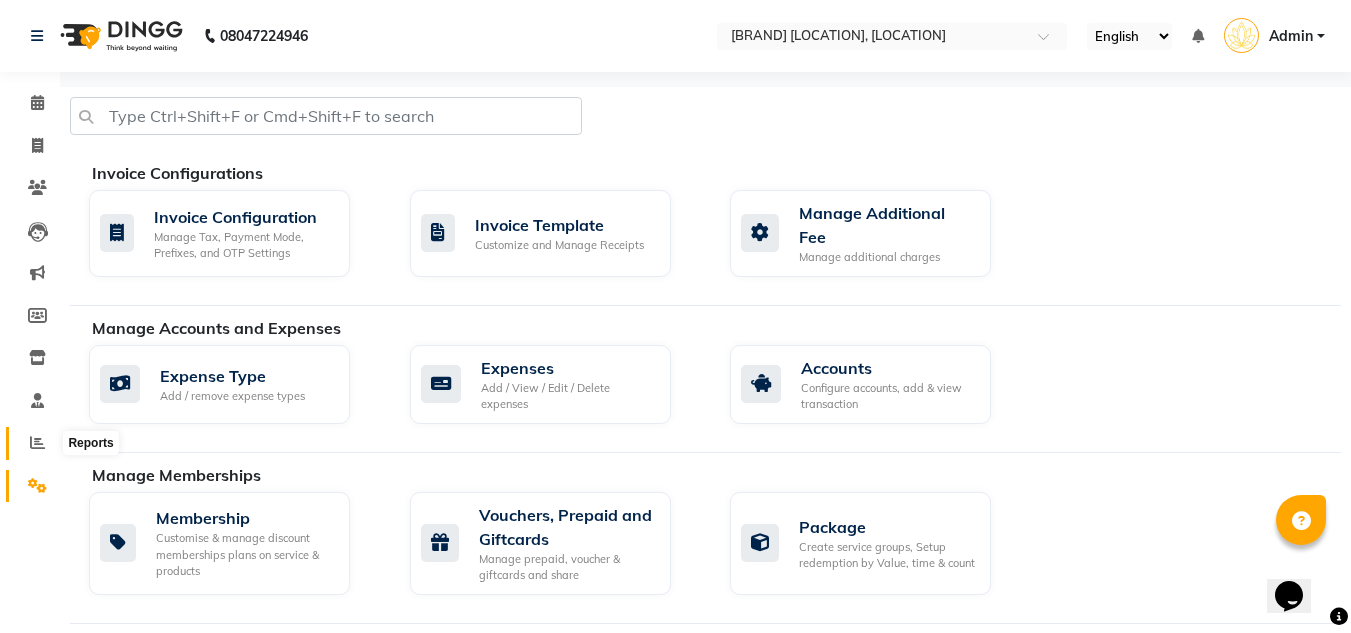 click 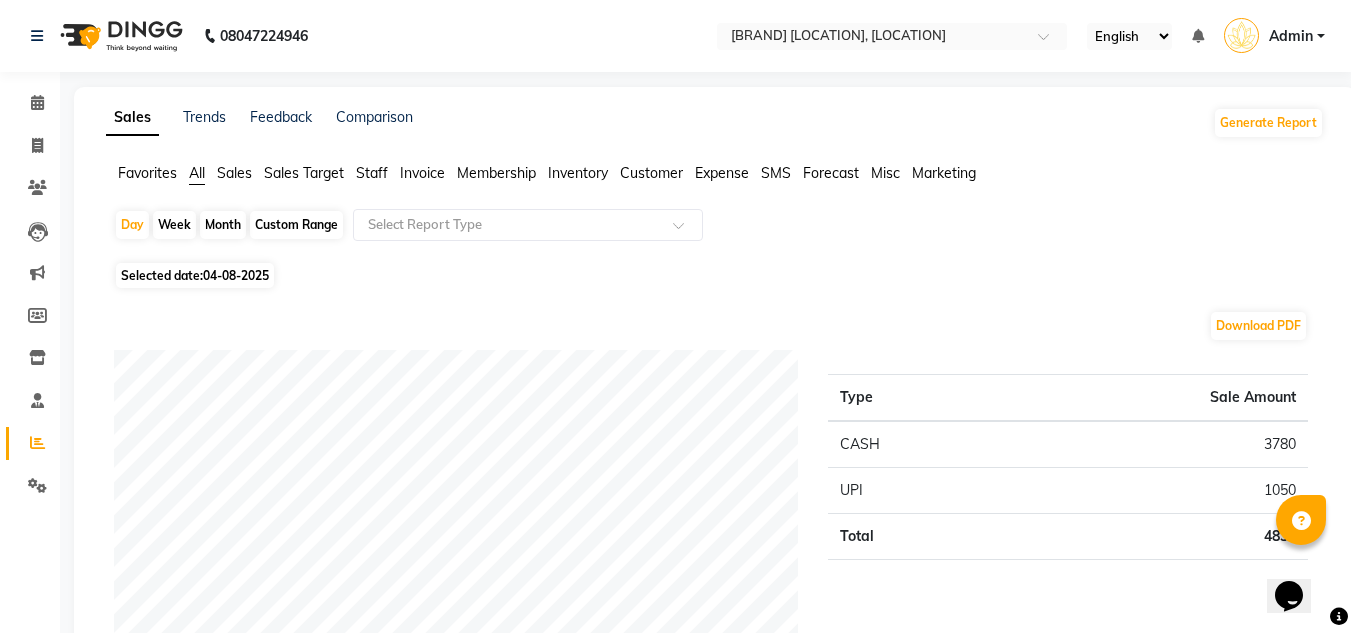 scroll, scrollTop: 100, scrollLeft: 0, axis: vertical 